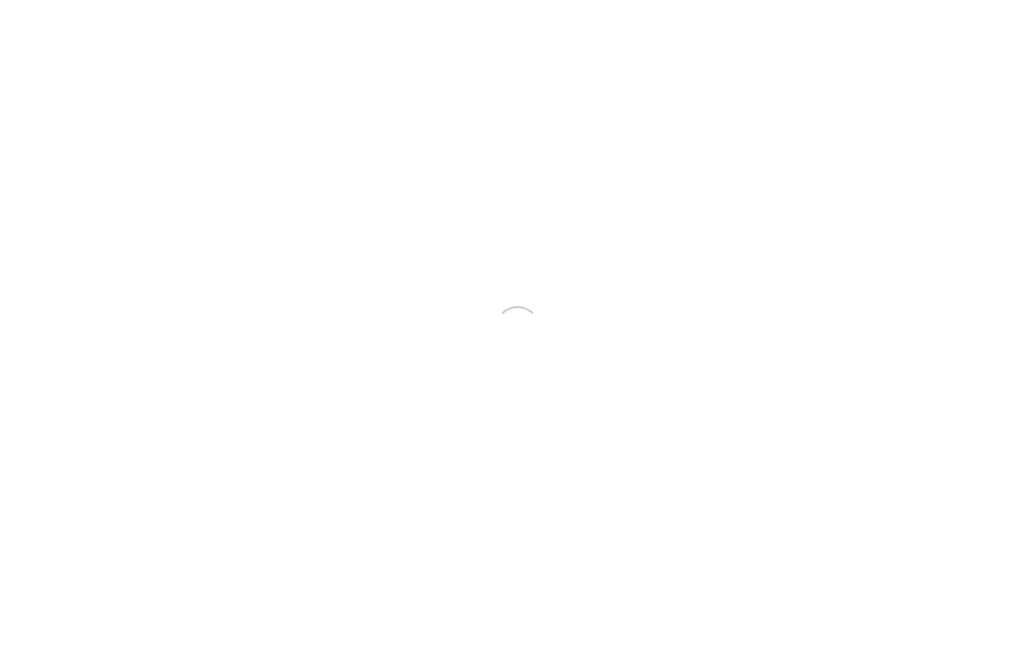 scroll, scrollTop: 0, scrollLeft: 0, axis: both 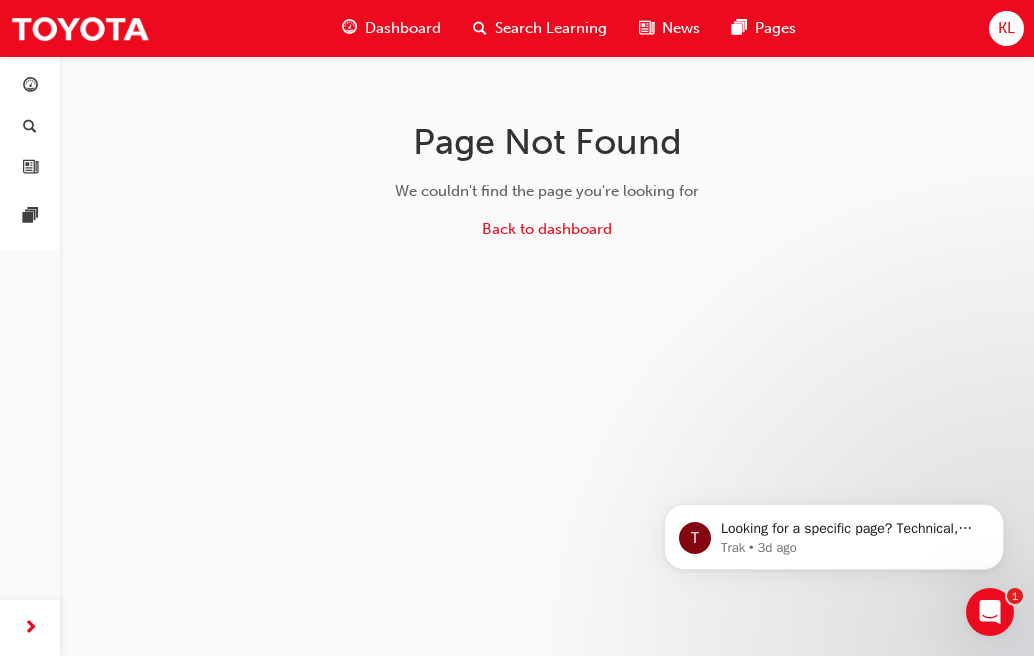 click on "Dashboard" at bounding box center (403, 28) 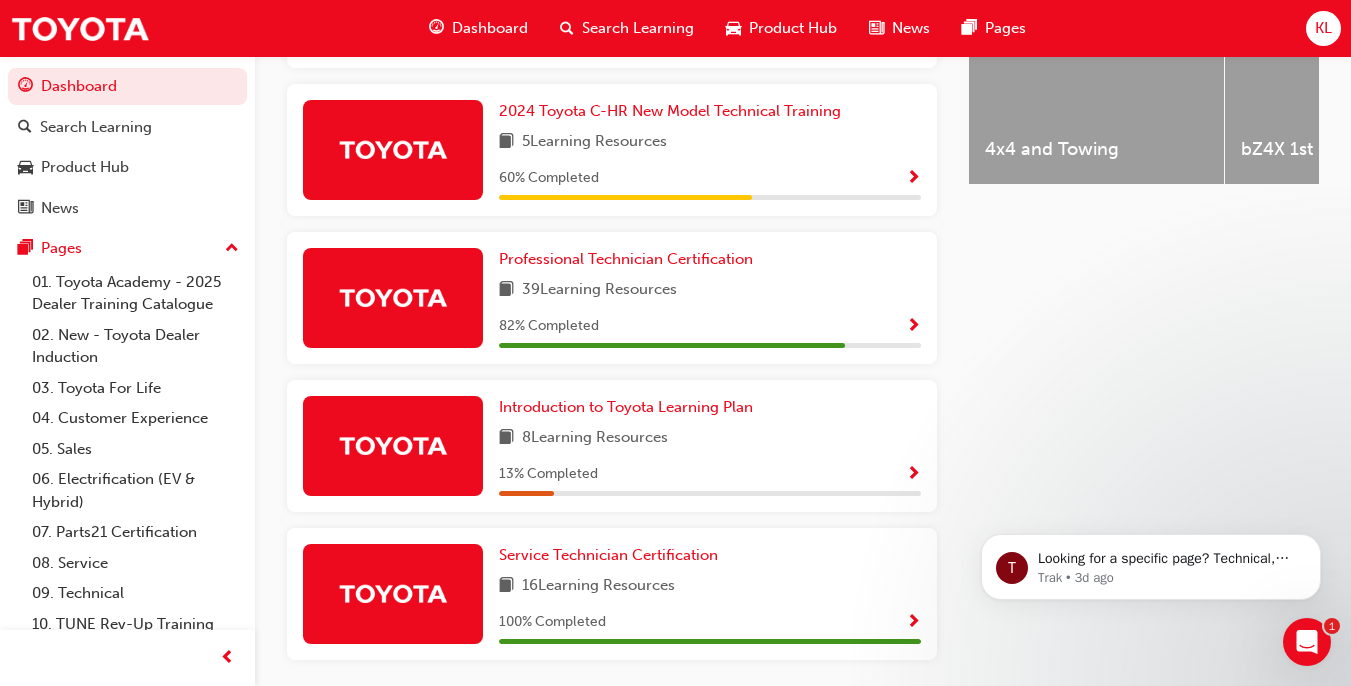 scroll, scrollTop: 989, scrollLeft: 0, axis: vertical 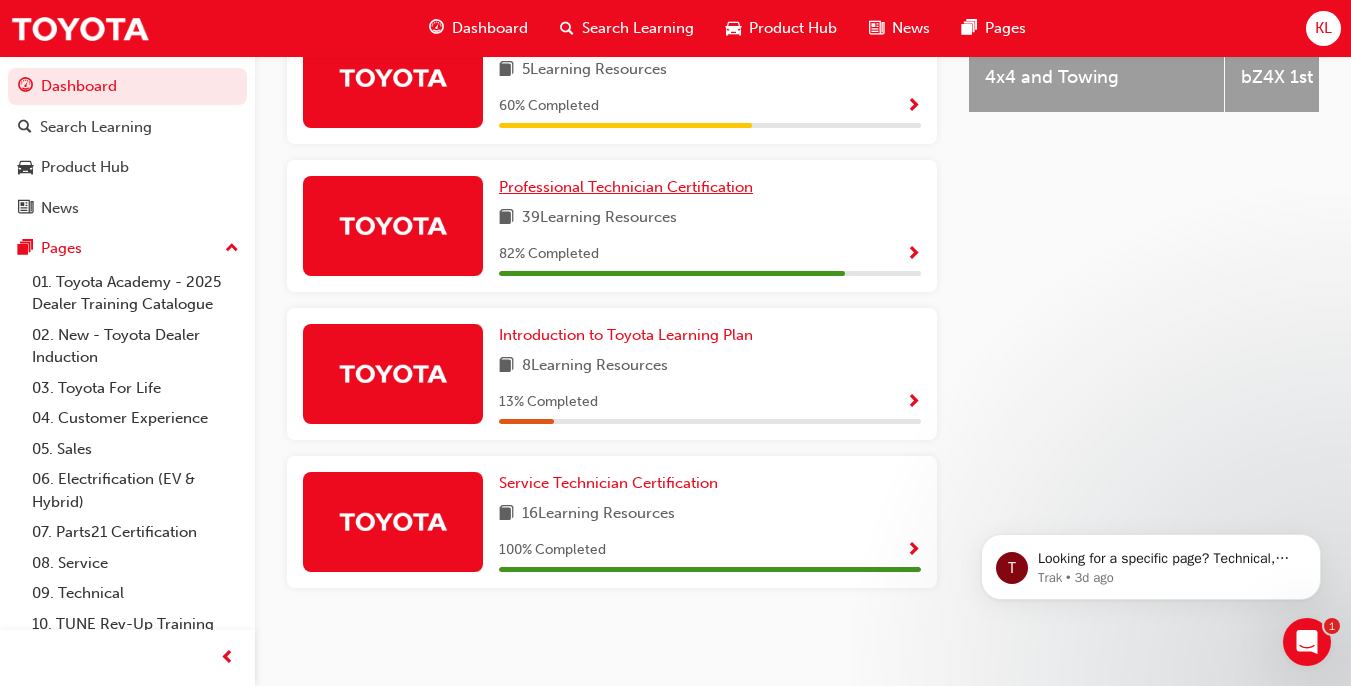click on "Professional Technician Certification" at bounding box center (626, 187) 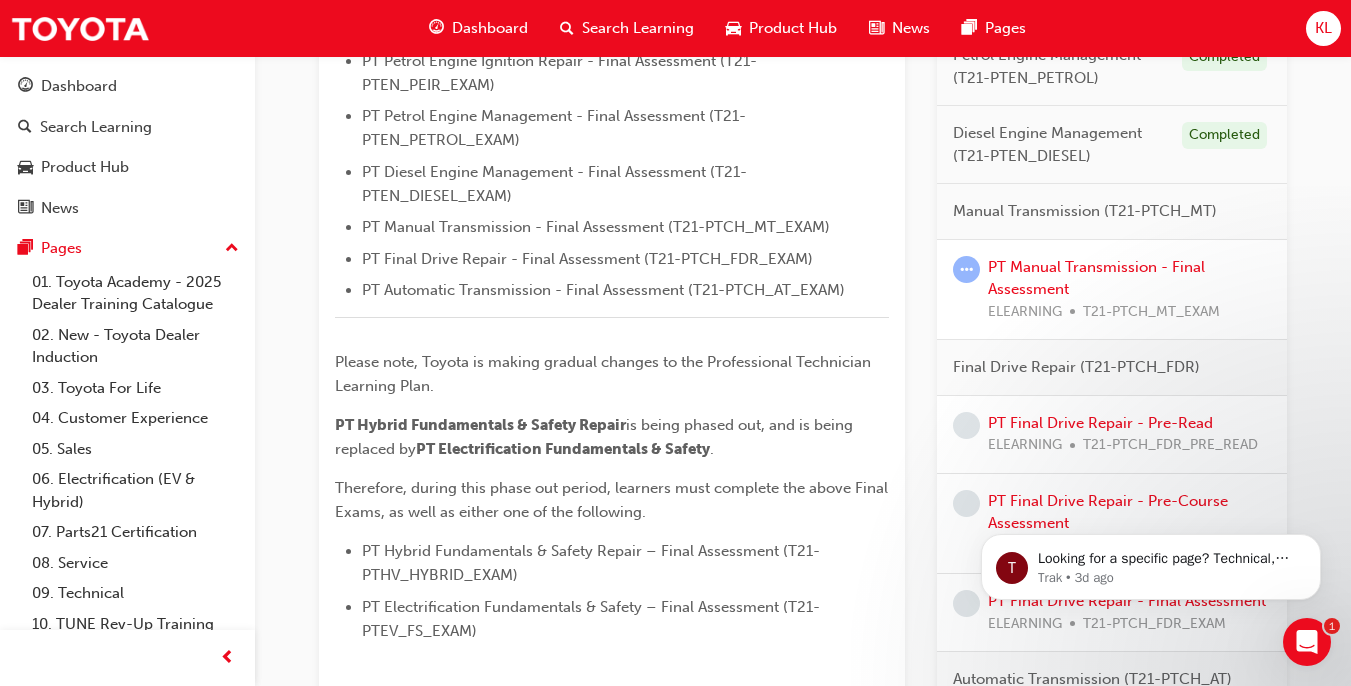 scroll, scrollTop: 857, scrollLeft: 0, axis: vertical 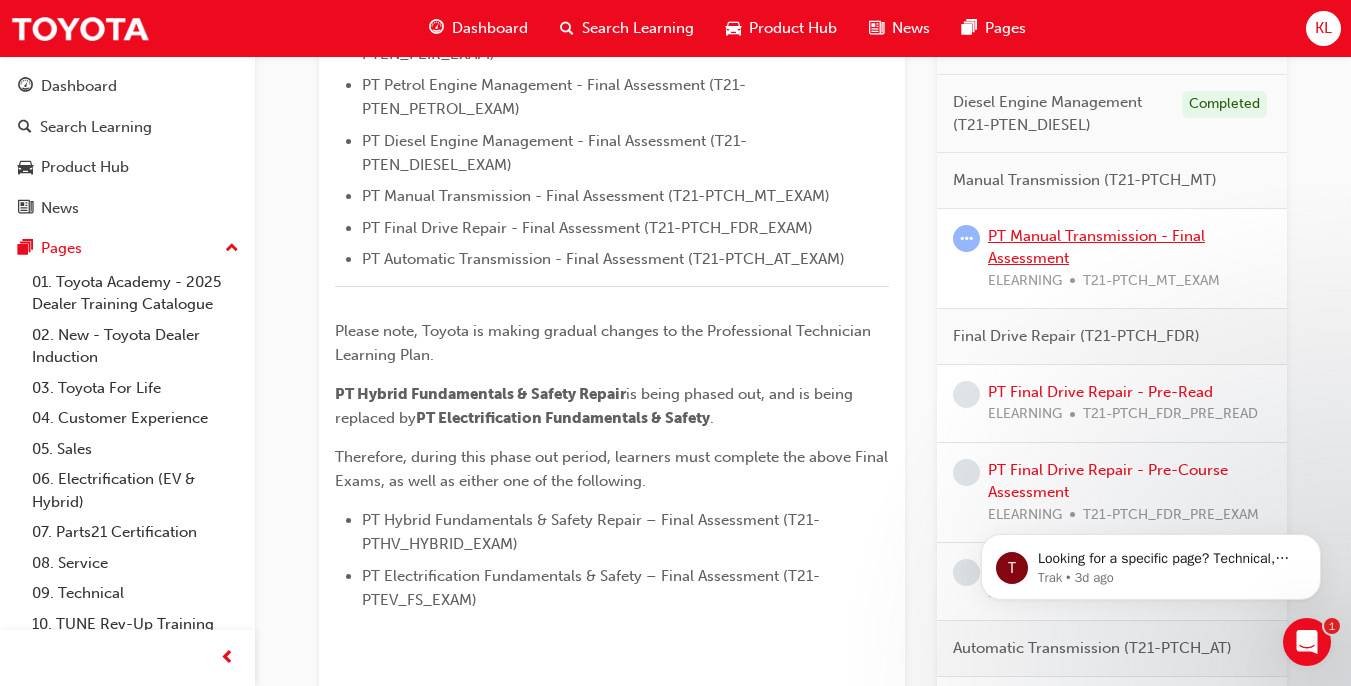 click on "PT Manual Transmission - Final Assessment" at bounding box center [1096, 247] 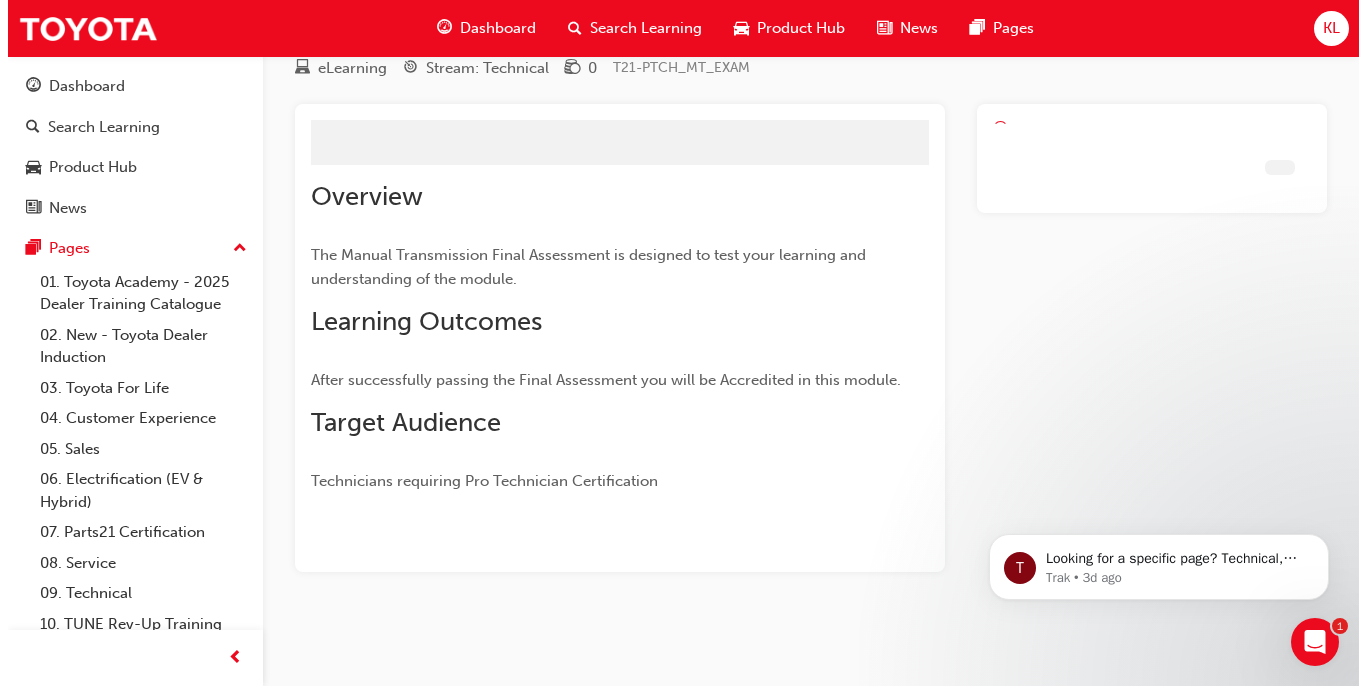 scroll, scrollTop: 0, scrollLeft: 0, axis: both 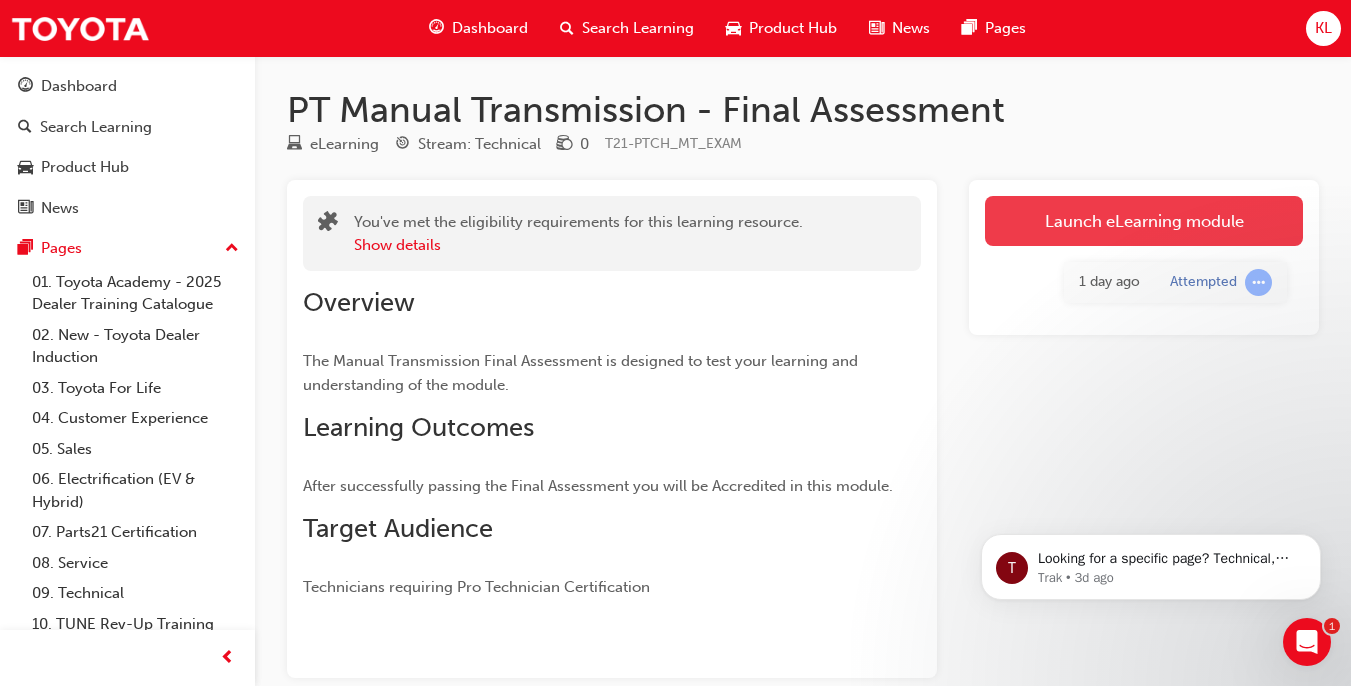 click on "Launch eLearning module" at bounding box center (1144, 221) 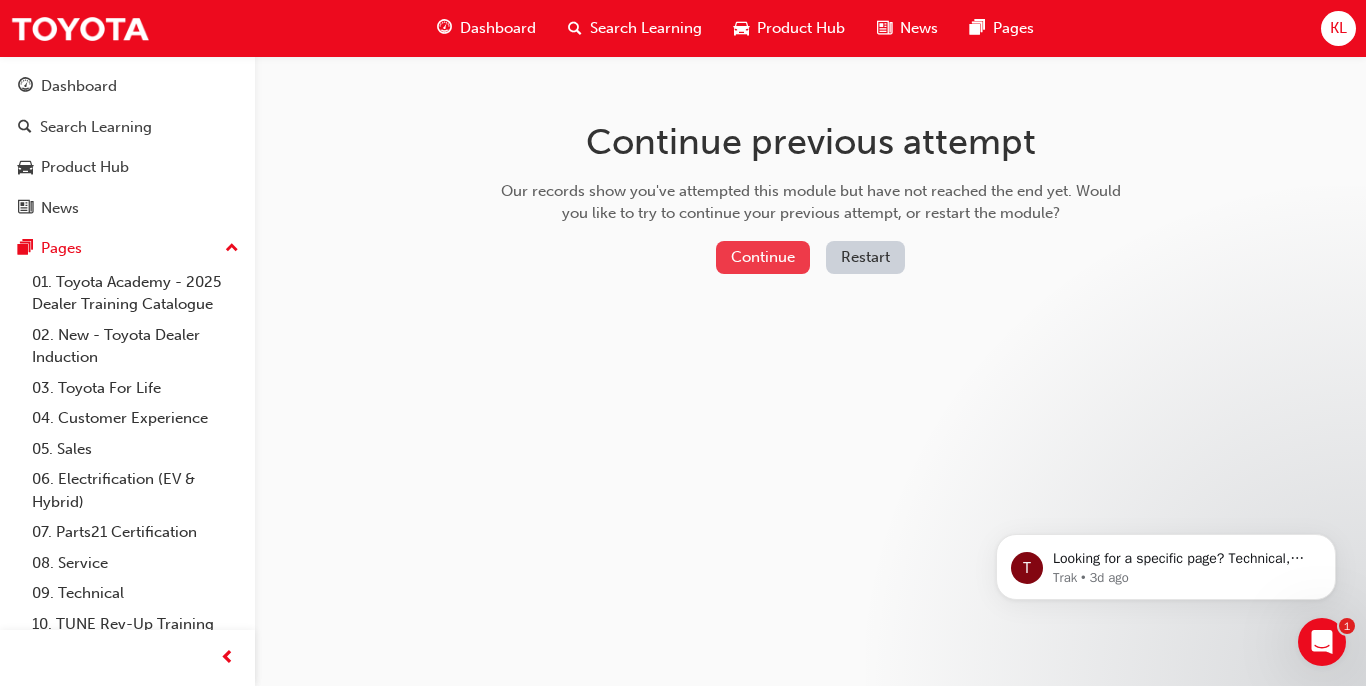 click on "Continue" at bounding box center [763, 257] 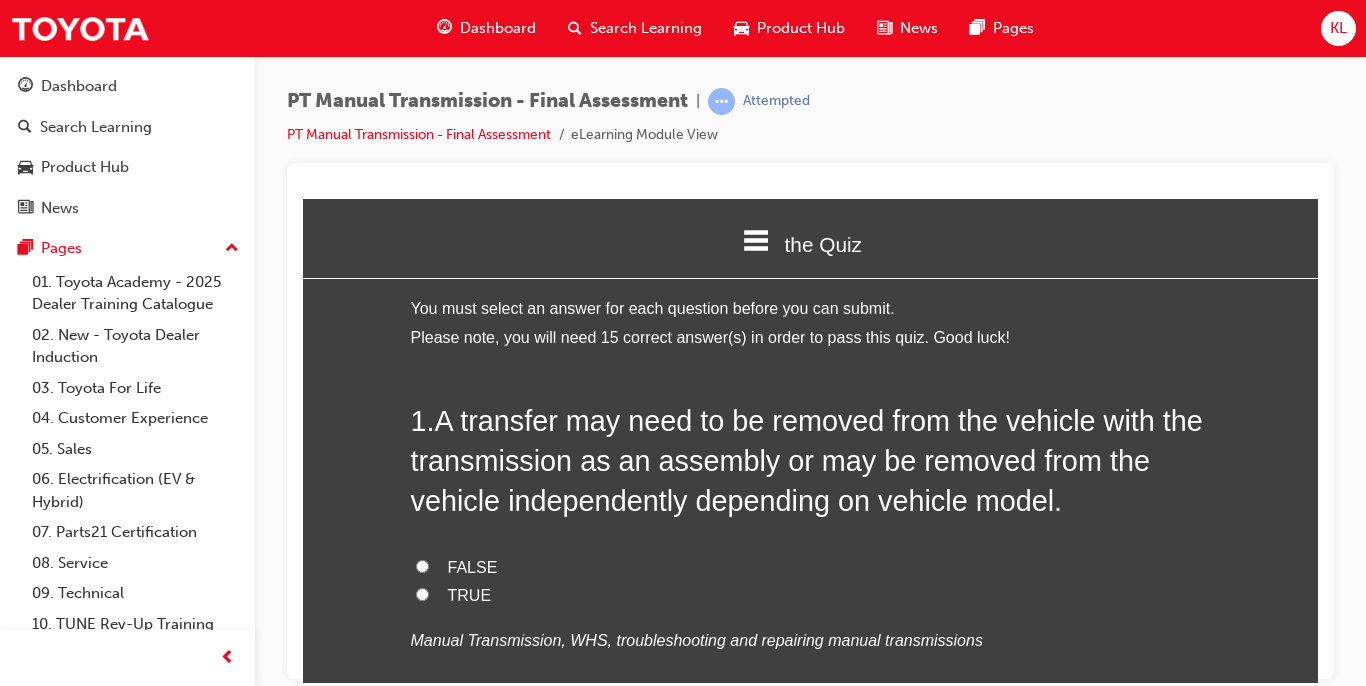 scroll, scrollTop: 0, scrollLeft: 0, axis: both 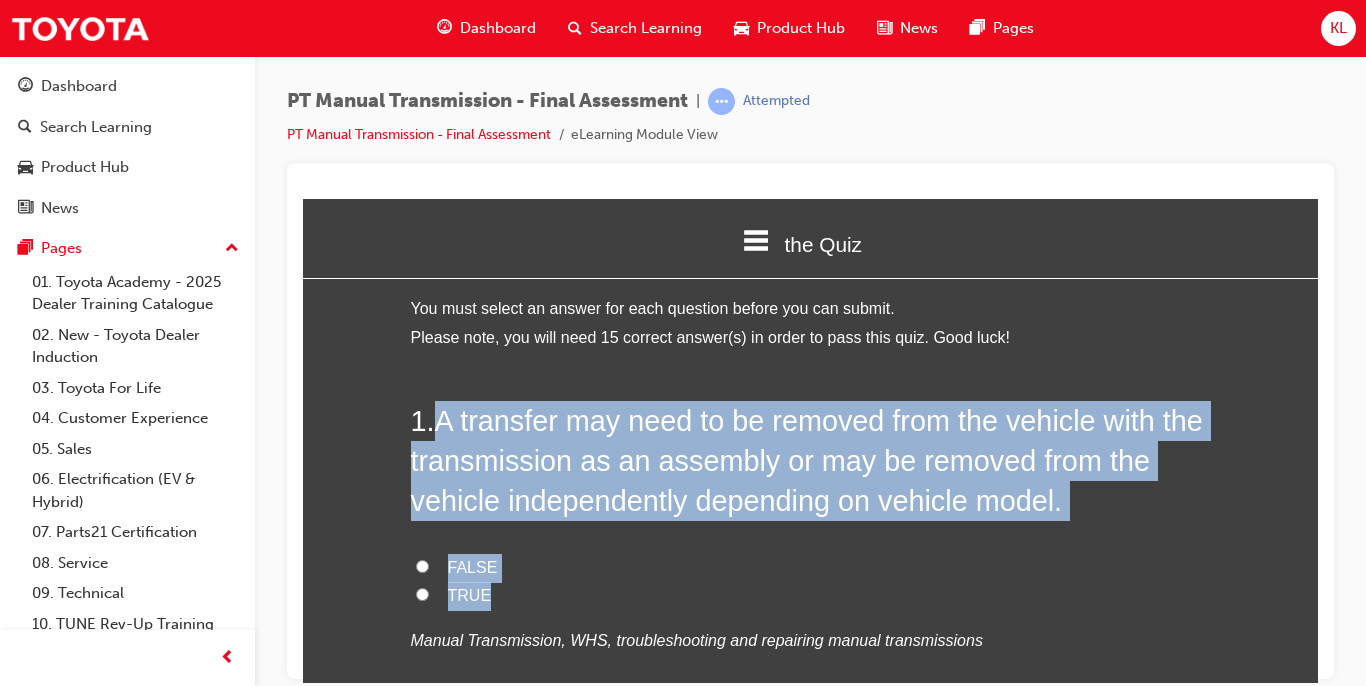drag, startPoint x: 432, startPoint y: 420, endPoint x: 499, endPoint y: 599, distance: 191.12823 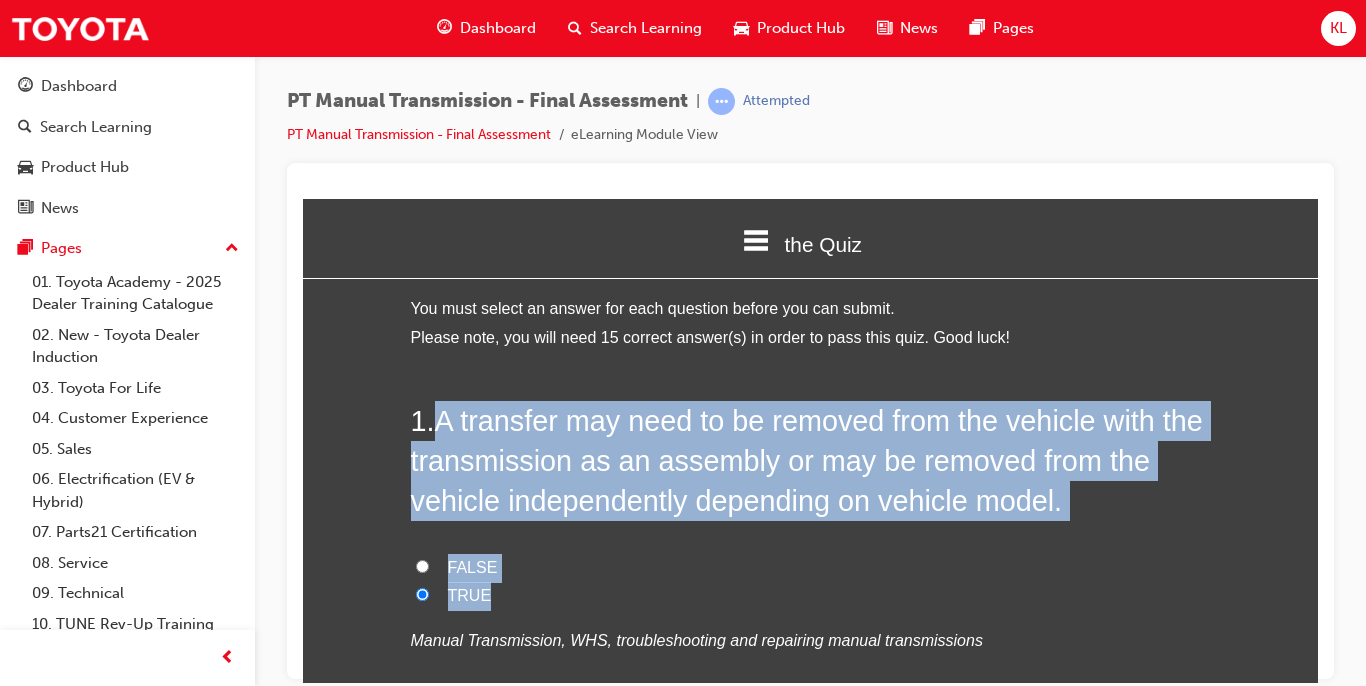 radio on "true" 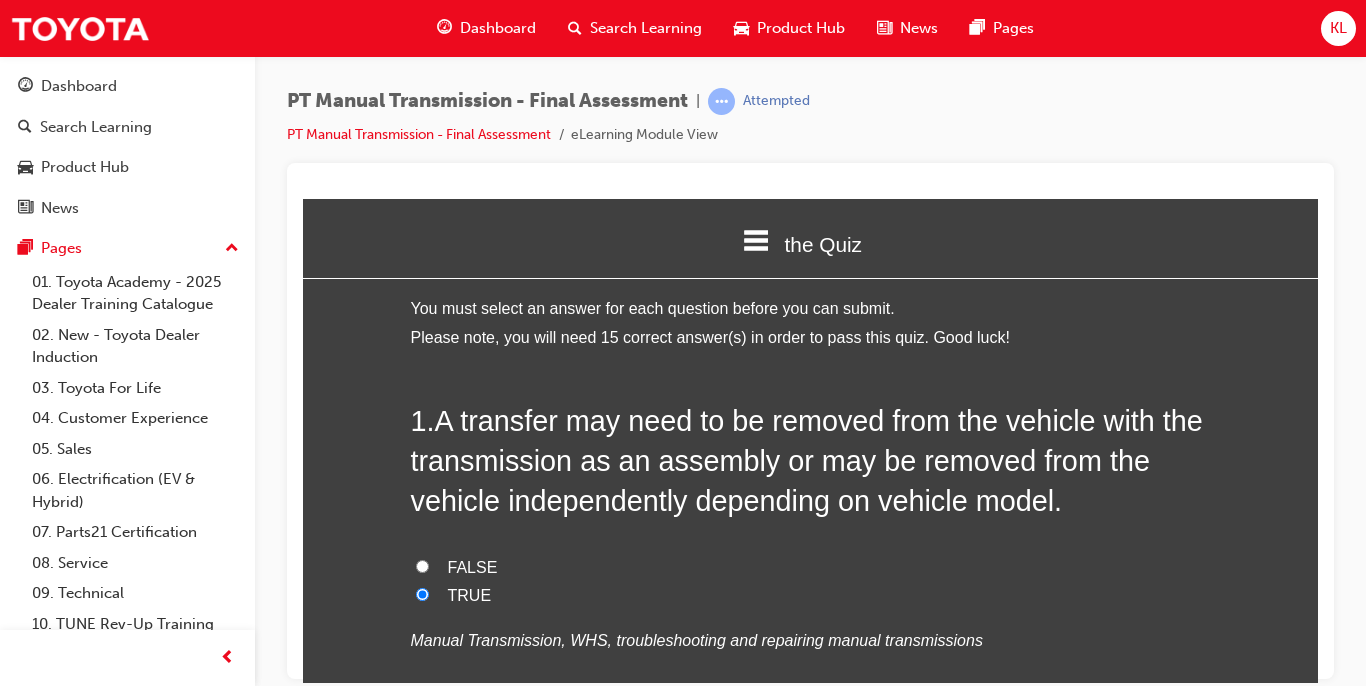 click on "1 .  A transfer may need to be removed from the vehicle with the transmission as an assembly or may be removed from the vehicle independently depending on vehicle model. FALSE TRUE
Manual Transmission, WHS, troubleshooting and repairing manual transmissions" at bounding box center (811, 576) 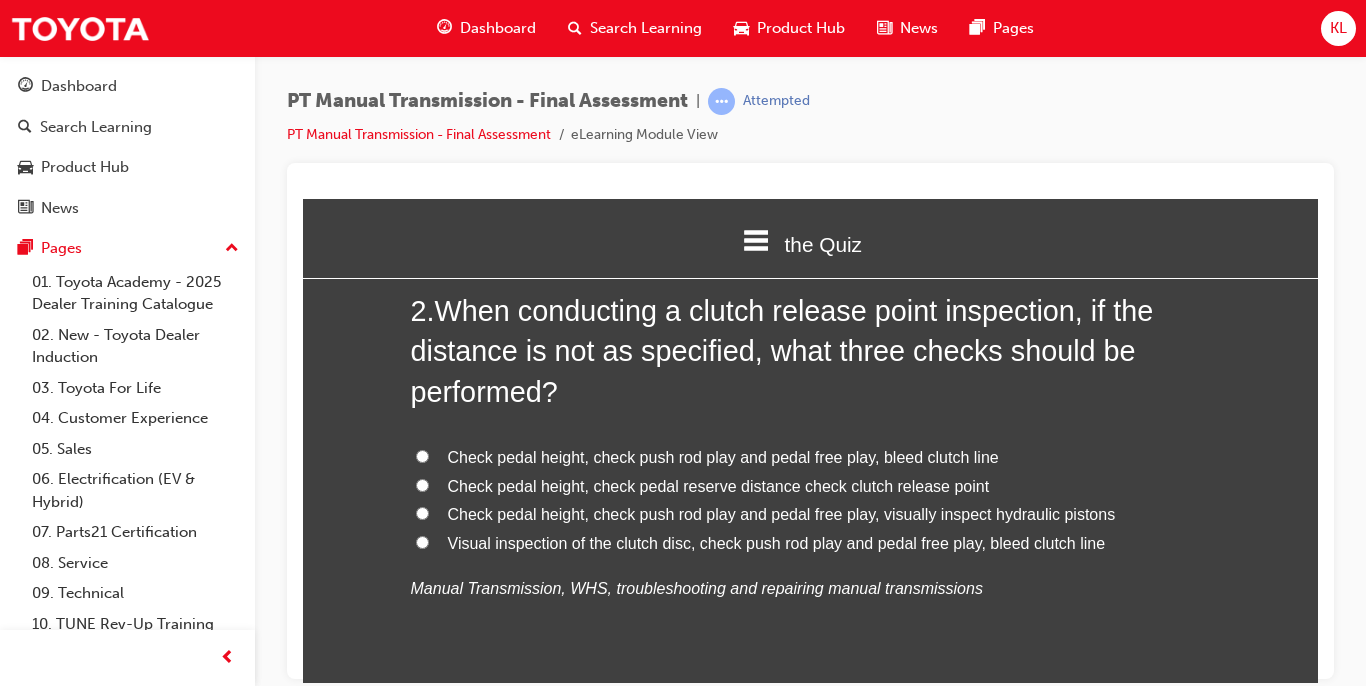 scroll, scrollTop: 560, scrollLeft: 0, axis: vertical 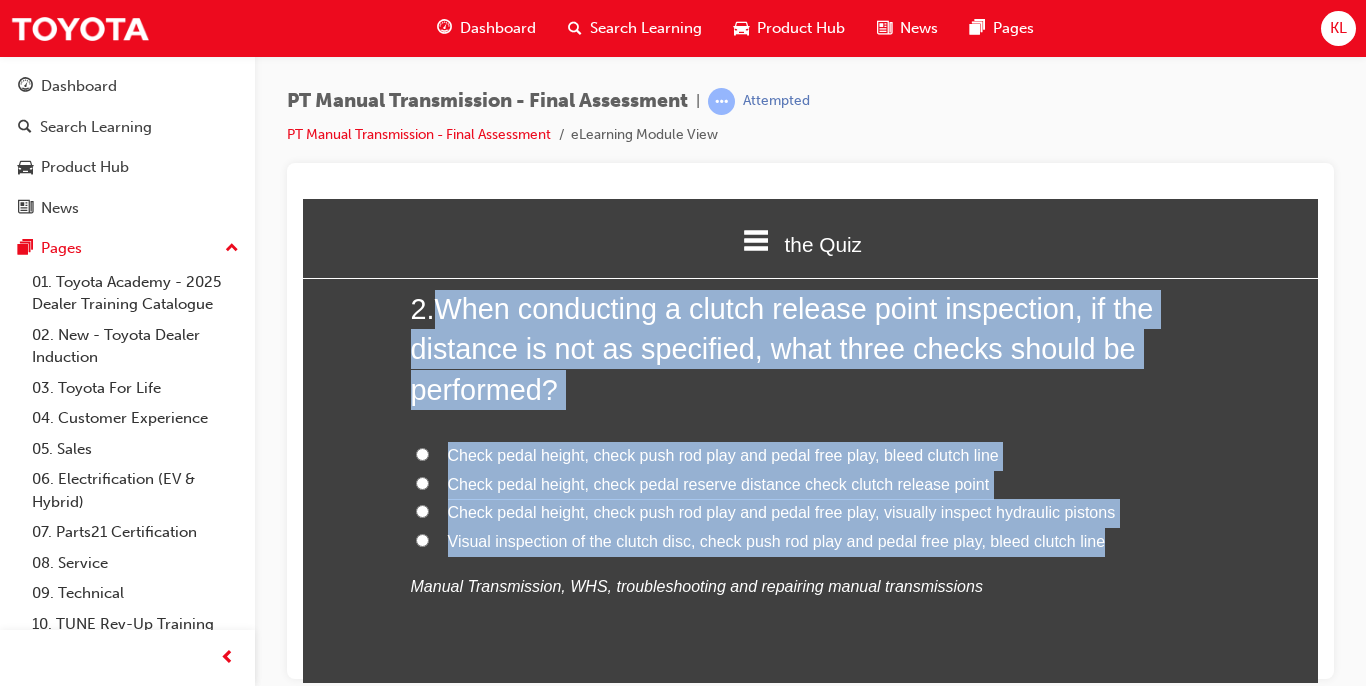 drag, startPoint x: 430, startPoint y: 299, endPoint x: 1133, endPoint y: 531, distance: 740.2925 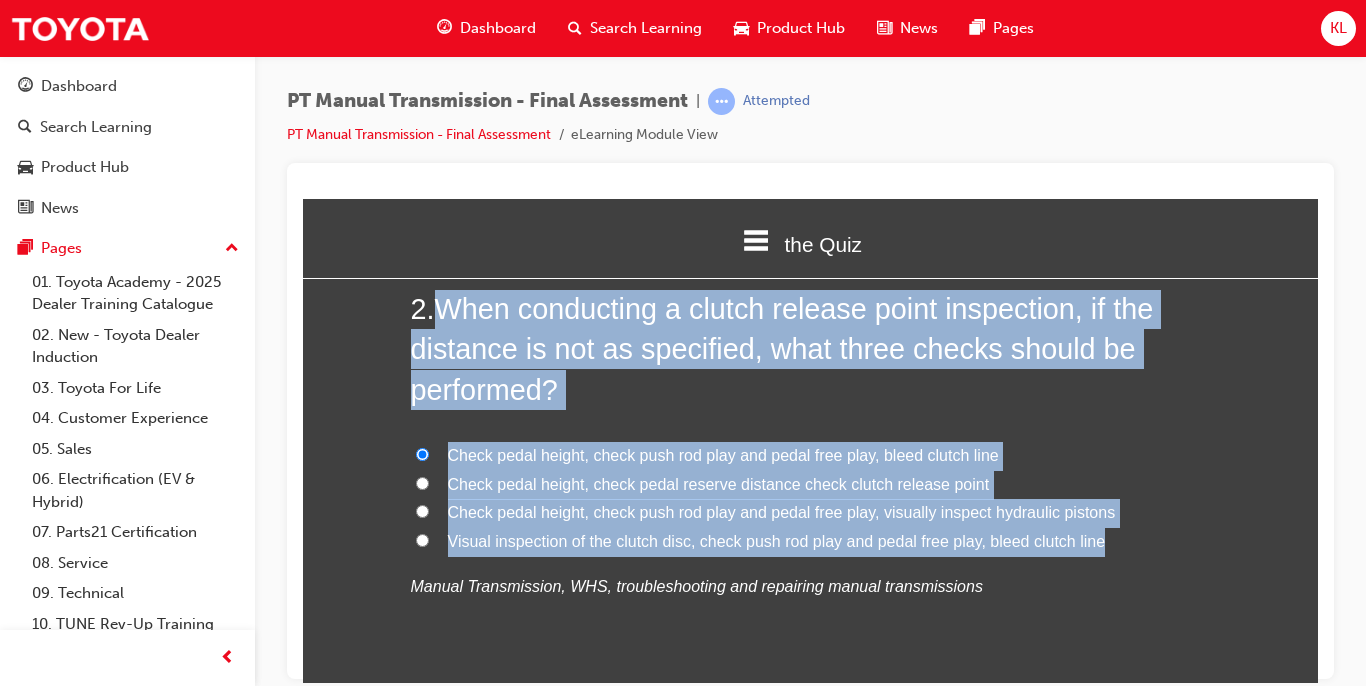 radio on "true" 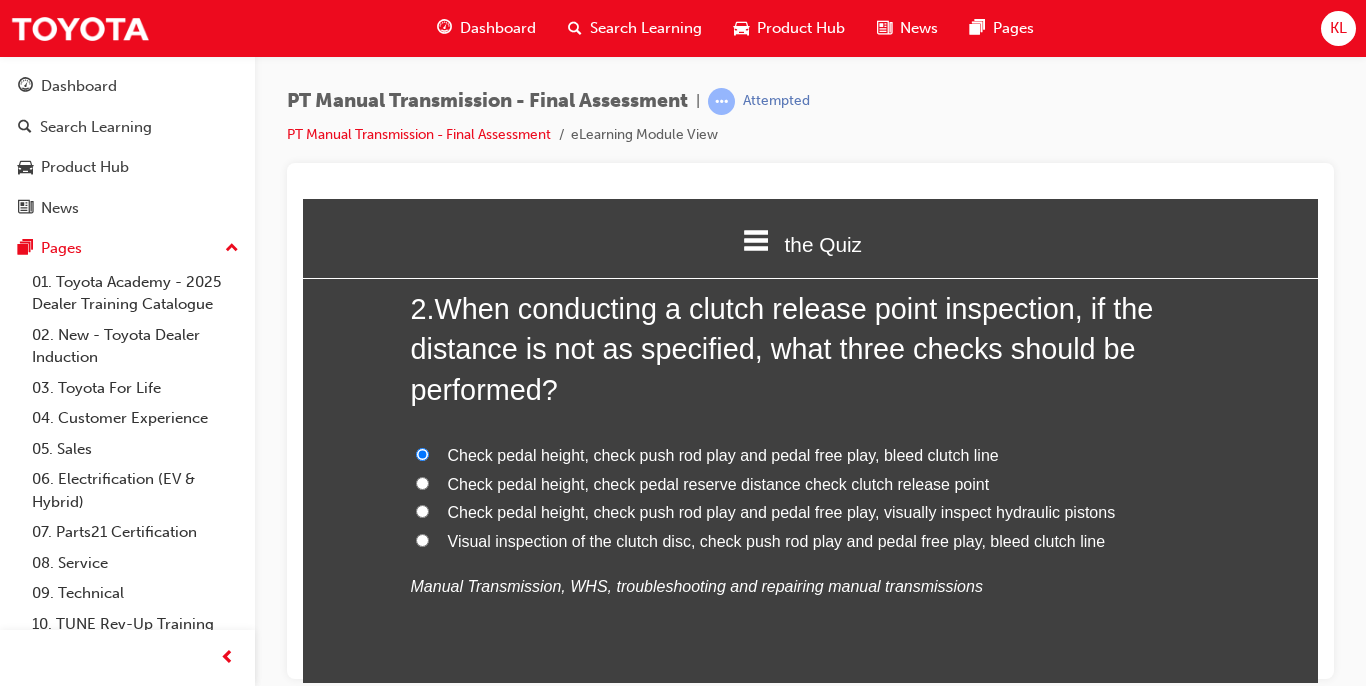 click on "2 .  When conducting a clutch release point inspection, if the distance is not as specified, what three checks should be performed? Check pedal height, check push rod play and pedal free play, bleed clutch line Check pedal height, check pedal reserve distance check clutch release point Check pedal height, check push rod play and pedal free play, visually inspect hydraulic pistons Visual inspection of the clutch disc, check push rod play and pedal free play, bleed clutch line
Manual Transmission, WHS, troubleshooting and repairing manual transmissions" at bounding box center (811, 493) 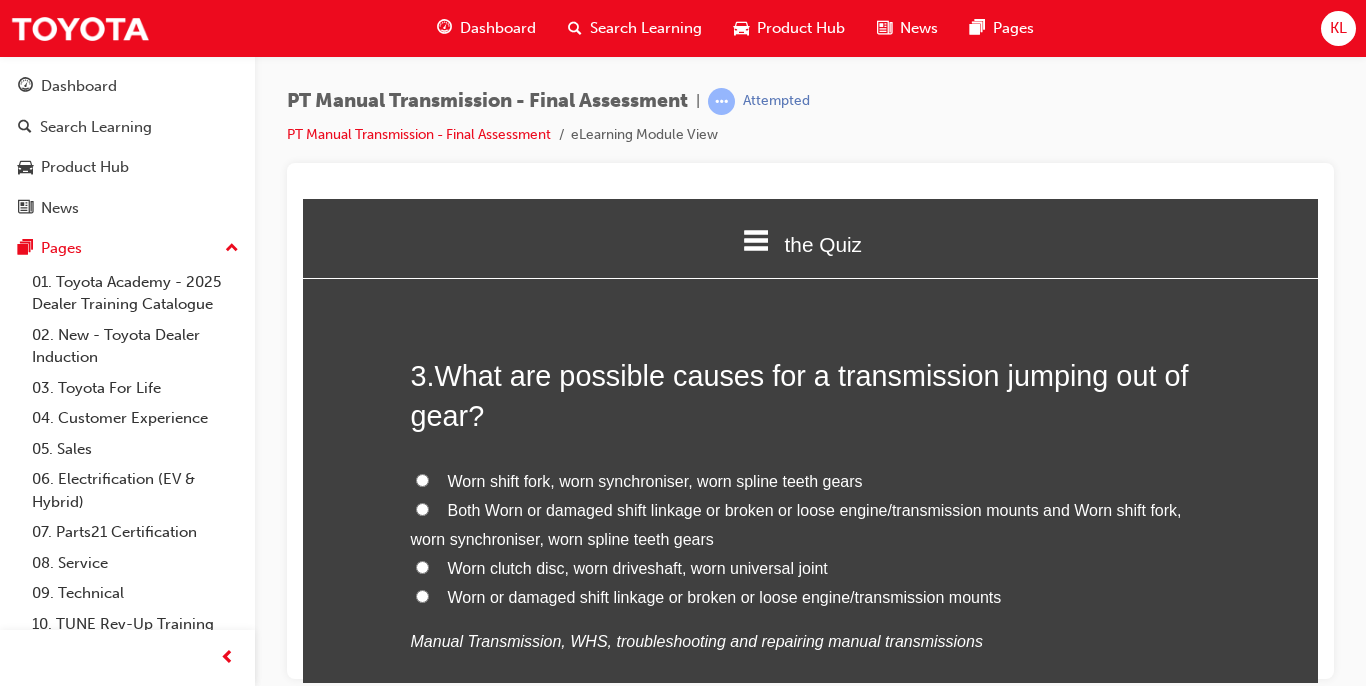 scroll, scrollTop: 1000, scrollLeft: 0, axis: vertical 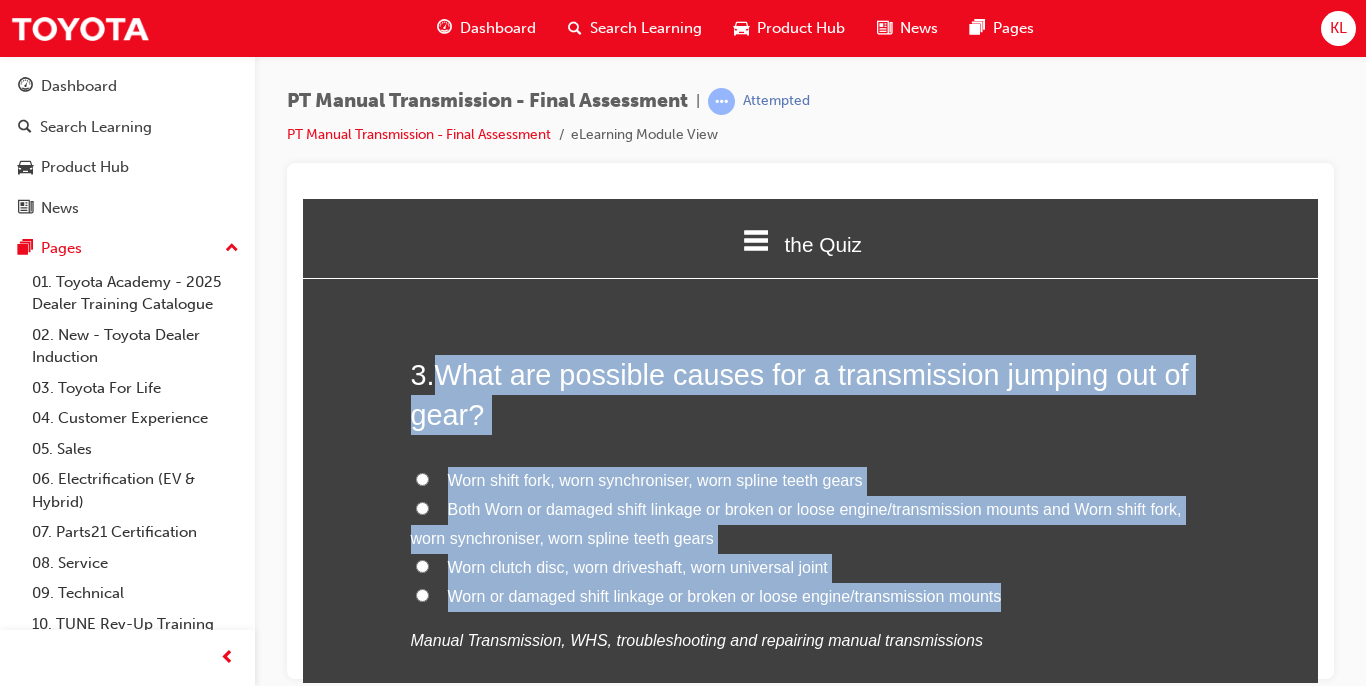 drag, startPoint x: 427, startPoint y: 375, endPoint x: 1073, endPoint y: 595, distance: 682.4339 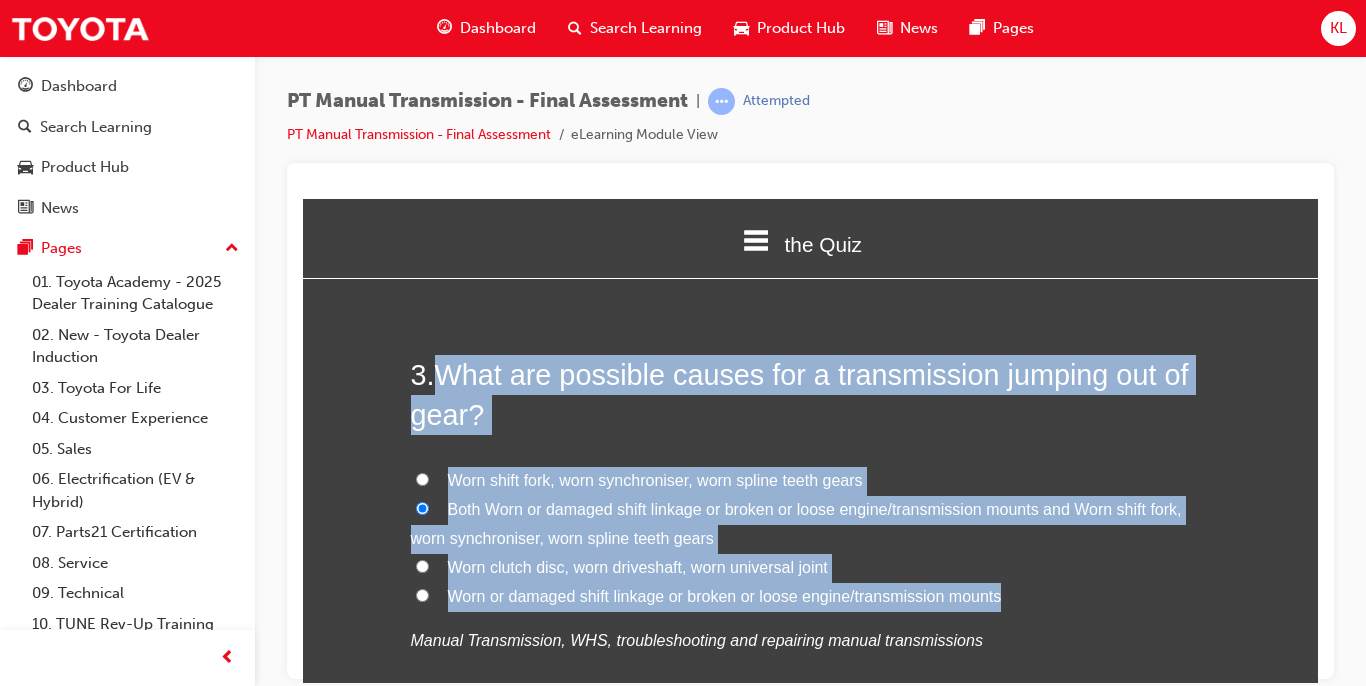 radio on "true" 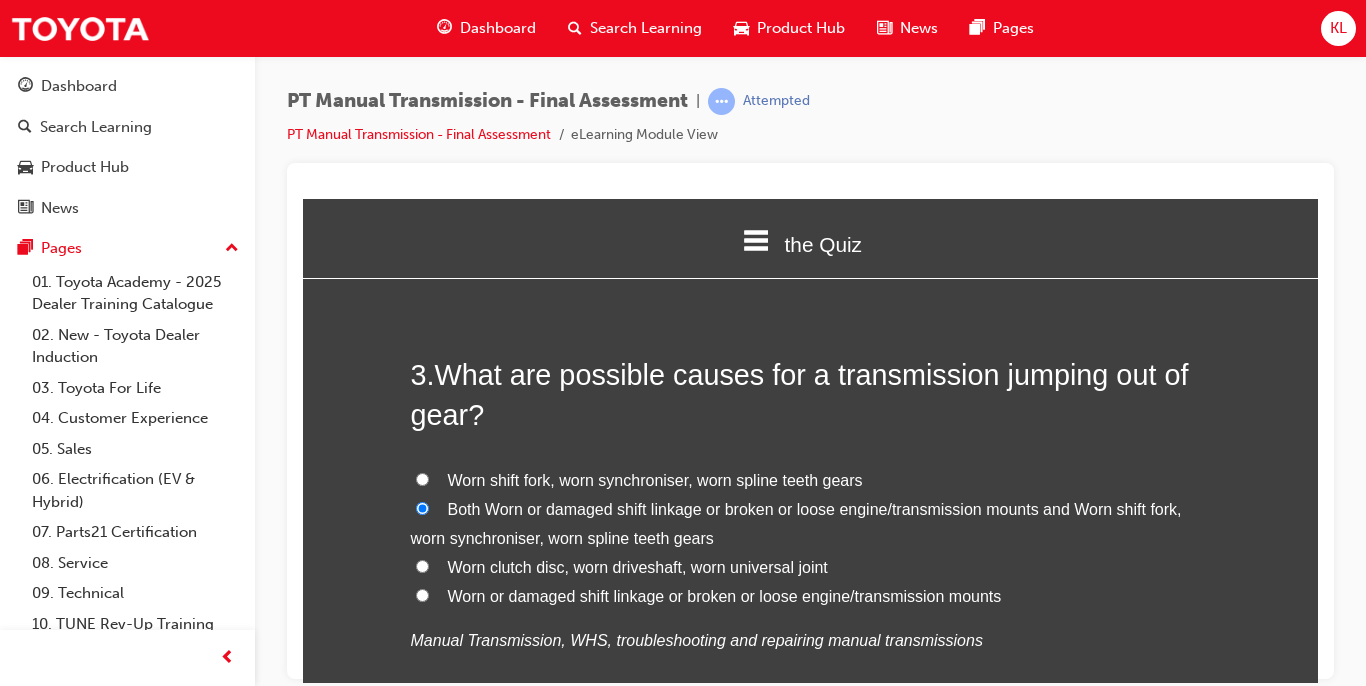 click on "You must select an answer for each question before you can submit. Please note, you will need 15 correct answer(s) in order to pass this quiz. Good luck! 1 .  A transfer may need to be removed from the vehicle with the transmission as an assembly or may be removed from the vehicle independently depending on vehicle model. FALSE TRUE
Manual Transmission, WHS, troubleshooting and repairing manual transmissions 2 .  When conducting a clutch release point inspection, if the distance is not as specified, what three checks should be performed? Check pedal height, check push rod play and pedal free play, bleed clutch line Check pedal height, check pedal reserve distance check clutch release point Check pedal height, check push rod play and pedal free play, visually inspect hydraulic pistons Visual inspection of the clutch disc, check push rod play and pedal free play, bleed clutch line
Manual Transmission, WHS, troubleshooting and repairing manual transmissions 3 .
4 .  Warpage meter inspection
5 ." at bounding box center (810, 3858) 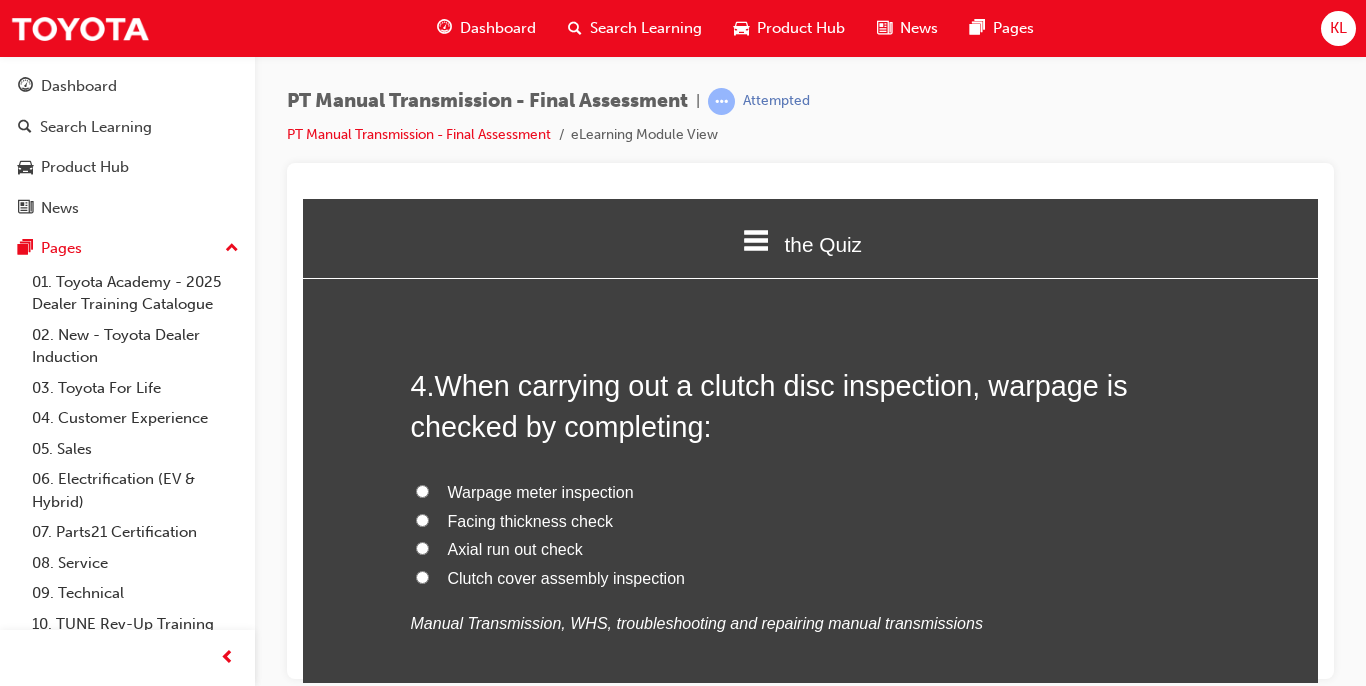 scroll, scrollTop: 1520, scrollLeft: 0, axis: vertical 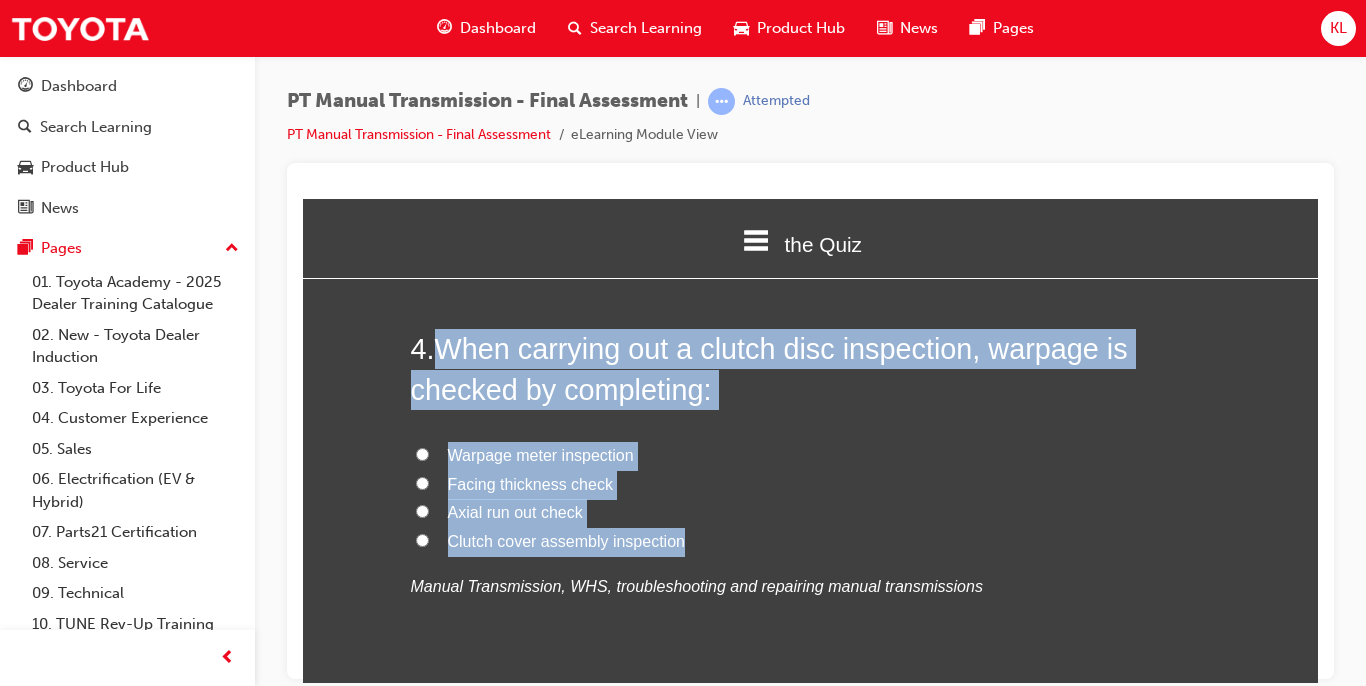 drag, startPoint x: 440, startPoint y: 335, endPoint x: 800, endPoint y: 545, distance: 416.77332 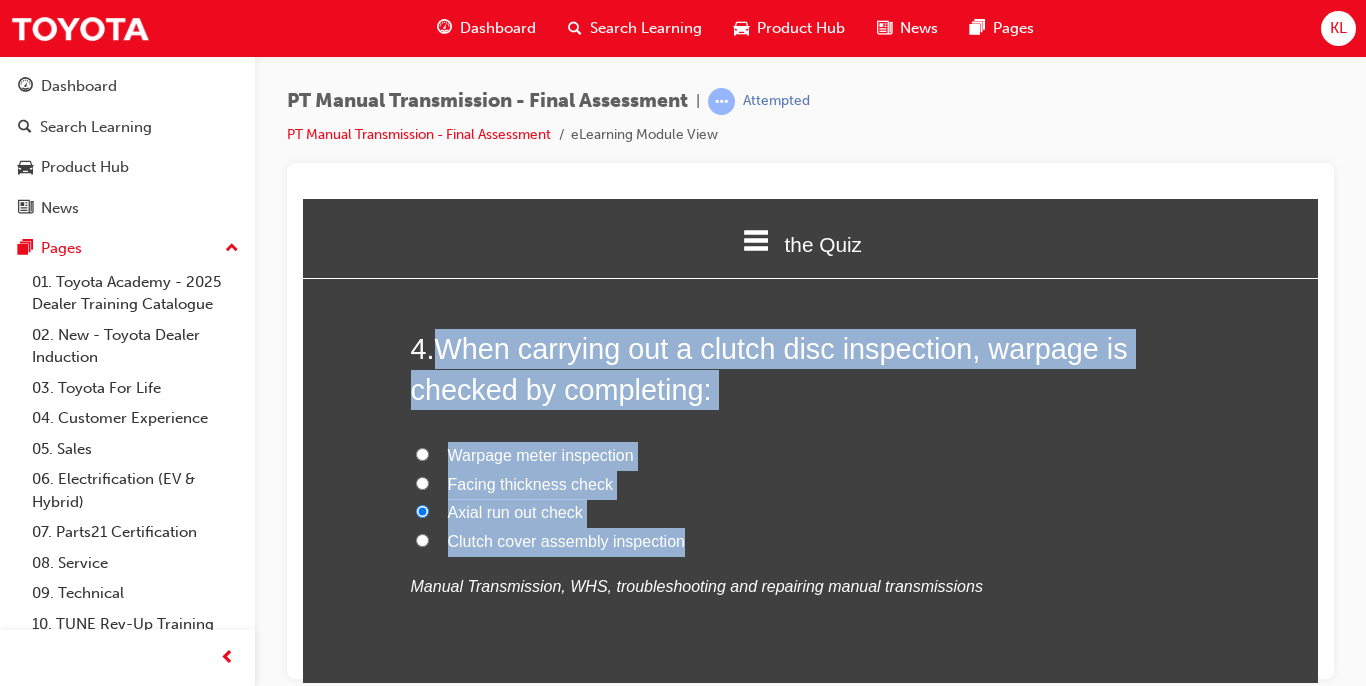 radio on "true" 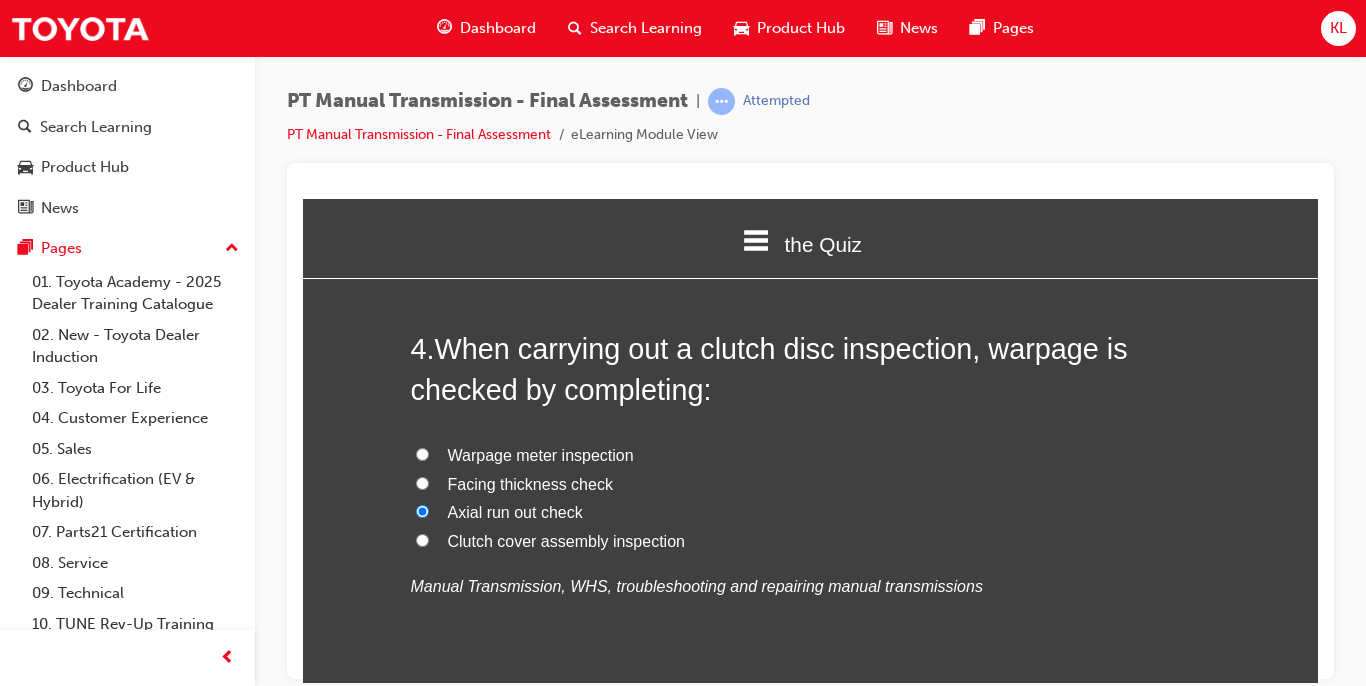 click on "Manual Transmission, WHS, troubleshooting and repairing manual transmissions" at bounding box center [697, 585] 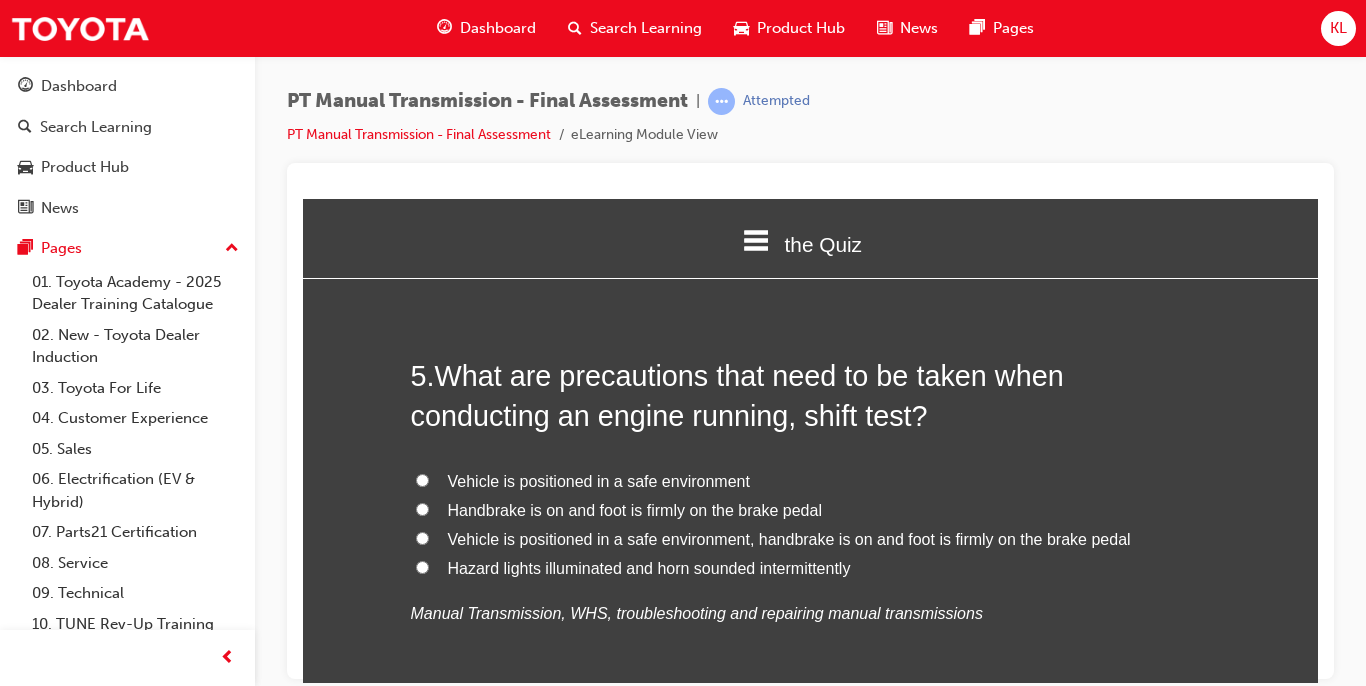 scroll, scrollTop: 1960, scrollLeft: 0, axis: vertical 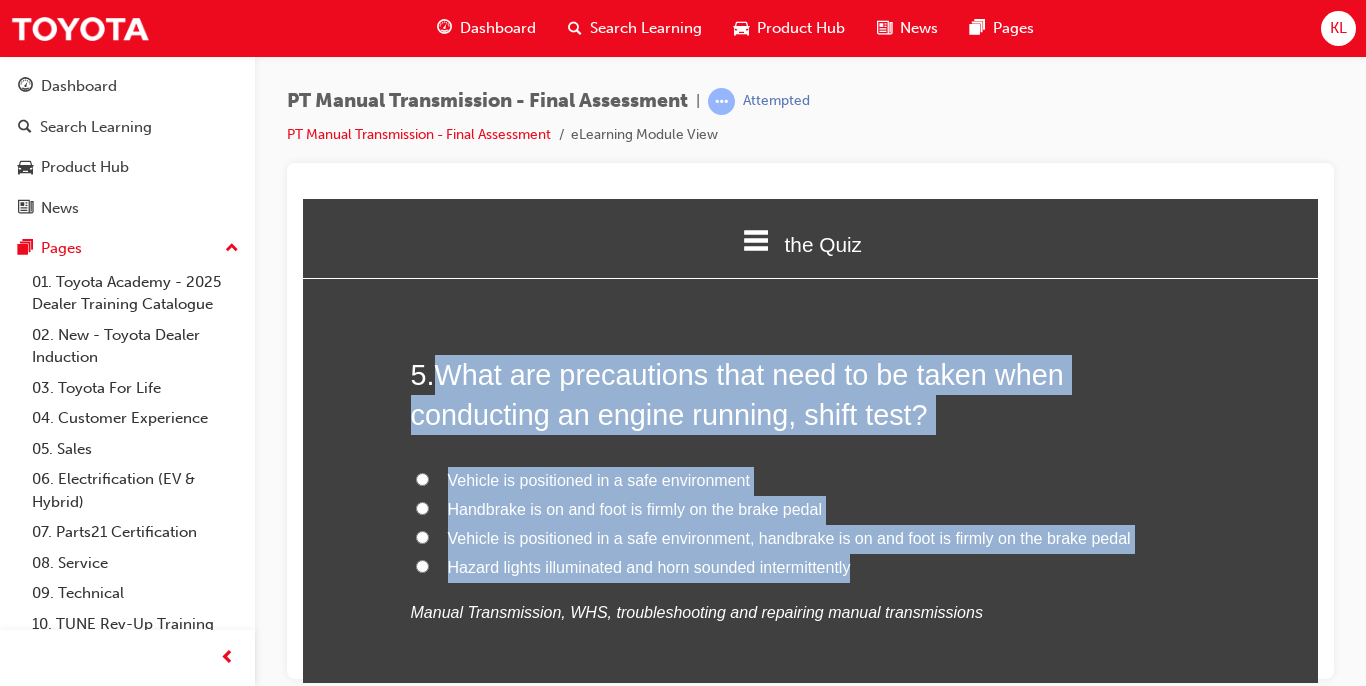drag, startPoint x: 436, startPoint y: 372, endPoint x: 937, endPoint y: 568, distance: 537.9749 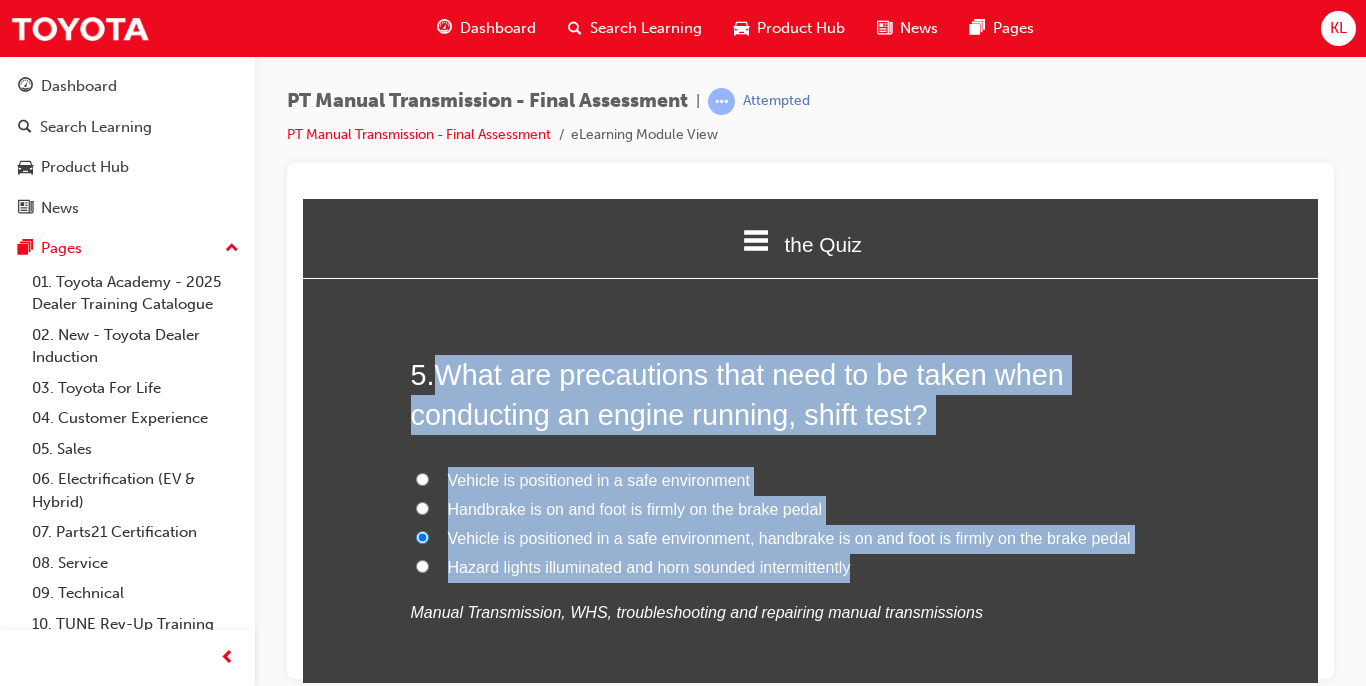 radio on "true" 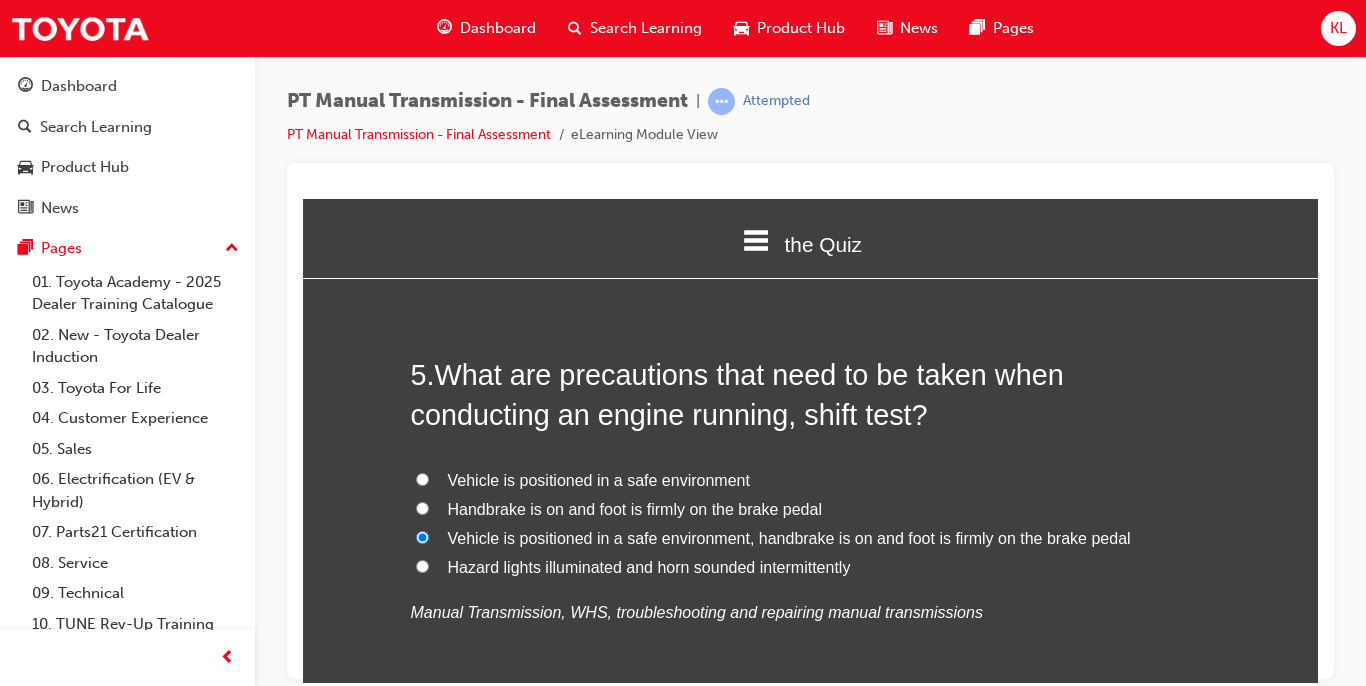 click on "5 .  What are precautions that need to be taken when conducting an engine running, shift test? Vehicle is positioned in a safe environment Handbrake is on and foot is firmly on the brake pedal Vehicle is positioned in a safe environment, handbrake is on and foot is firmly on the brake pedal Hazard lights illuminated and horn sounded intermittently
Manual Transmission, WHS, troubleshooting and repairing manual transmissions" at bounding box center (811, 539) 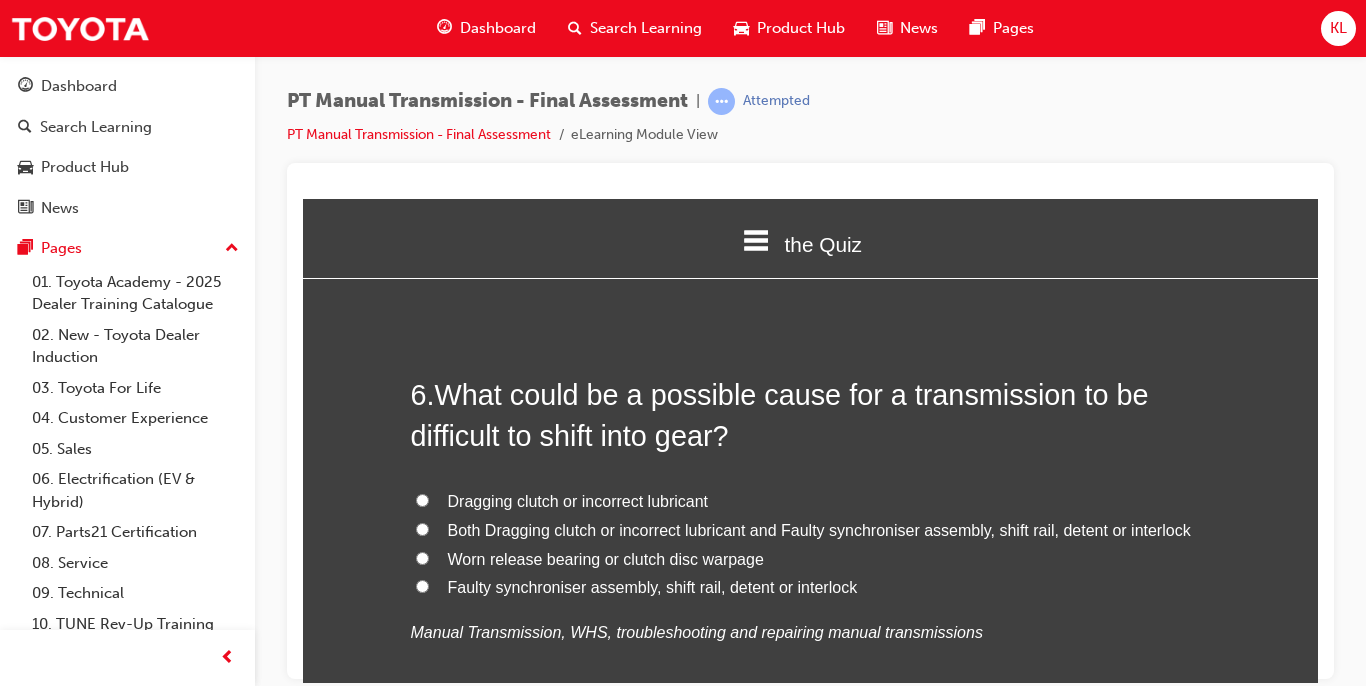 scroll, scrollTop: 2440, scrollLeft: 0, axis: vertical 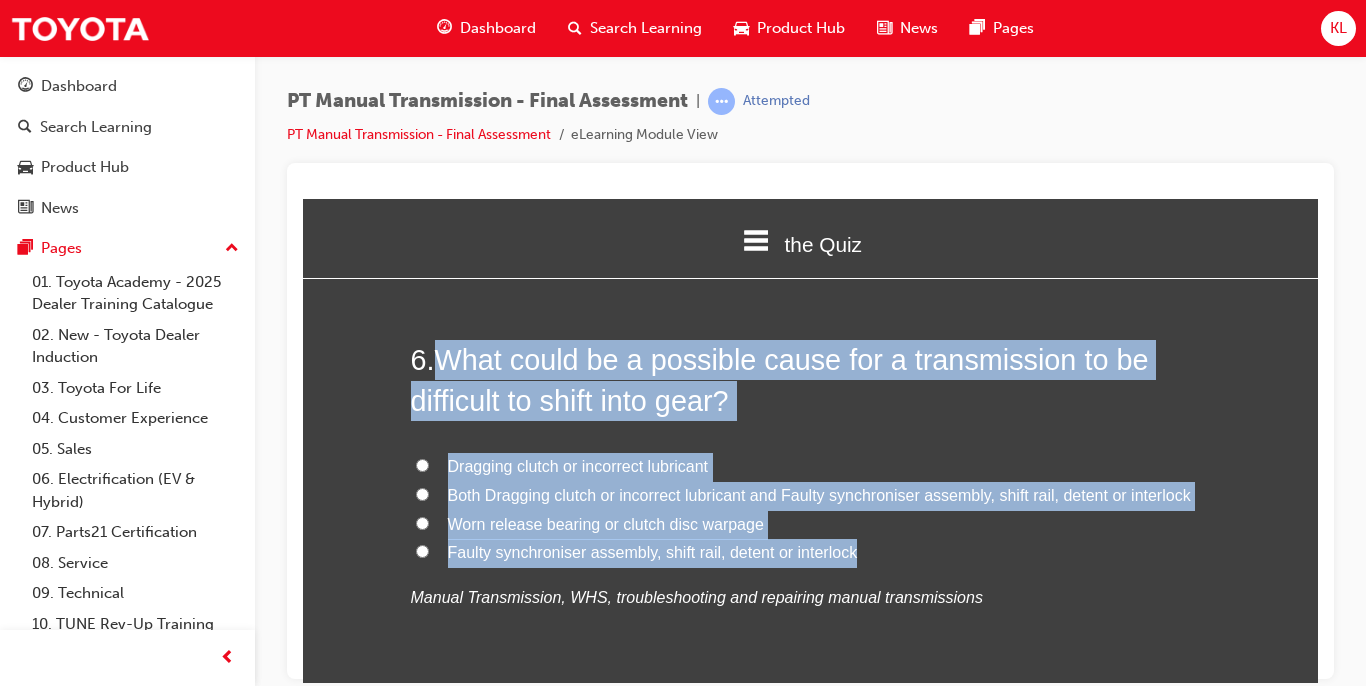 drag, startPoint x: 438, startPoint y: 353, endPoint x: 855, endPoint y: 539, distance: 456.60156 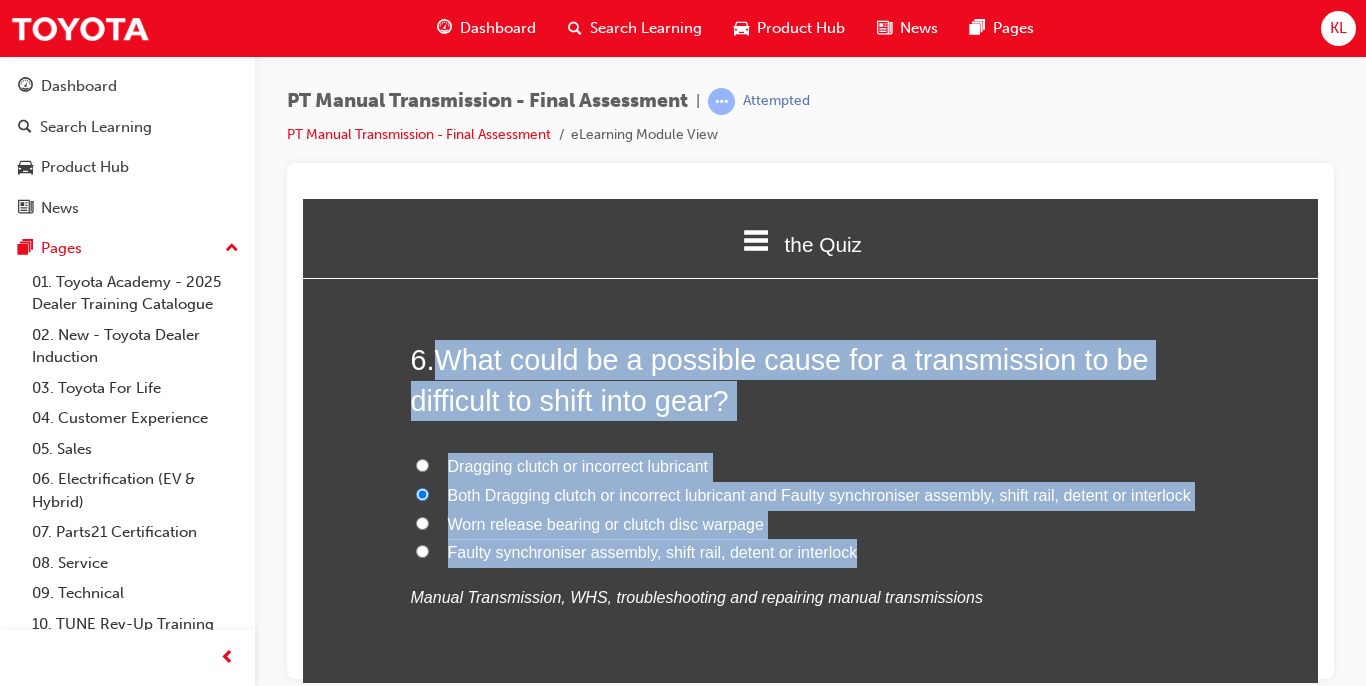 radio on "true" 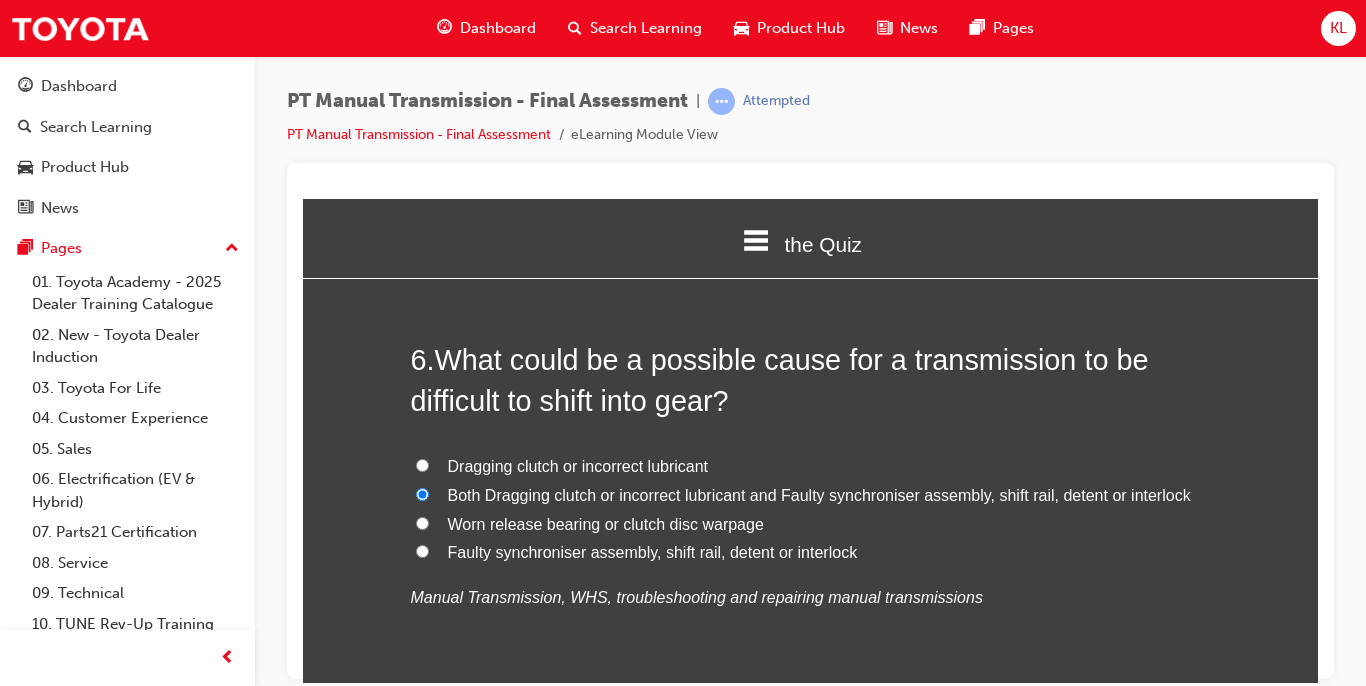 click on "Manual Transmission, WHS, troubleshooting and repairing manual transmissions" at bounding box center (811, 597) 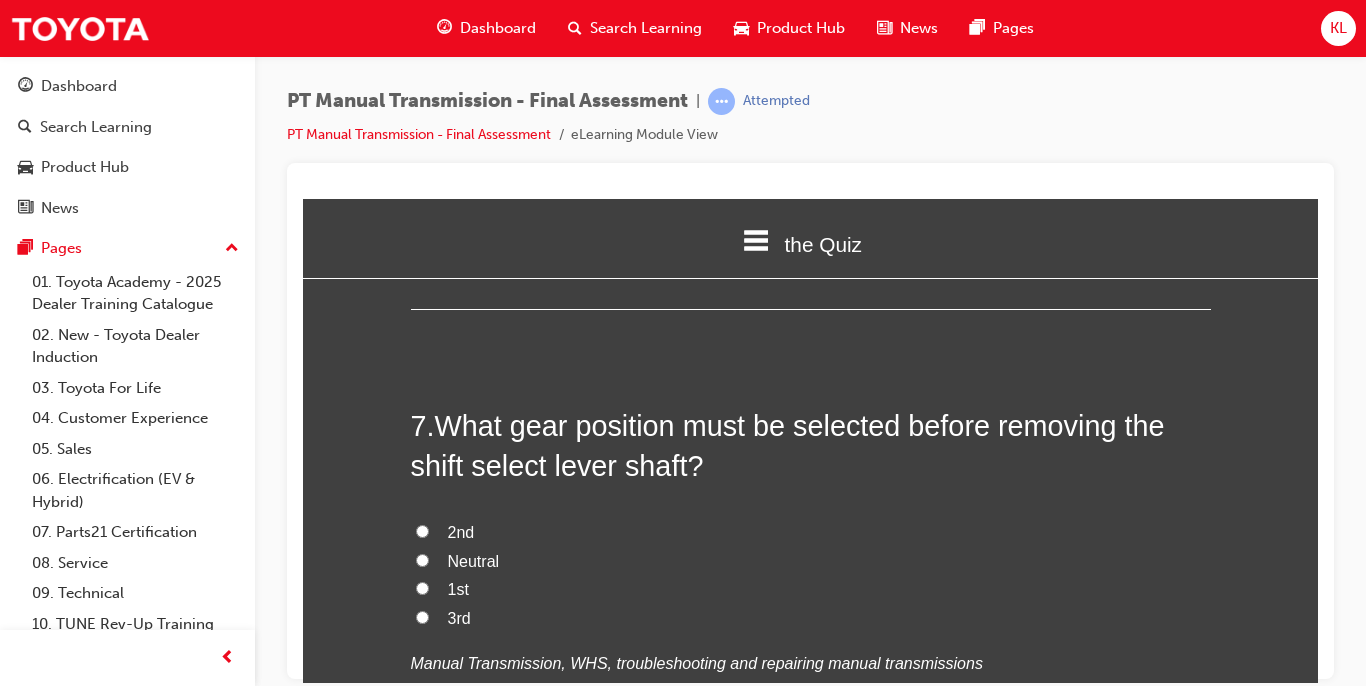 scroll, scrollTop: 2880, scrollLeft: 0, axis: vertical 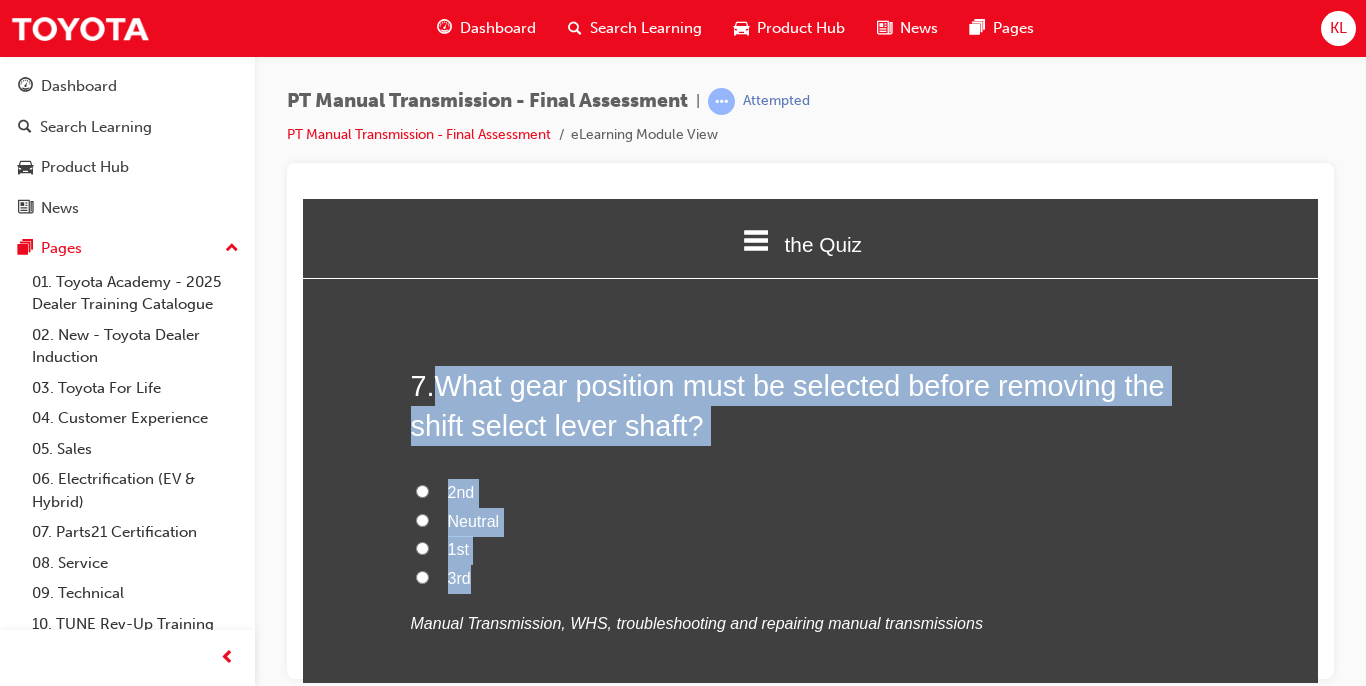 drag, startPoint x: 434, startPoint y: 373, endPoint x: 519, endPoint y: 566, distance: 210.8886 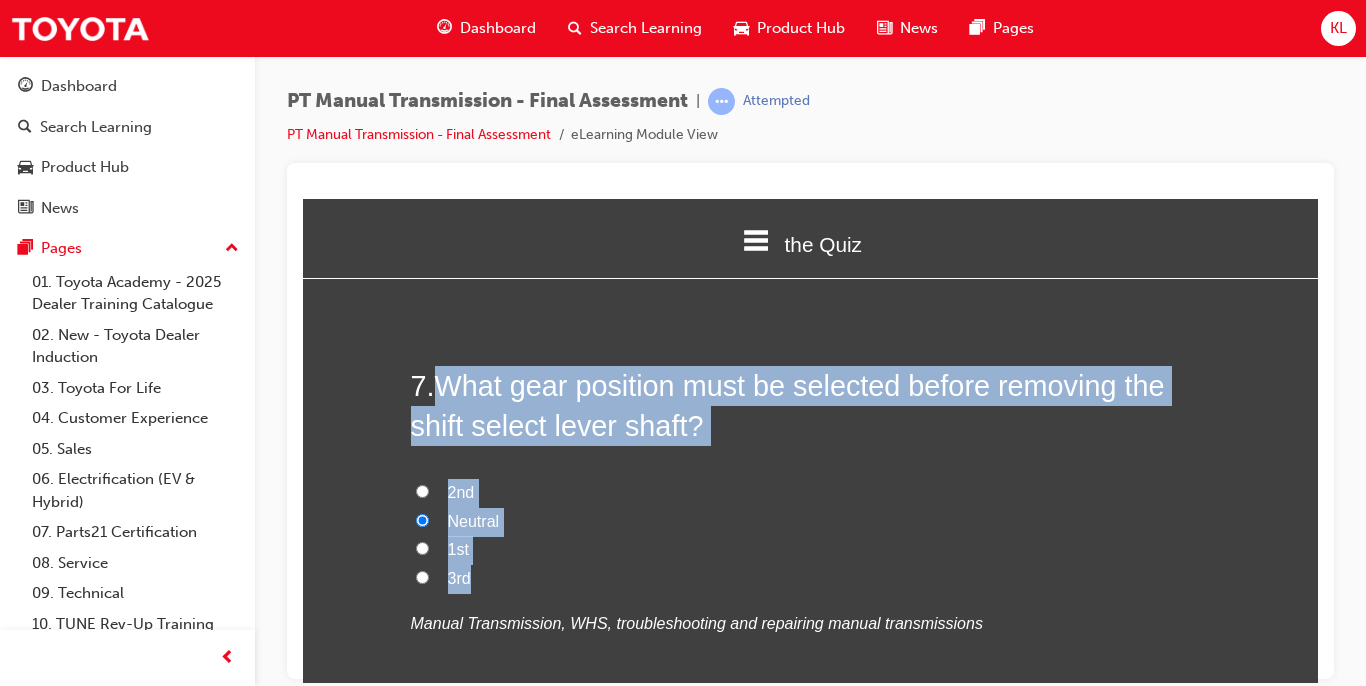 radio on "true" 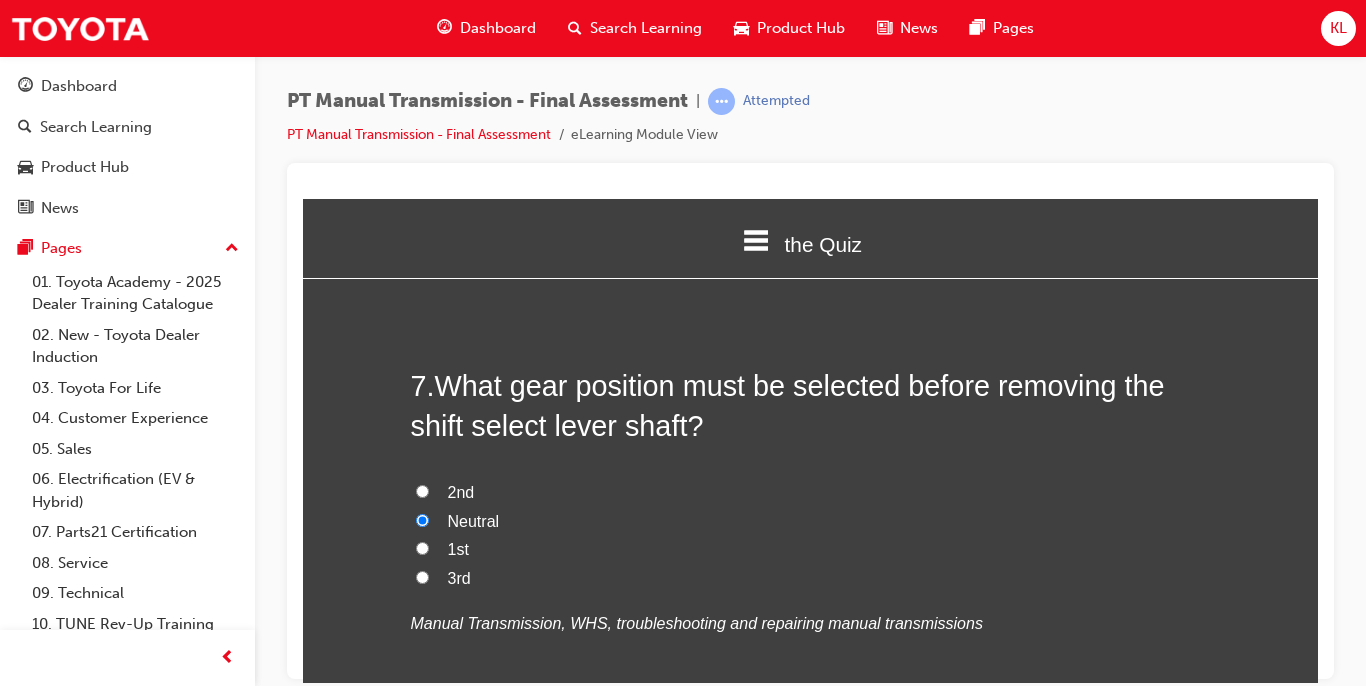 click on "What gear position must be selected before removing the shift select lever shaft?" at bounding box center [788, 405] 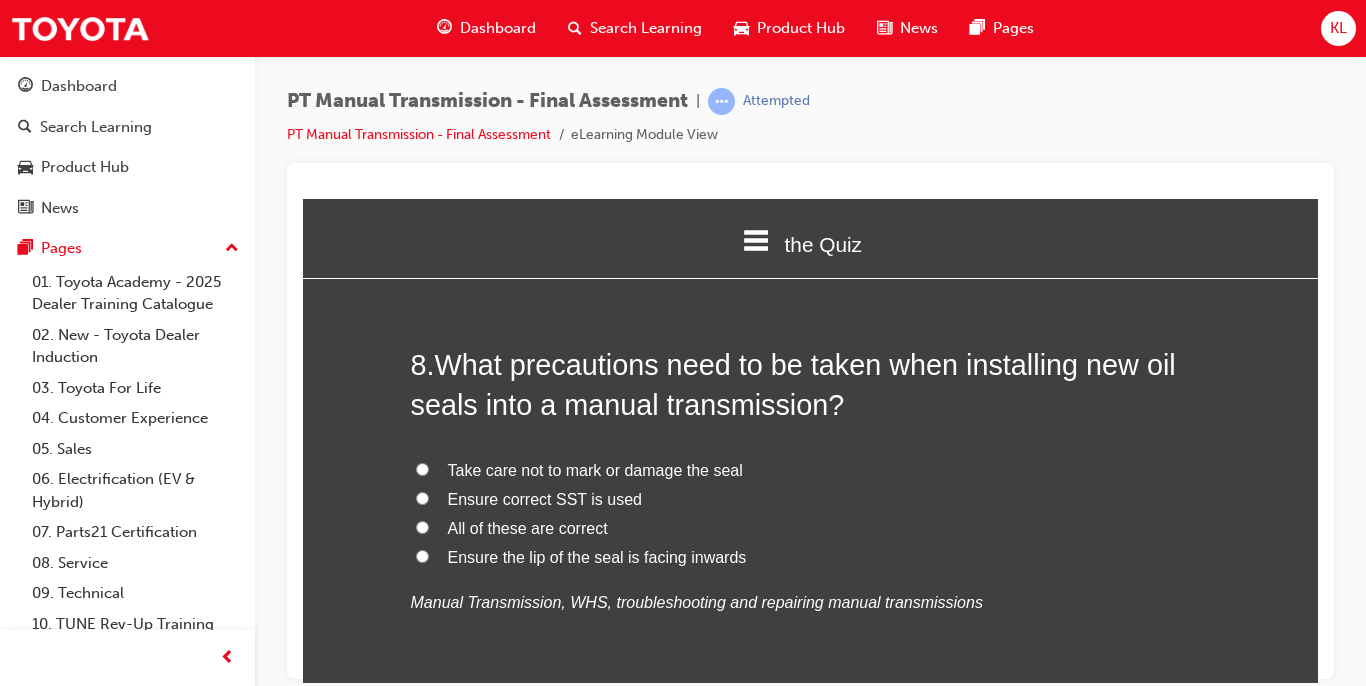 scroll, scrollTop: 3400, scrollLeft: 0, axis: vertical 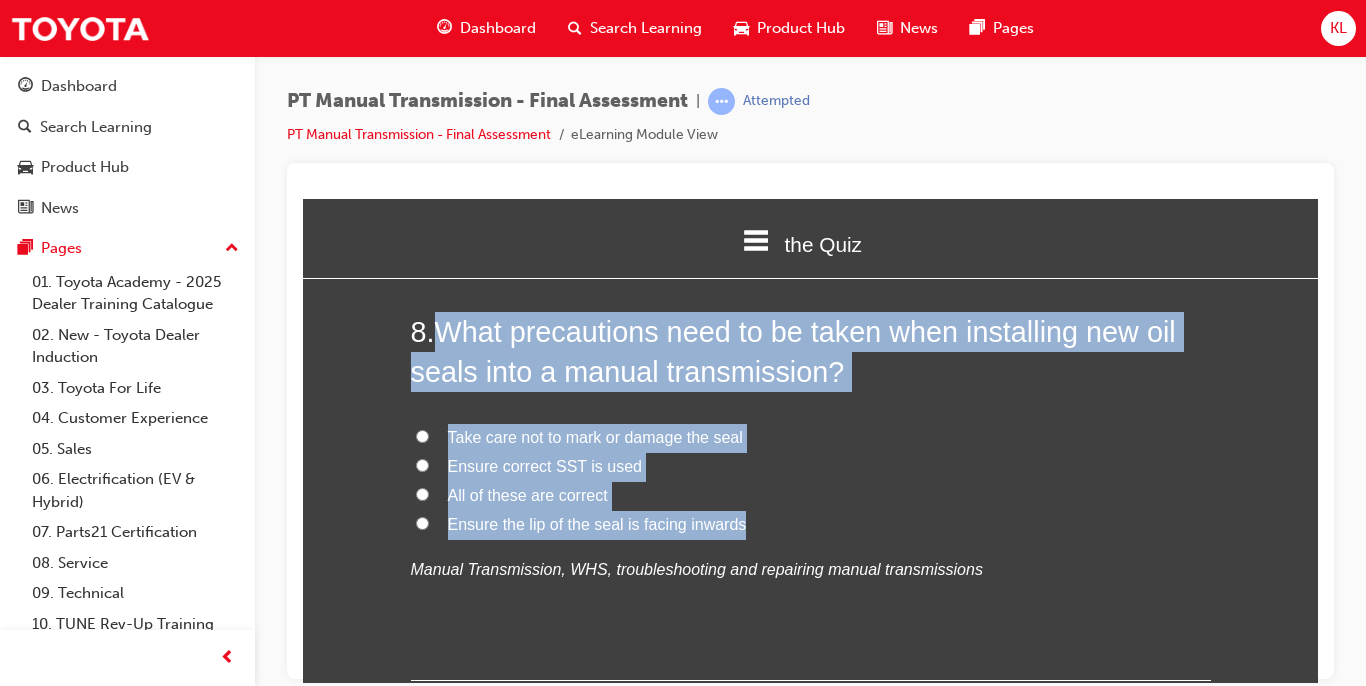 drag, startPoint x: 434, startPoint y: 326, endPoint x: 784, endPoint y: 520, distance: 400.16995 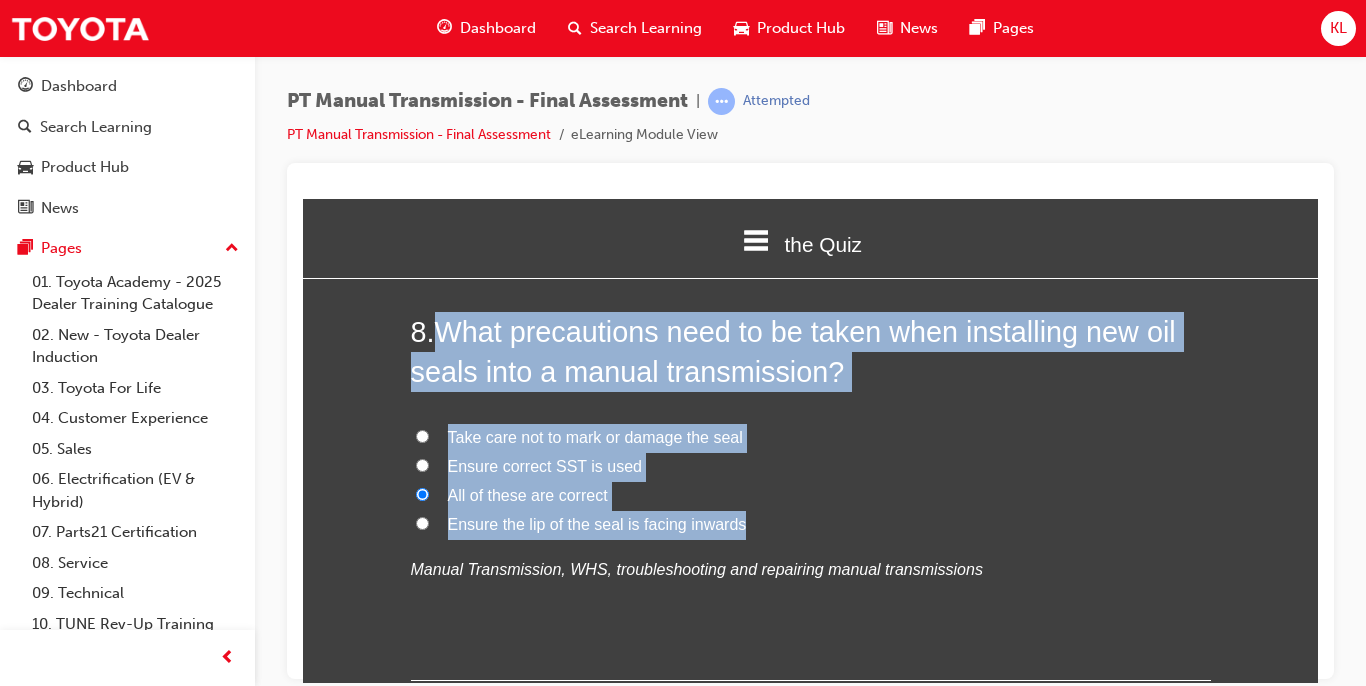 radio on "true" 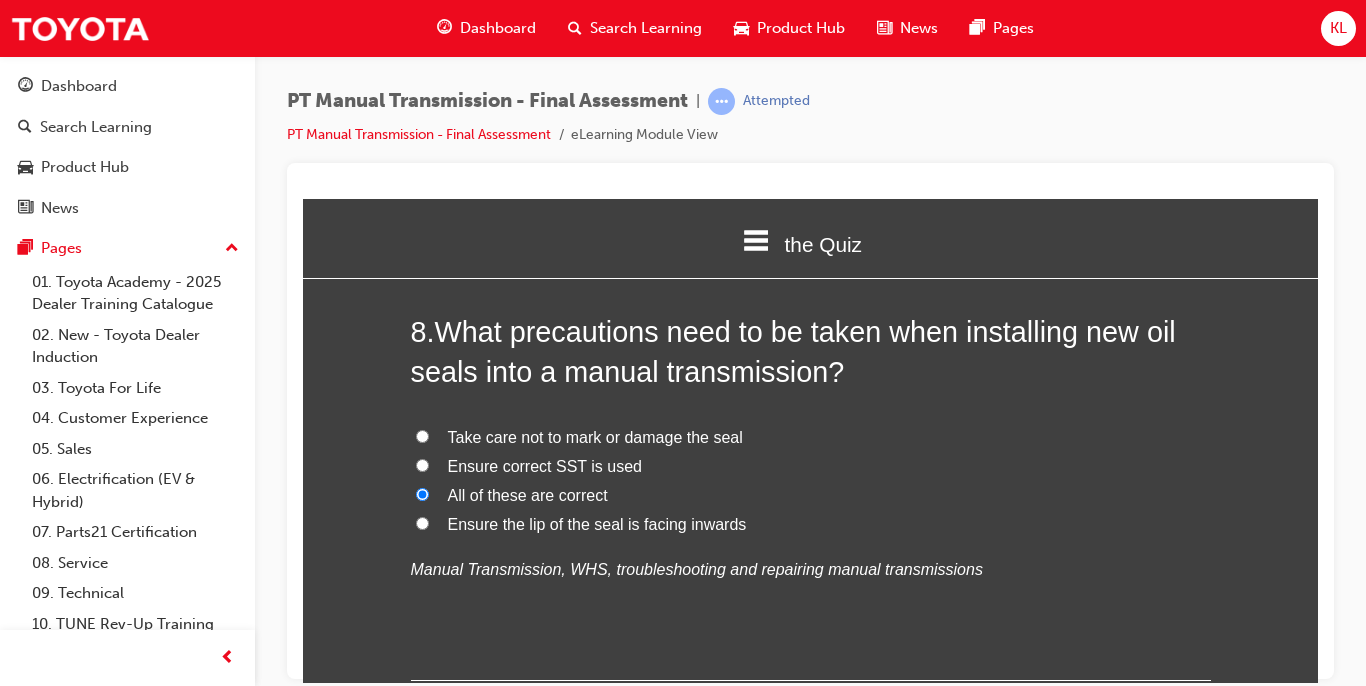click on "Manual Transmission, WHS, troubleshooting and repairing manual transmissions" at bounding box center (811, 569) 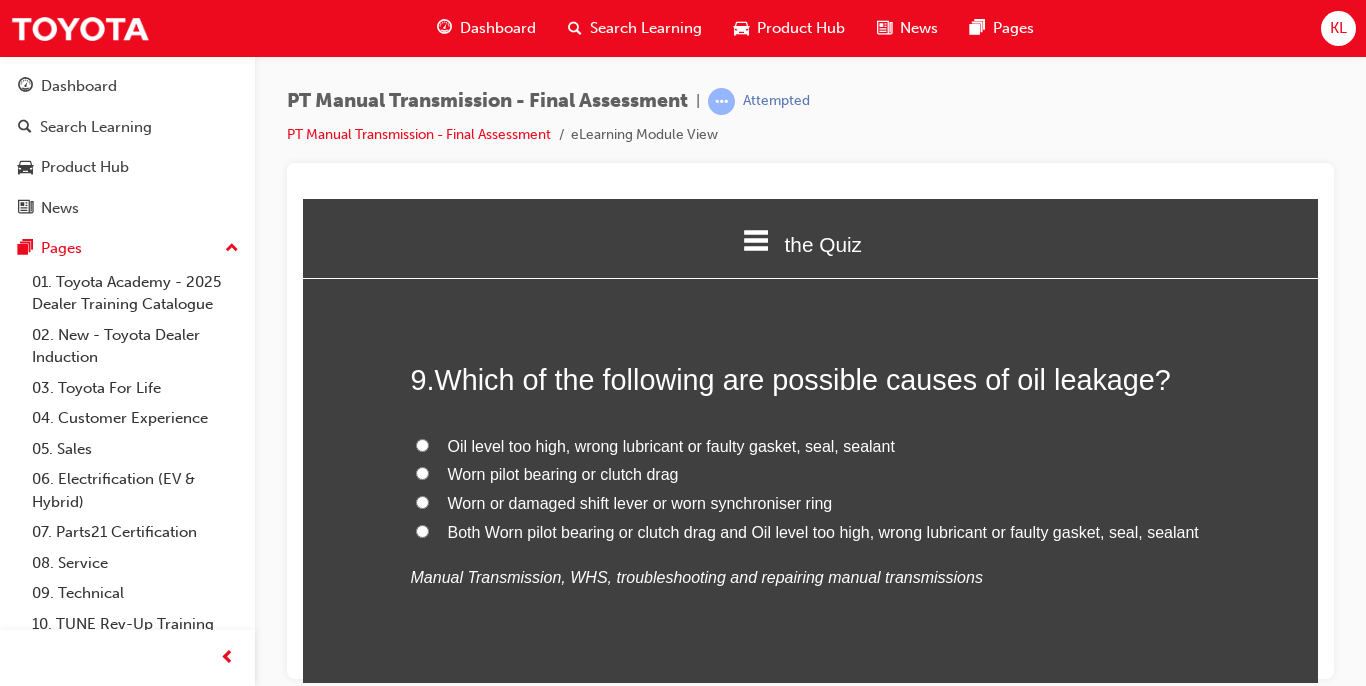 scroll, scrollTop: 3840, scrollLeft: 0, axis: vertical 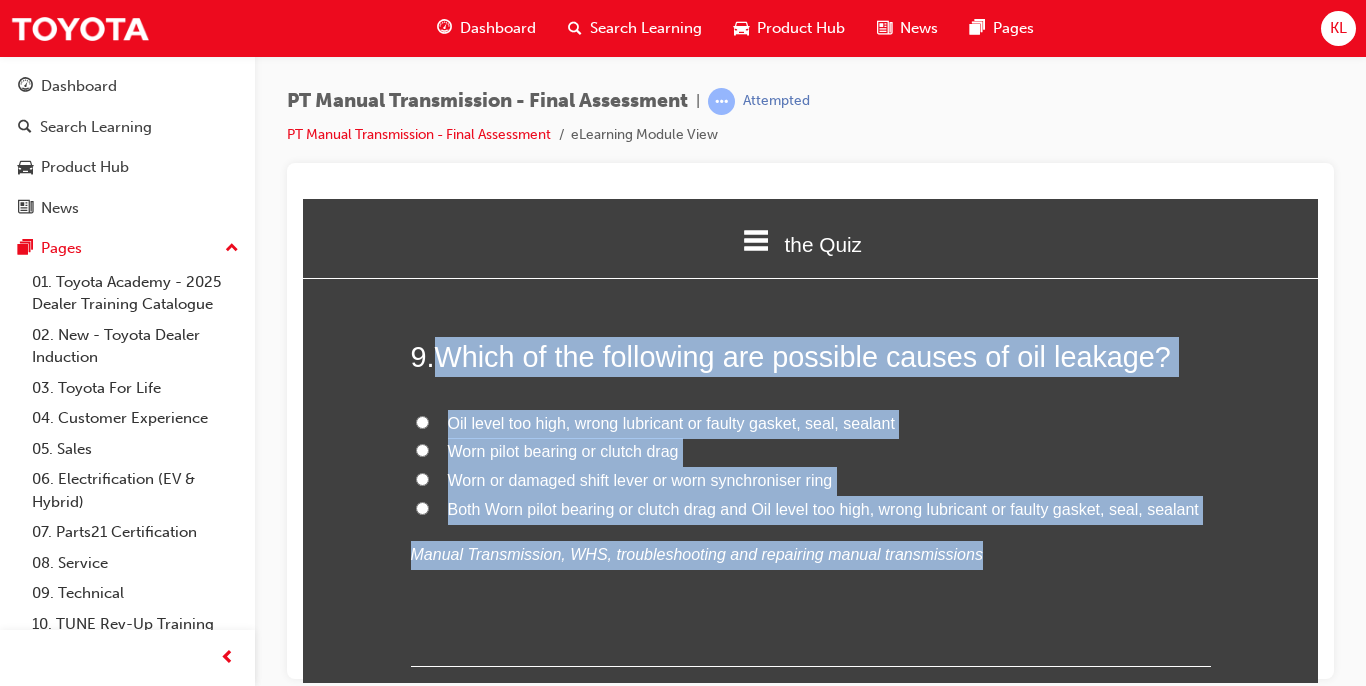 drag, startPoint x: 429, startPoint y: 351, endPoint x: 1113, endPoint y: 537, distance: 708.8385 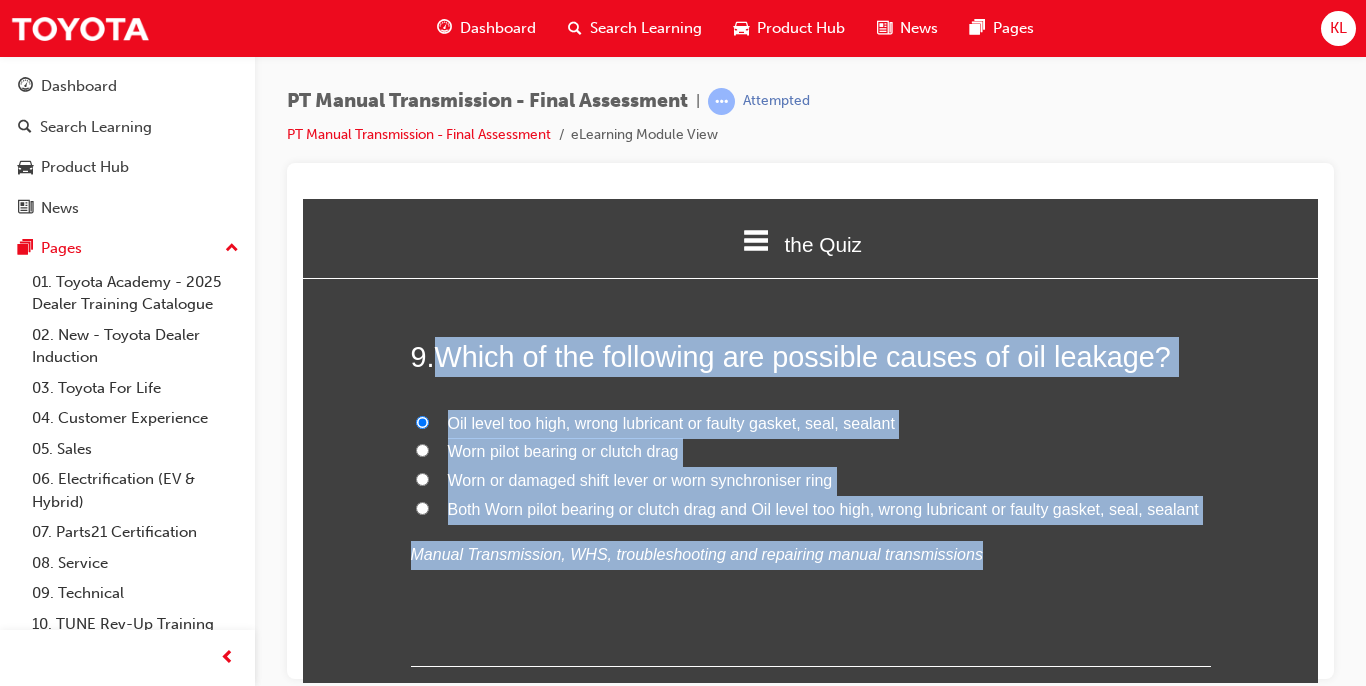 radio on "true" 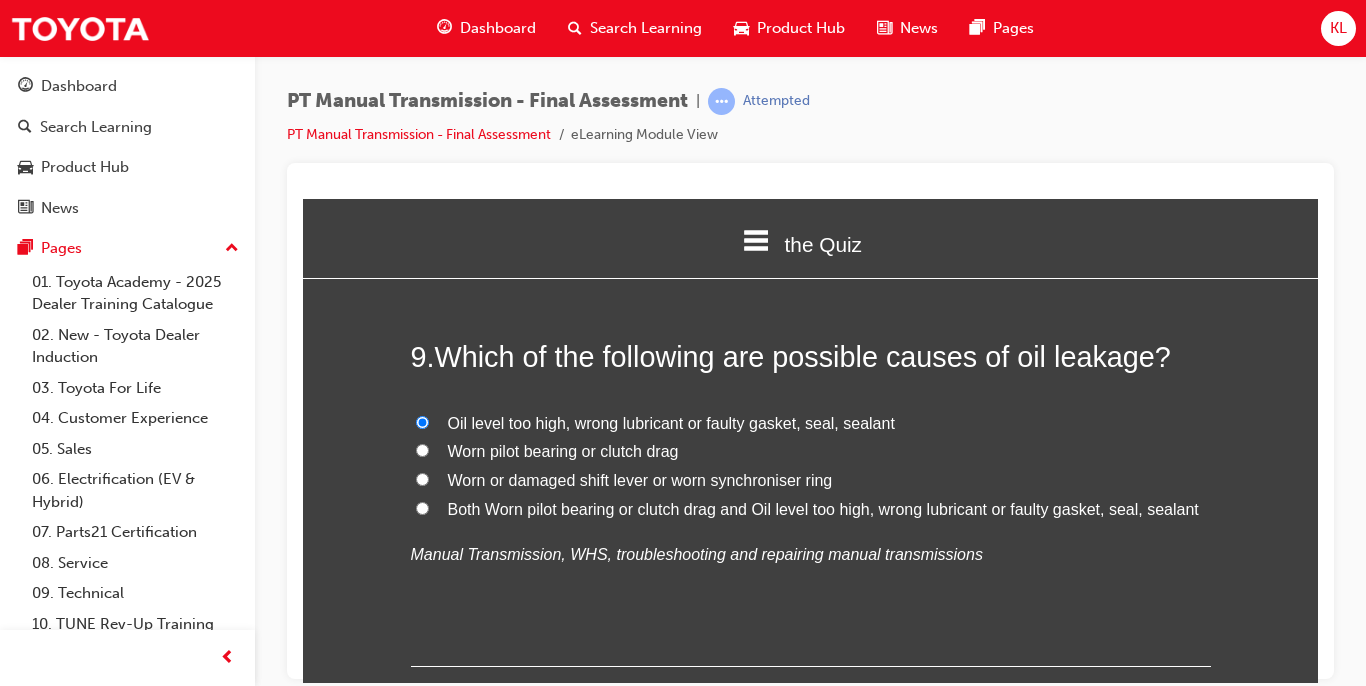 click on "9 .  Which of the following are possible causes of oil leakage? Oil level too high, wrong lubricant or faulty gasket, seal, sealant Worn pilot bearing or clutch drag Worn or damaged shift lever or worn synchroniser ring Both Worn pilot bearing or clutch drag and Oil level too high, wrong lubricant or faulty gasket, seal, sealant
Manual Transmission, WHS, troubleshooting and repairing manual transmissions" at bounding box center (811, 500) 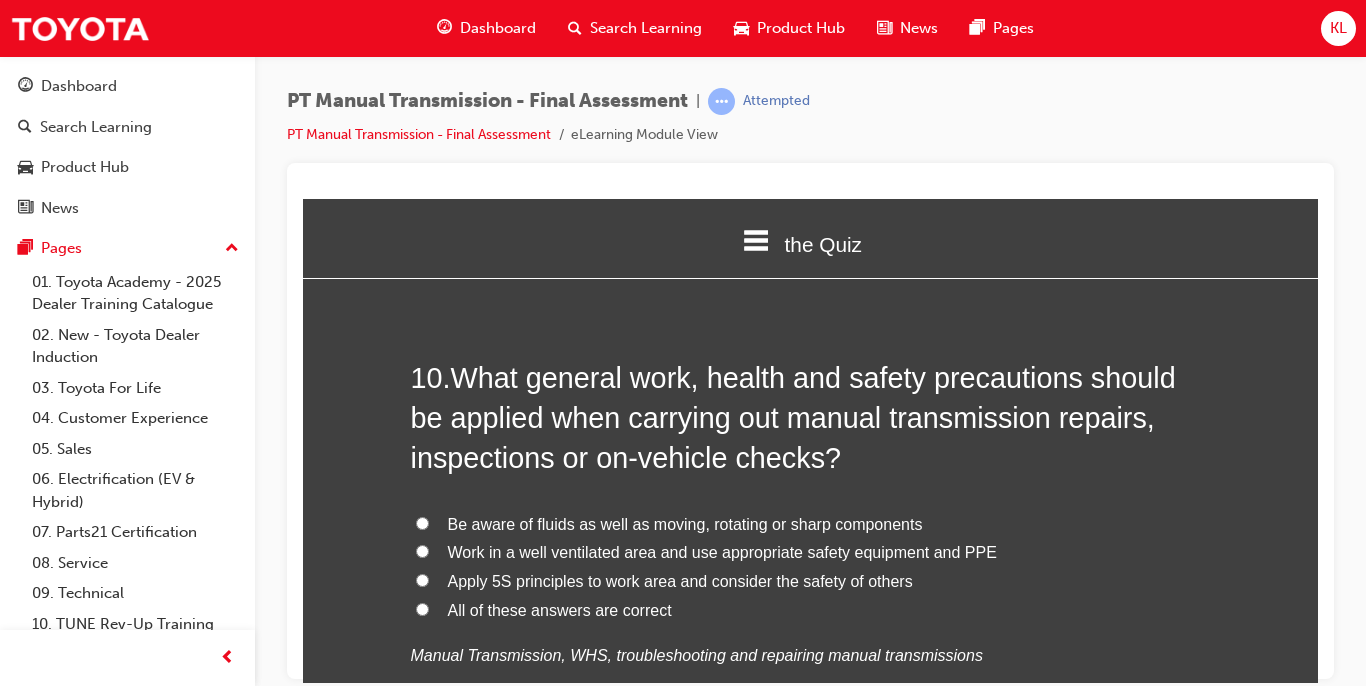 scroll, scrollTop: 4280, scrollLeft: 0, axis: vertical 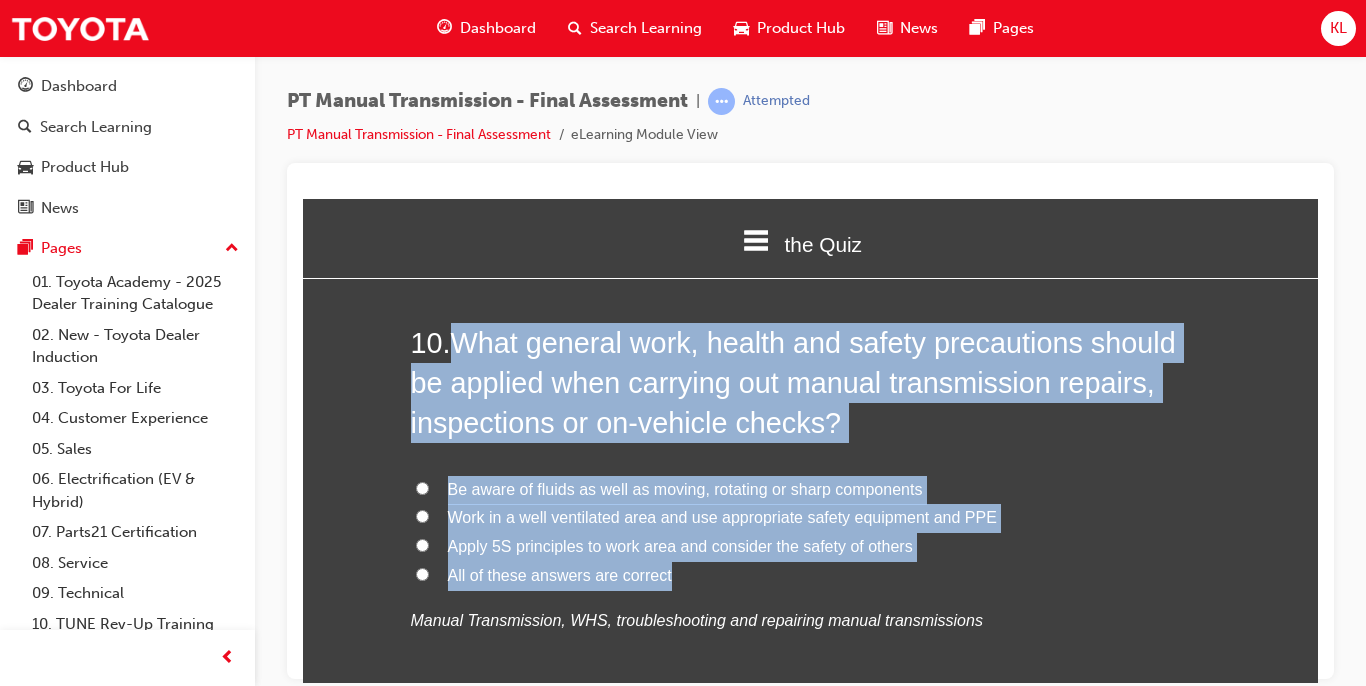 drag, startPoint x: 453, startPoint y: 337, endPoint x: 836, endPoint y: 582, distance: 454.6581 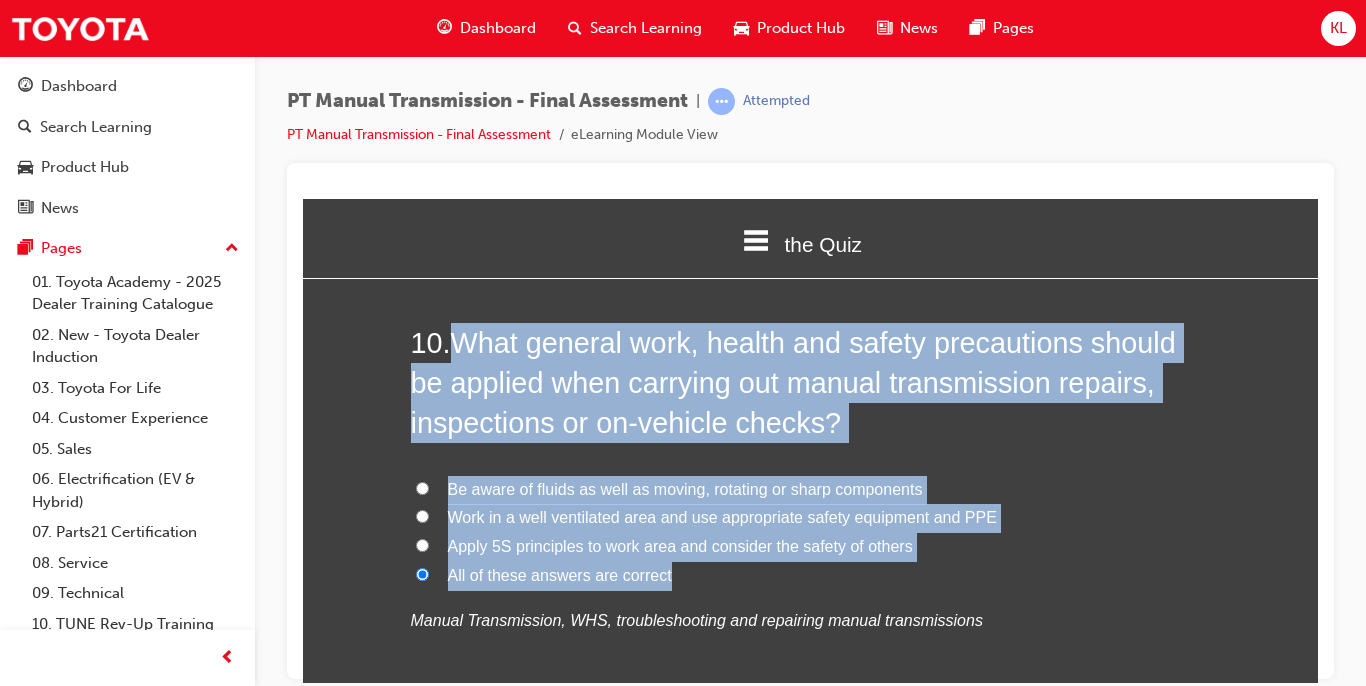 radio on "true" 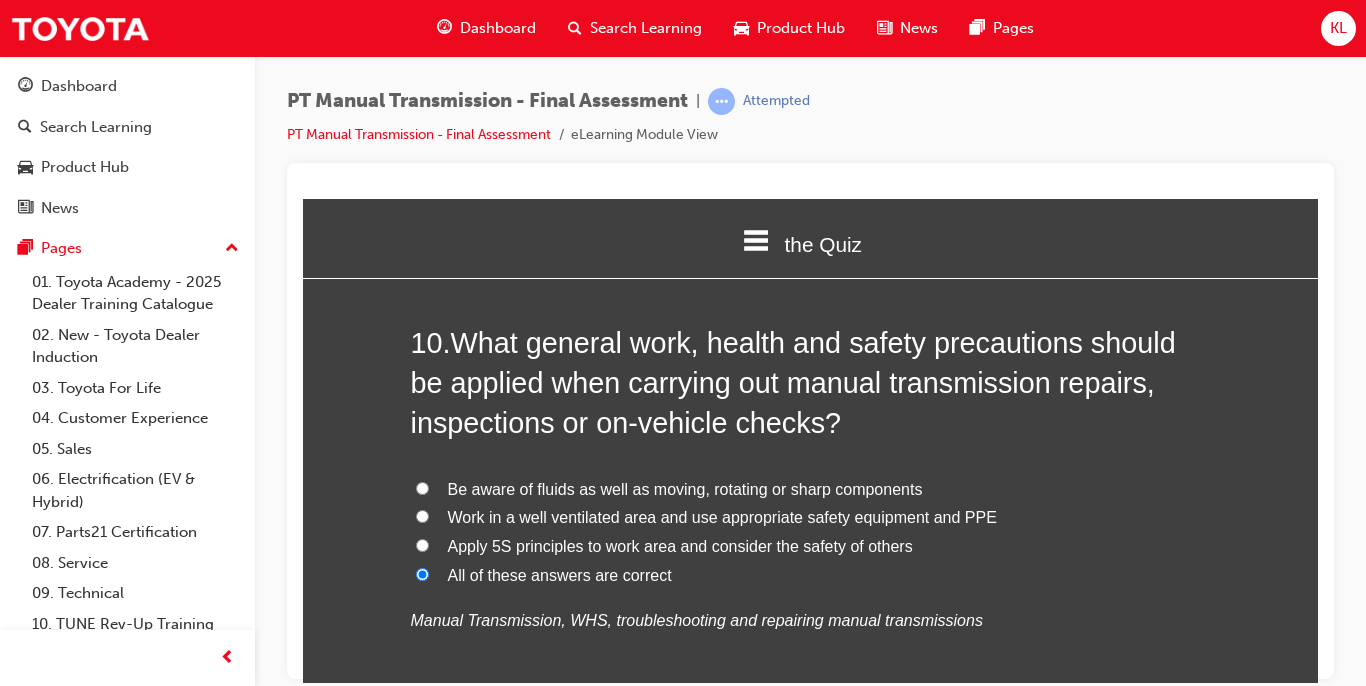 click on "Manual Transmission, WHS, troubleshooting and repairing manual transmissions" at bounding box center (697, 619) 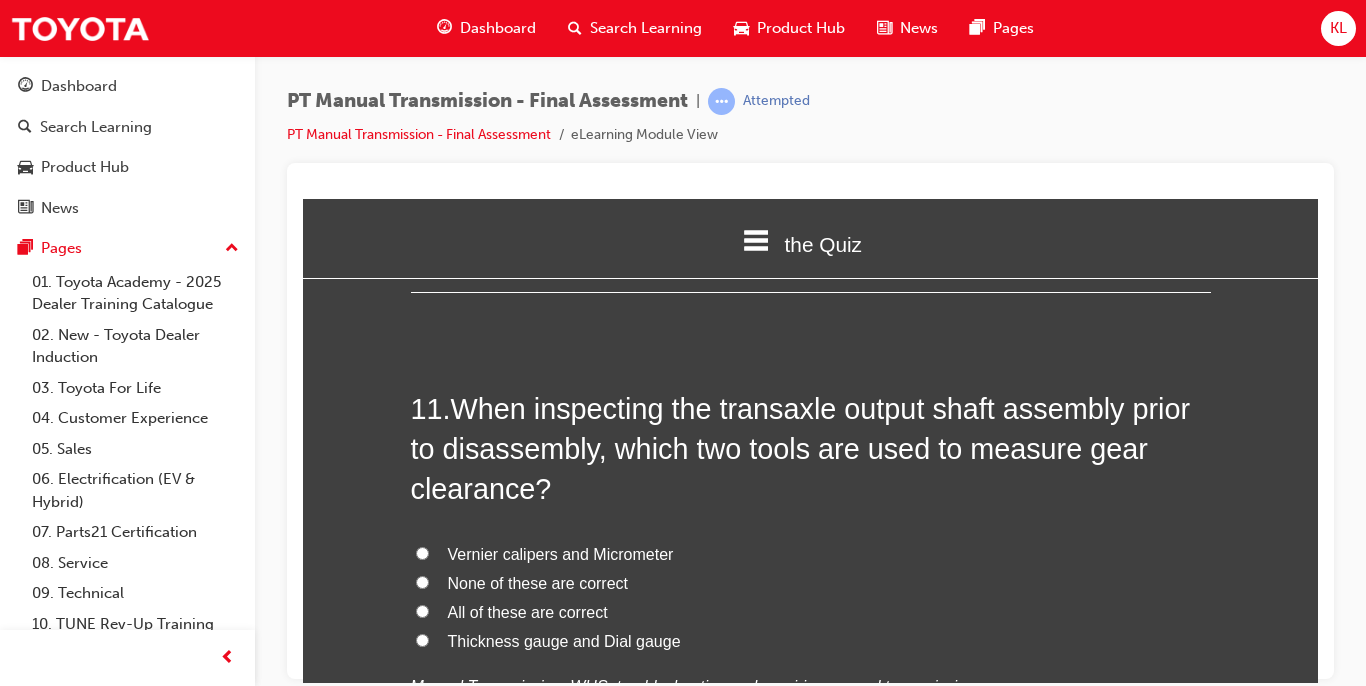 scroll, scrollTop: 4760, scrollLeft: 0, axis: vertical 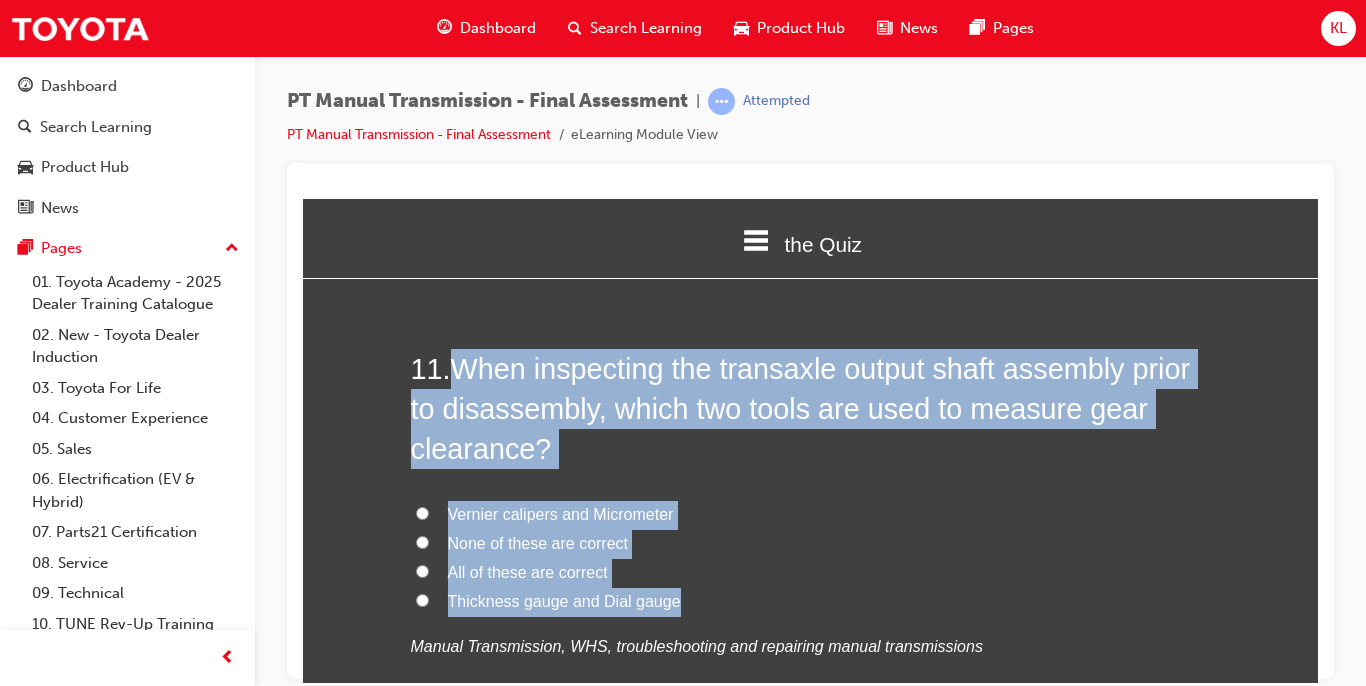 drag, startPoint x: 458, startPoint y: 359, endPoint x: 674, endPoint y: 608, distance: 329.63162 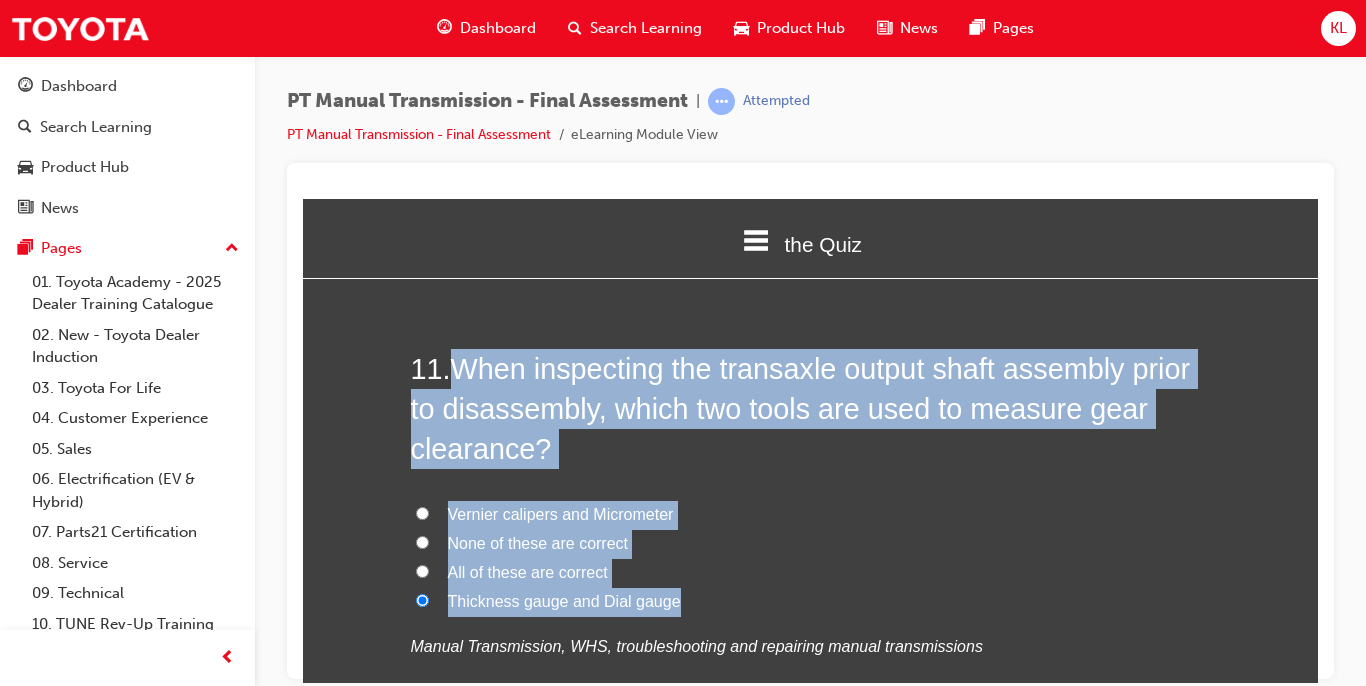 radio on "true" 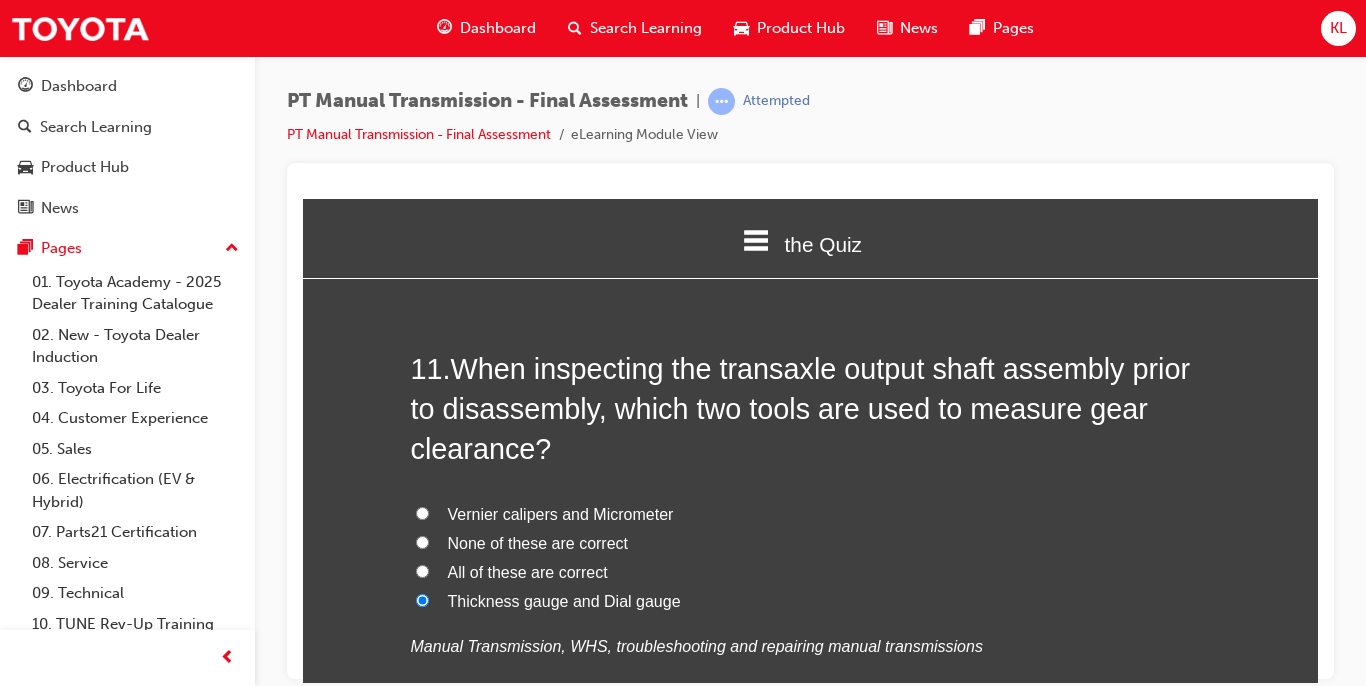 click on "Manual Transmission, WHS, troubleshooting and repairing manual transmissions" at bounding box center [697, 645] 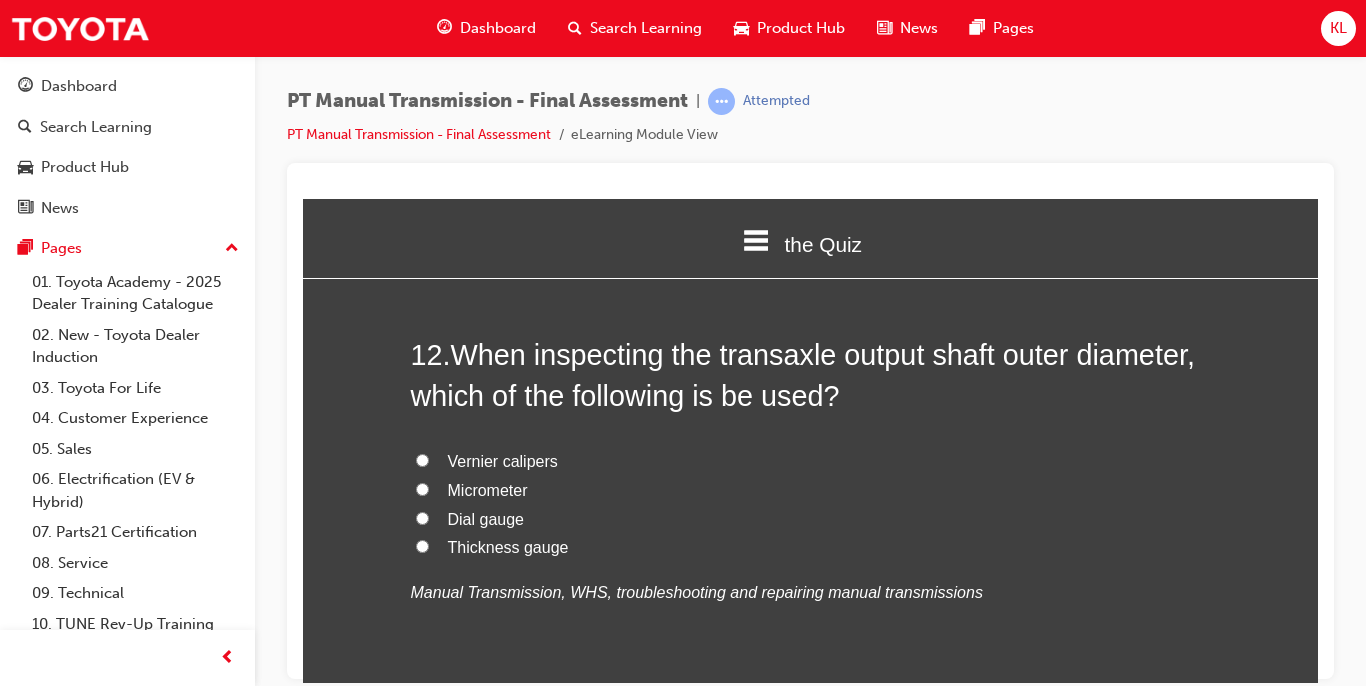 scroll, scrollTop: 5280, scrollLeft: 0, axis: vertical 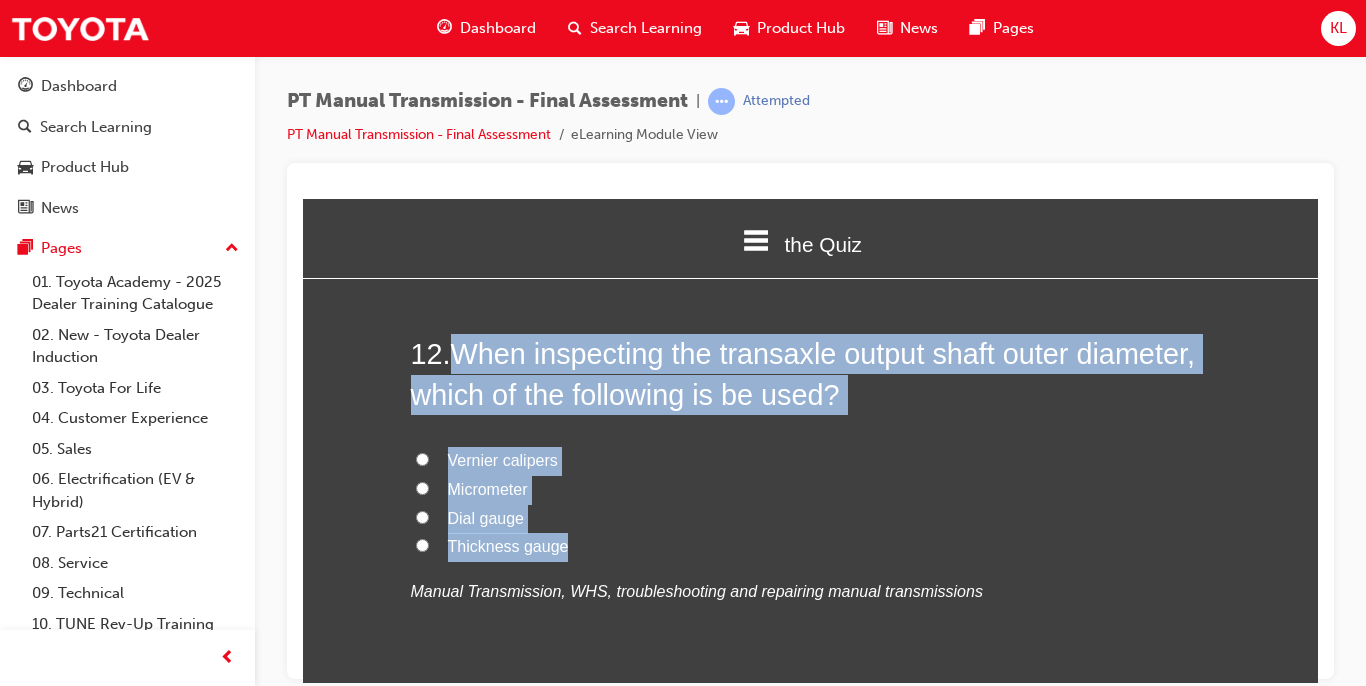 drag, startPoint x: 451, startPoint y: 350, endPoint x: 573, endPoint y: 540, distance: 225.79637 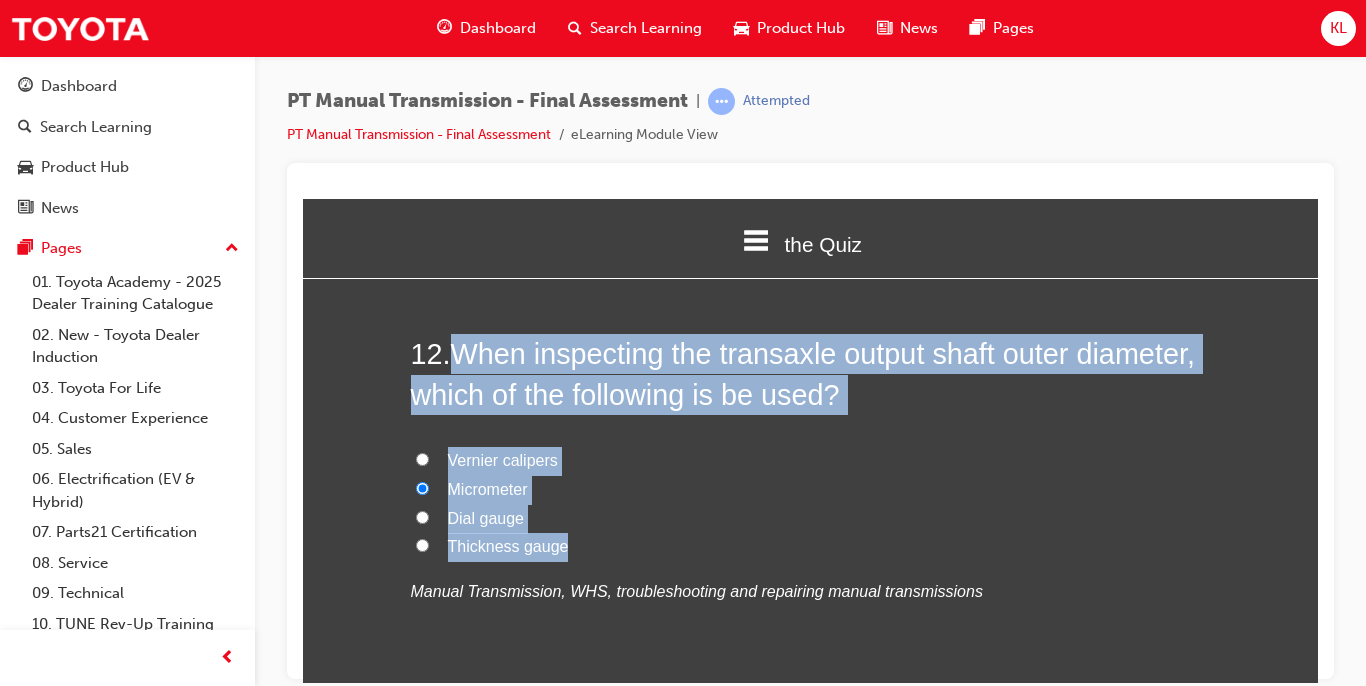 radio on "true" 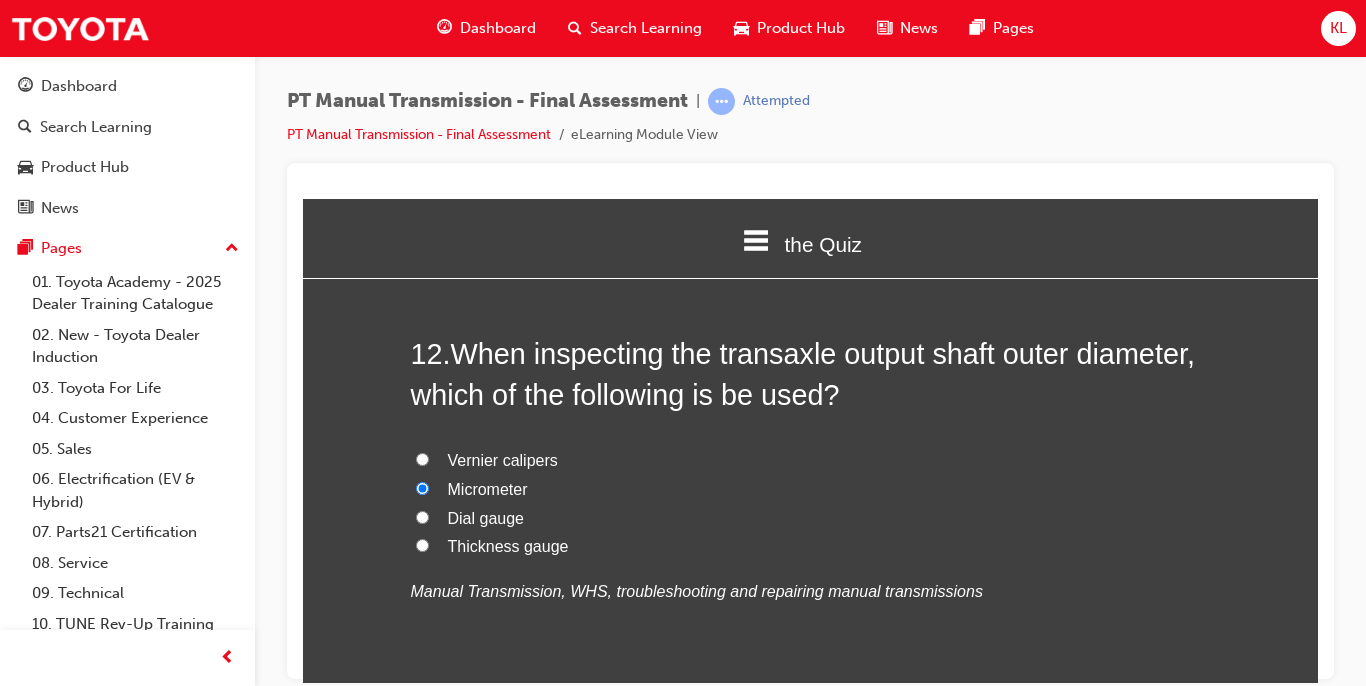 click on "Manual Transmission, WHS, troubleshooting and repairing manual transmissions" at bounding box center (697, 590) 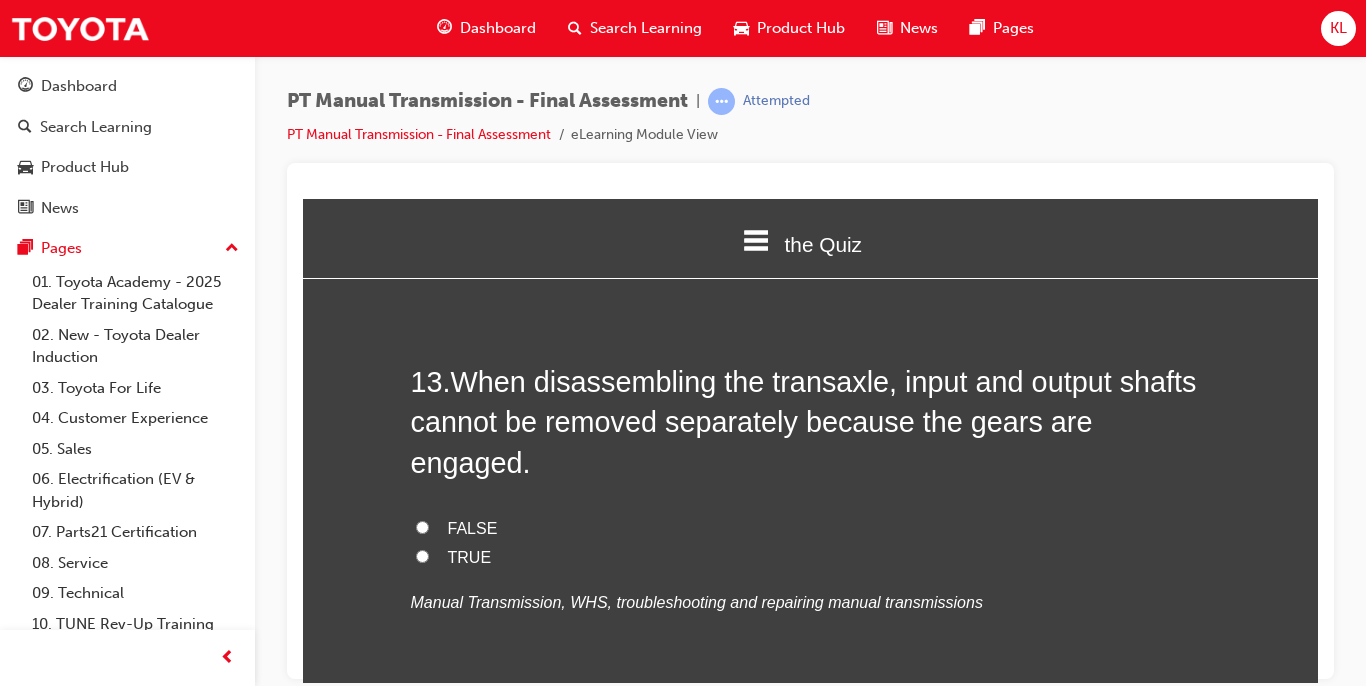 scroll, scrollTop: 5720, scrollLeft: 0, axis: vertical 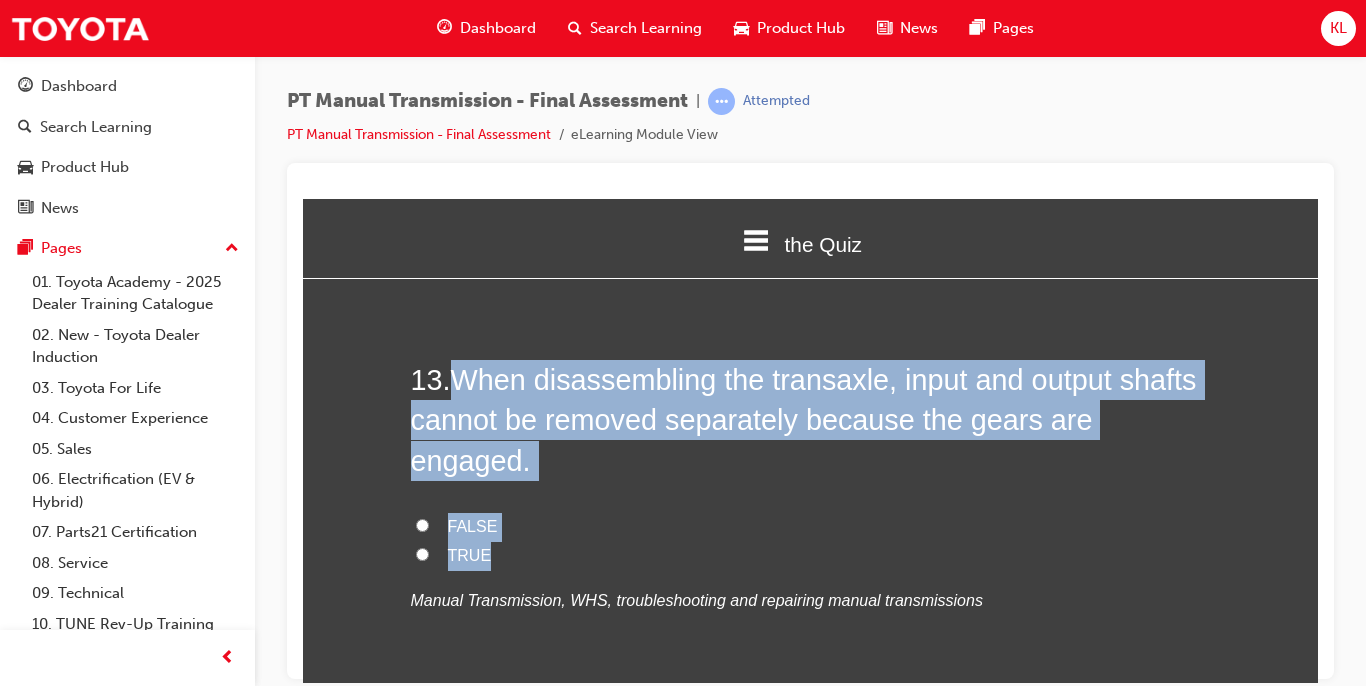 drag, startPoint x: 452, startPoint y: 370, endPoint x: 497, endPoint y: 517, distance: 153.73354 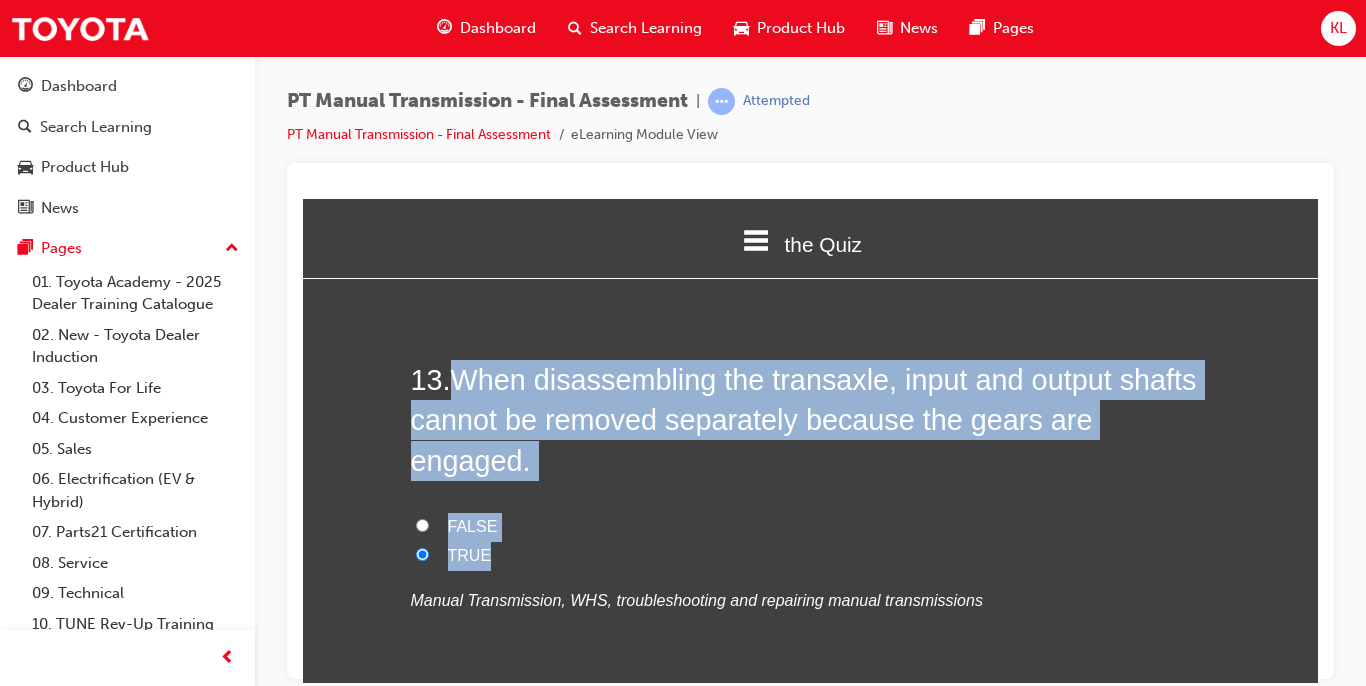 radio on "true" 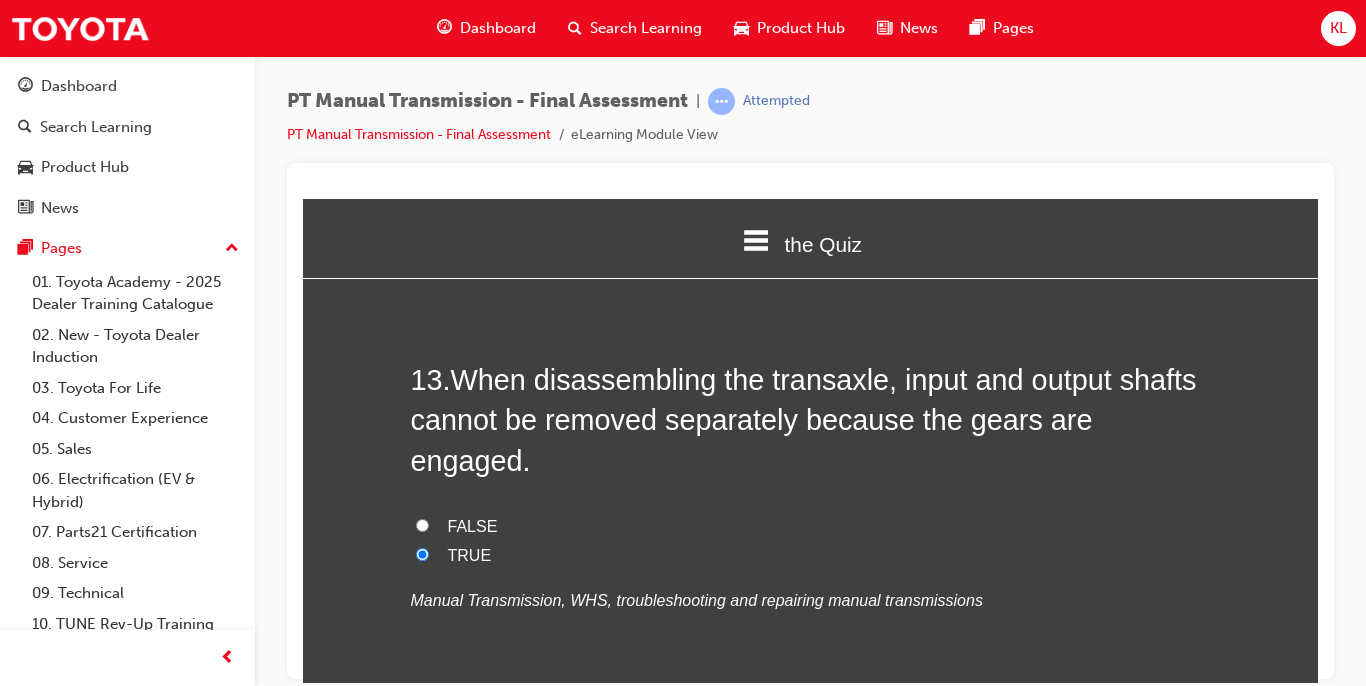 click on "13 .  When disassembling the transaxle, input and output shafts cannot be removed separately because the gears are engaged. FALSE TRUE
Manual Transmission, WHS, troubleshooting and repairing manual transmissions" at bounding box center (811, 535) 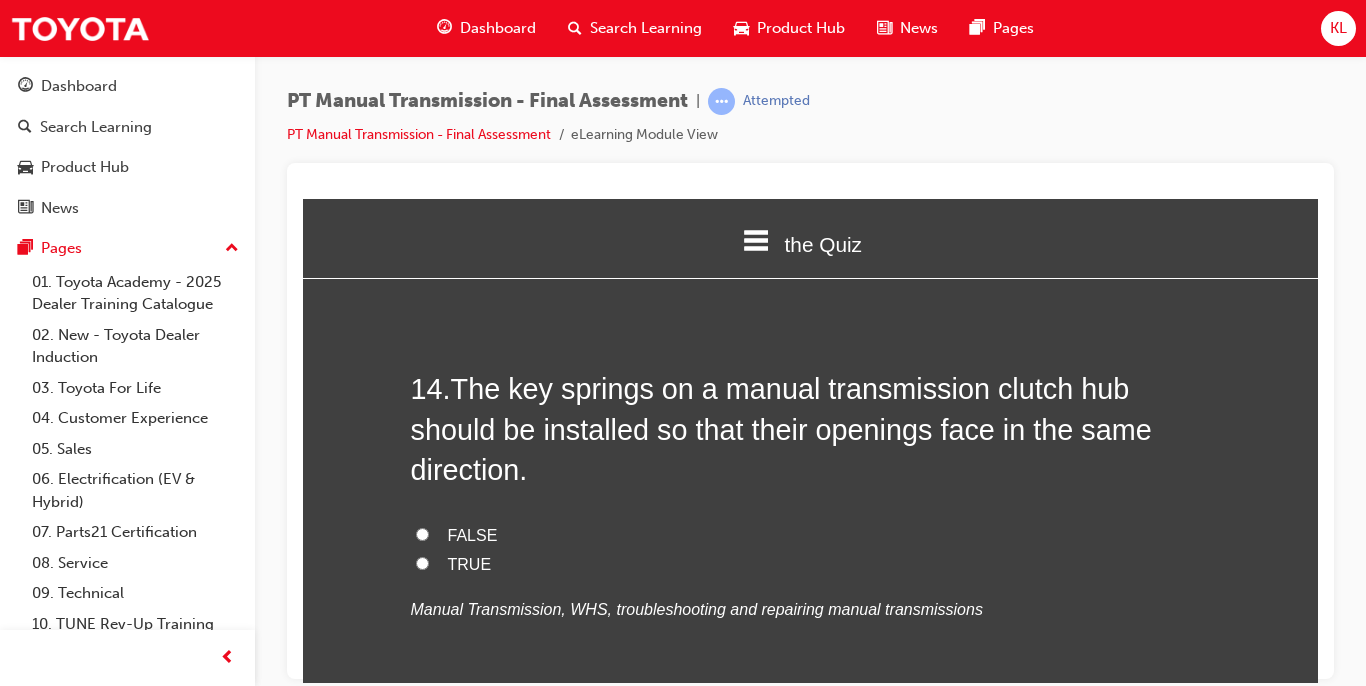 scroll, scrollTop: 6160, scrollLeft: 0, axis: vertical 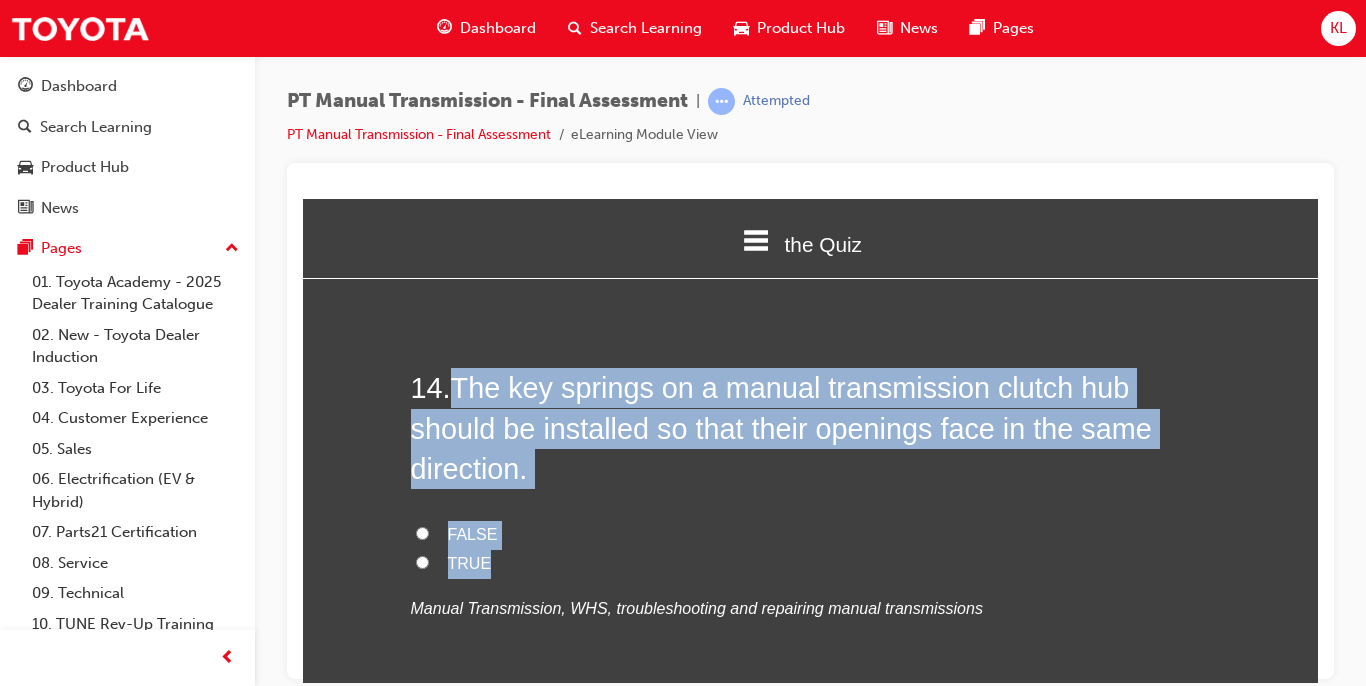 drag, startPoint x: 450, startPoint y: 336, endPoint x: 512, endPoint y: 519, distance: 193.2175 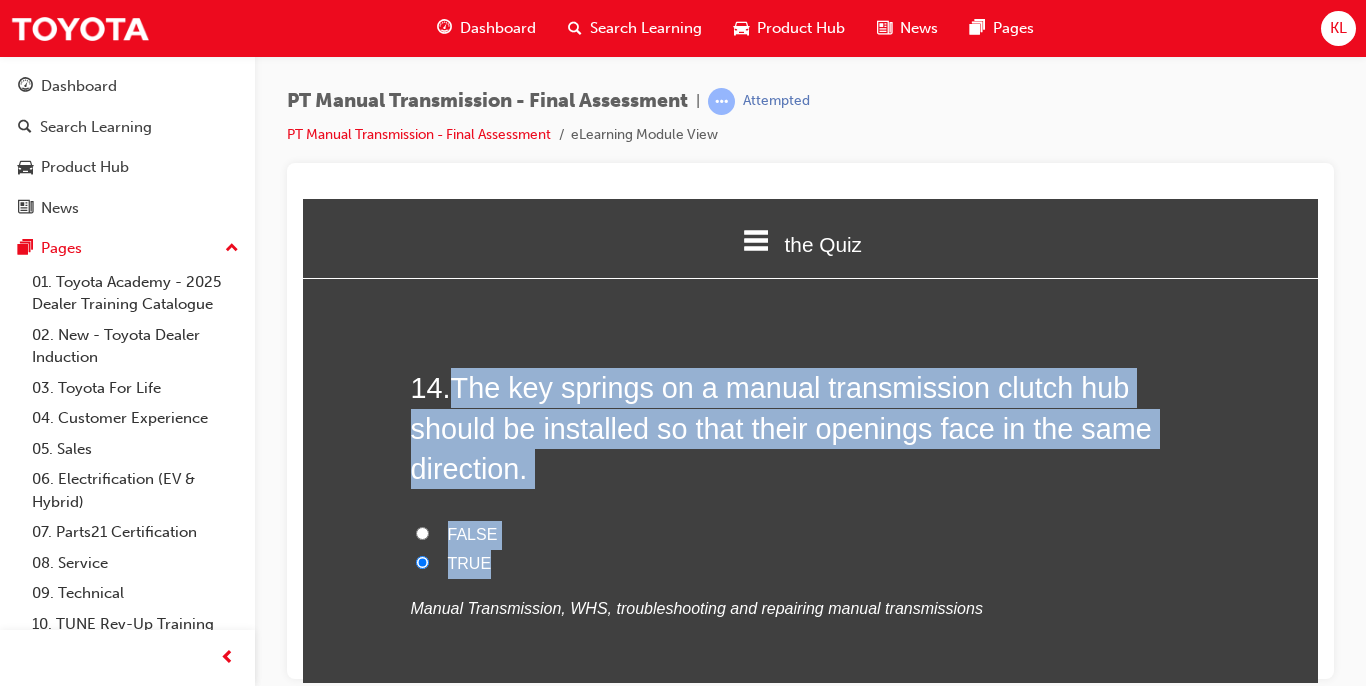 radio on "true" 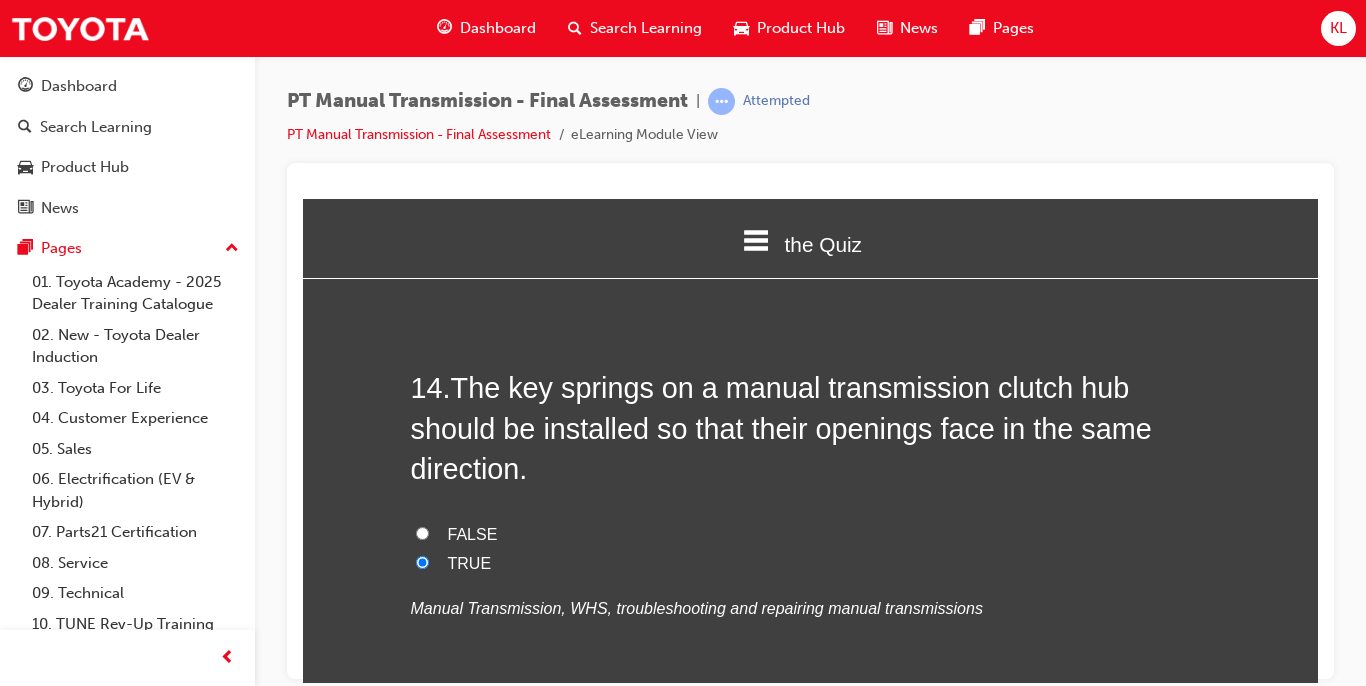 click on "Manual Transmission, WHS, troubleshooting and repairing manual transmissions" at bounding box center (697, 607) 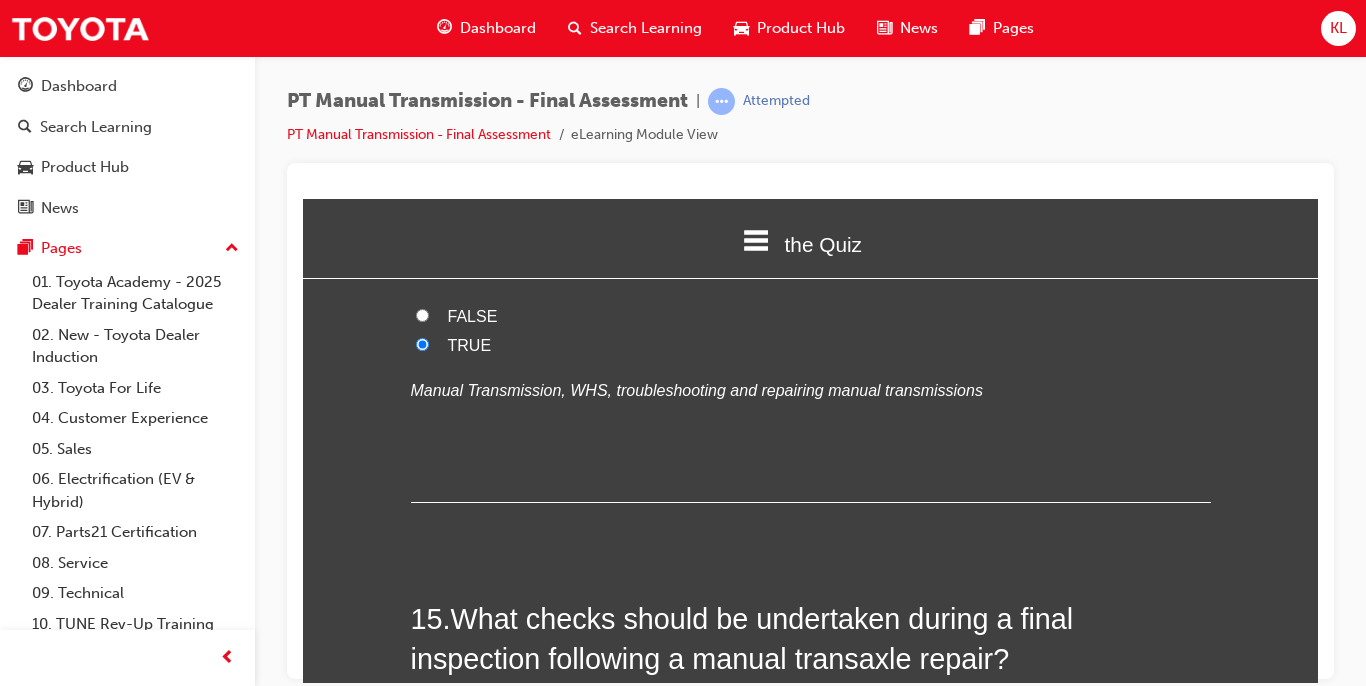 scroll, scrollTop: 6640, scrollLeft: 0, axis: vertical 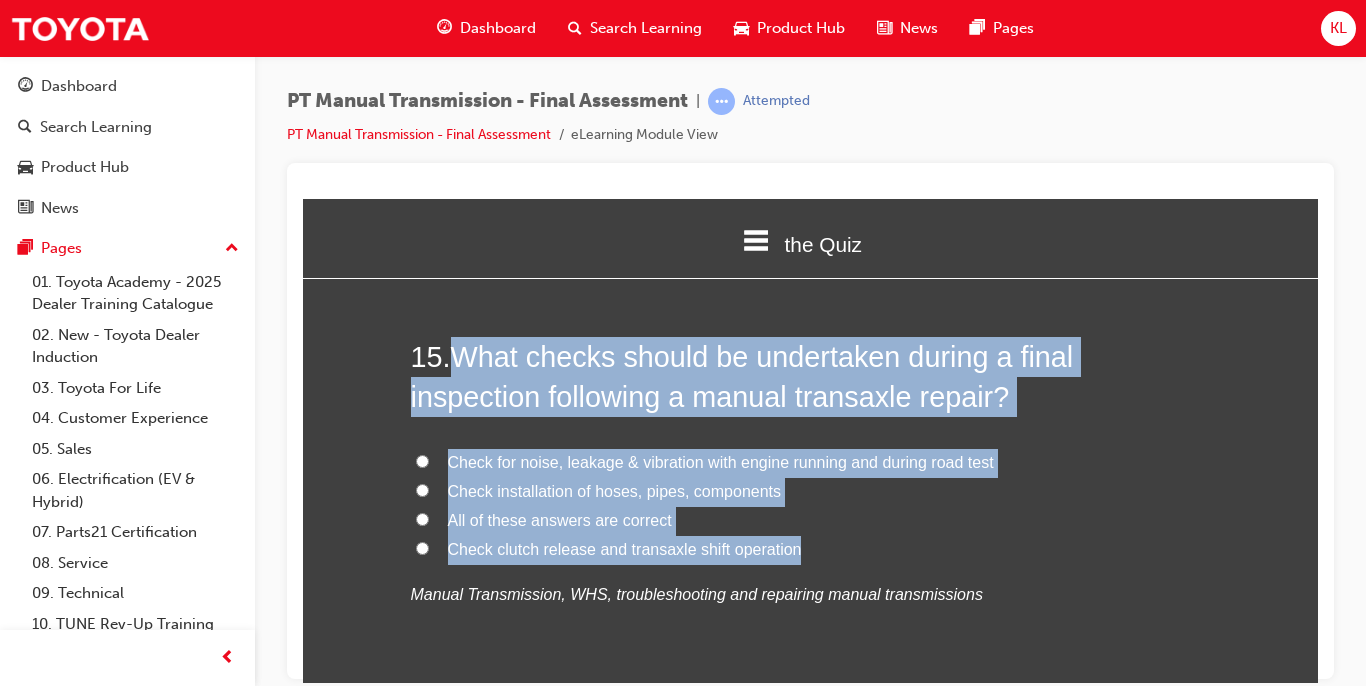 drag, startPoint x: 457, startPoint y: 316, endPoint x: 840, endPoint y: 496, distance: 423.1891 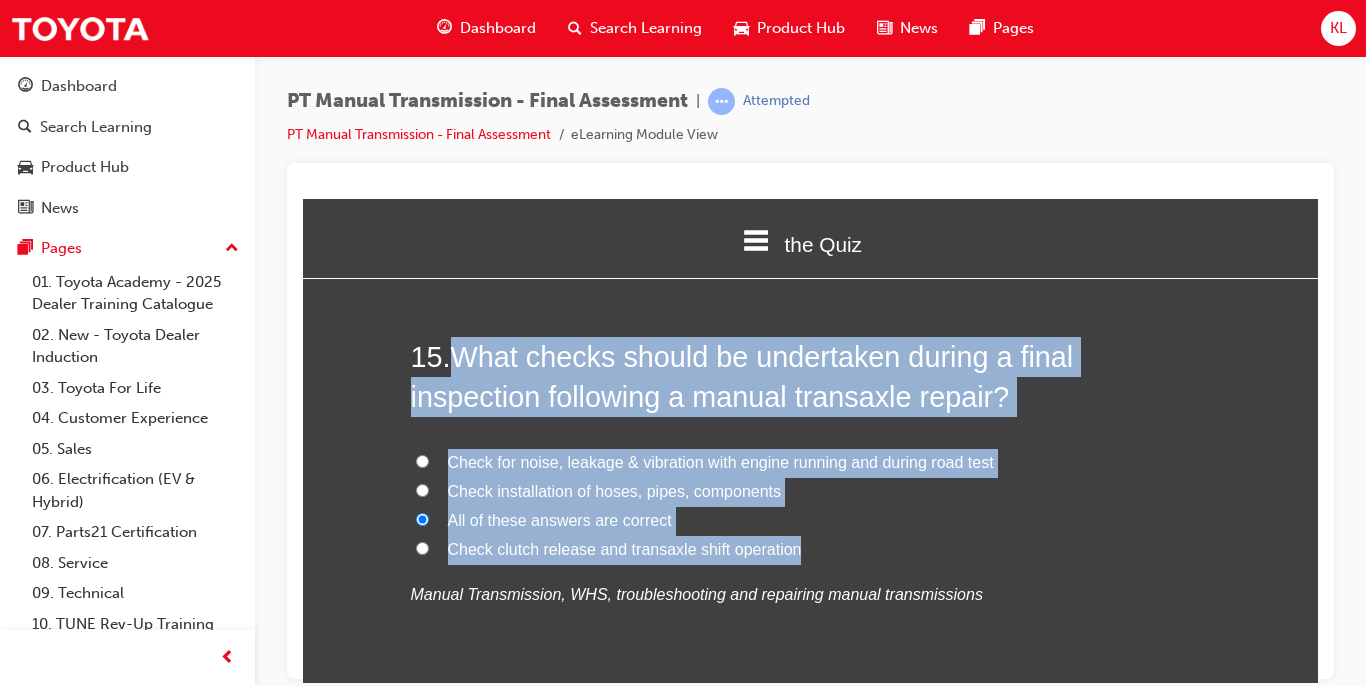 radio on "true" 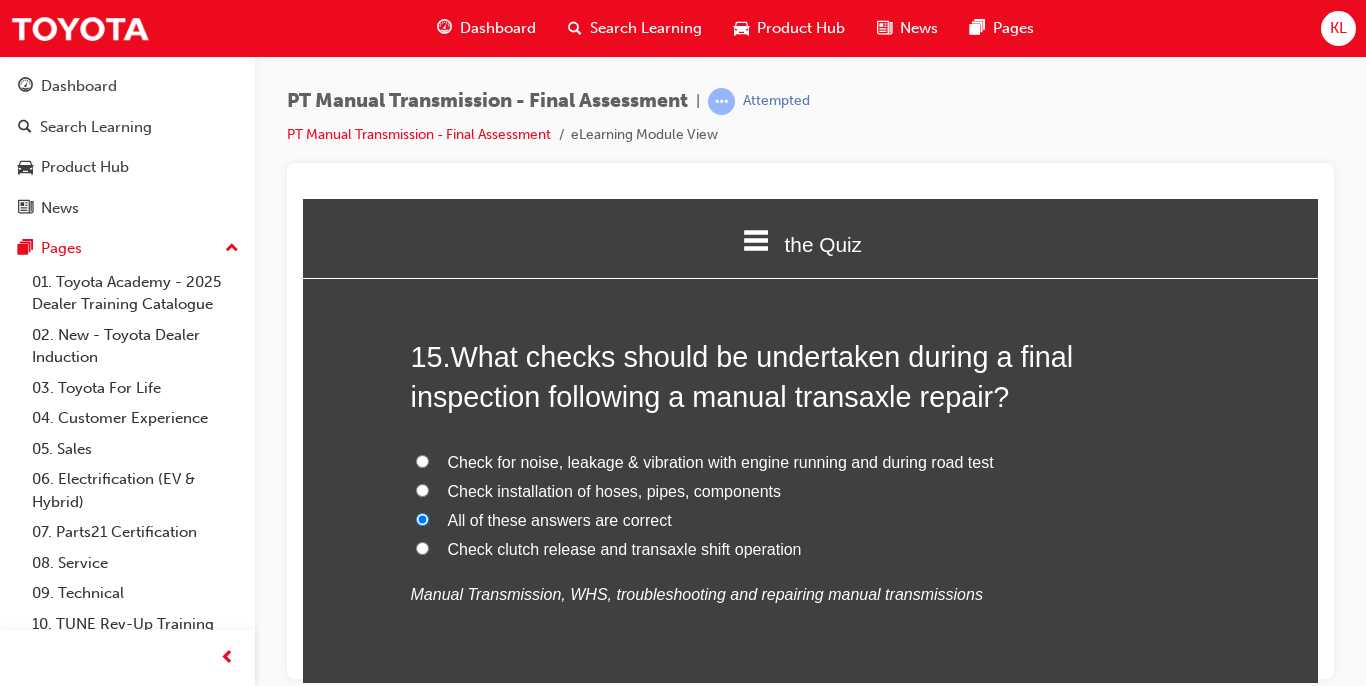 click on "Manual Transmission, WHS, troubleshooting and repairing manual transmissions" at bounding box center [697, 593] 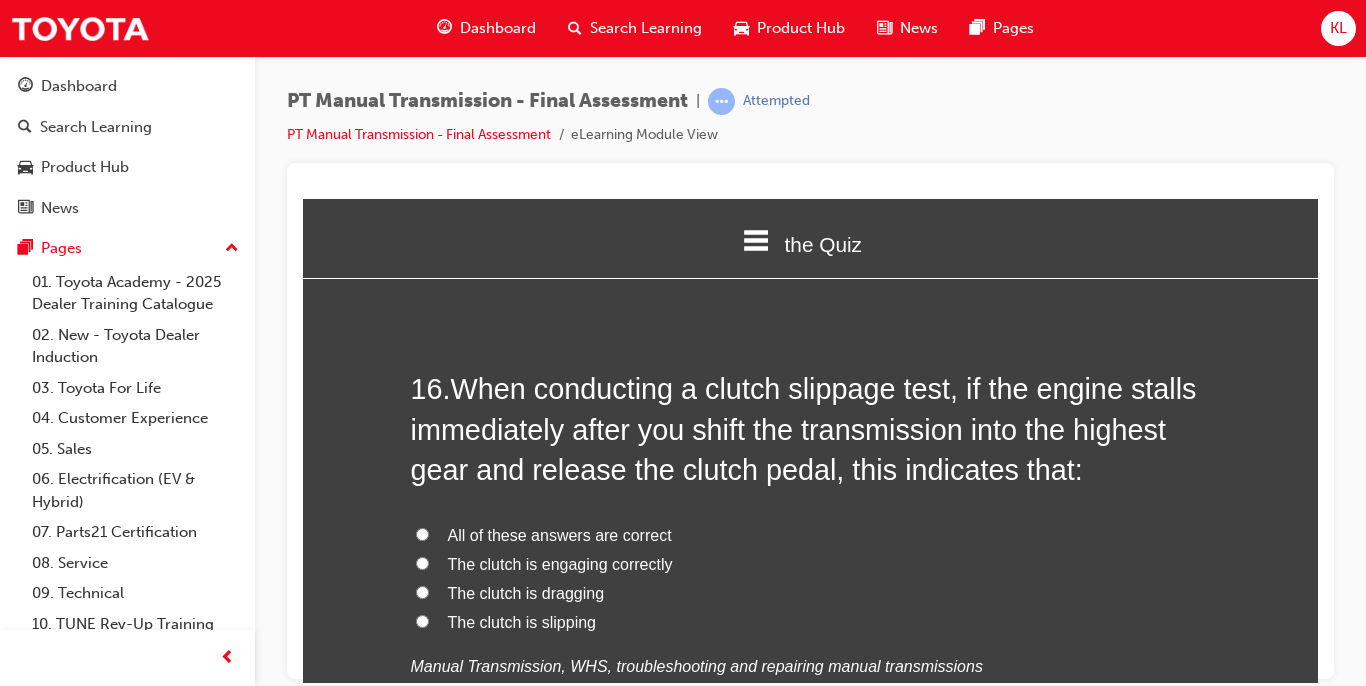 scroll, scrollTop: 7080, scrollLeft: 0, axis: vertical 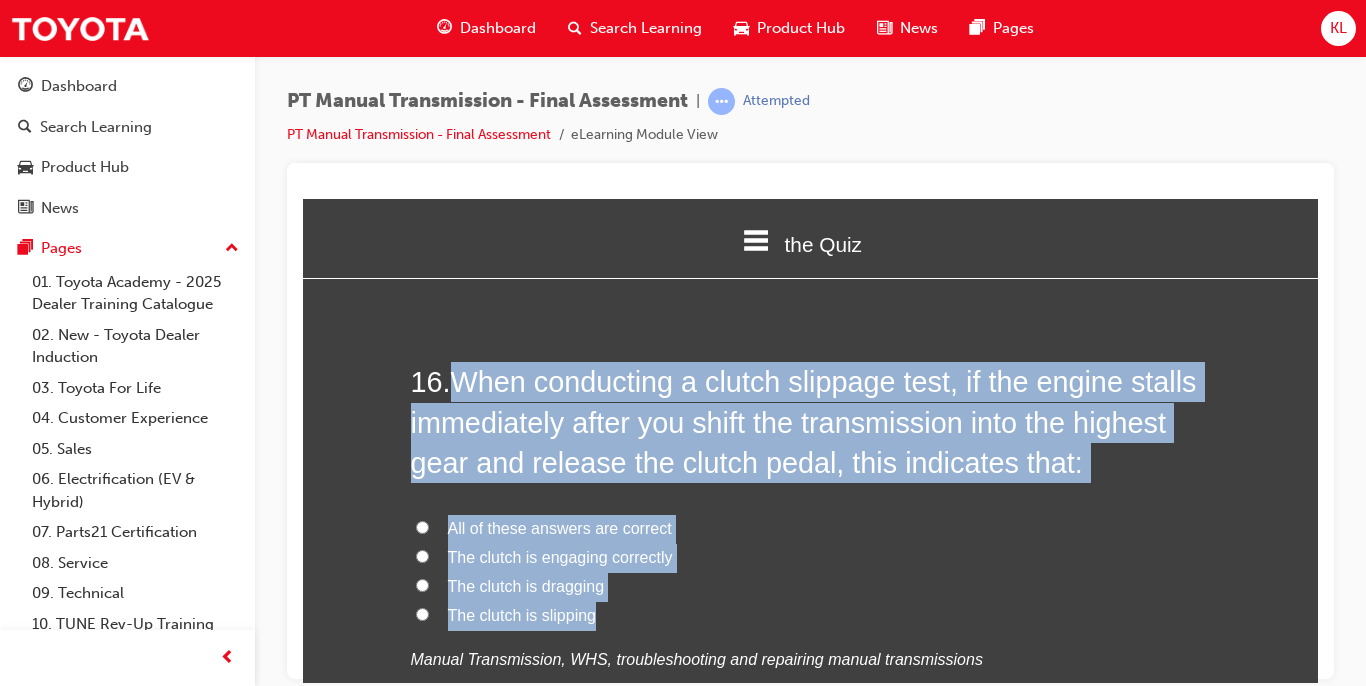 drag, startPoint x: 451, startPoint y: 334, endPoint x: 624, endPoint y: 575, distance: 296.6648 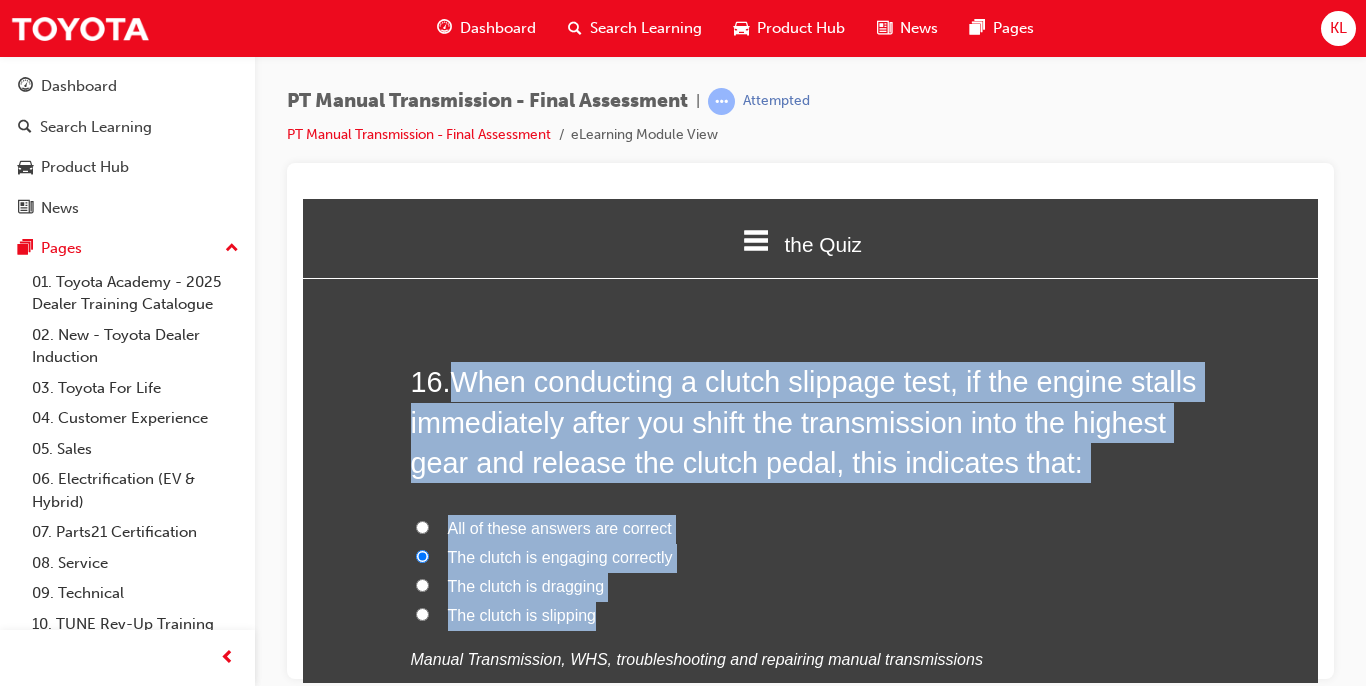 radio on "true" 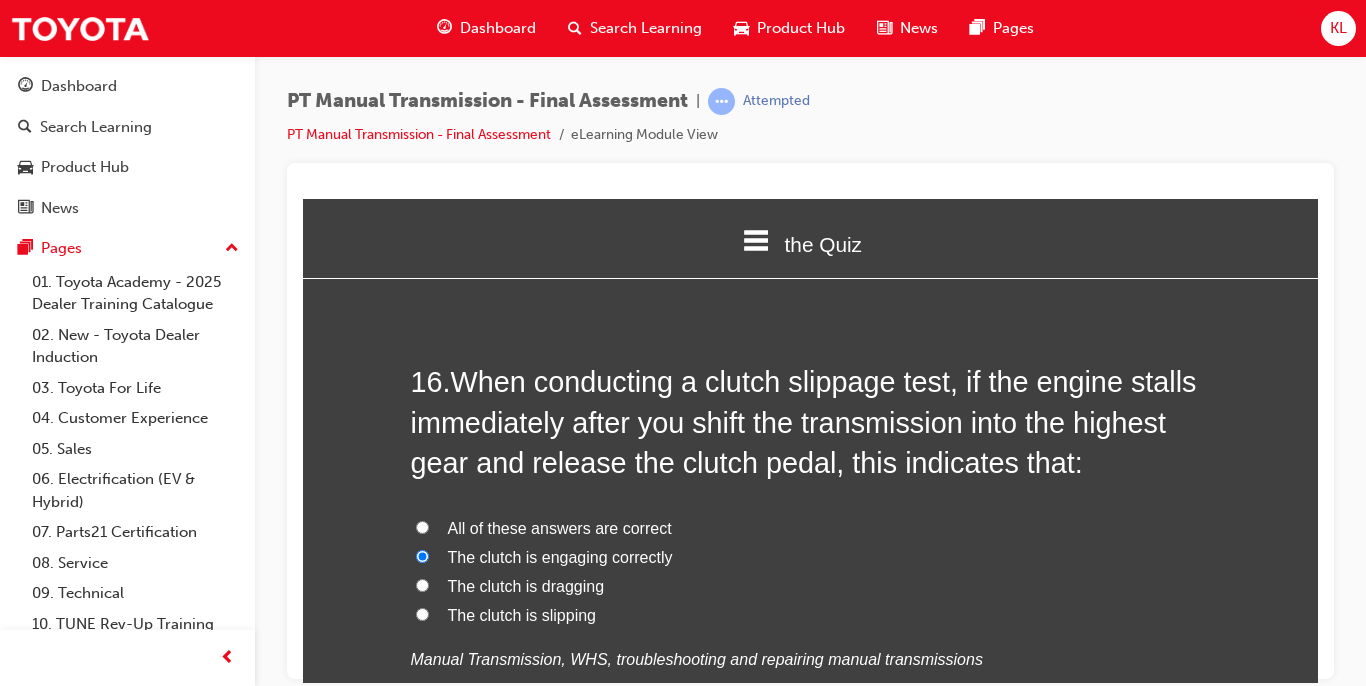 click on "When conducting a clutch slippage test, if the engine stalls immediately after you shift the transmission into the highest gear and release the clutch pedal, this indicates that:" at bounding box center [804, 421] 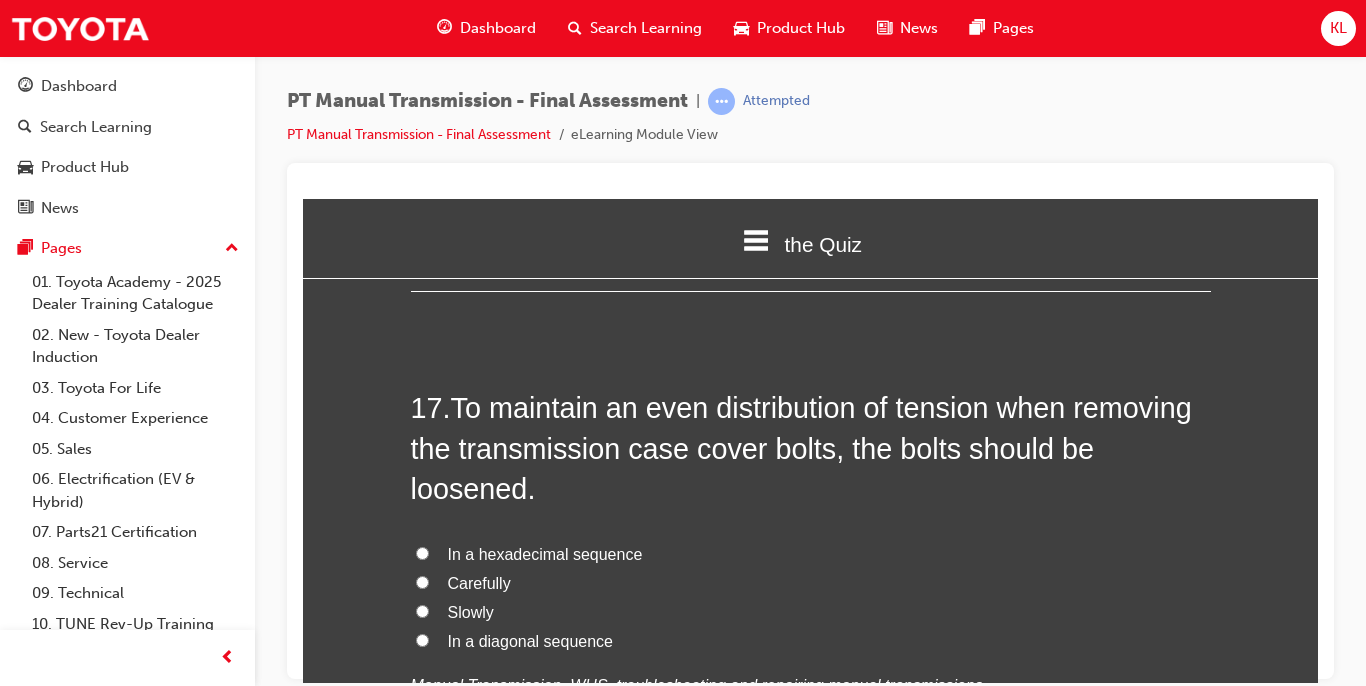 scroll, scrollTop: 7600, scrollLeft: 0, axis: vertical 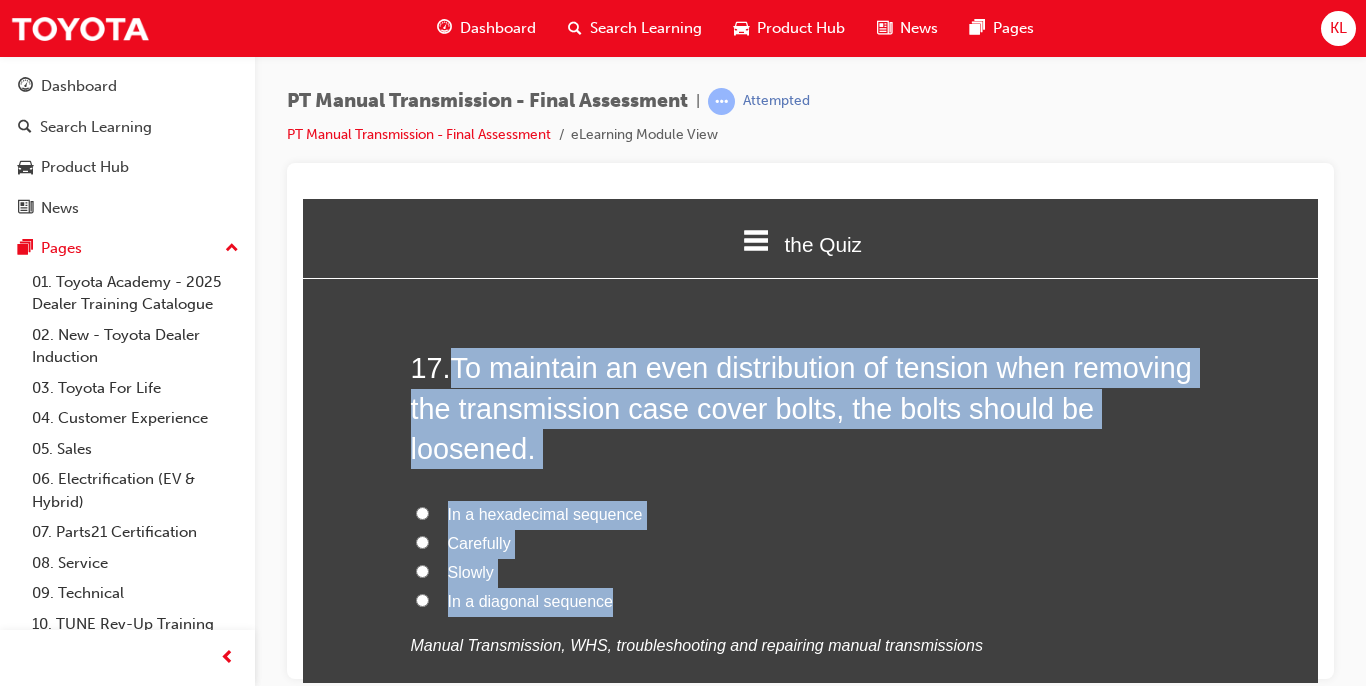 drag, startPoint x: 448, startPoint y: 323, endPoint x: 603, endPoint y: 554, distance: 278.18338 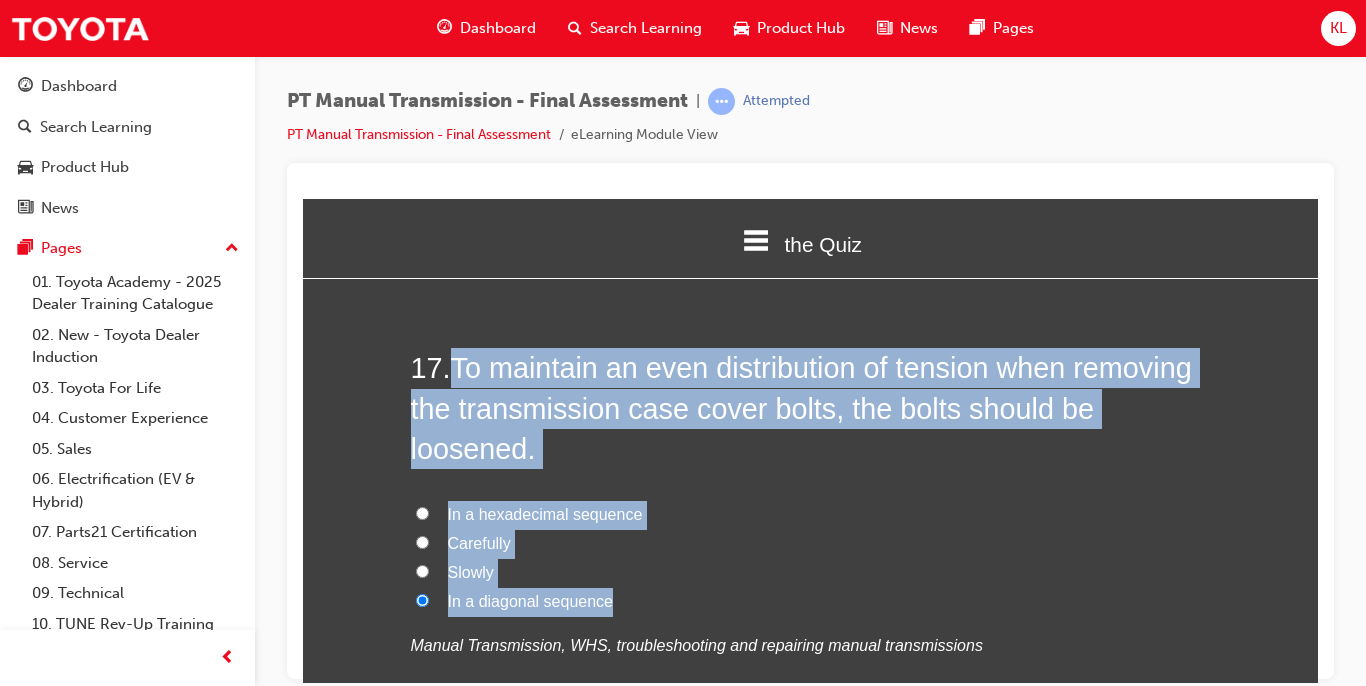 radio on "true" 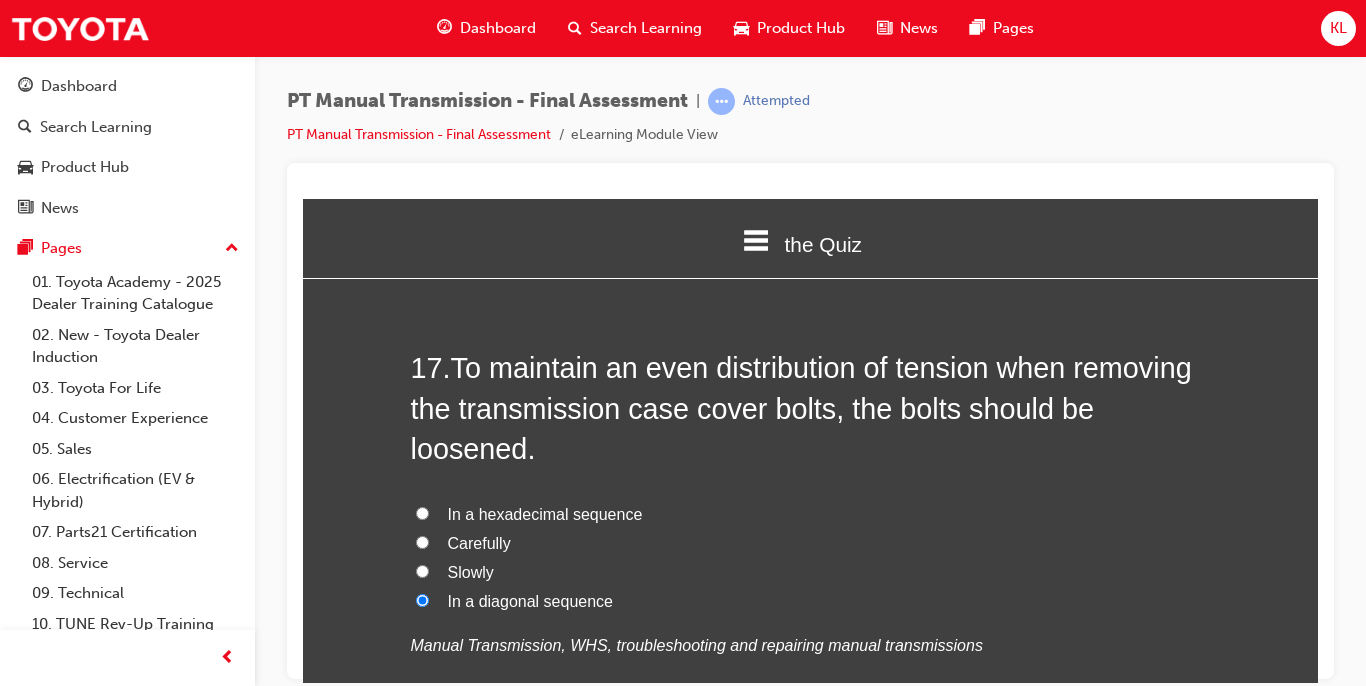 click on "17 .  To maintain an even distribution of tension when removing the transmission case cover bolts, the bolts should be loosened. In a hexadecimal sequence Carefully Slowly In a diagonal sequence
Manual Transmission, WHS, troubleshooting and repairing manual transmissions" at bounding box center [811, 552] 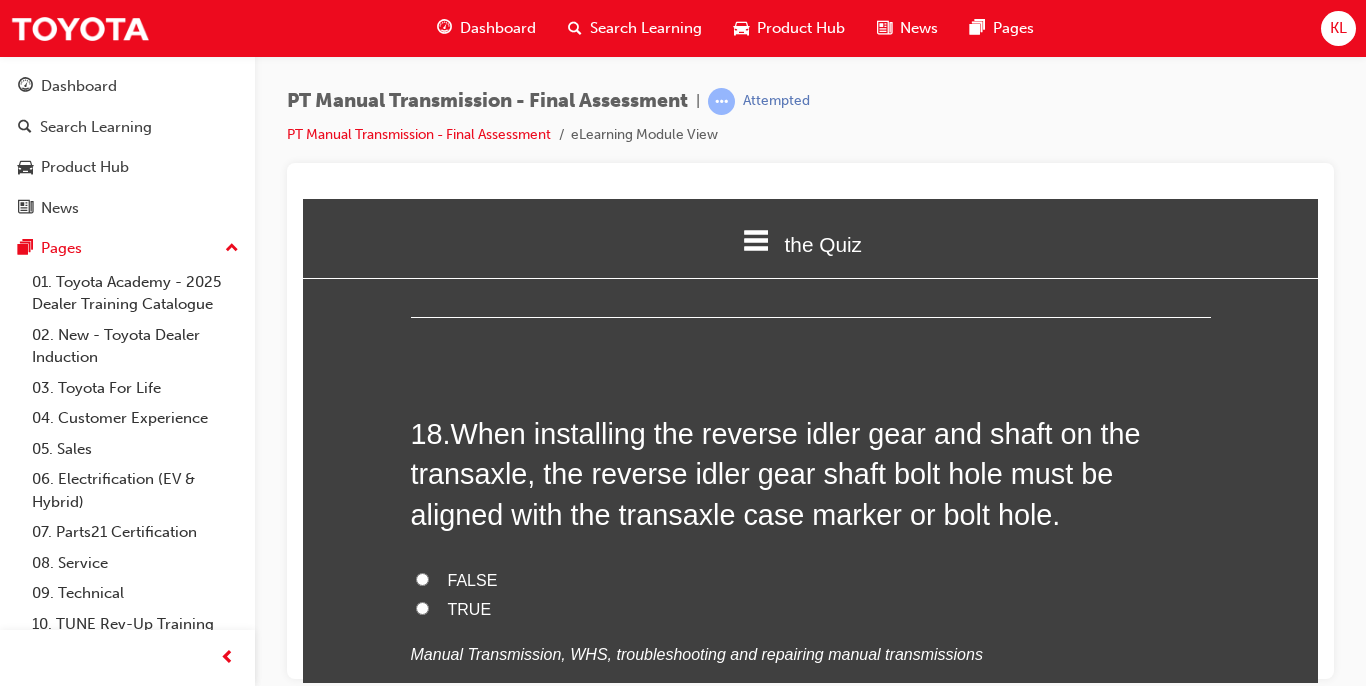 scroll, scrollTop: 8080, scrollLeft: 0, axis: vertical 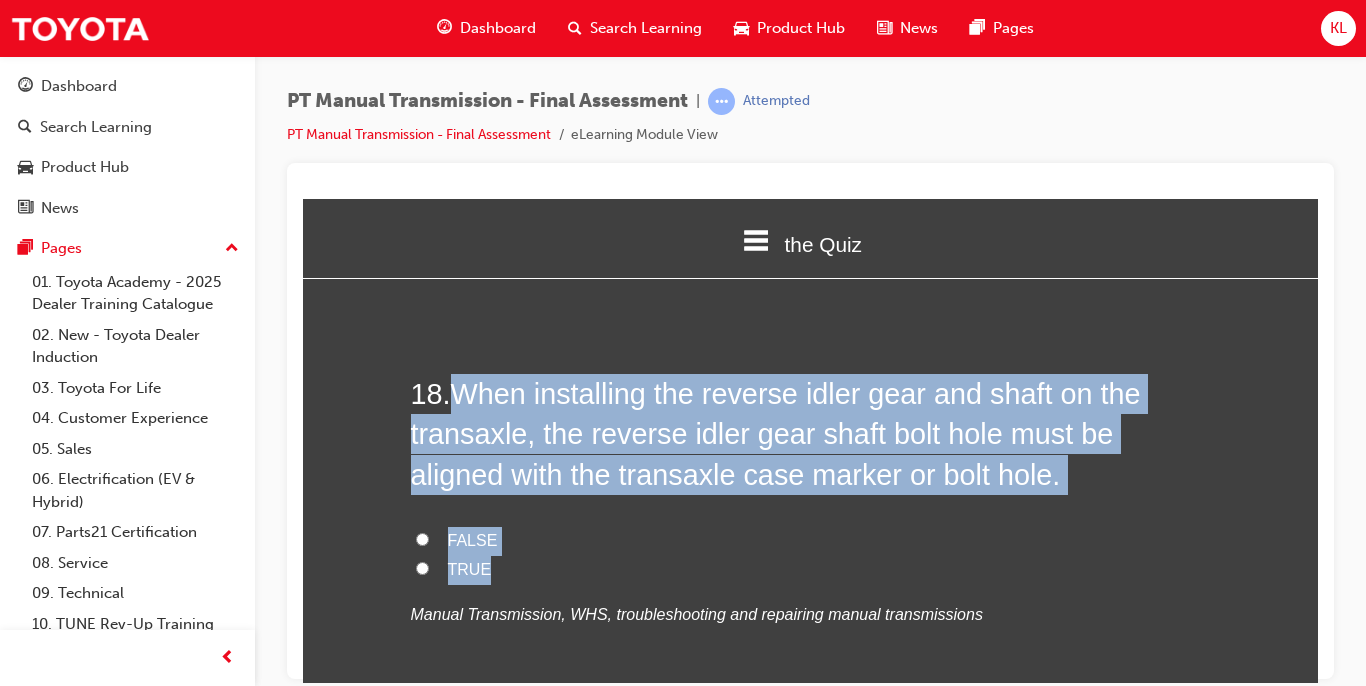 drag, startPoint x: 454, startPoint y: 343, endPoint x: 659, endPoint y: 534, distance: 280.1892 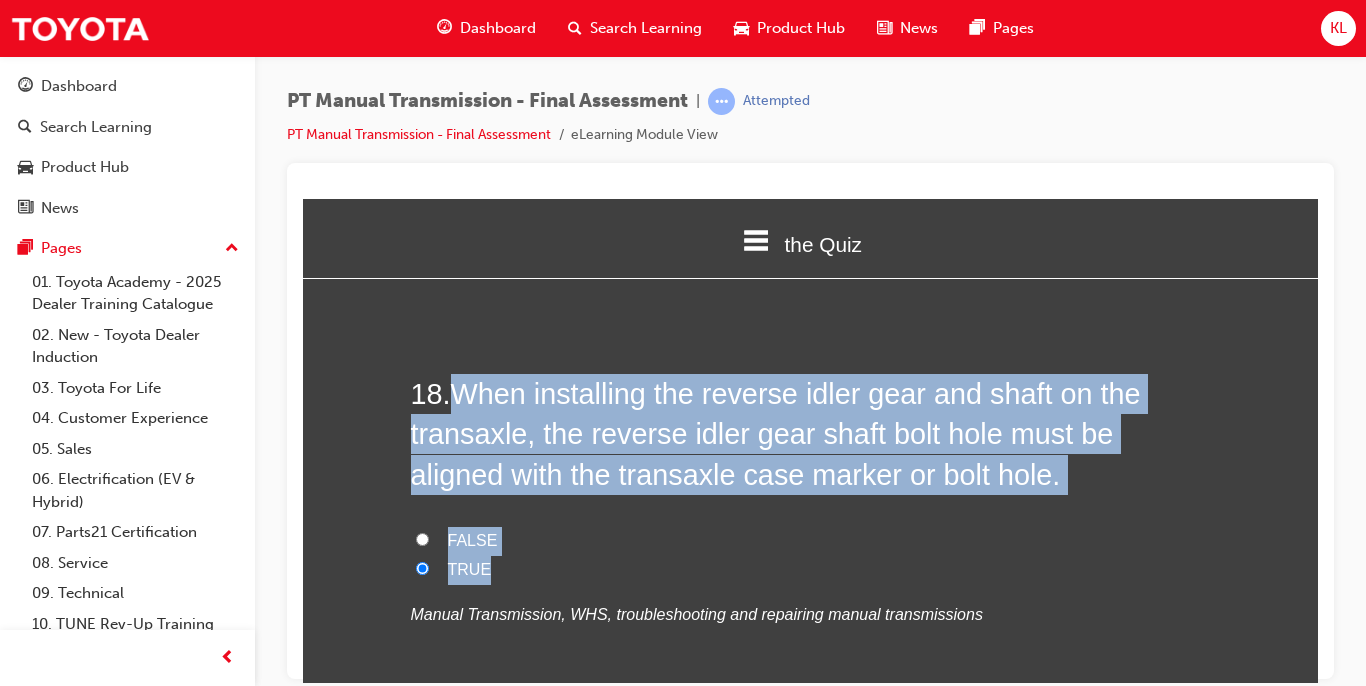 radio on "true" 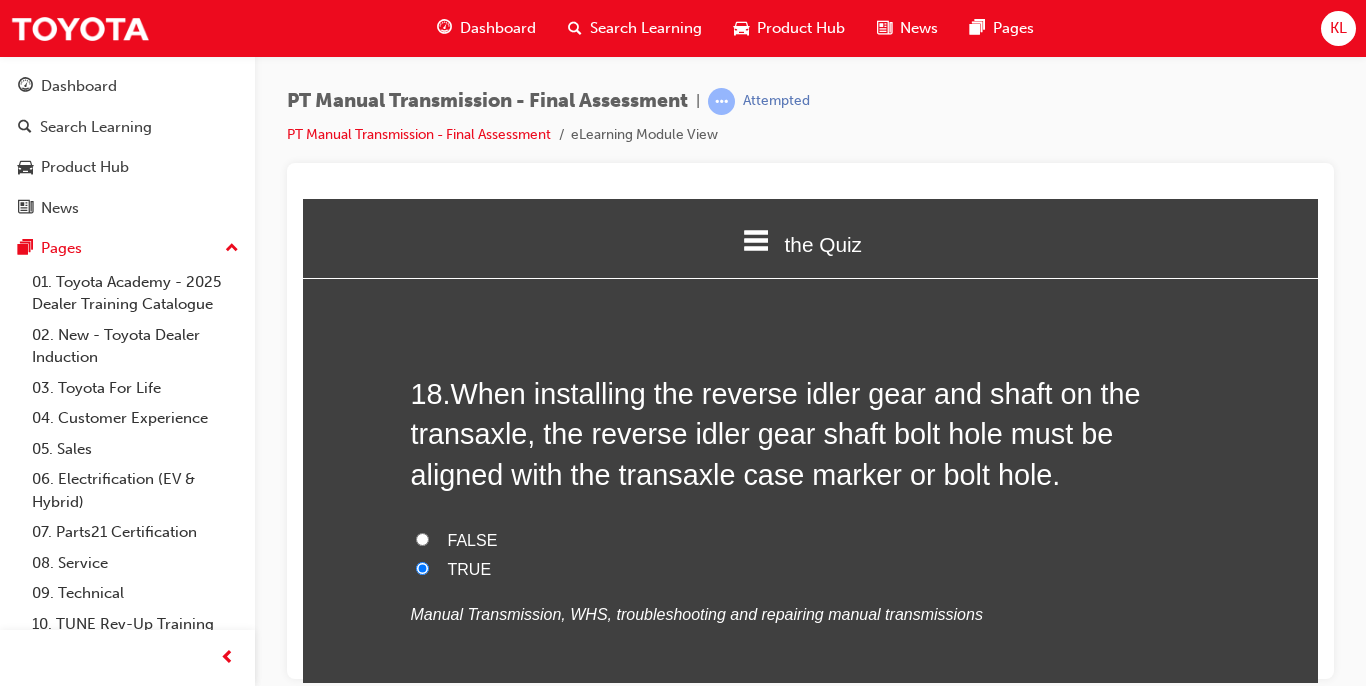 click on "Manual Transmission, WHS, troubleshooting and repairing manual transmissions" at bounding box center [811, 614] 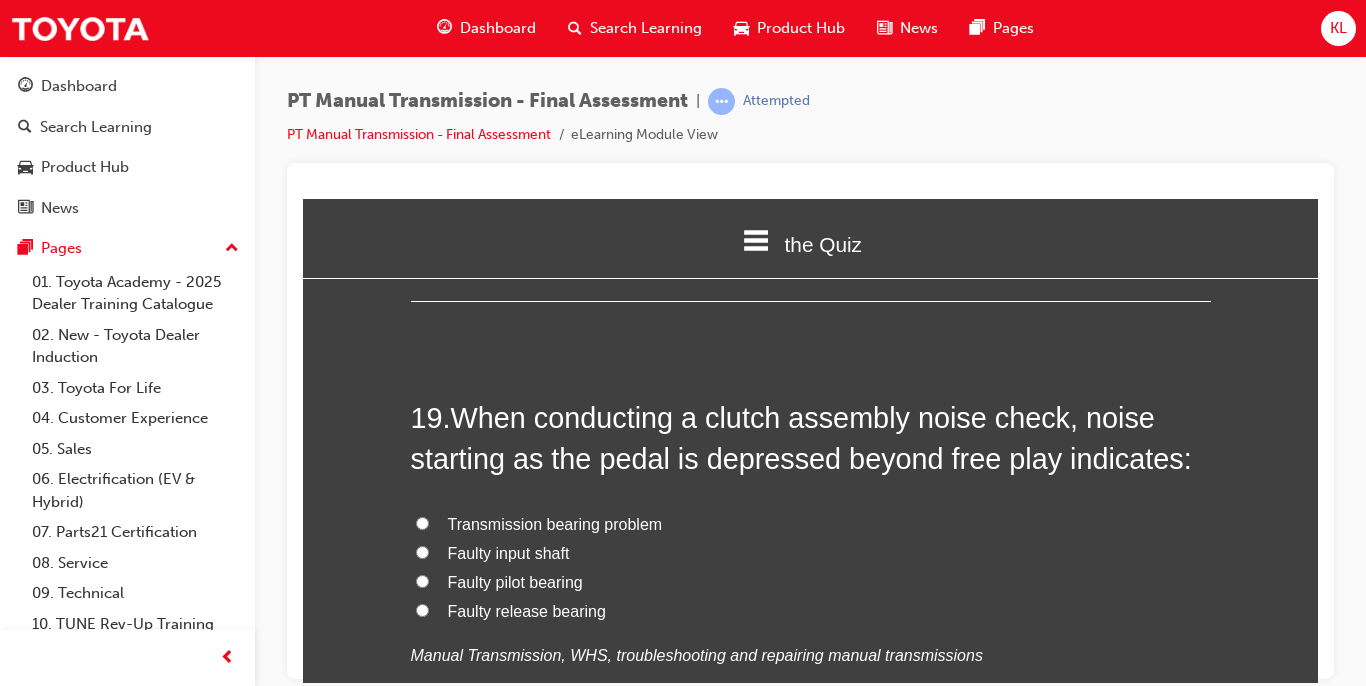 scroll, scrollTop: 8501, scrollLeft: 0, axis: vertical 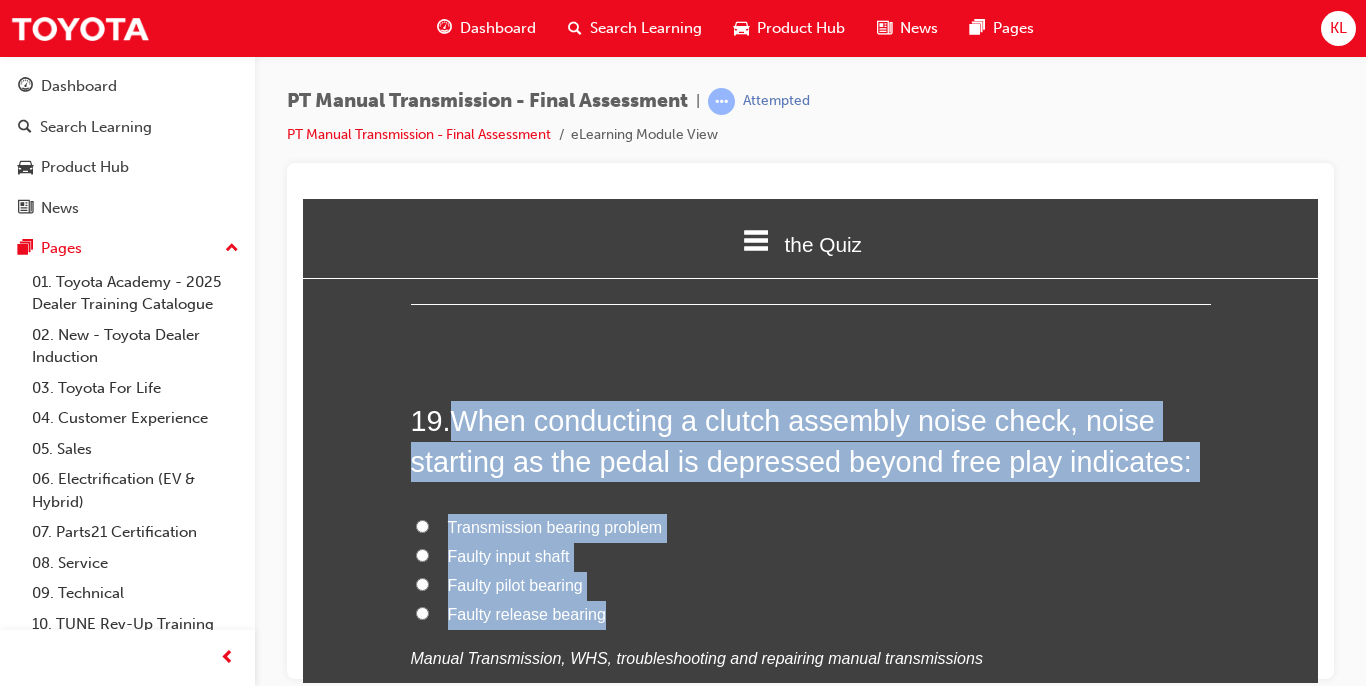 drag, startPoint x: 455, startPoint y: 377, endPoint x: 606, endPoint y: 558, distance: 235.71593 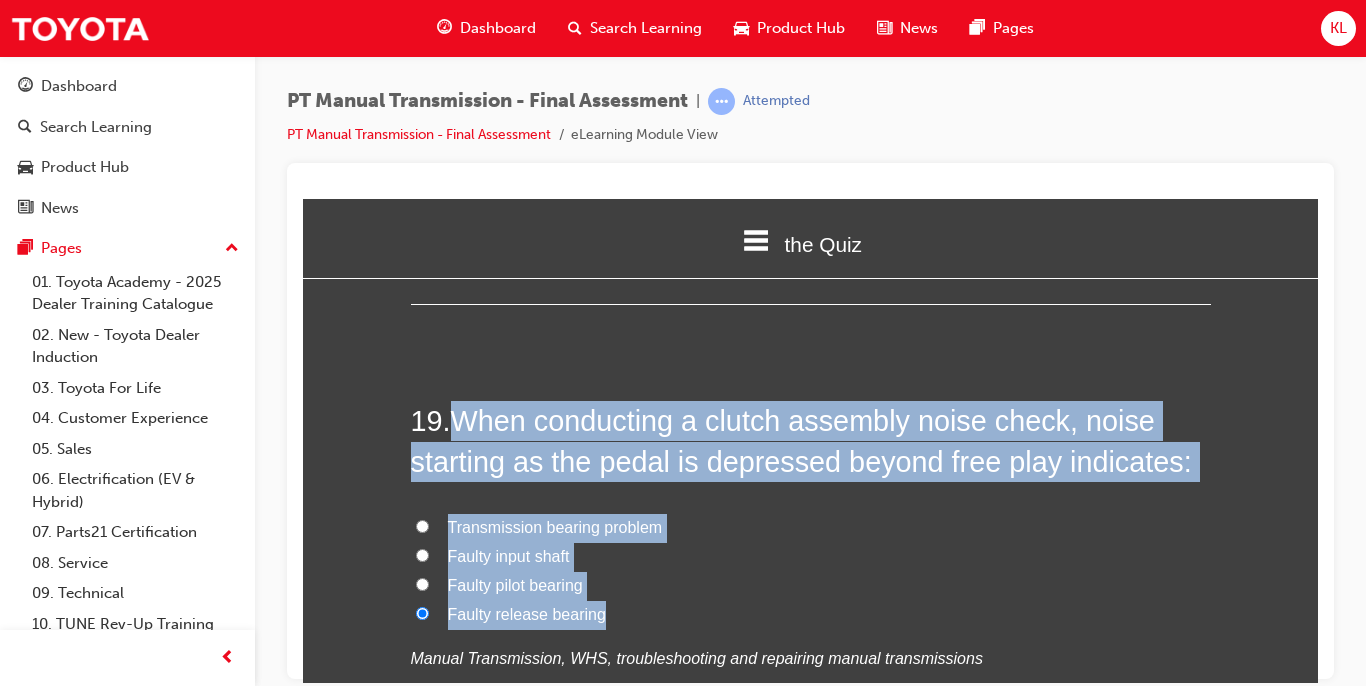 radio on "true" 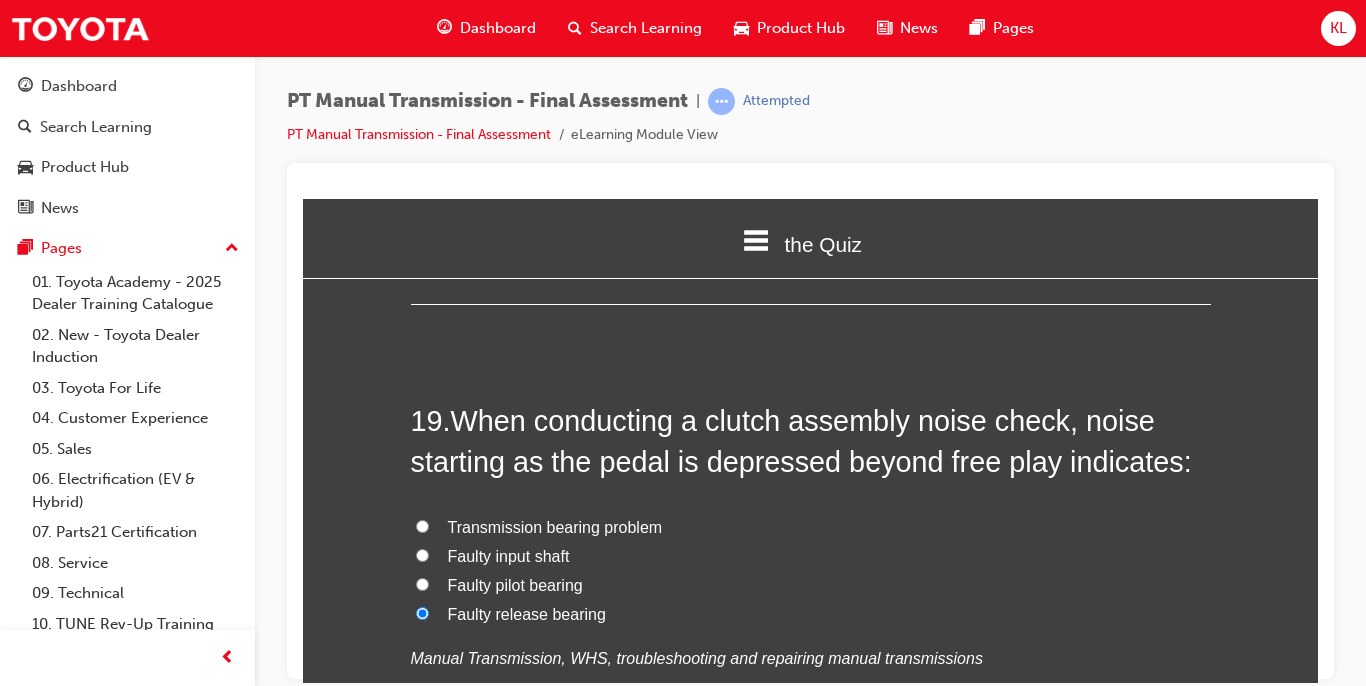 click on "19 .  When conducting a clutch assembly noise check, noise starting as the pedal is depressed beyond free play indicates: Transmission bearing problem Faulty input shaft Faulty pilot bearing Faulty release bearing
Manual Transmission, WHS, troubleshooting and repairing manual transmissions" at bounding box center (811, 585) 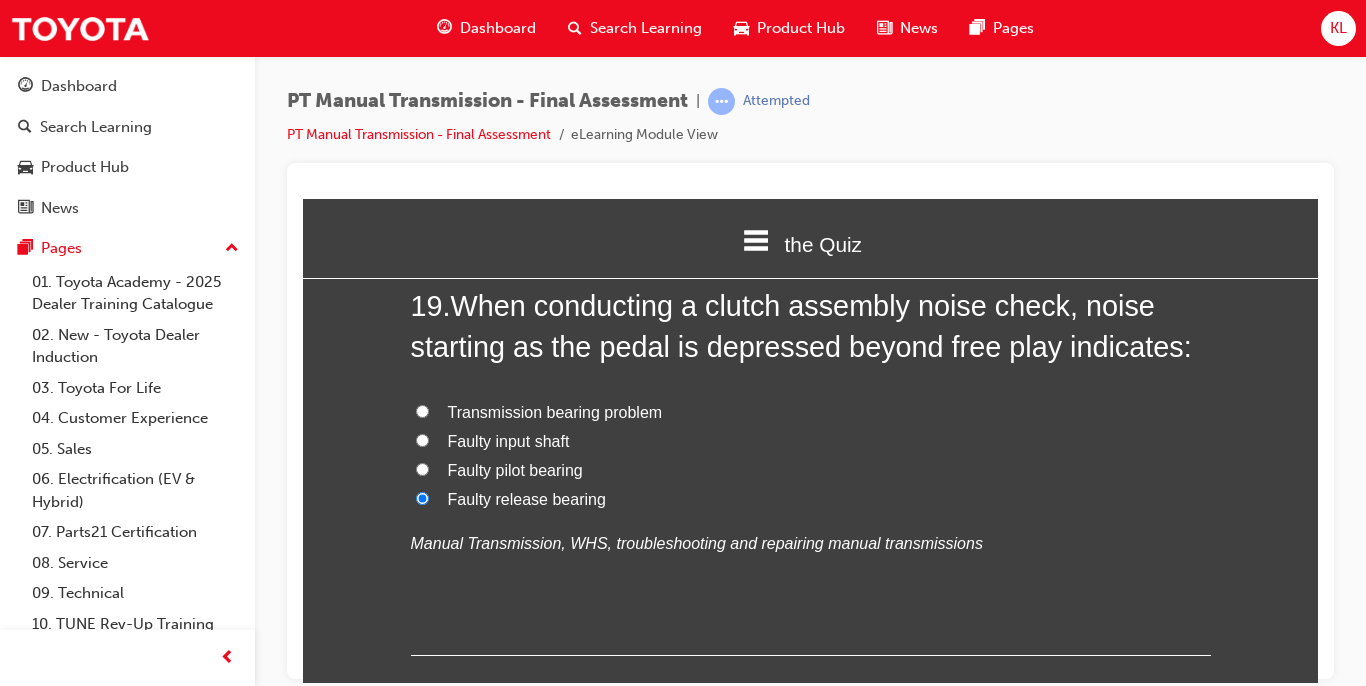 scroll, scrollTop: 8701, scrollLeft: 0, axis: vertical 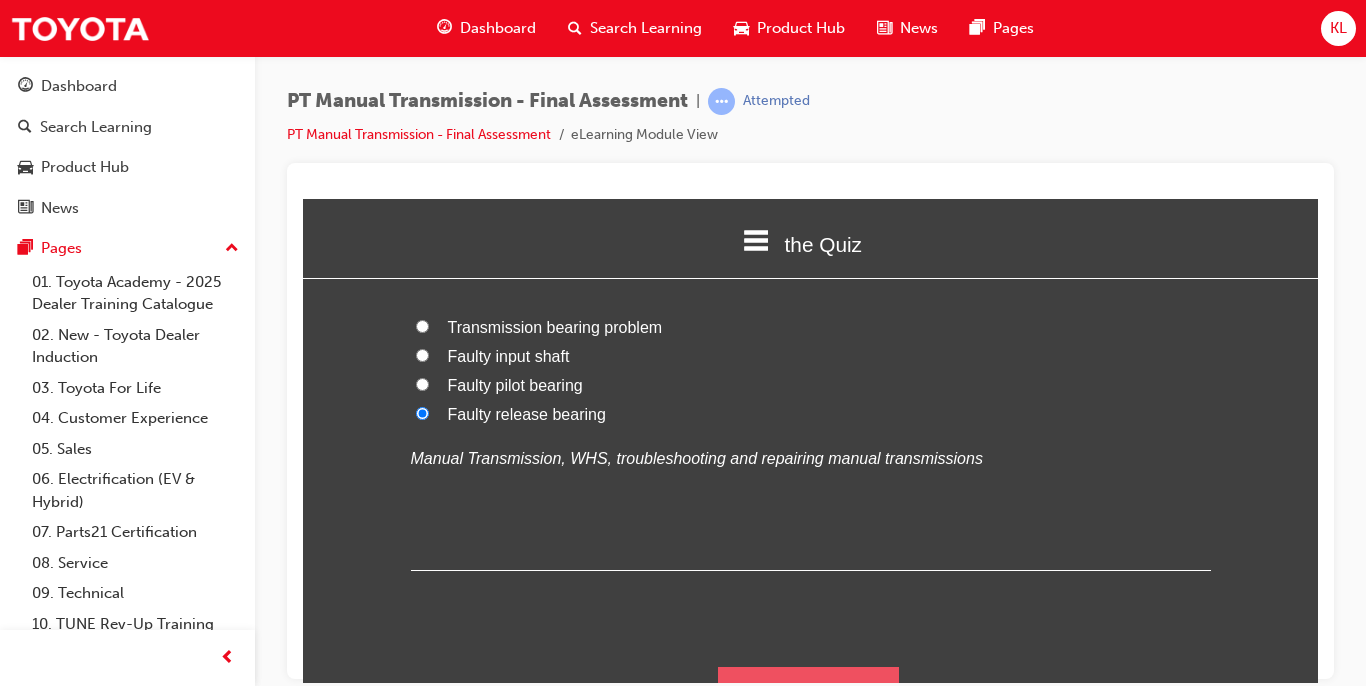 click on "Submit Answers" at bounding box center [809, 694] 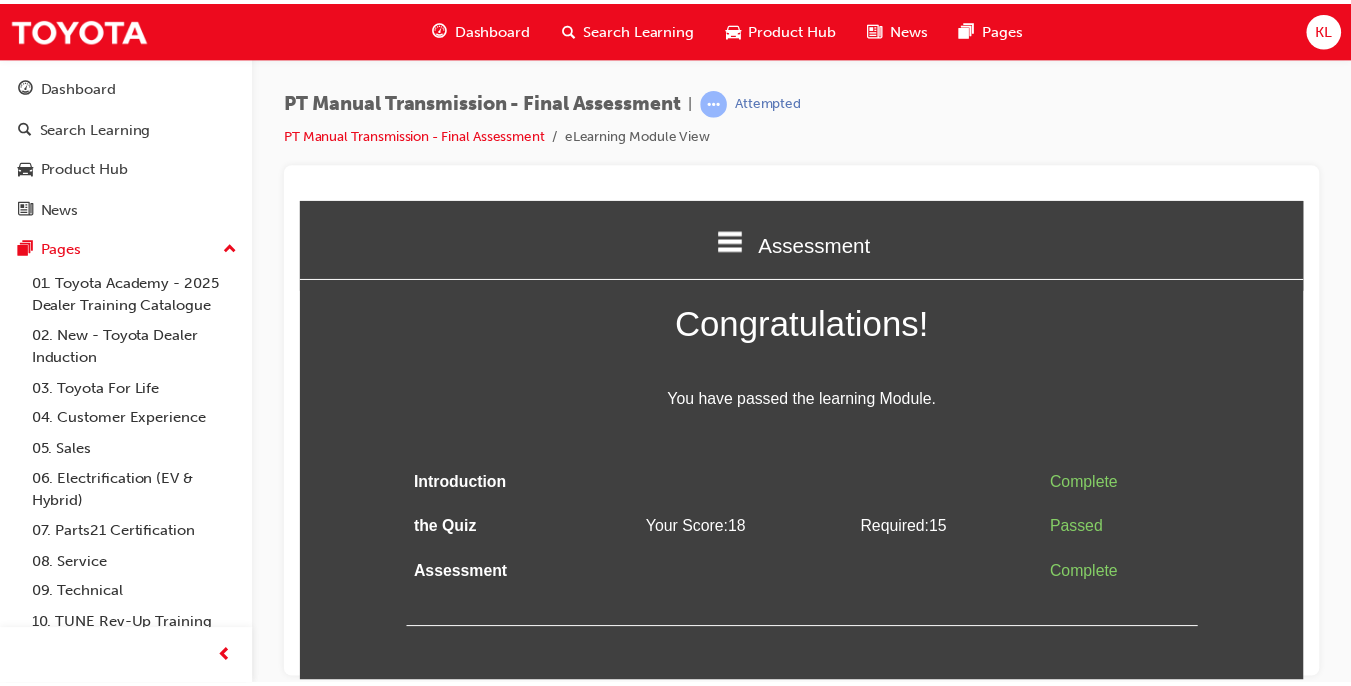 scroll, scrollTop: 0, scrollLeft: 0, axis: both 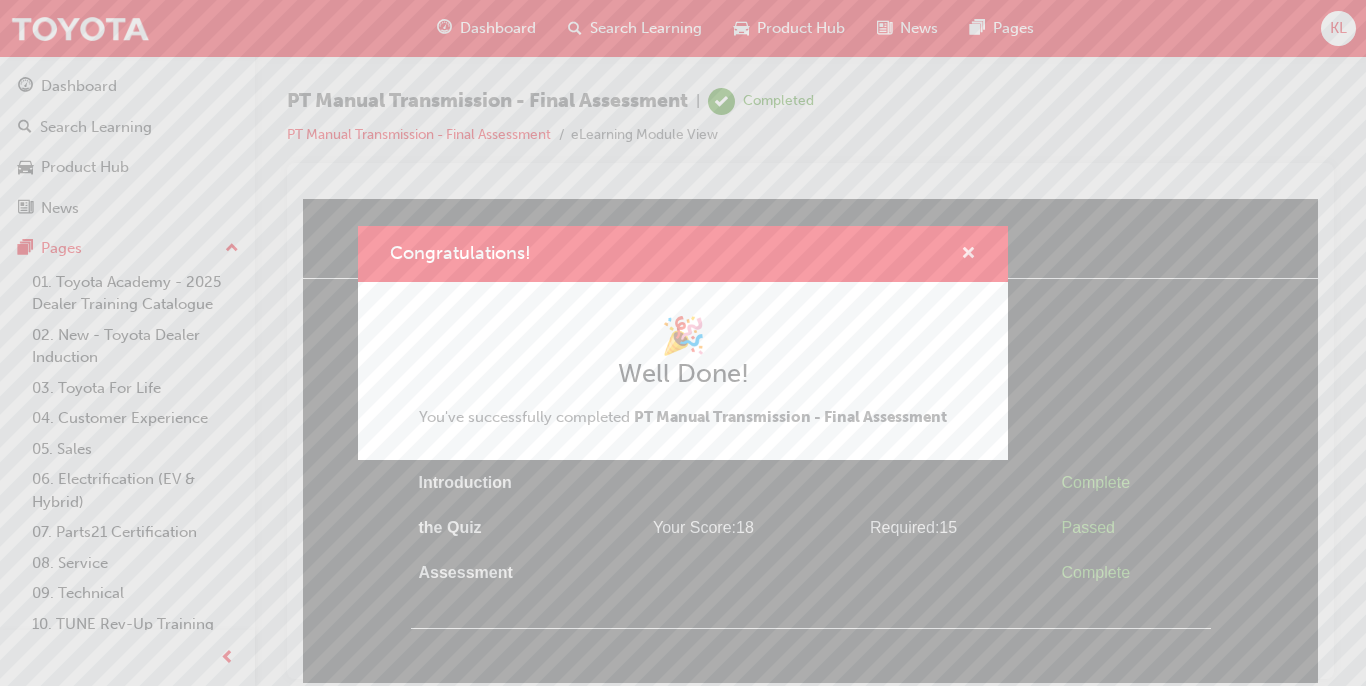 click at bounding box center [968, 255] 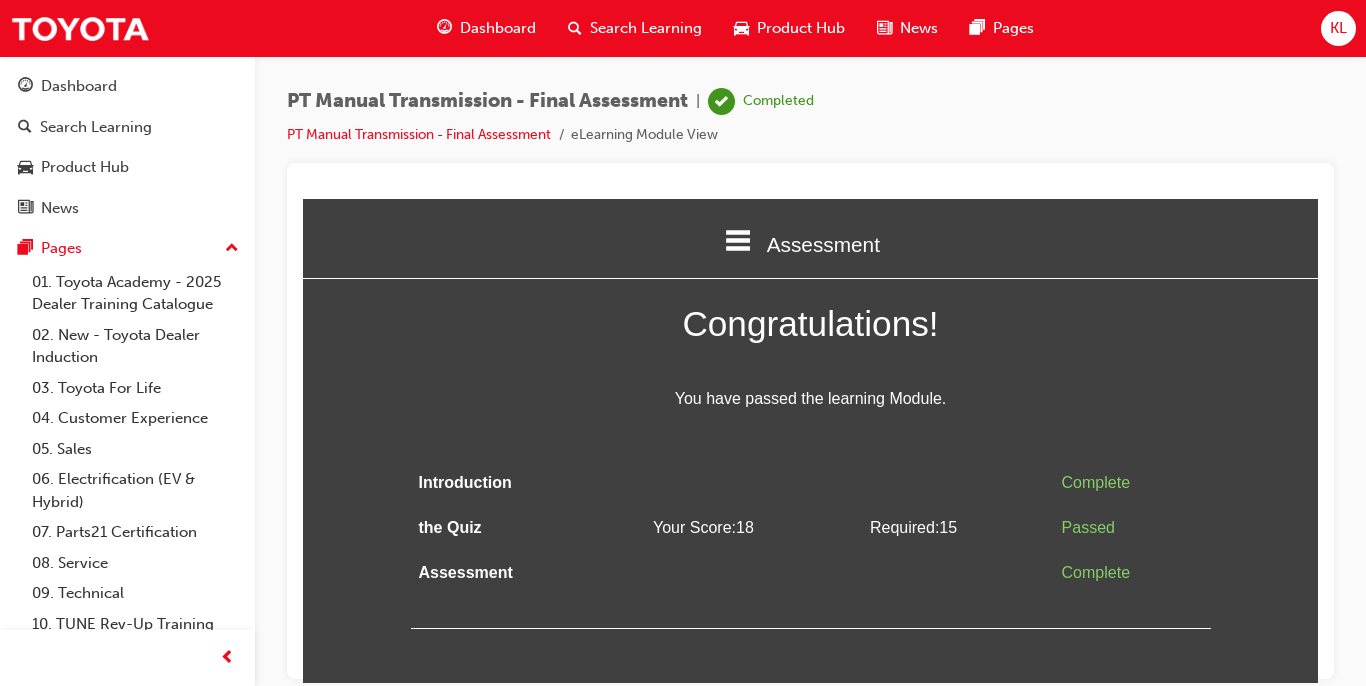 click on "Dashboard" at bounding box center [498, 28] 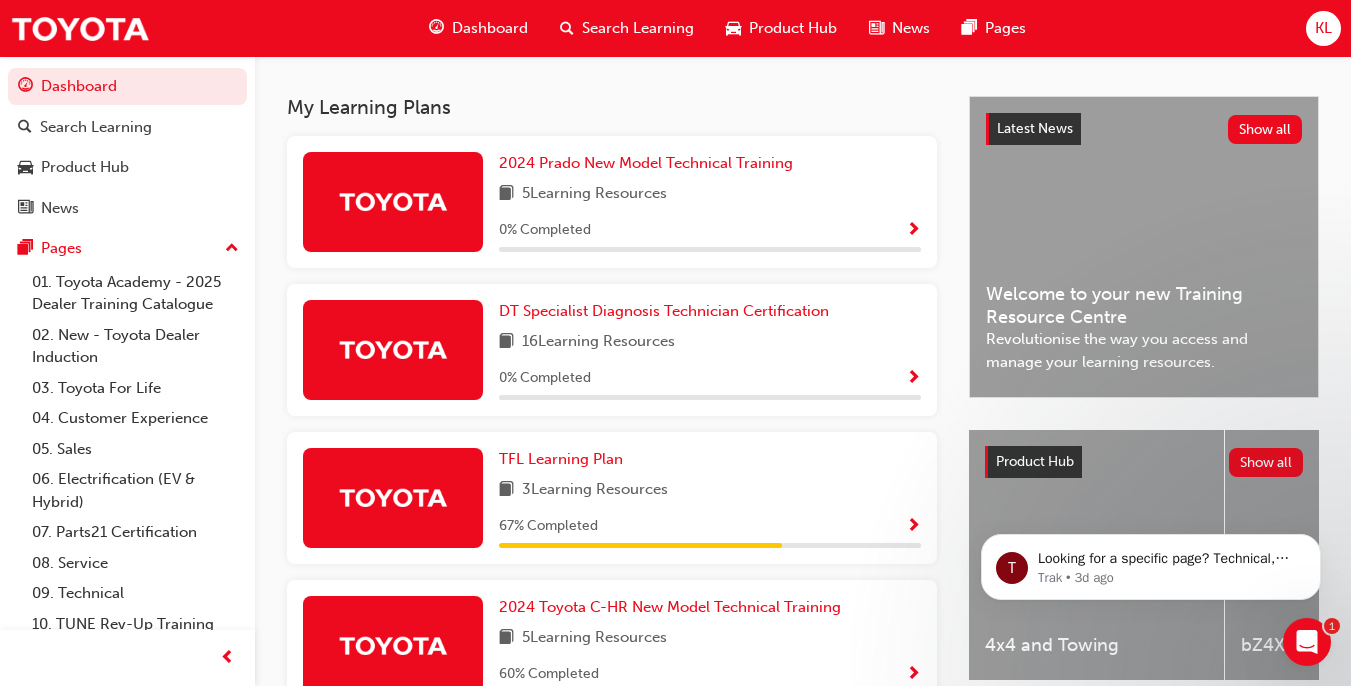 scroll, scrollTop: 989, scrollLeft: 0, axis: vertical 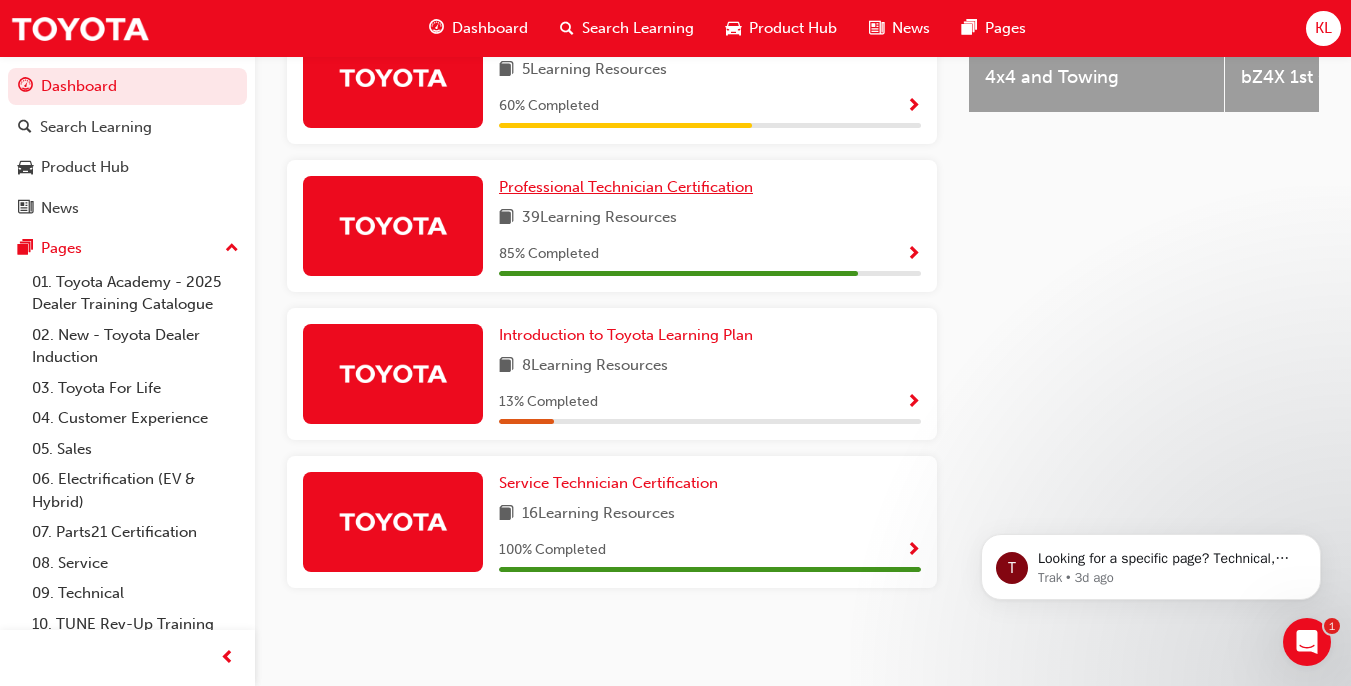 click on "Professional Technician Certification" at bounding box center [626, 187] 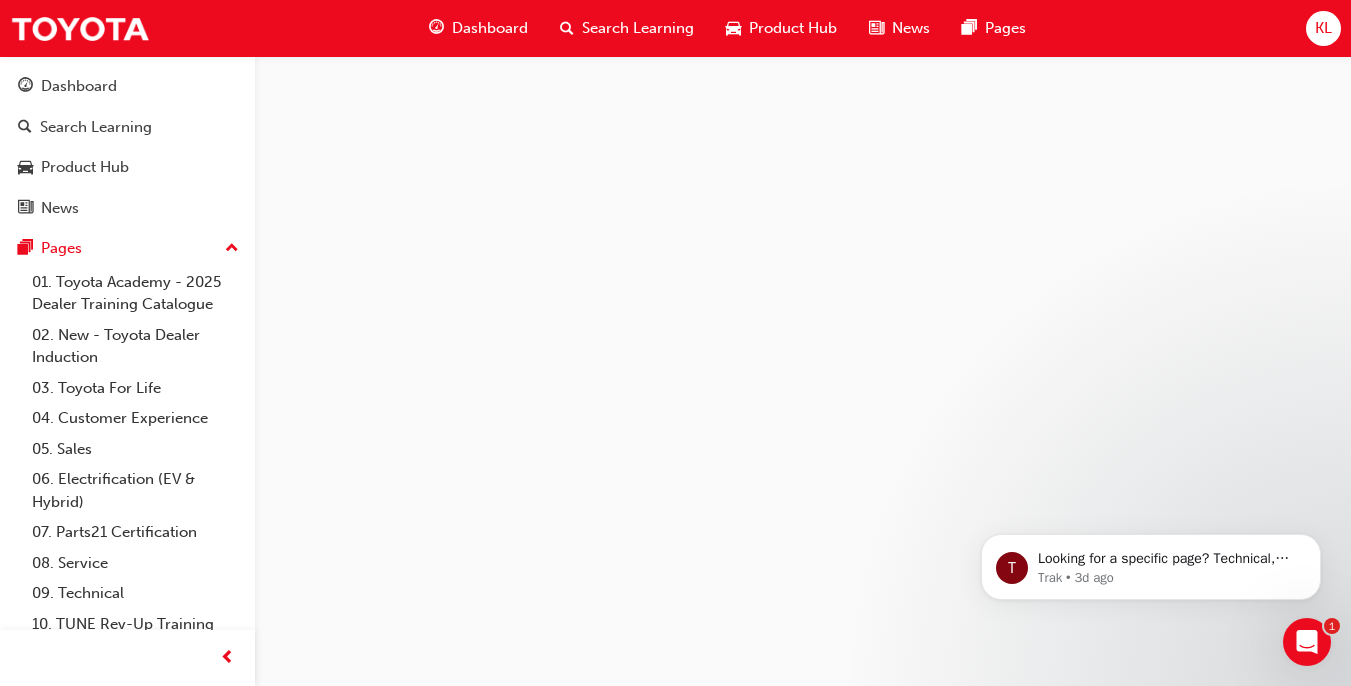 scroll, scrollTop: 0, scrollLeft: 0, axis: both 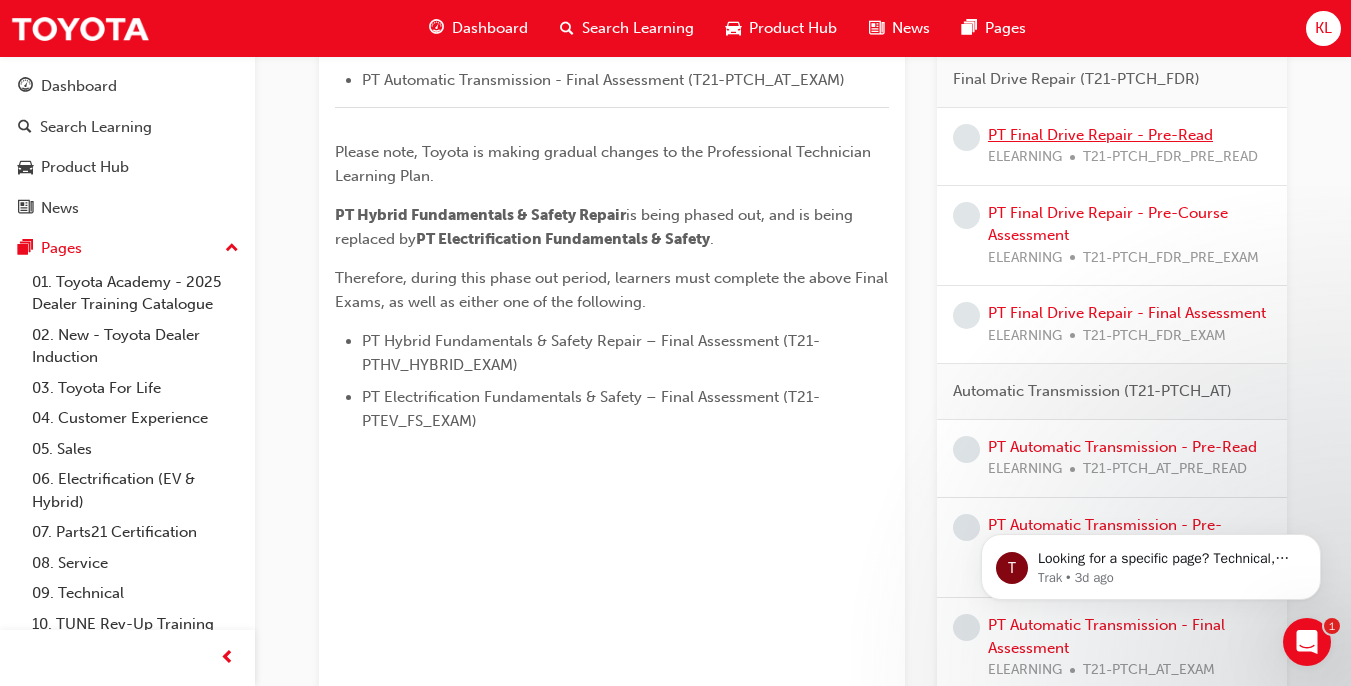 click on "PT Final Drive Repair - Pre-Read" at bounding box center (1100, 135) 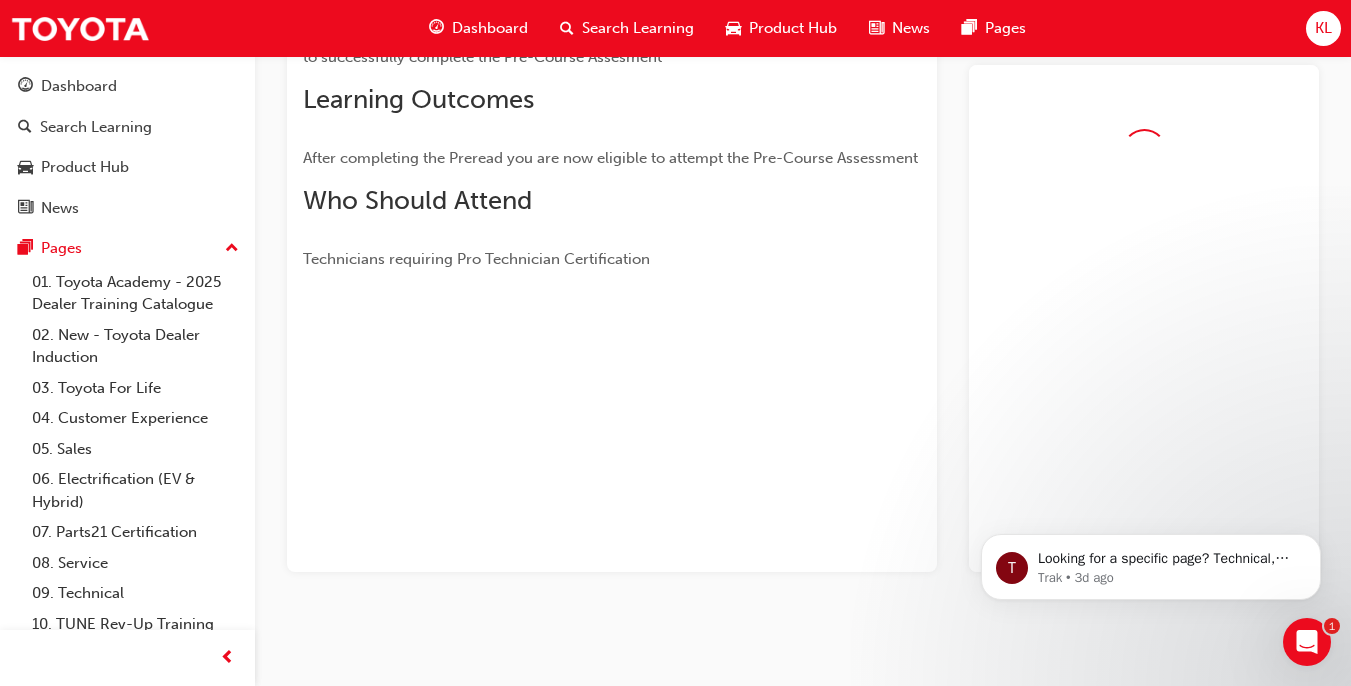 scroll, scrollTop: 354, scrollLeft: 0, axis: vertical 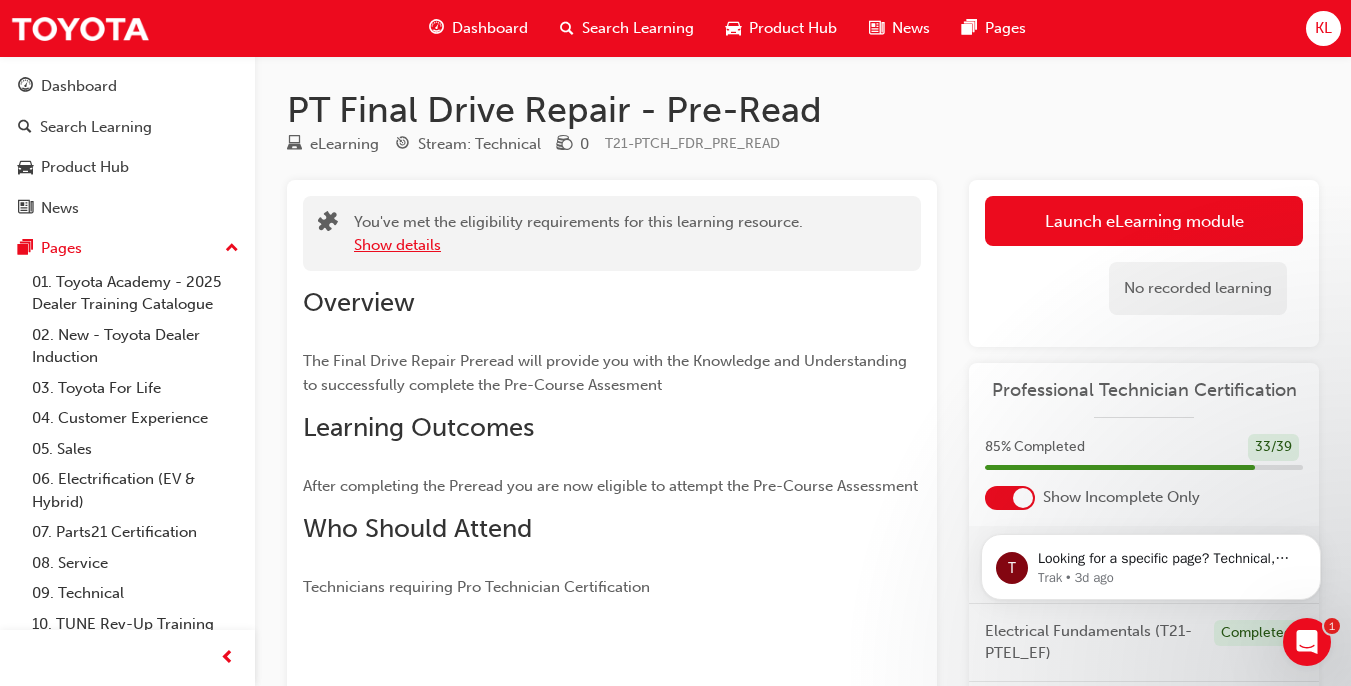 click on "Show details" at bounding box center (397, 245) 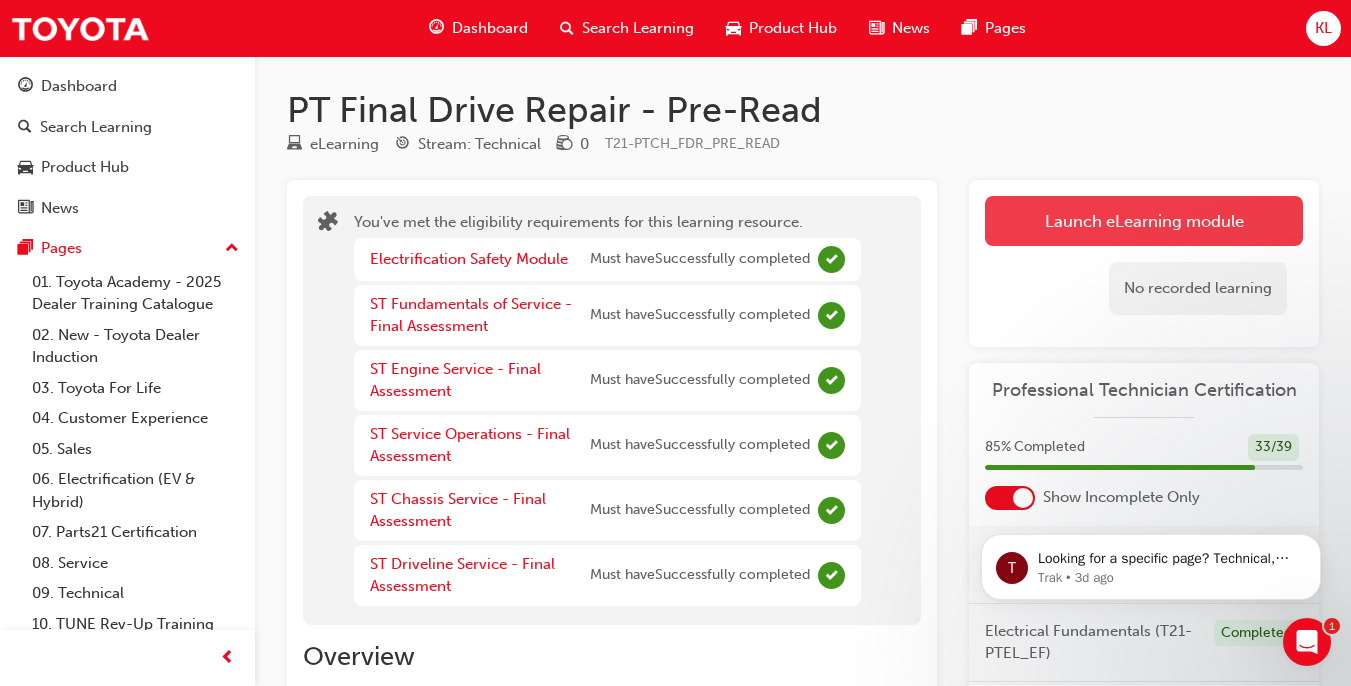 click on "Launch eLearning module" at bounding box center (1144, 221) 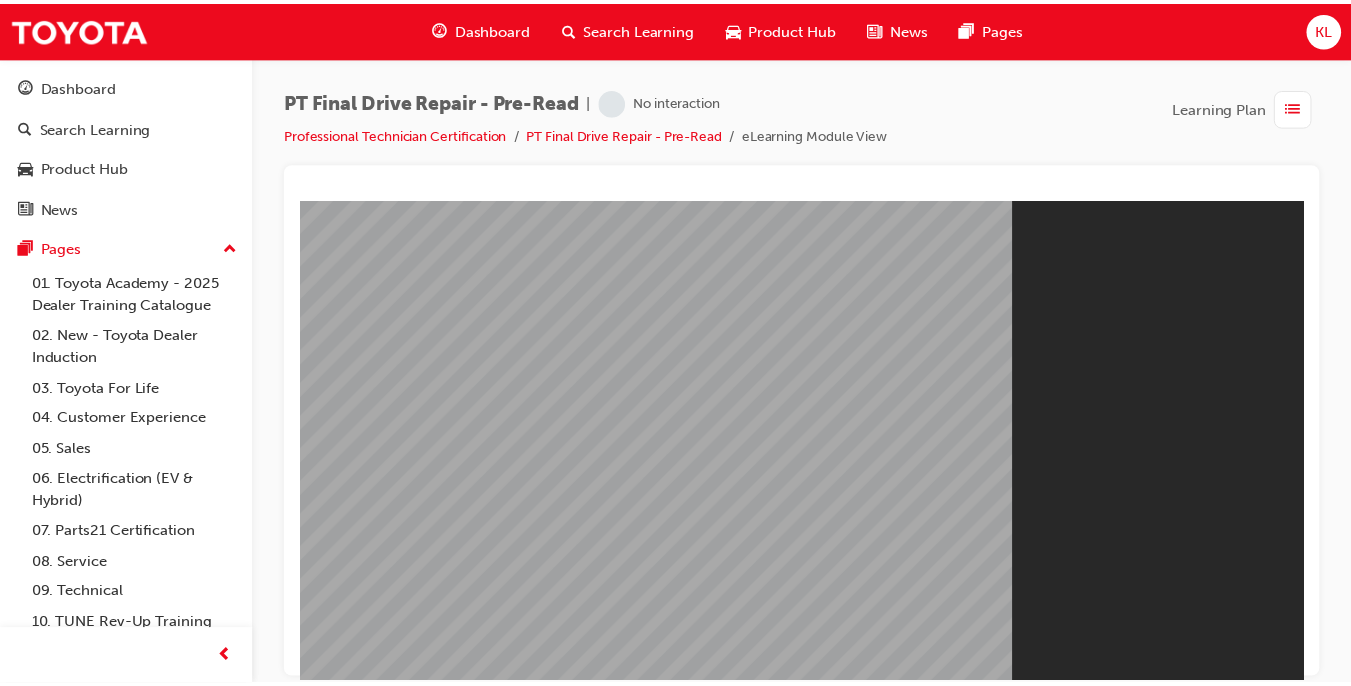 scroll, scrollTop: 0, scrollLeft: 0, axis: both 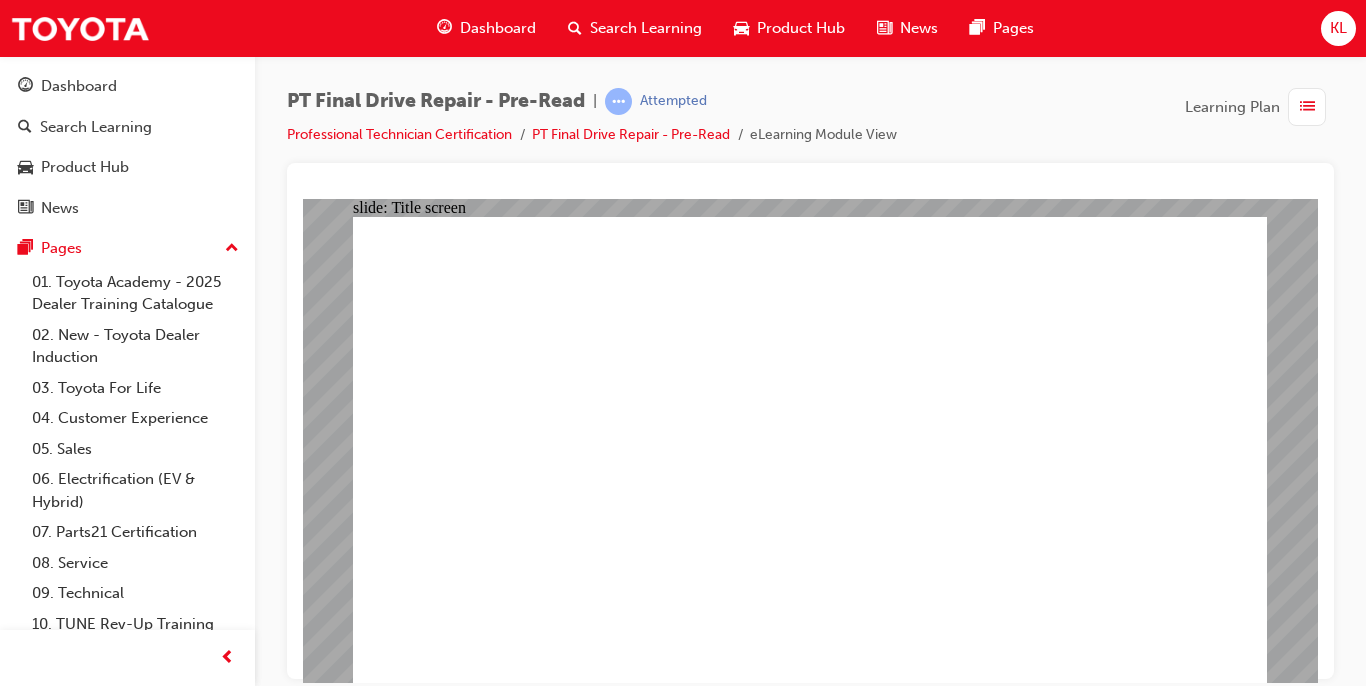 click on "PT Final Drive Repair - Pre-Read | Attempted Professional Technician Certification PT Final Drive Repair - Pre-Read eLearning Module View Learning Plan" at bounding box center [810, 346] 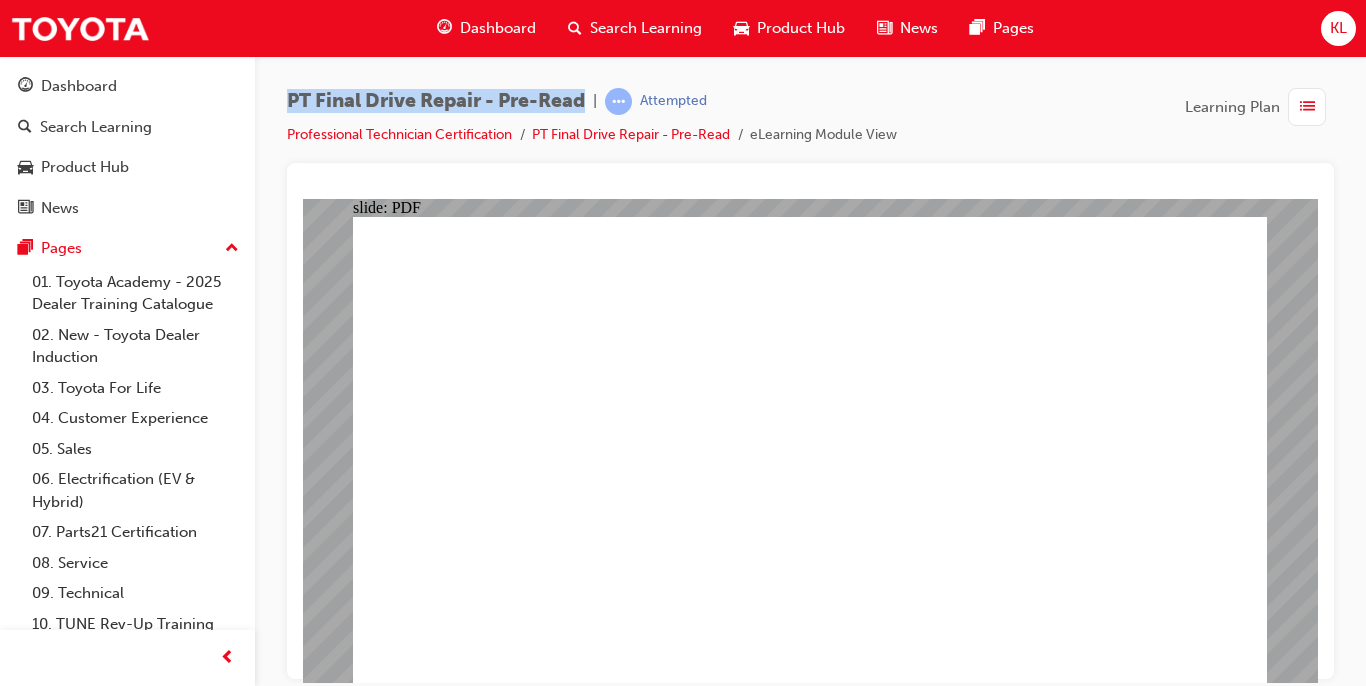 drag, startPoint x: 289, startPoint y: 94, endPoint x: 584, endPoint y: 97, distance: 295.01526 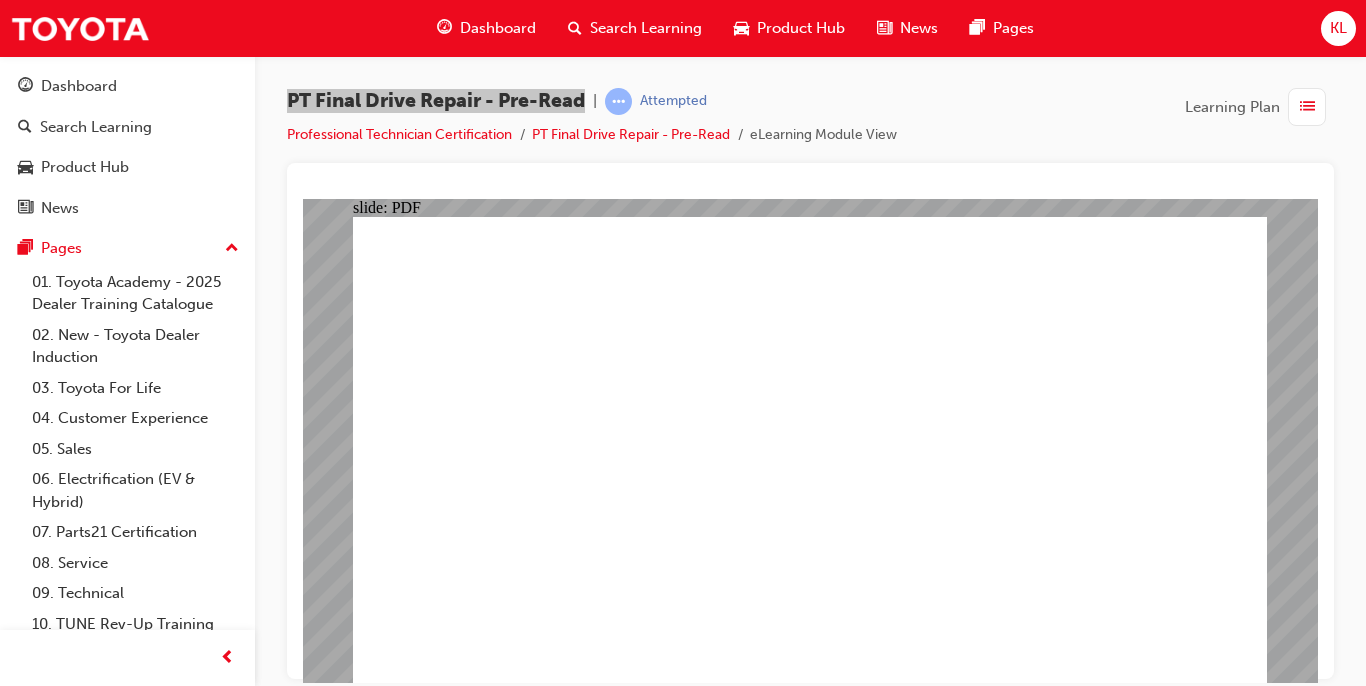 click 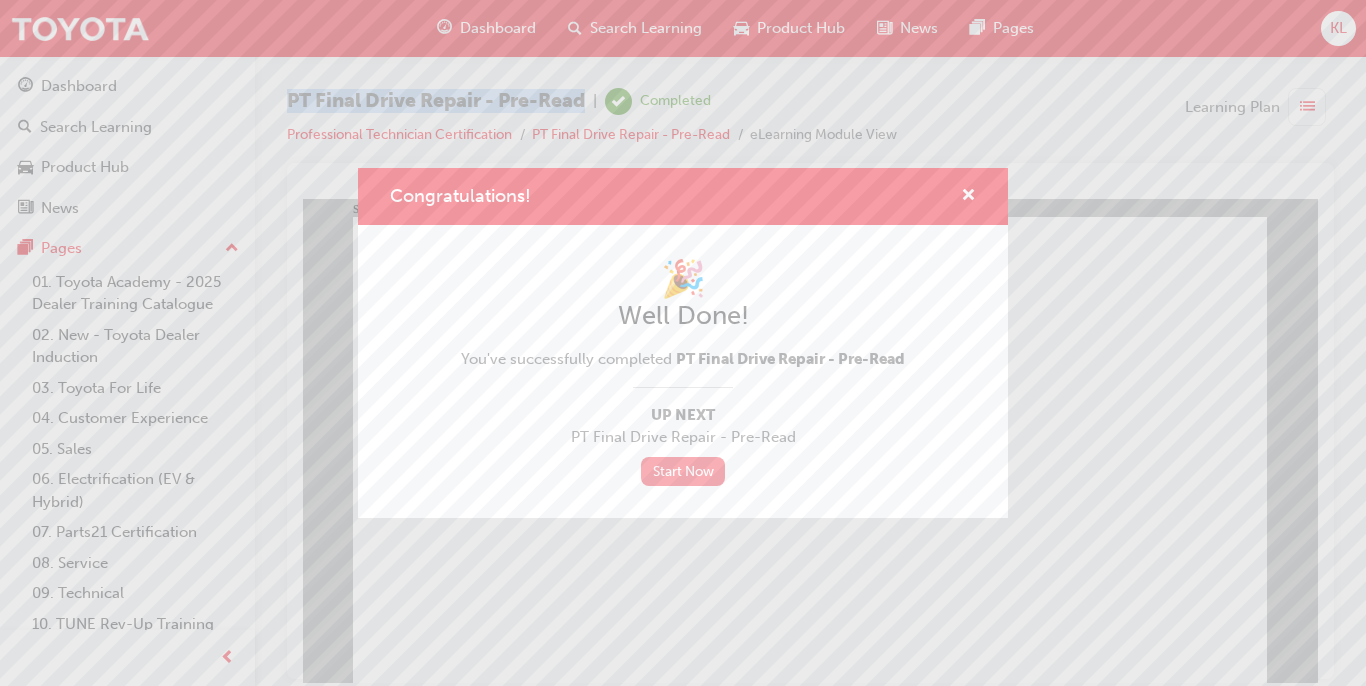 click on "Start Now" at bounding box center (683, 471) 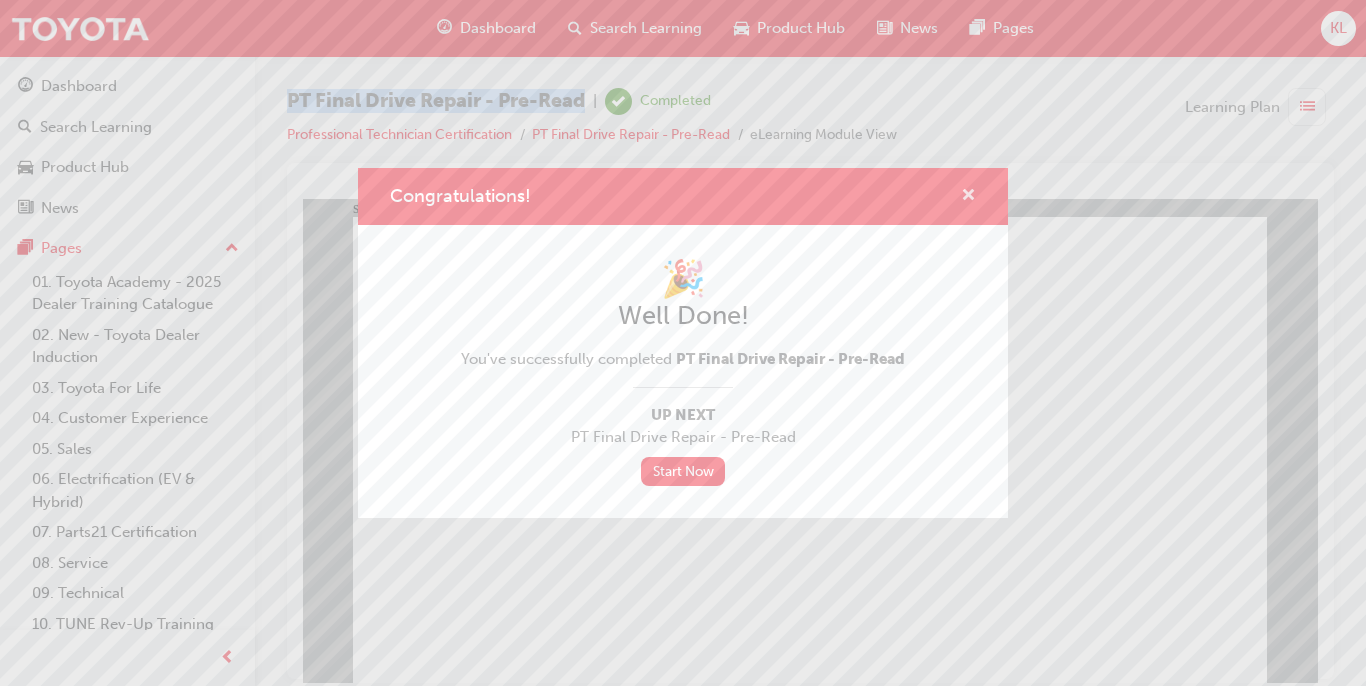 click at bounding box center [968, 197] 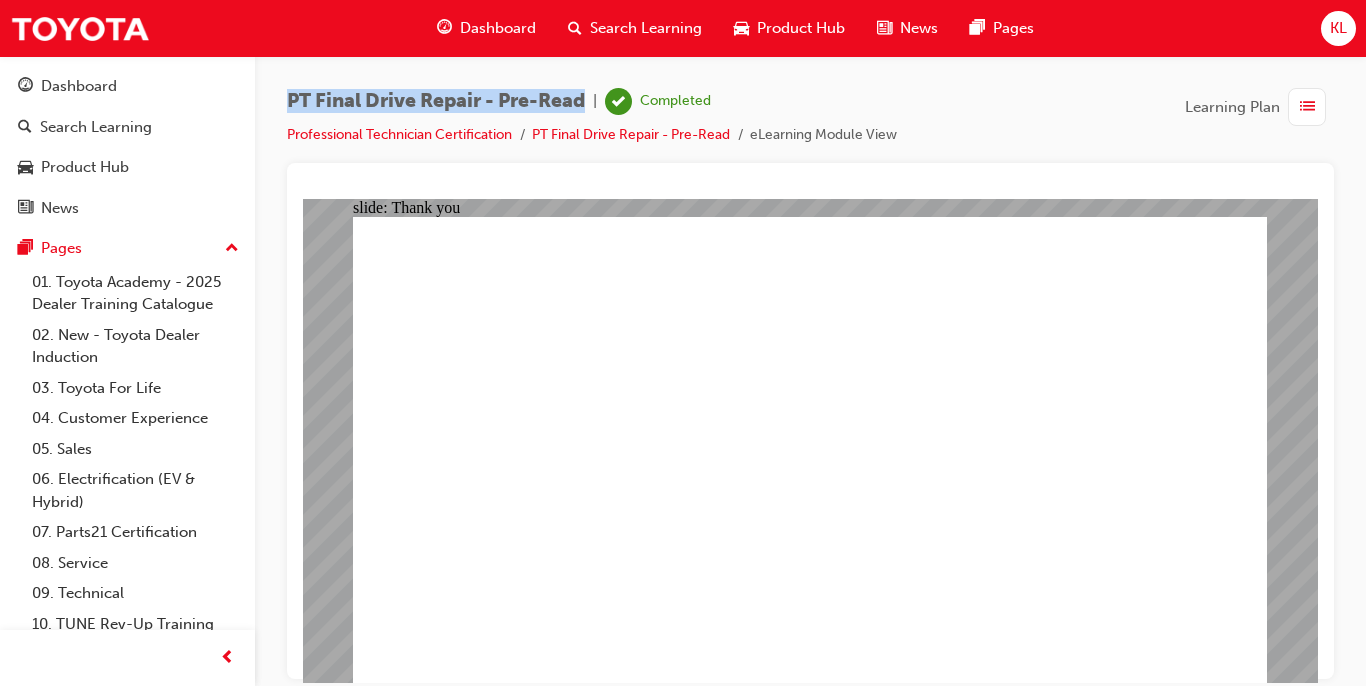 click on "Dashboard" at bounding box center [498, 28] 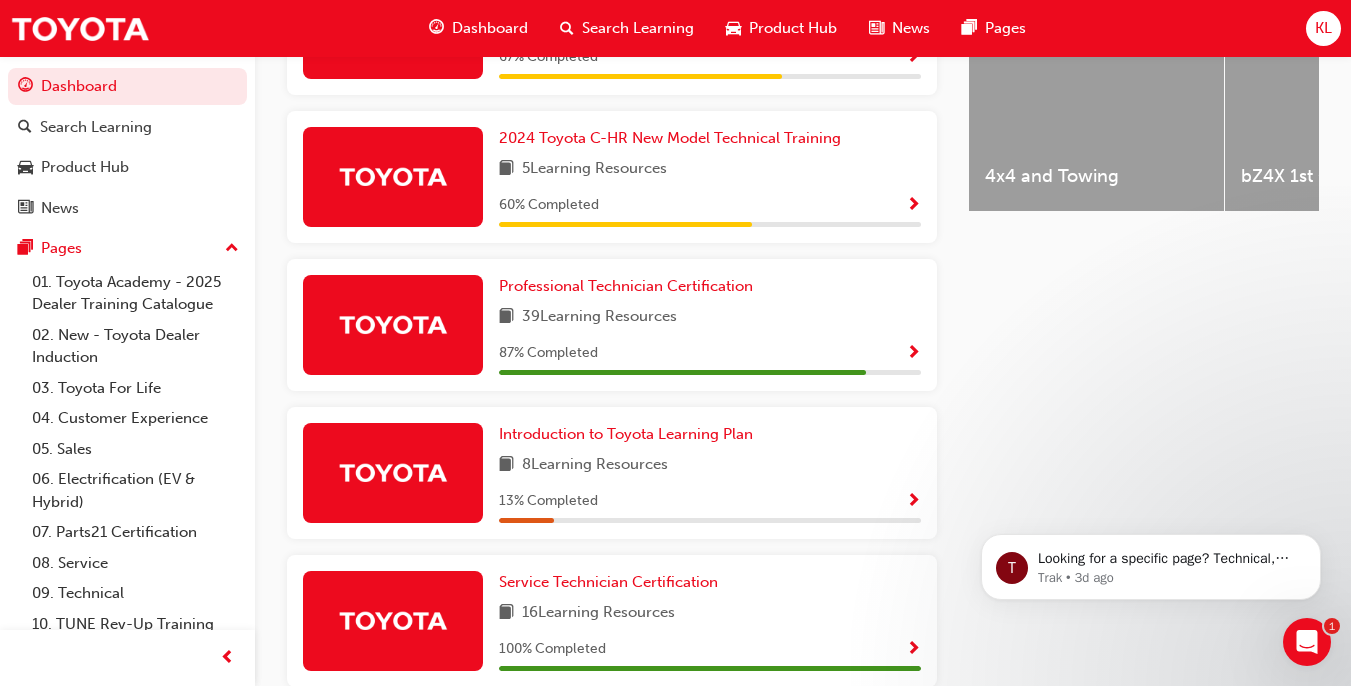 scroll, scrollTop: 884, scrollLeft: 0, axis: vertical 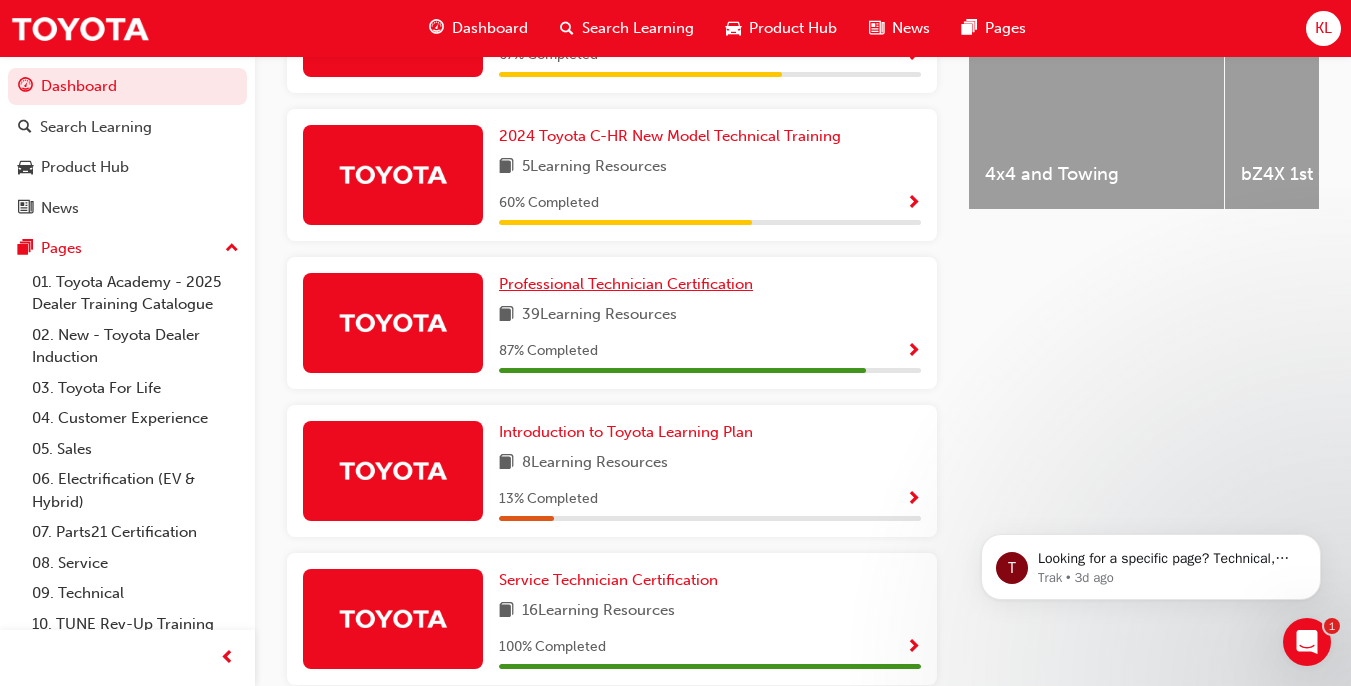 click on "Professional Technician Certification" at bounding box center (626, 284) 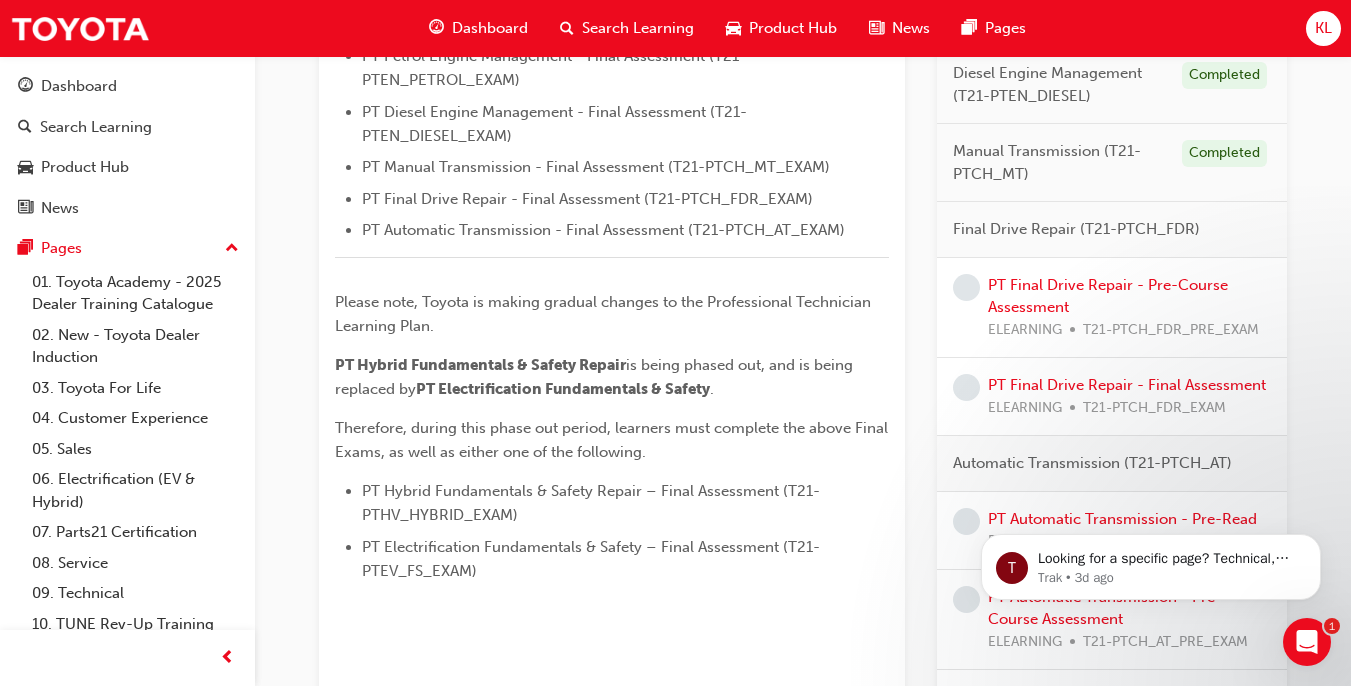 scroll, scrollTop: 908, scrollLeft: 0, axis: vertical 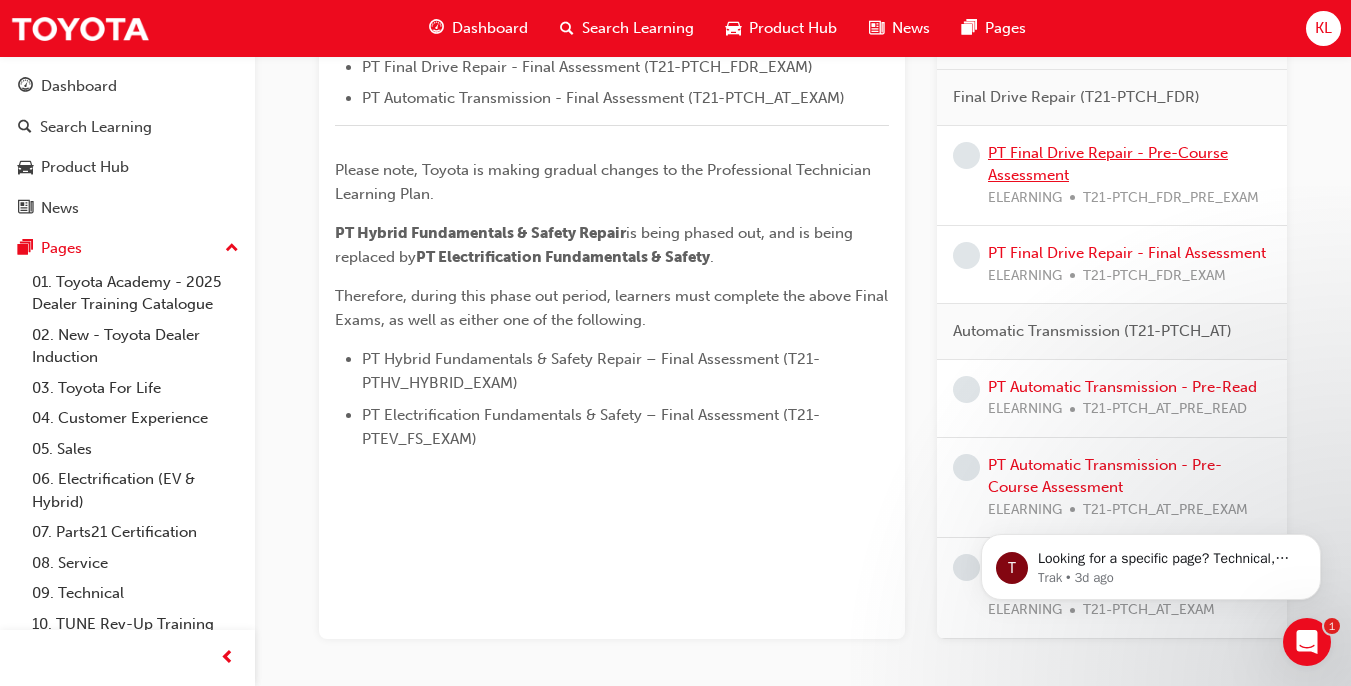 click on "PT Final Drive Repair - Pre-Course Assessment" at bounding box center [1108, 164] 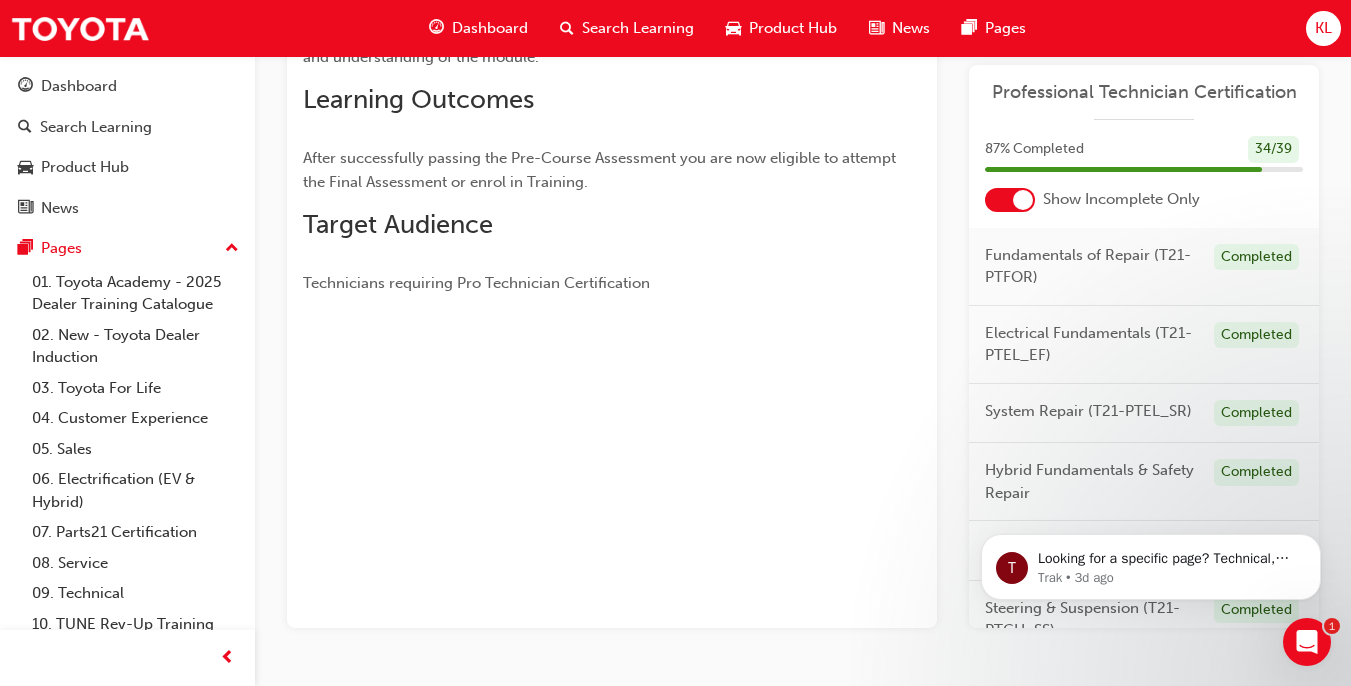 scroll, scrollTop: 354, scrollLeft: 0, axis: vertical 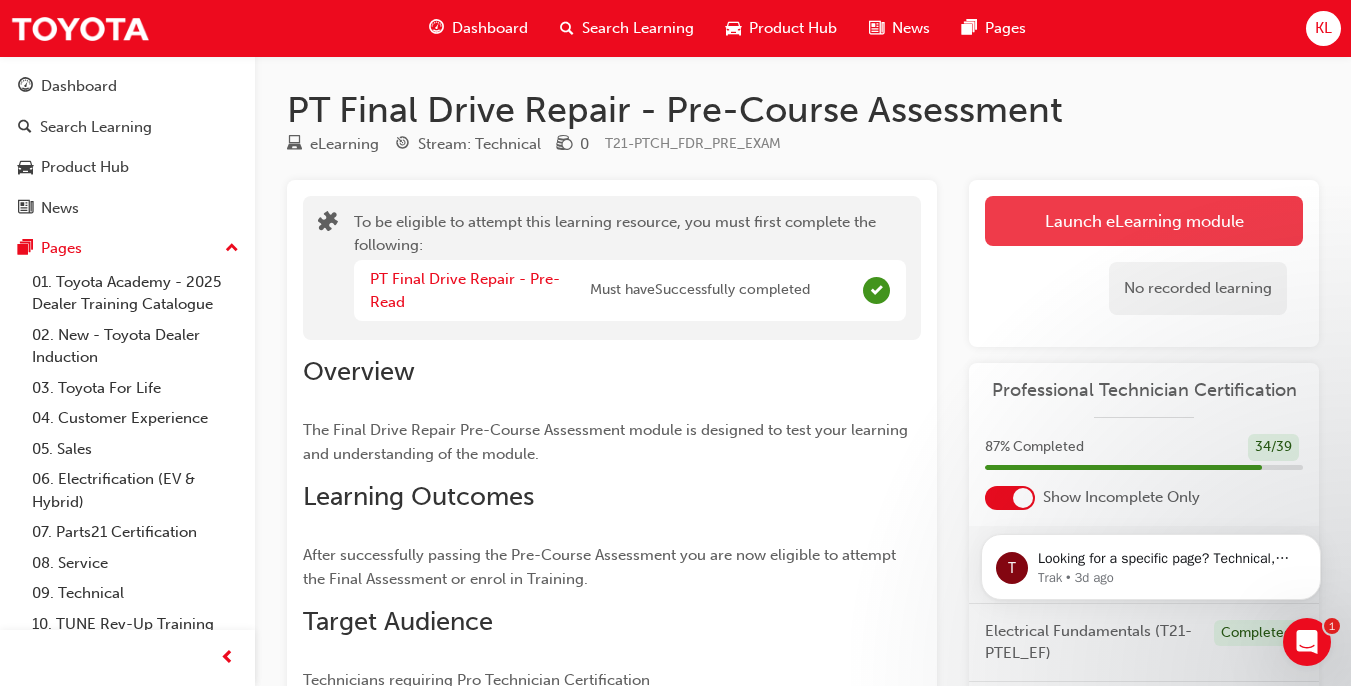 click on "Launch eLearning module" at bounding box center (1144, 221) 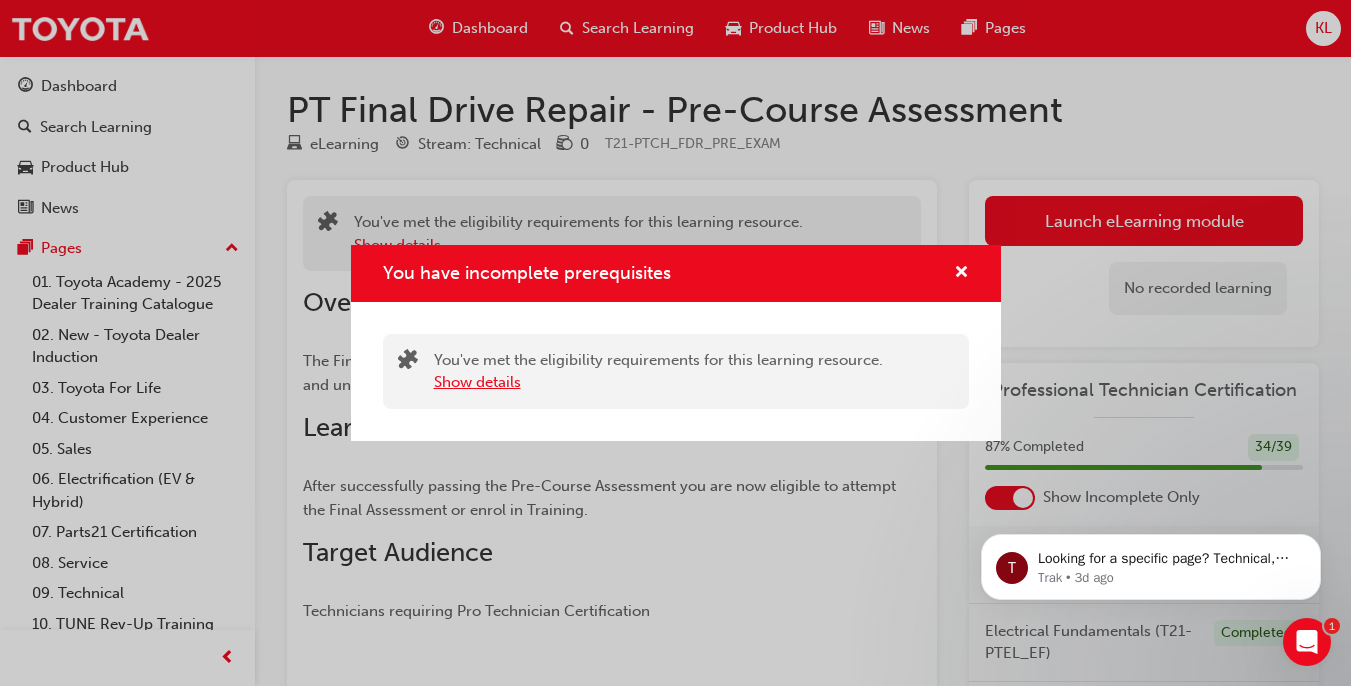 click on "Show details" at bounding box center [477, 382] 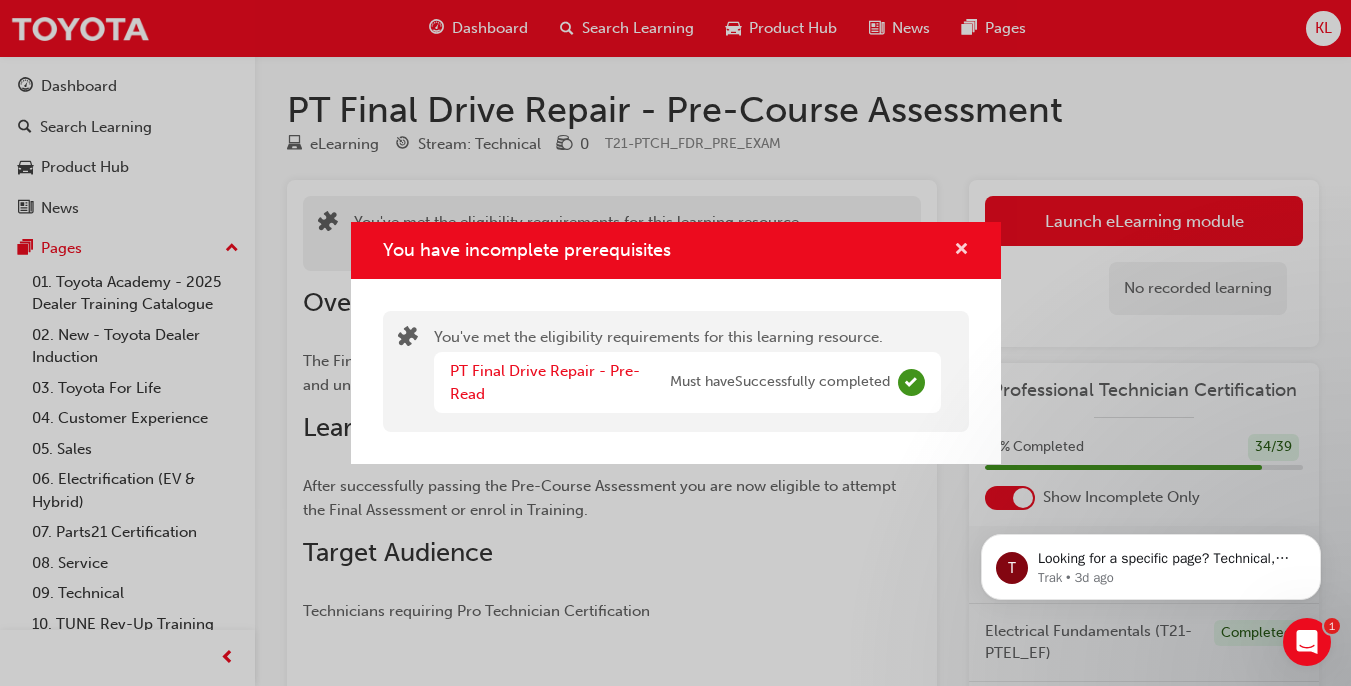 click at bounding box center (961, 251) 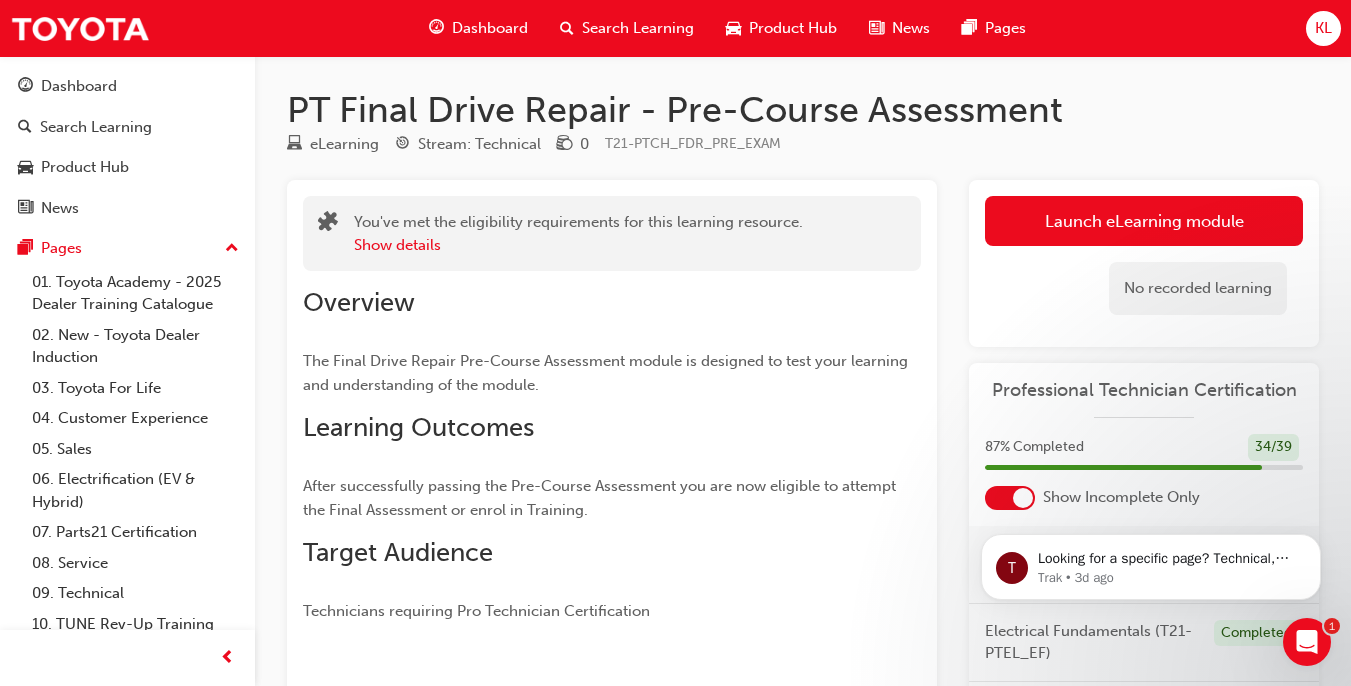 click on "No recorded learning" at bounding box center (1144, 288) 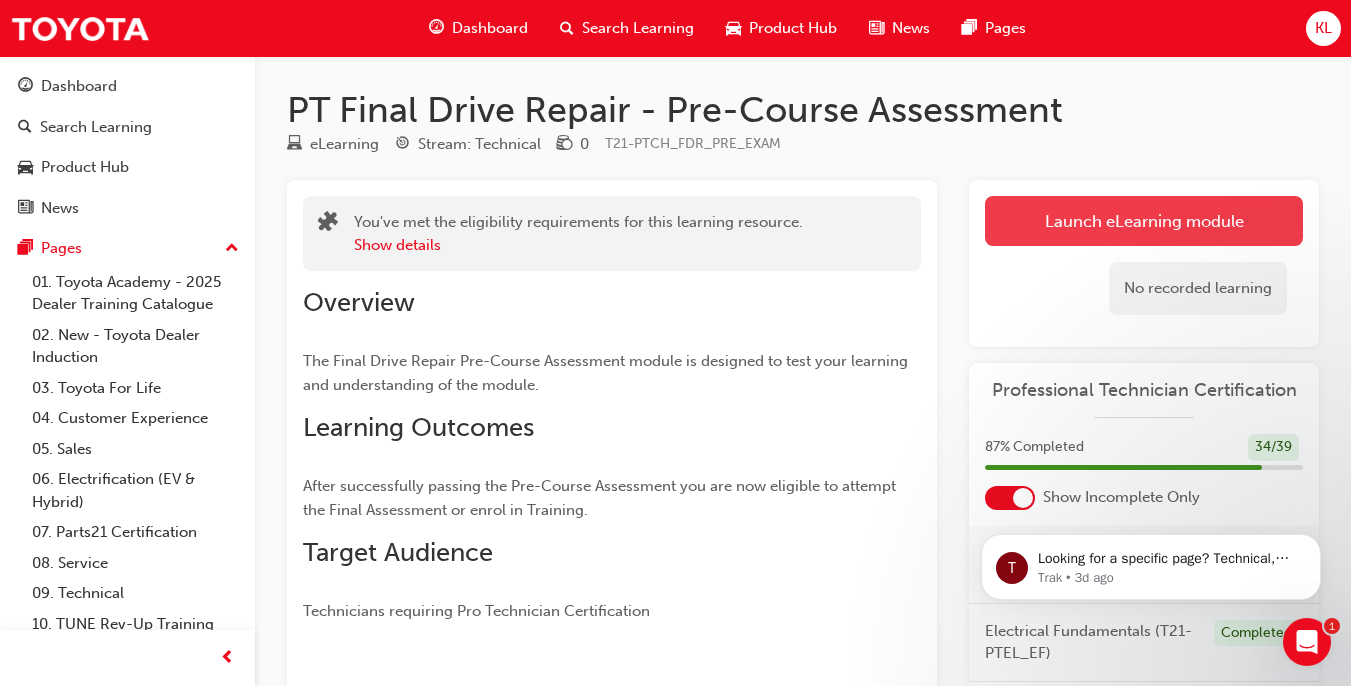 click on "Launch eLearning module" at bounding box center [1144, 221] 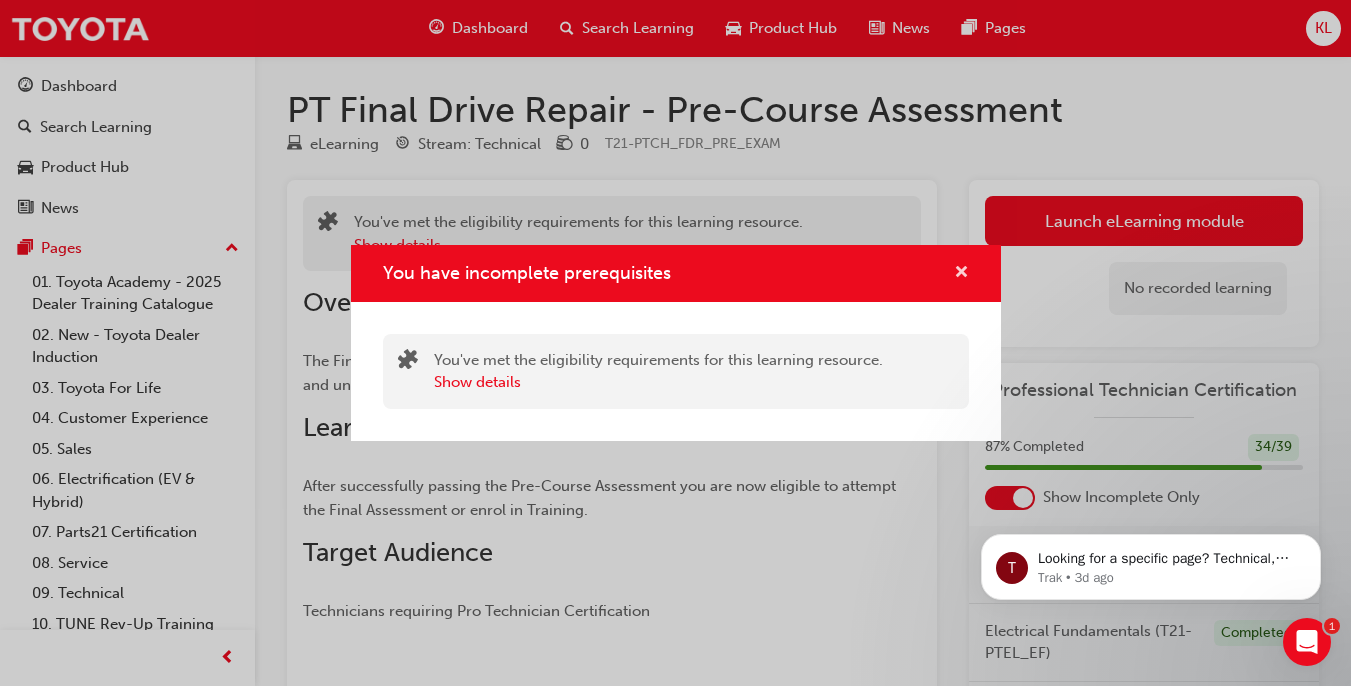 click at bounding box center [961, 274] 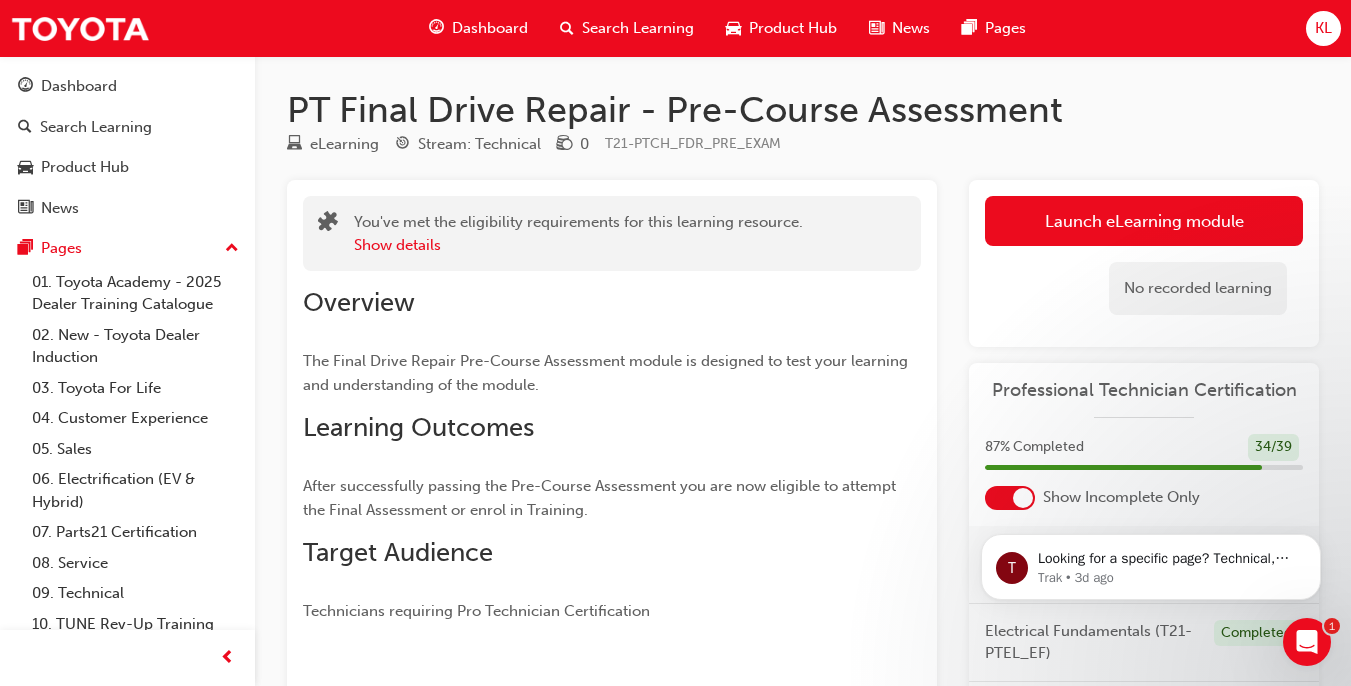 click on "No recorded learning" at bounding box center [1198, 288] 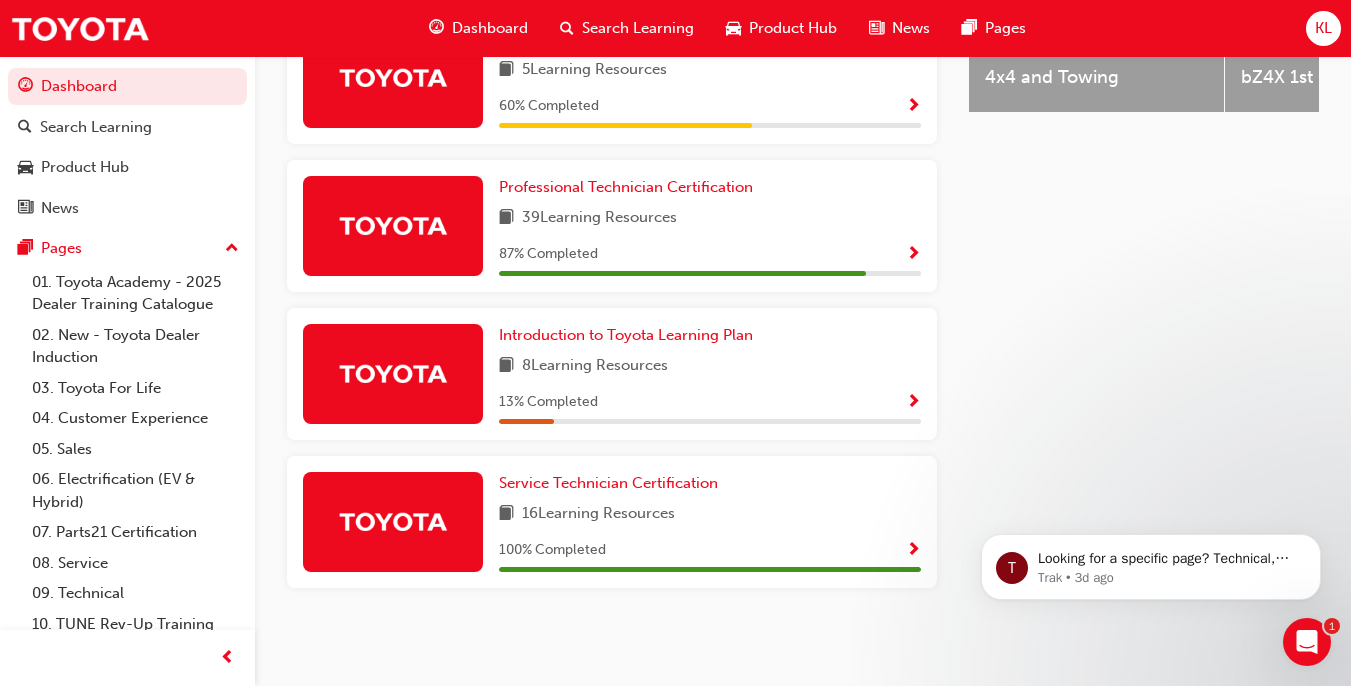 scroll, scrollTop: 989, scrollLeft: 0, axis: vertical 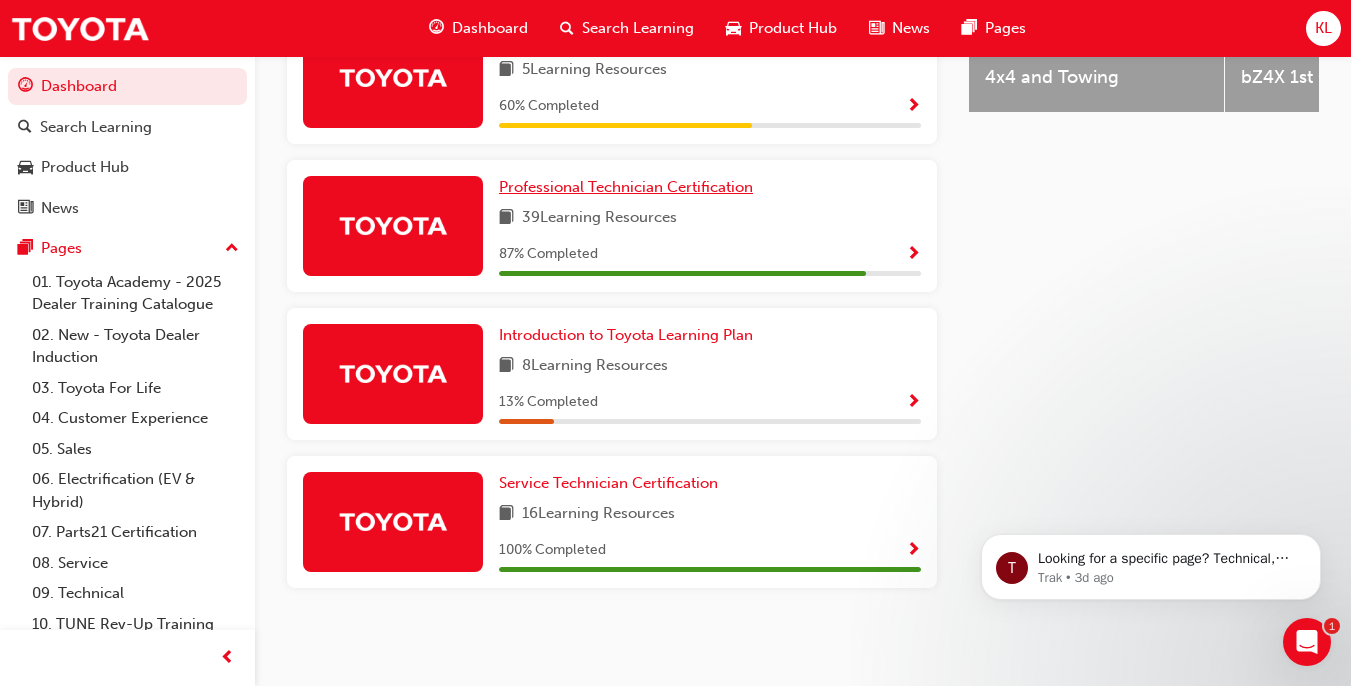 click on "Professional Technician Certification" at bounding box center (626, 187) 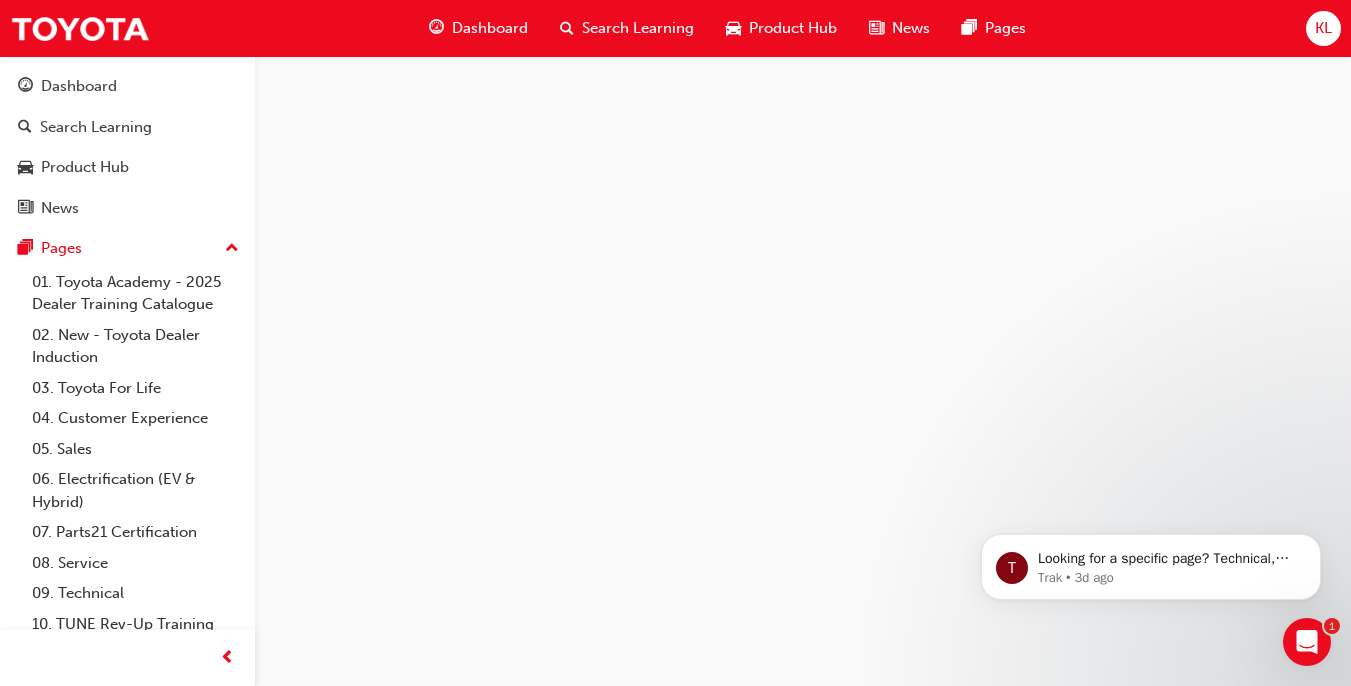 scroll, scrollTop: 0, scrollLeft: 0, axis: both 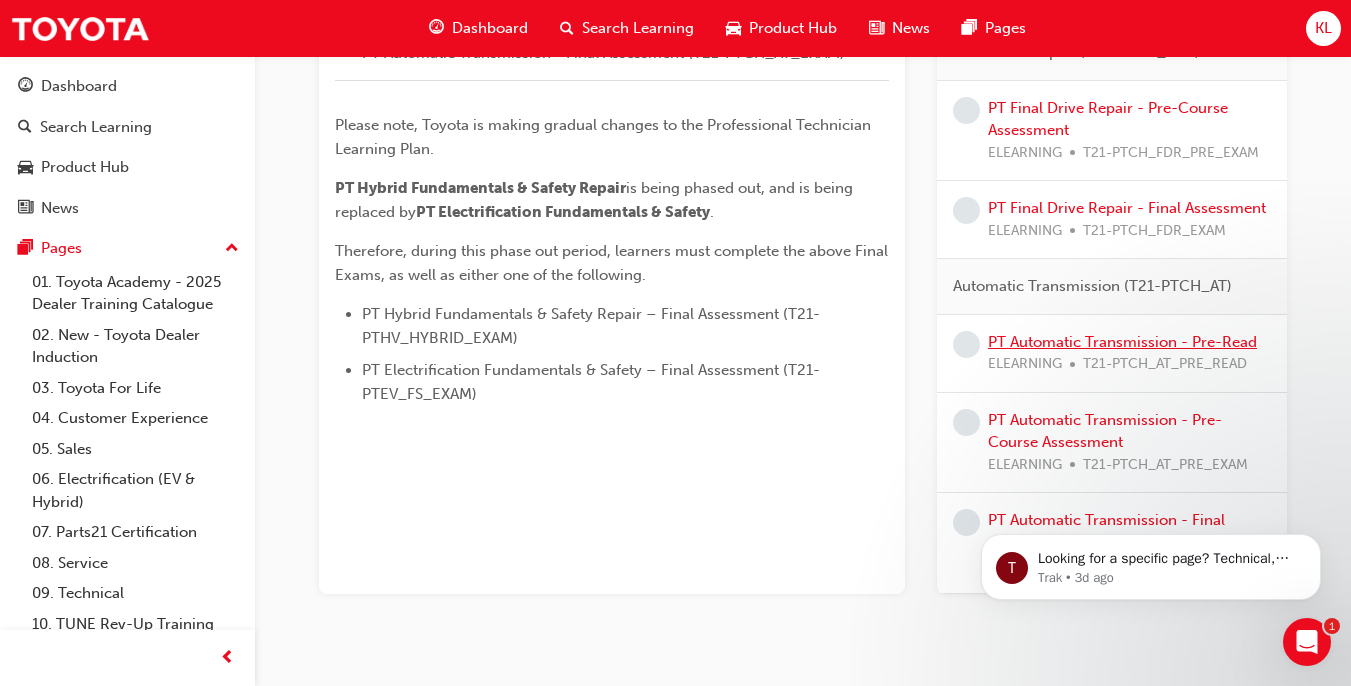 click on "PT Automatic Transmission - Pre-Read" at bounding box center (1122, 342) 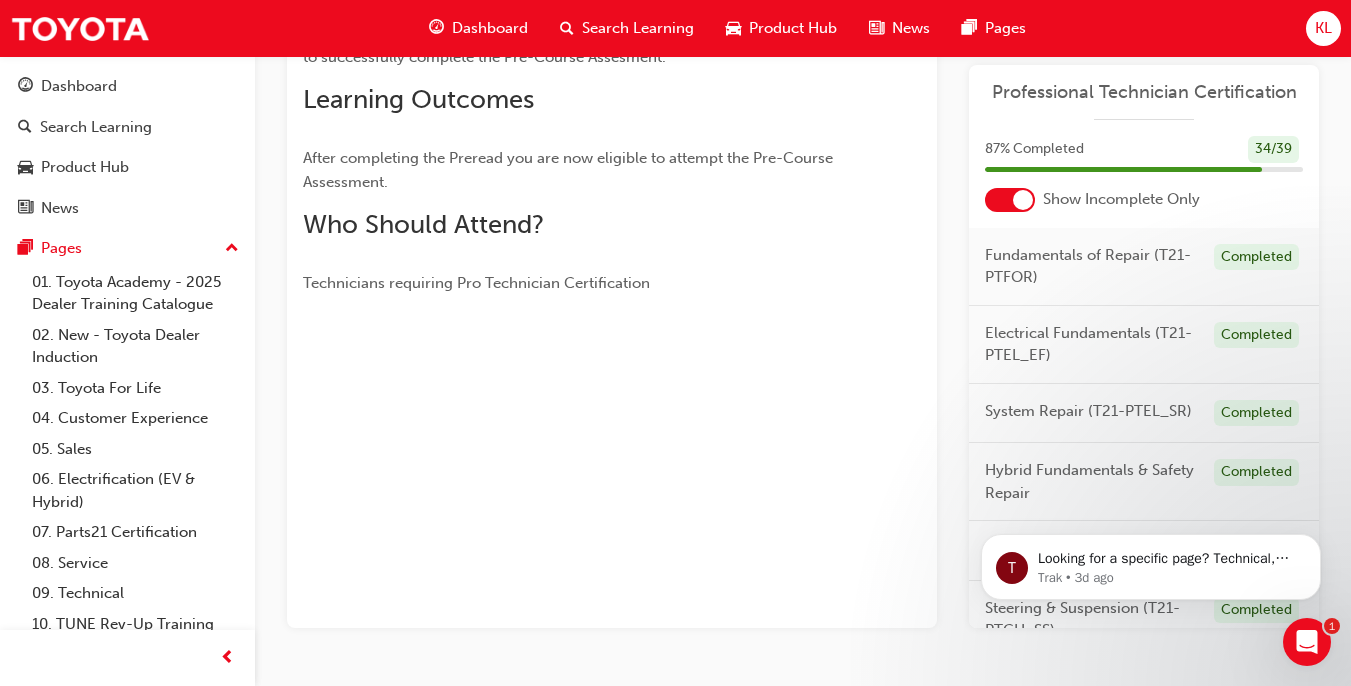 scroll, scrollTop: 354, scrollLeft: 0, axis: vertical 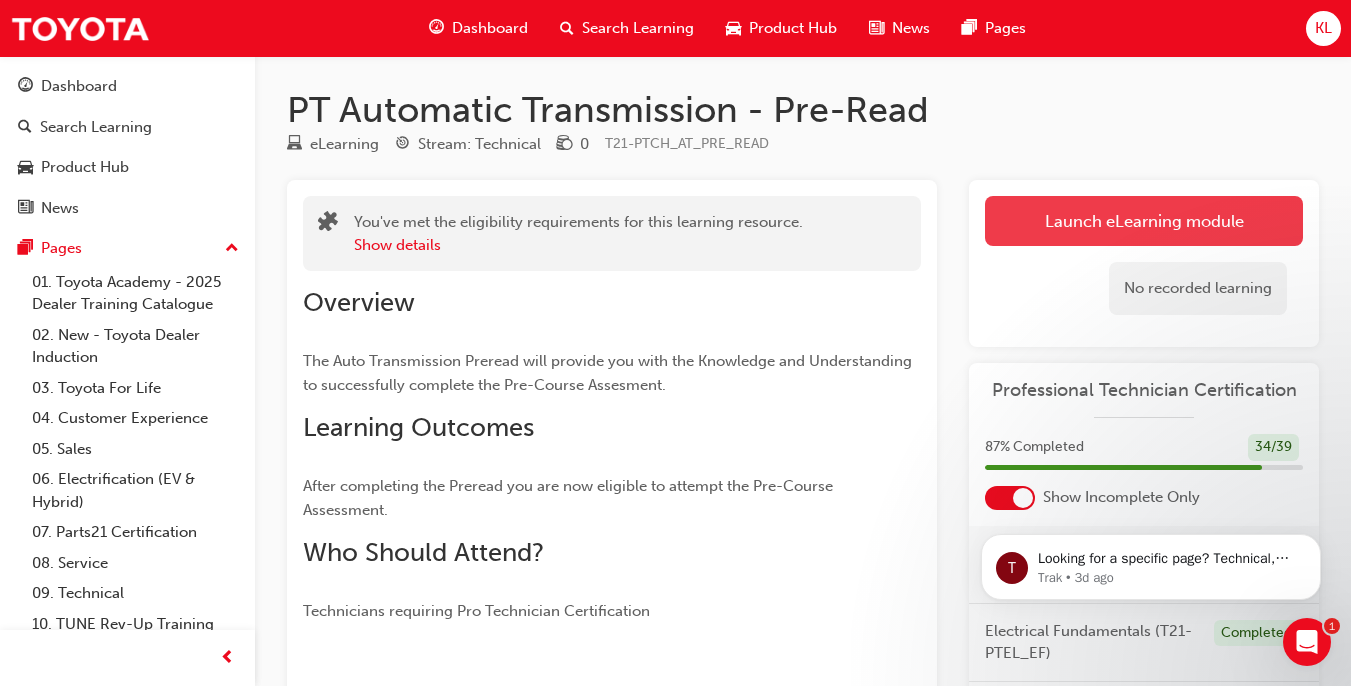 click on "Launch eLearning module" at bounding box center [1144, 221] 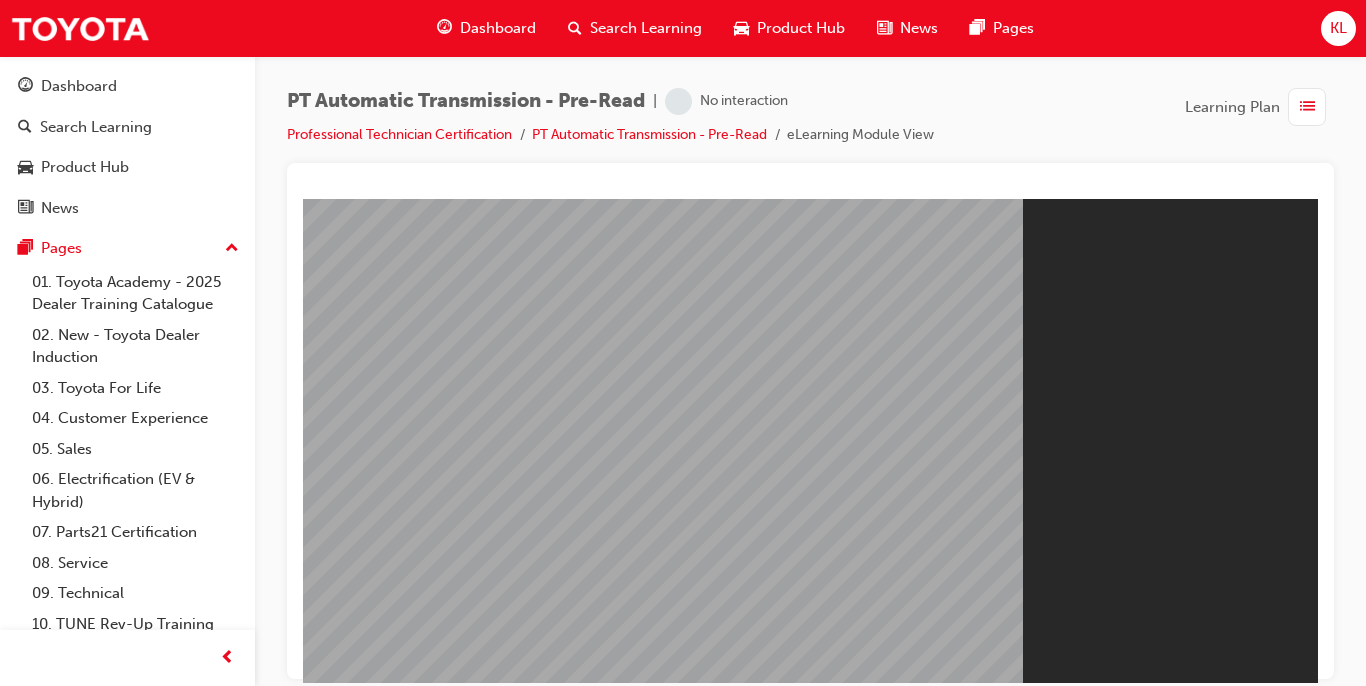 scroll, scrollTop: 0, scrollLeft: 0, axis: both 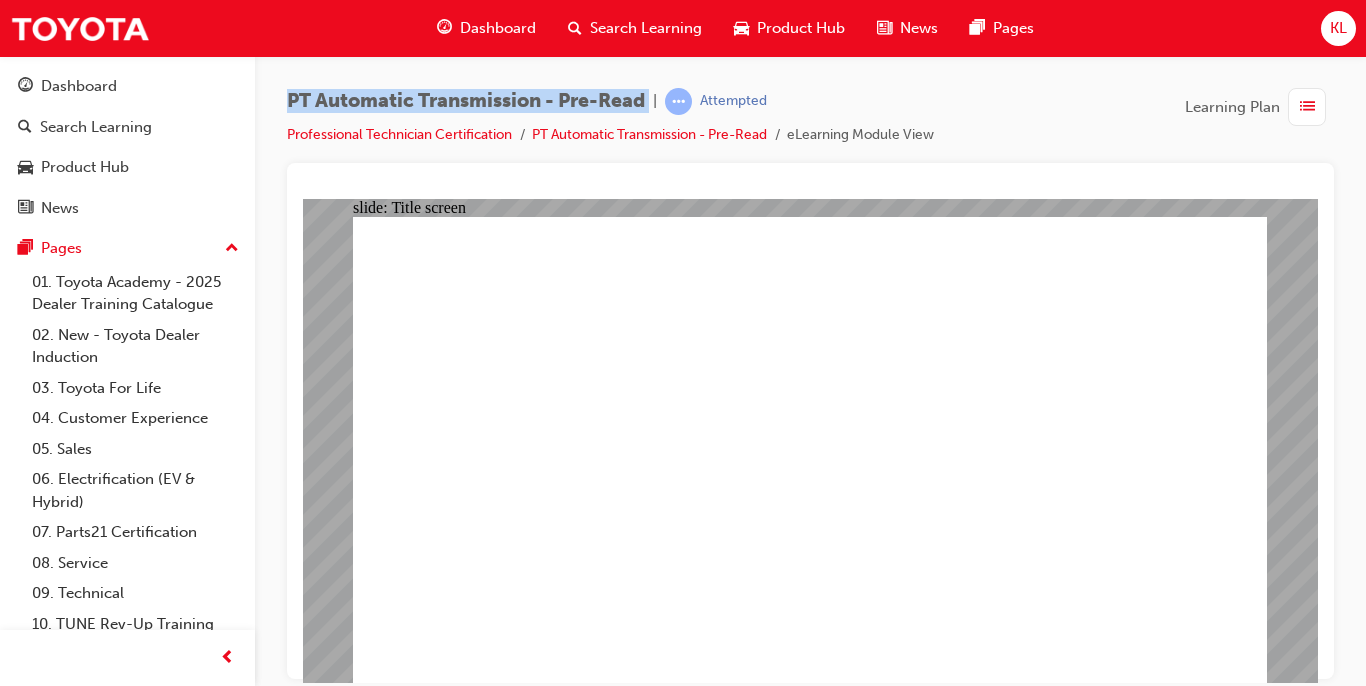 drag, startPoint x: 292, startPoint y: 100, endPoint x: 655, endPoint y: 103, distance: 363.0124 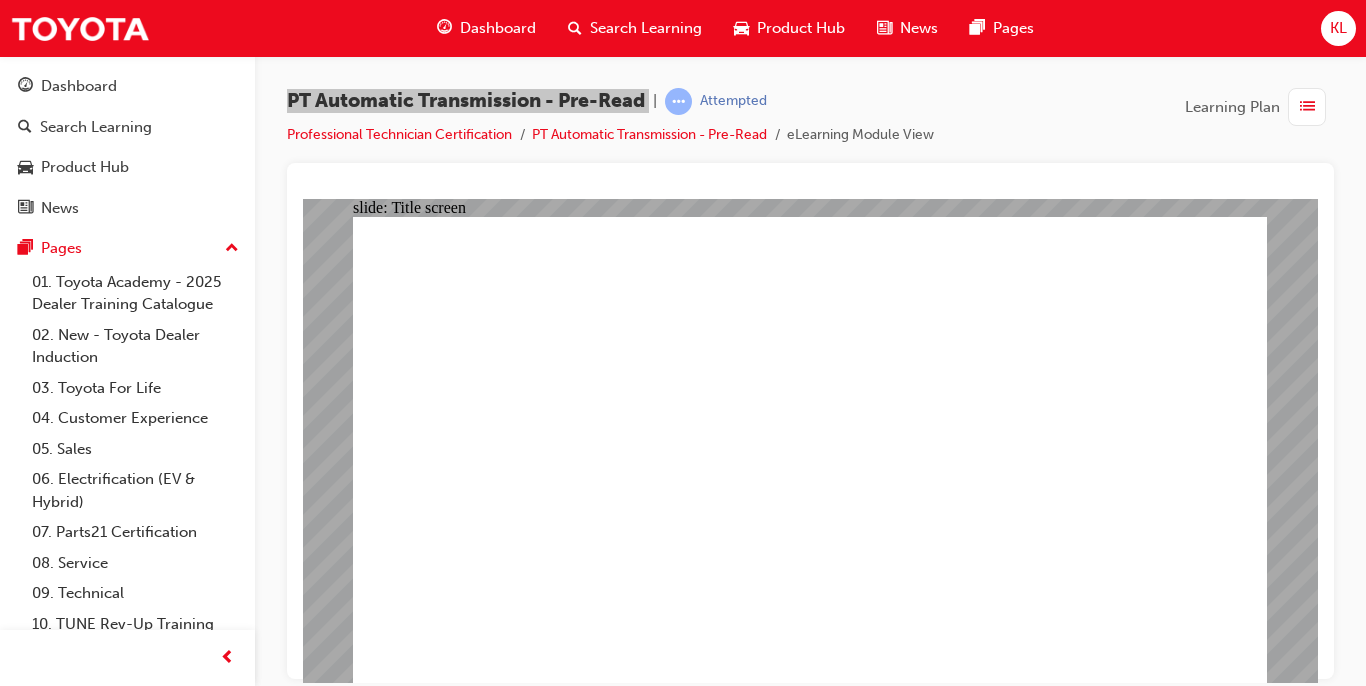 click 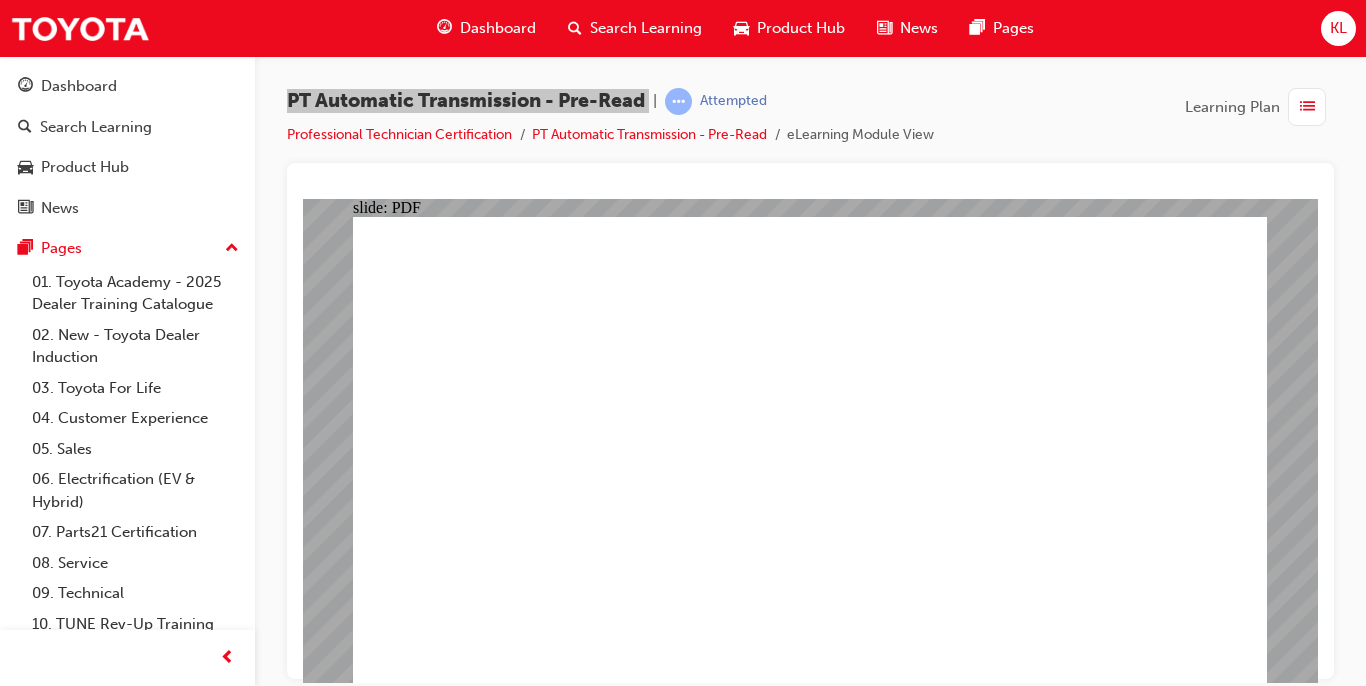 click 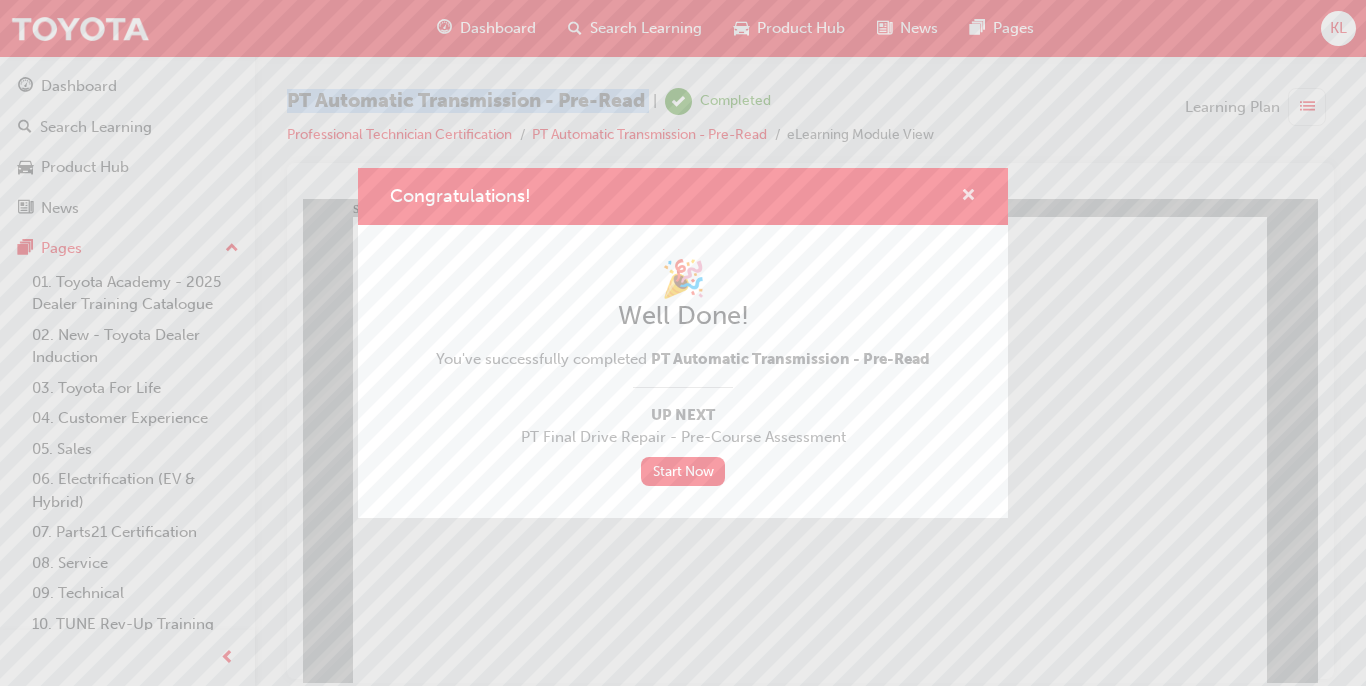 click at bounding box center [968, 197] 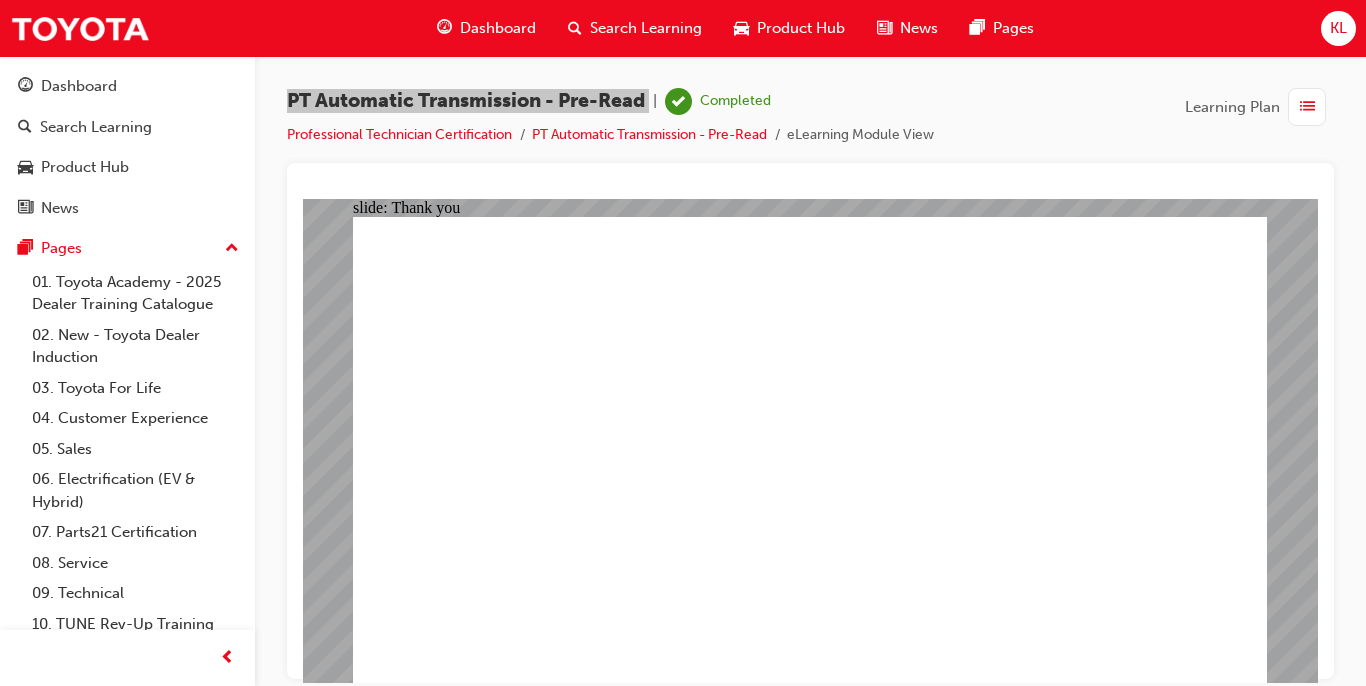 click 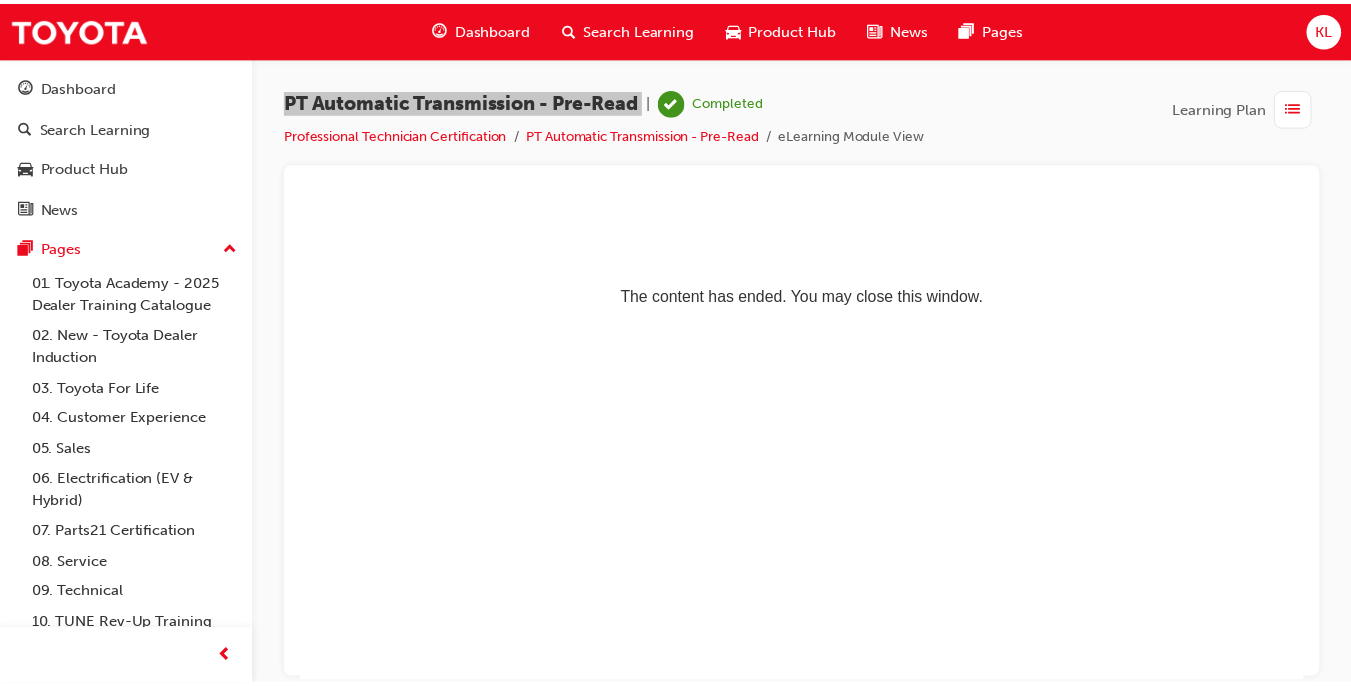 scroll, scrollTop: 0, scrollLeft: 0, axis: both 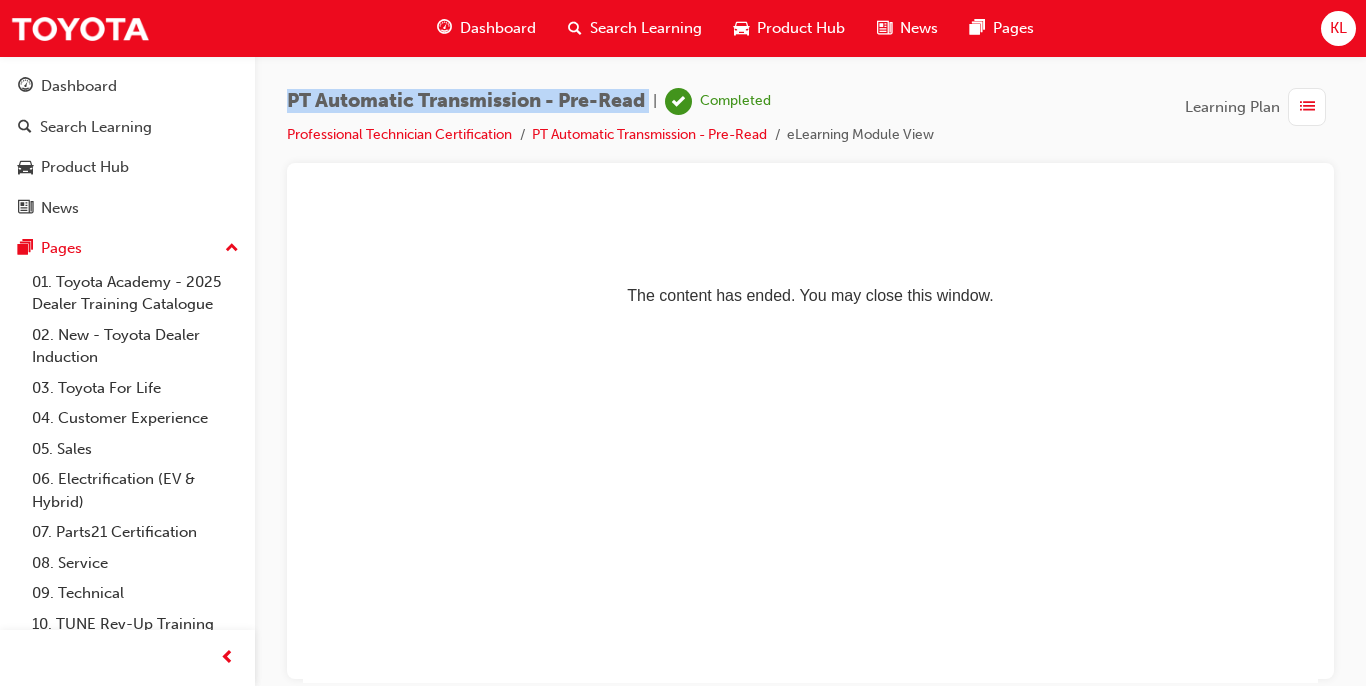 click on "Dashboard" at bounding box center (498, 28) 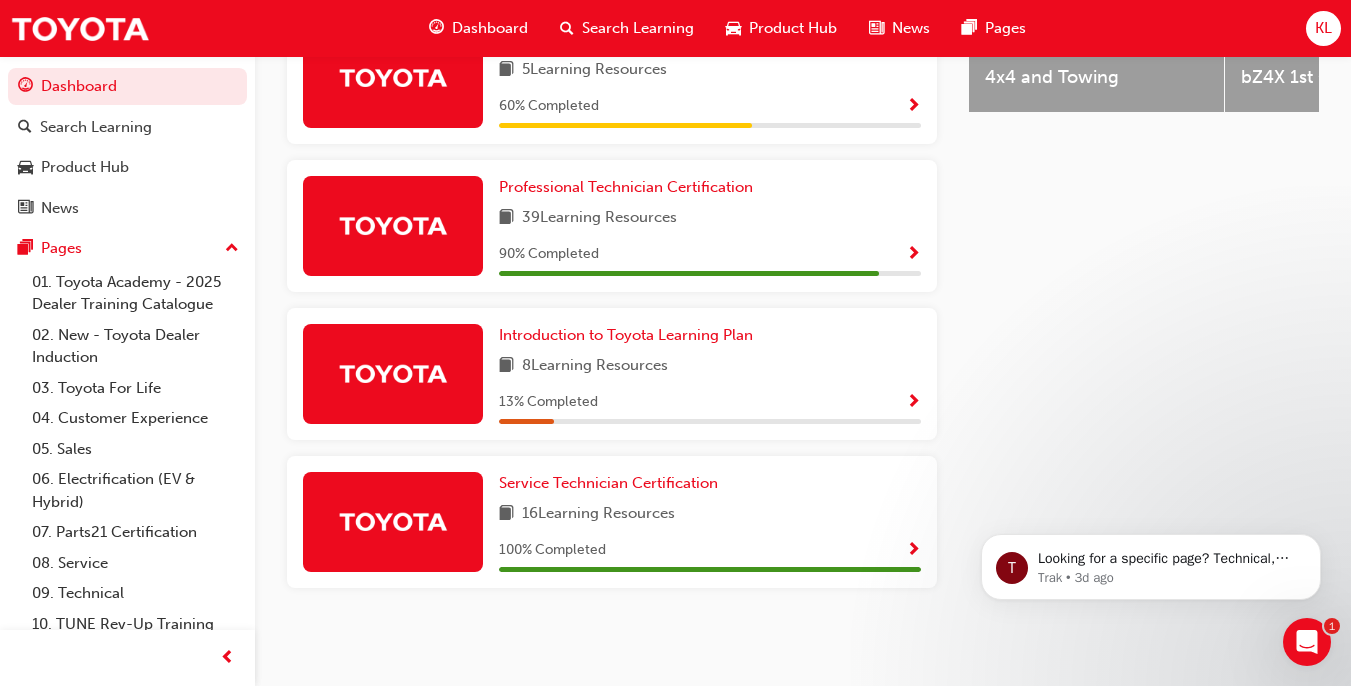 scroll, scrollTop: 984, scrollLeft: 0, axis: vertical 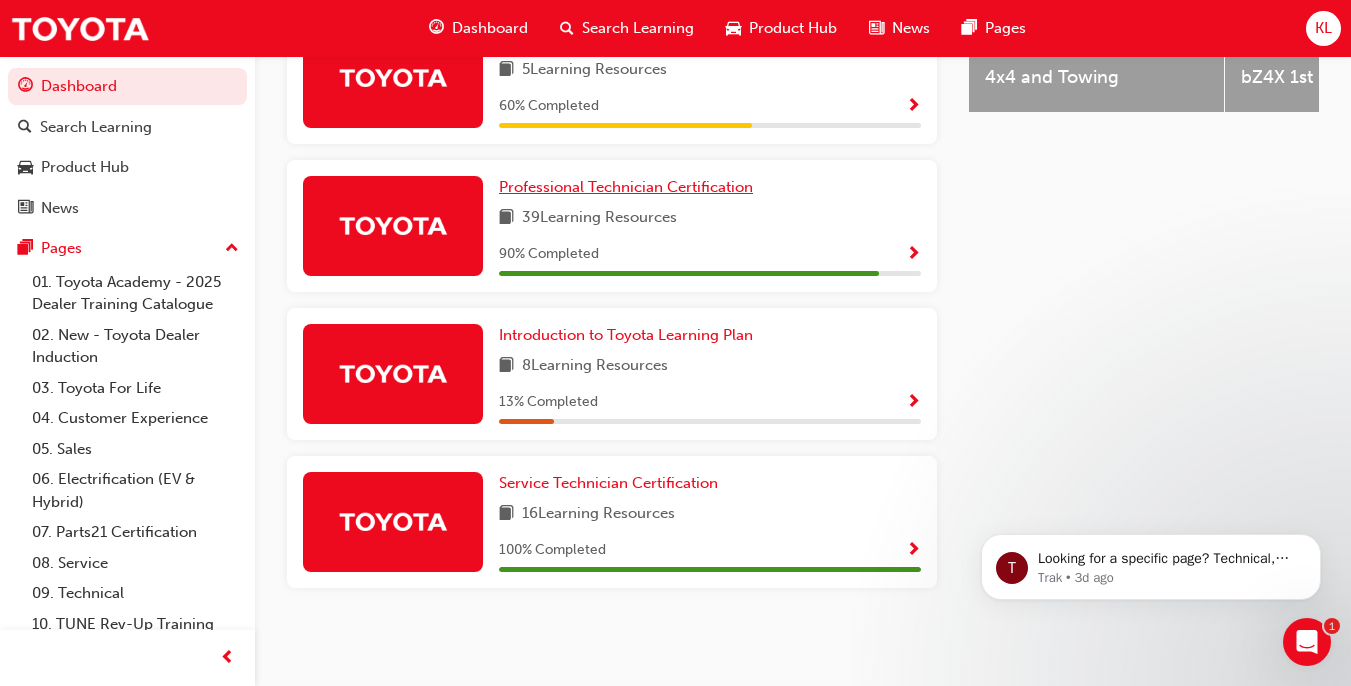 click on "Professional Technician Certification" at bounding box center [626, 187] 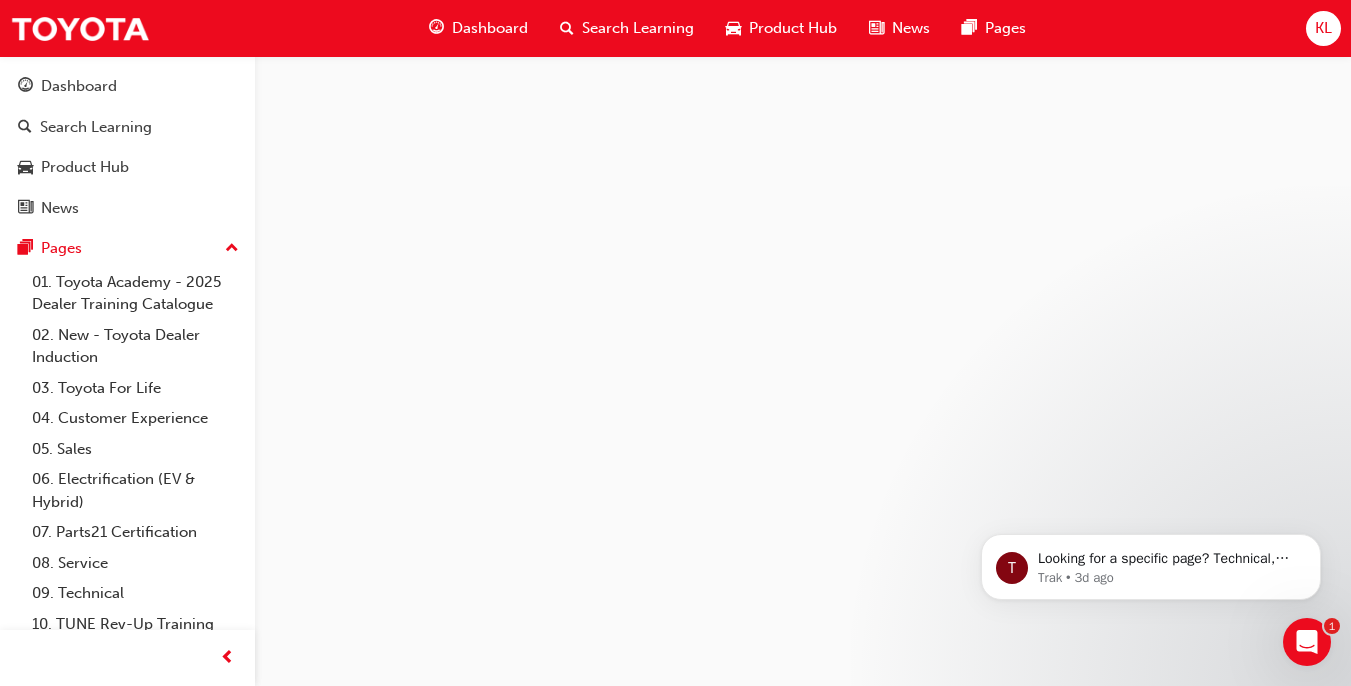 scroll, scrollTop: 0, scrollLeft: 0, axis: both 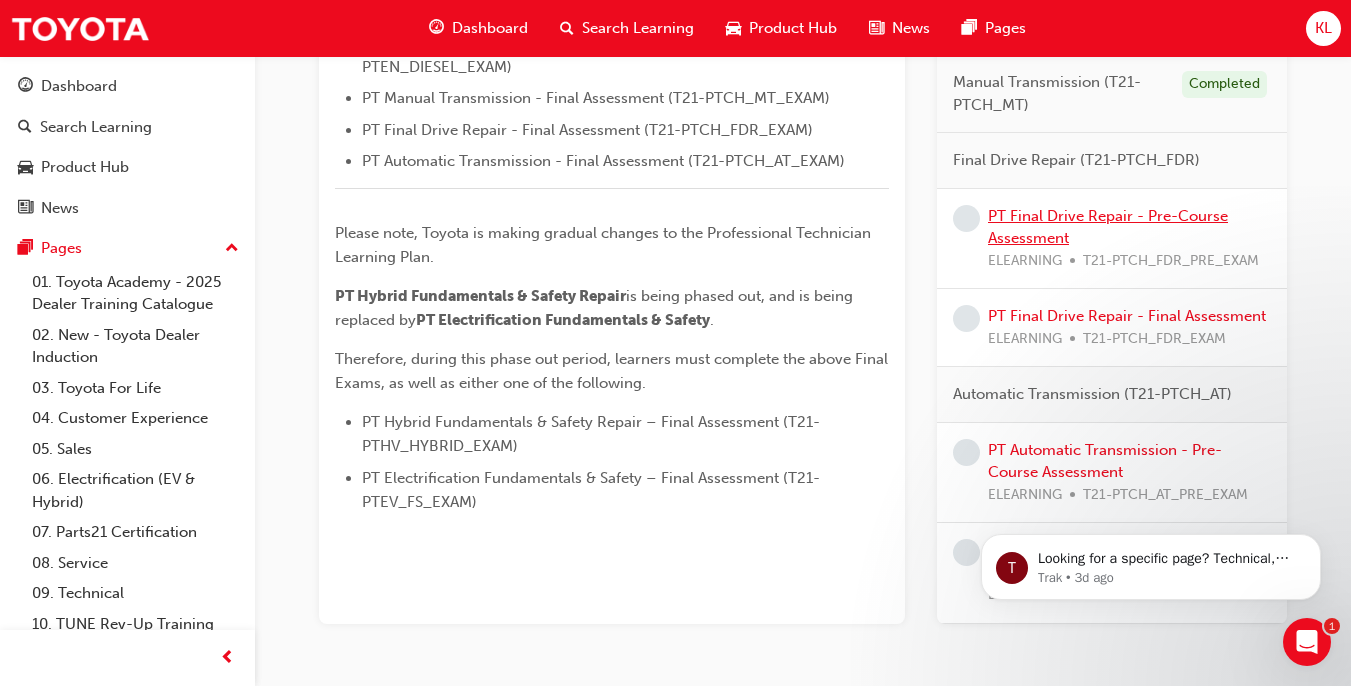 click on "PT Final Drive Repair - Pre-Course Assessment" at bounding box center (1108, 227) 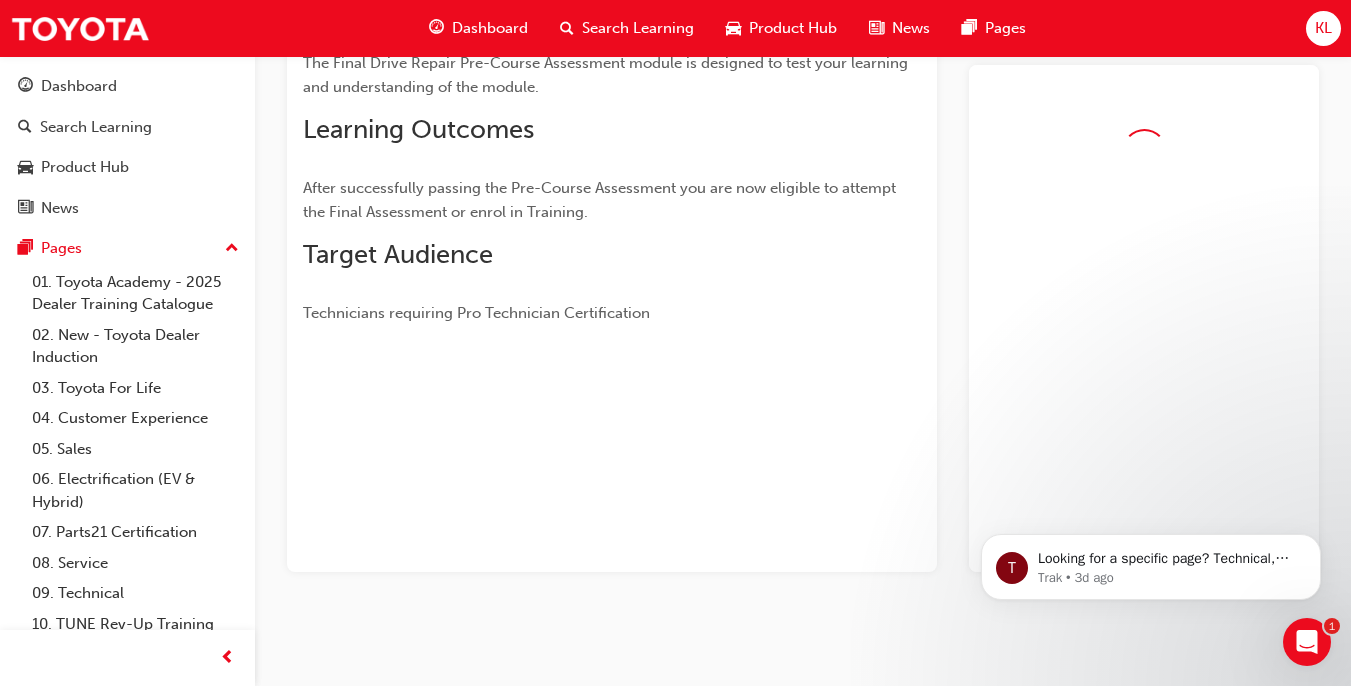 scroll, scrollTop: 354, scrollLeft: 0, axis: vertical 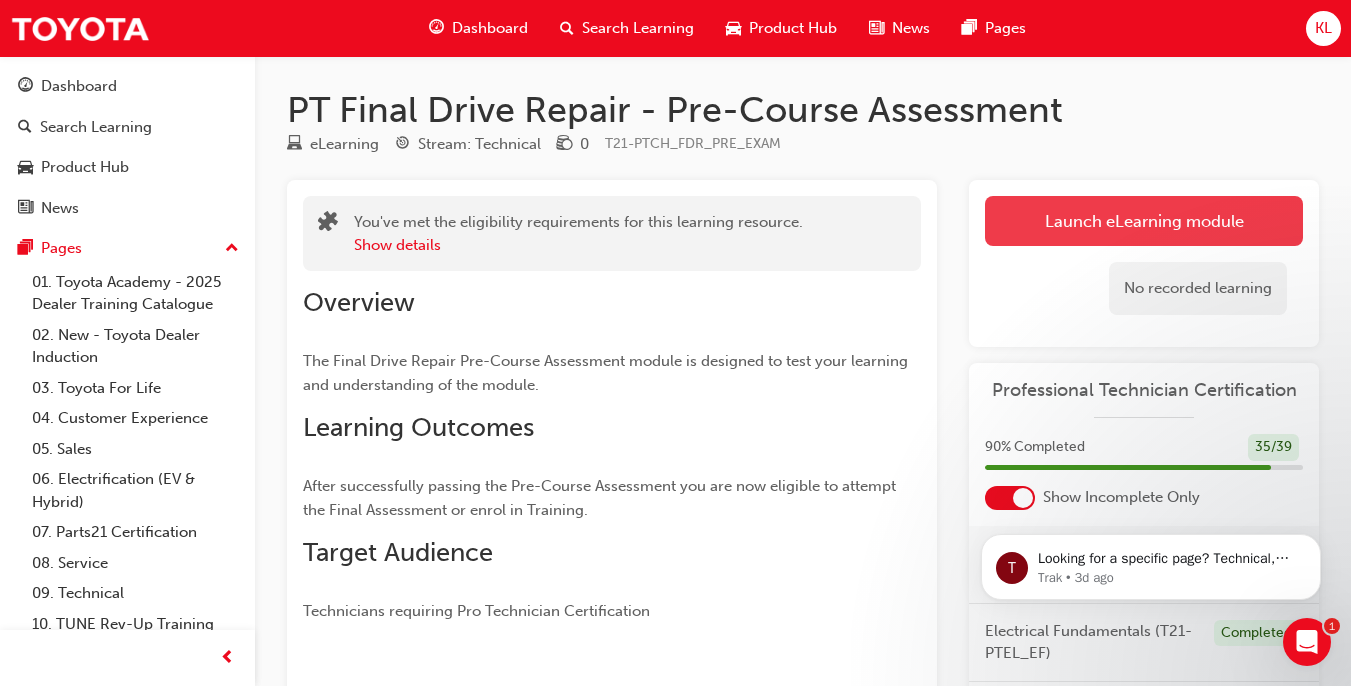 click on "Launch eLearning module" at bounding box center [1144, 221] 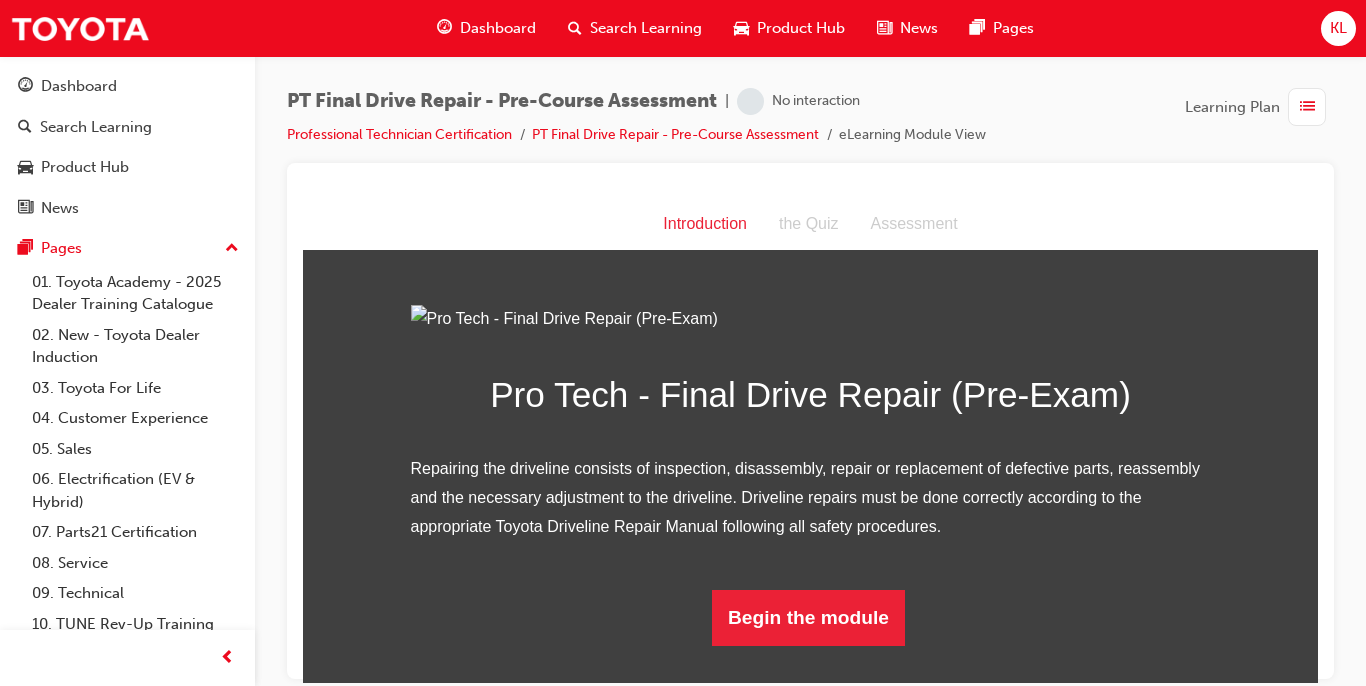 scroll, scrollTop: 0, scrollLeft: 0, axis: both 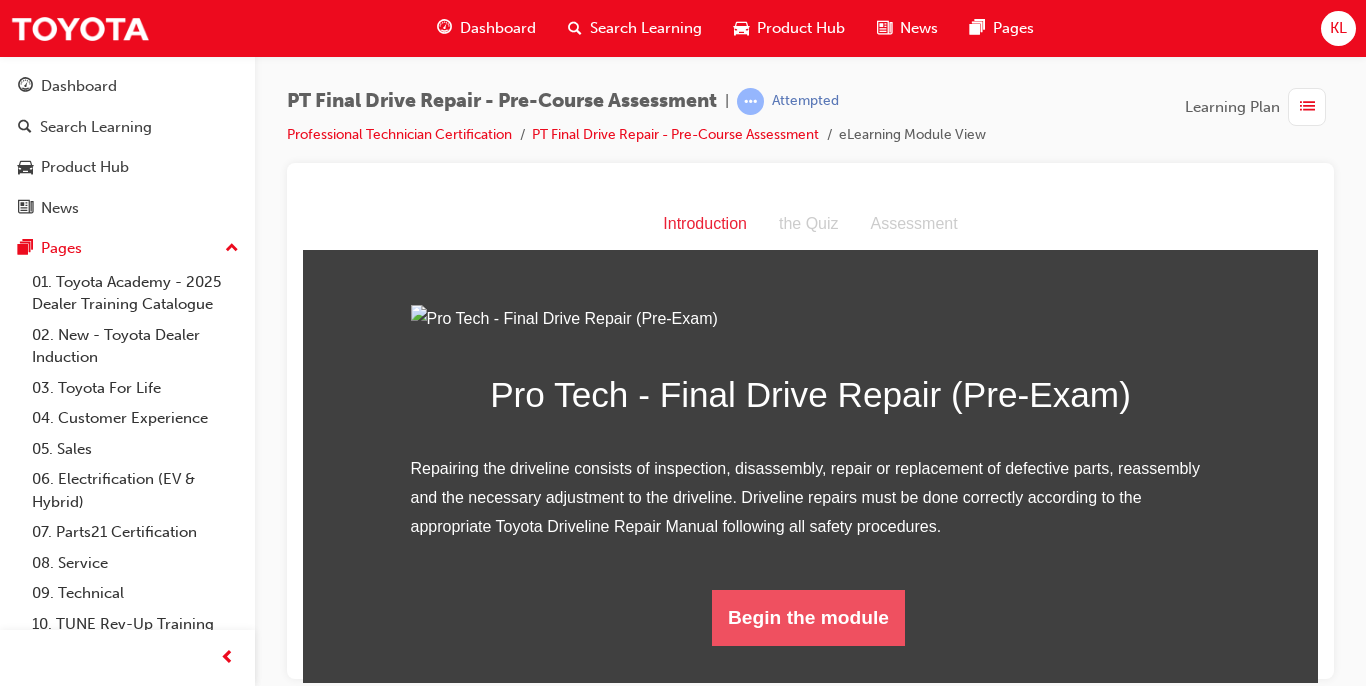 click on "Begin the module" at bounding box center (808, 617) 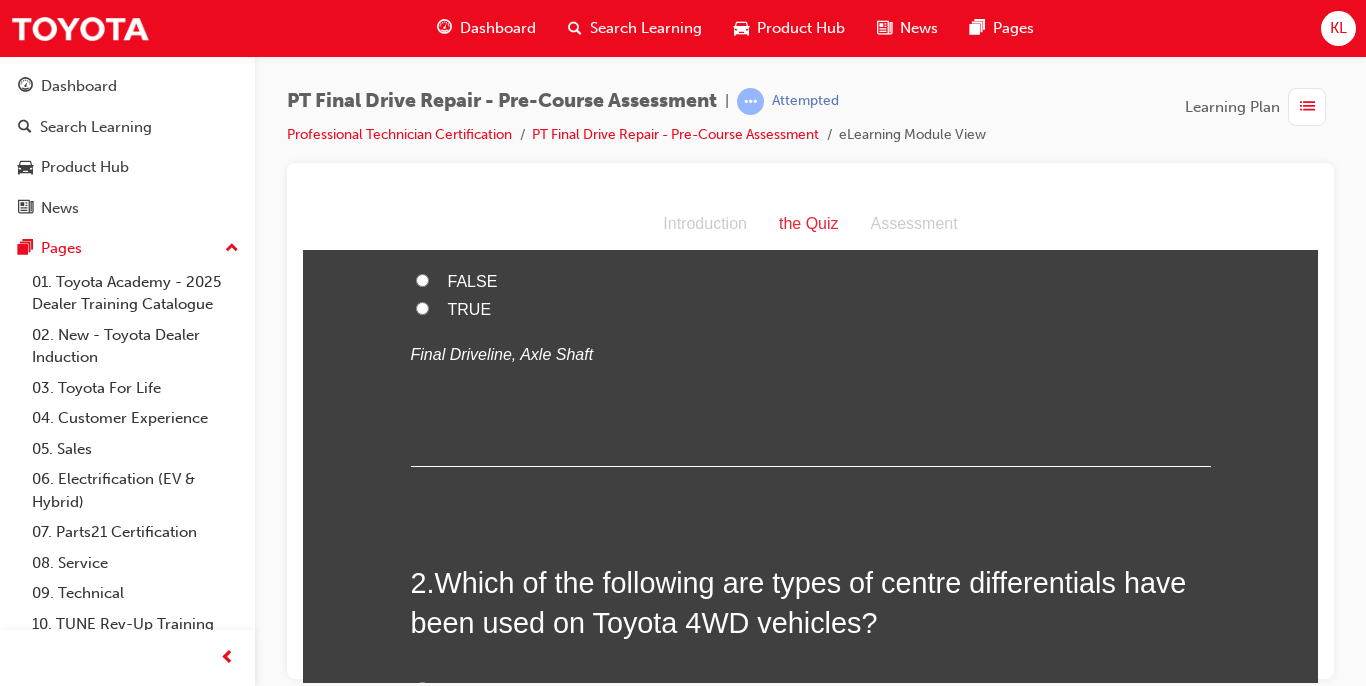 scroll, scrollTop: 0, scrollLeft: 0, axis: both 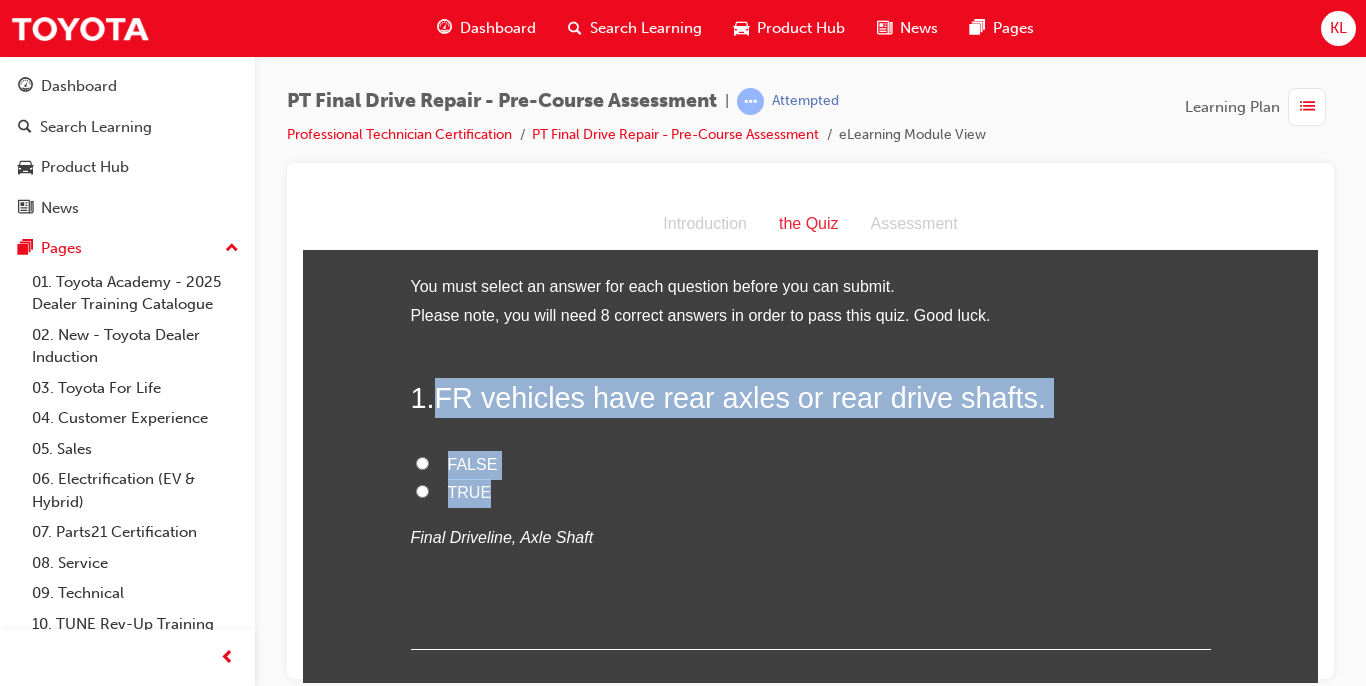 drag, startPoint x: 431, startPoint y: 399, endPoint x: 535, endPoint y: 504, distance: 147.787 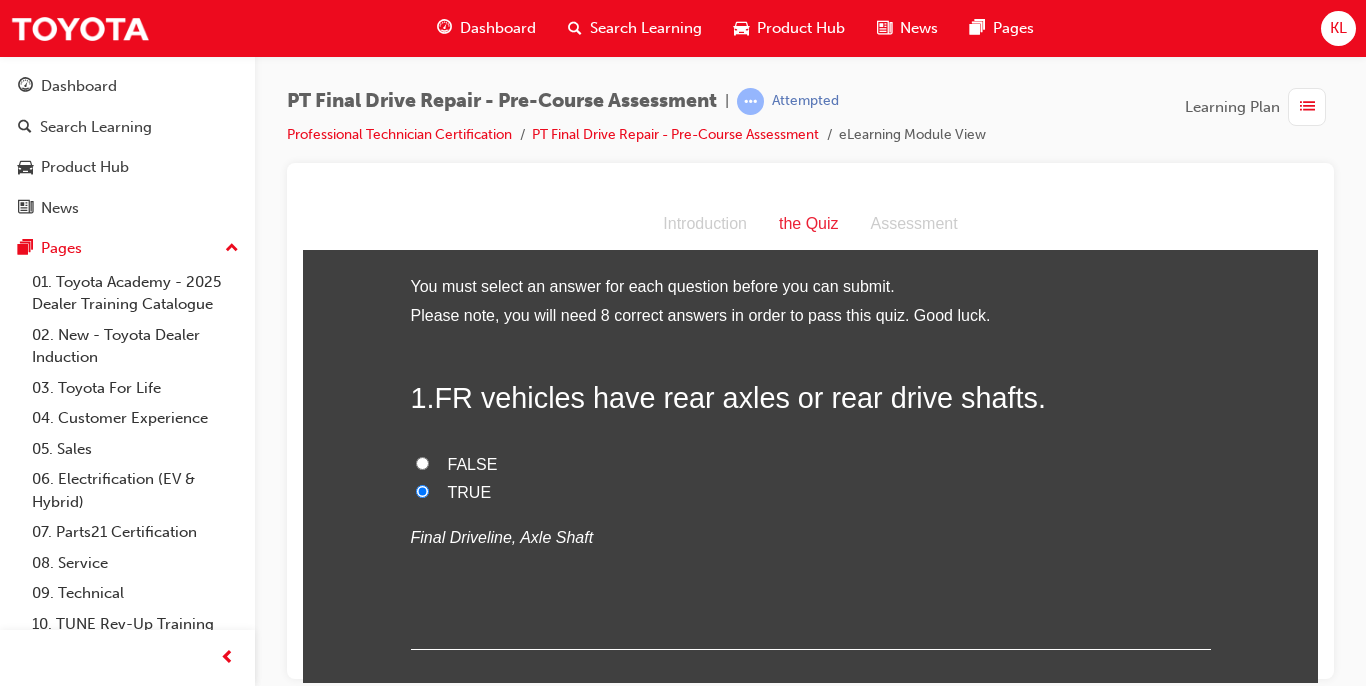 click on "1 .  FR vehicles have rear axles or rear drive shafts. FALSE TRUE
Final Driveline, Axle Shaft" at bounding box center [811, 513] 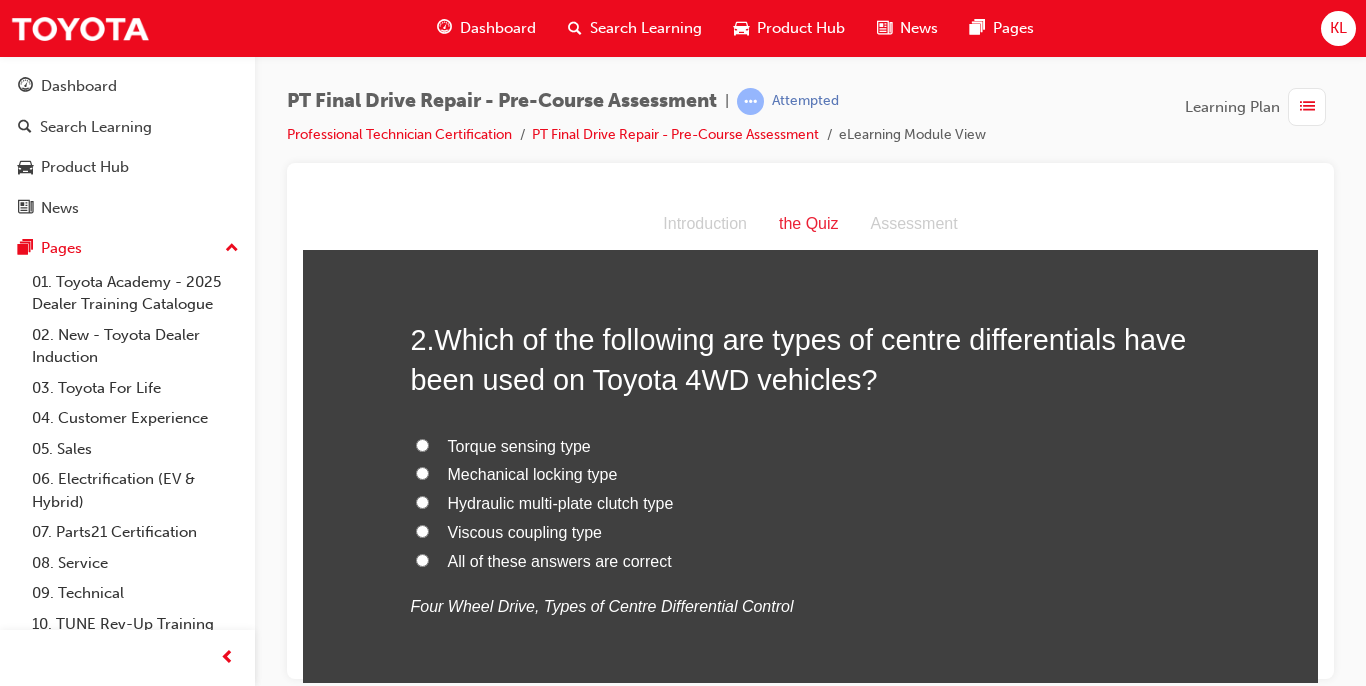 scroll, scrollTop: 440, scrollLeft: 0, axis: vertical 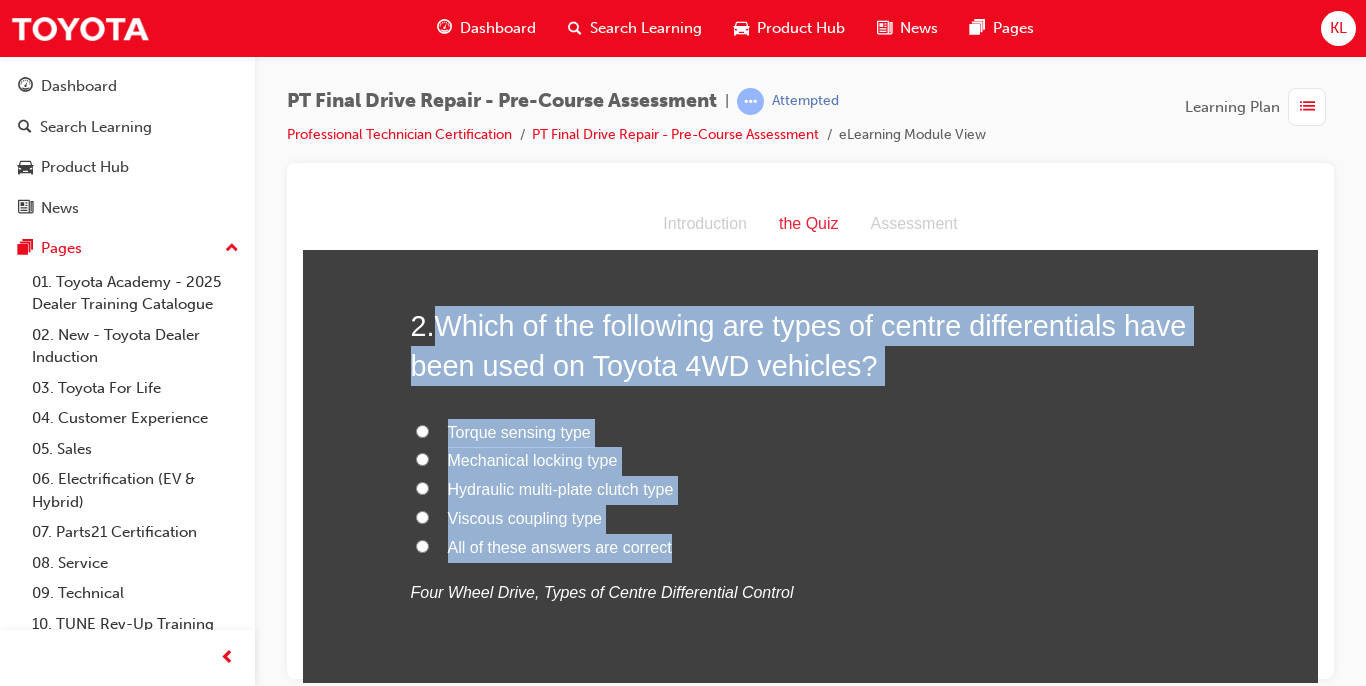 drag, startPoint x: 438, startPoint y: 324, endPoint x: 710, endPoint y: 536, distance: 344.8594 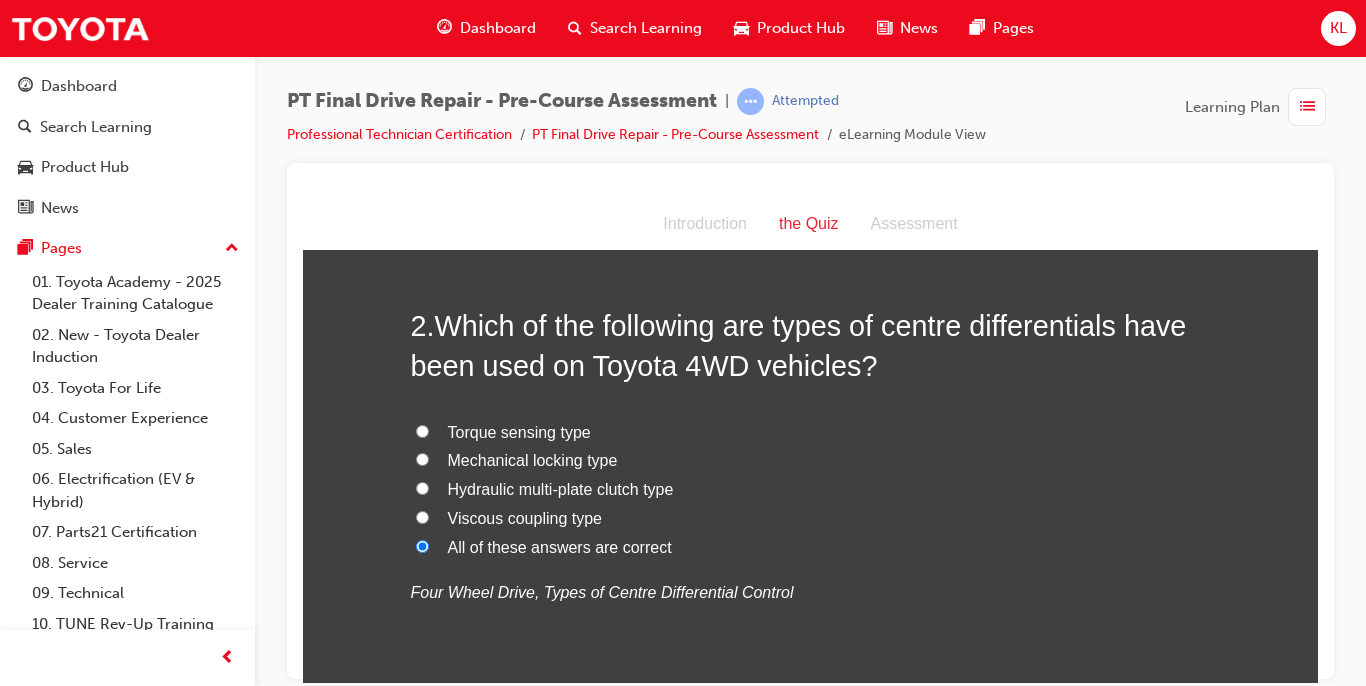 click on "Four Wheel Drive, Types of Centre Differential Control" at bounding box center (602, 591) 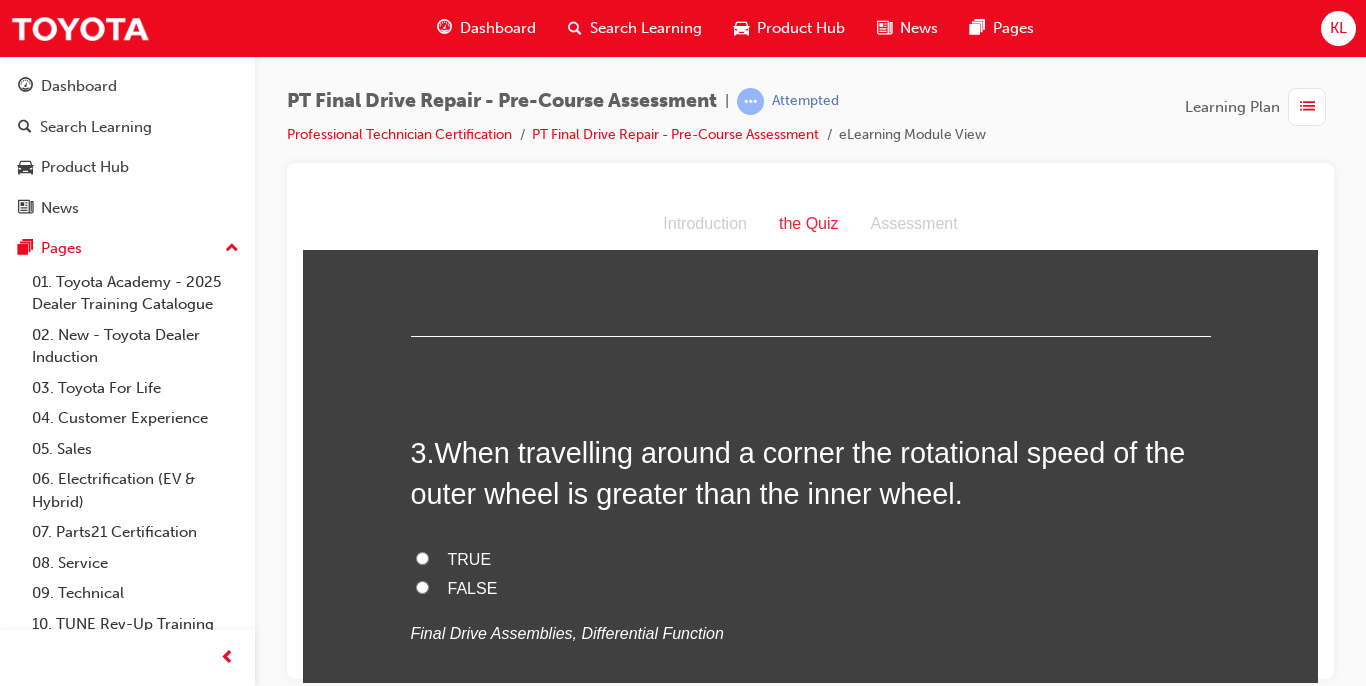 scroll, scrollTop: 840, scrollLeft: 0, axis: vertical 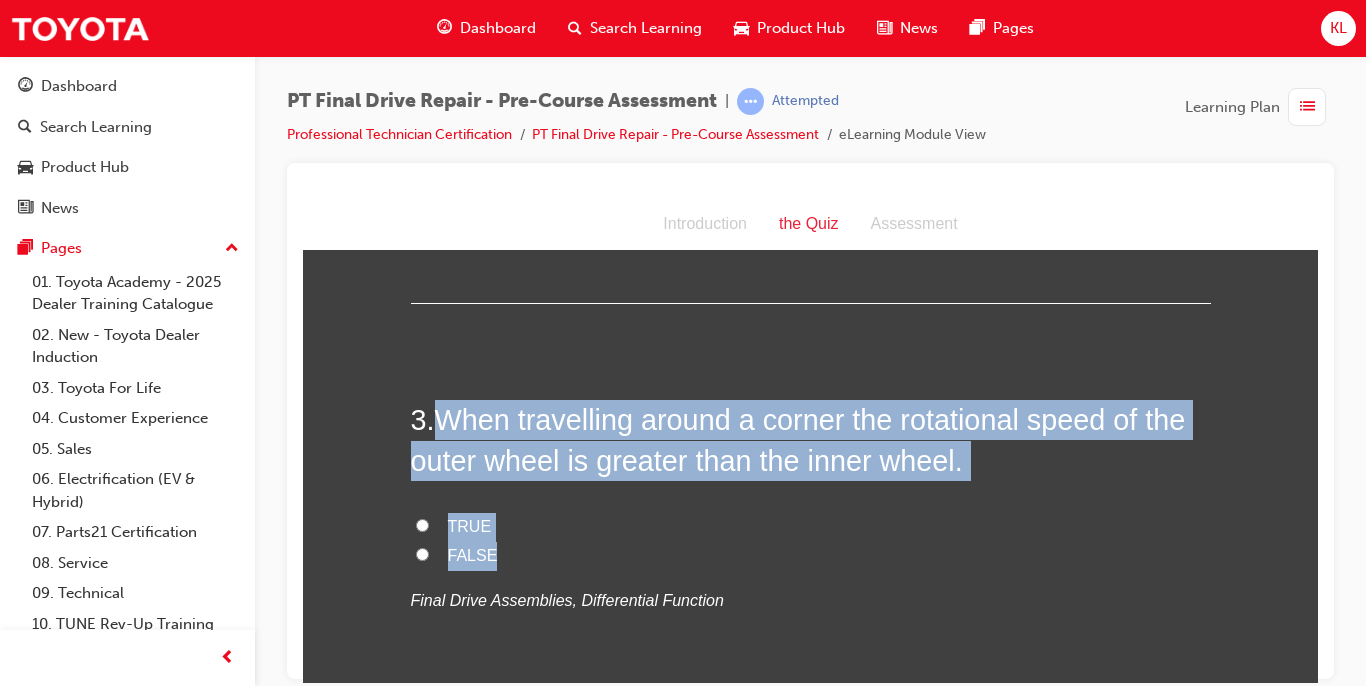 drag, startPoint x: 435, startPoint y: 410, endPoint x: 512, endPoint y: 544, distance: 154.54773 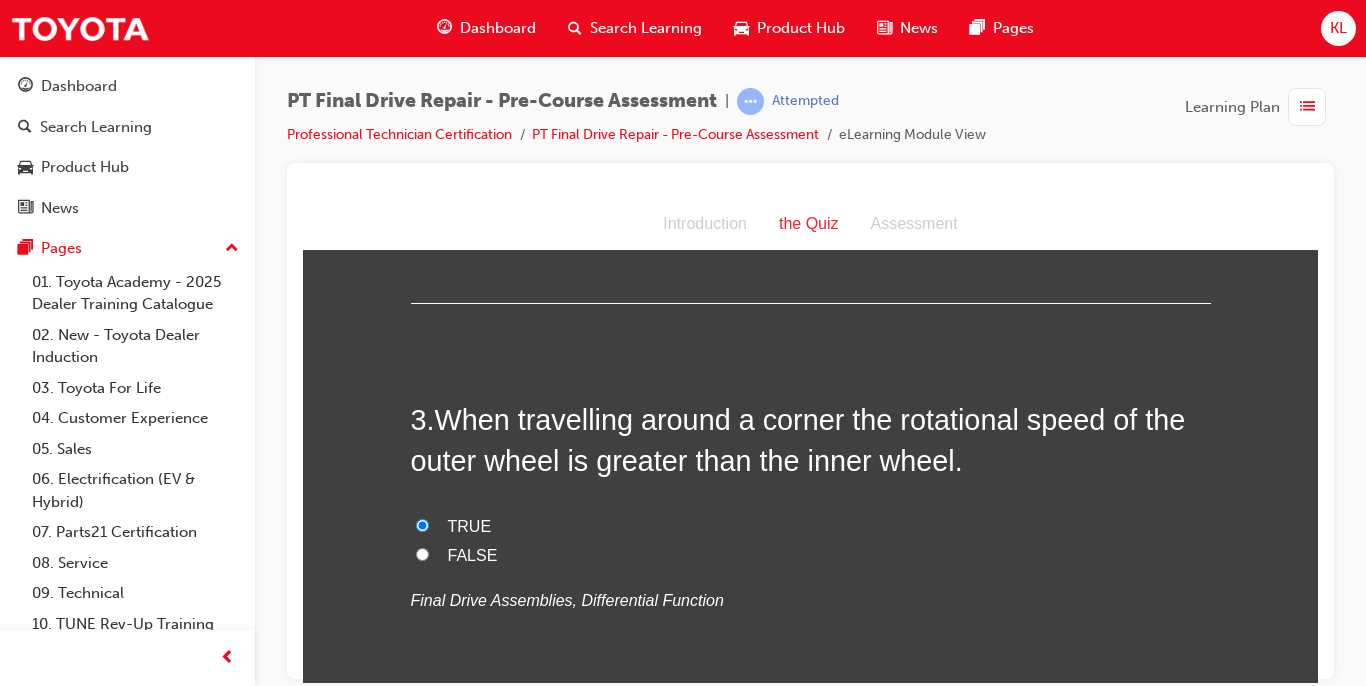 click on "Final Drive Assemblies, Differential Function" at bounding box center [567, 599] 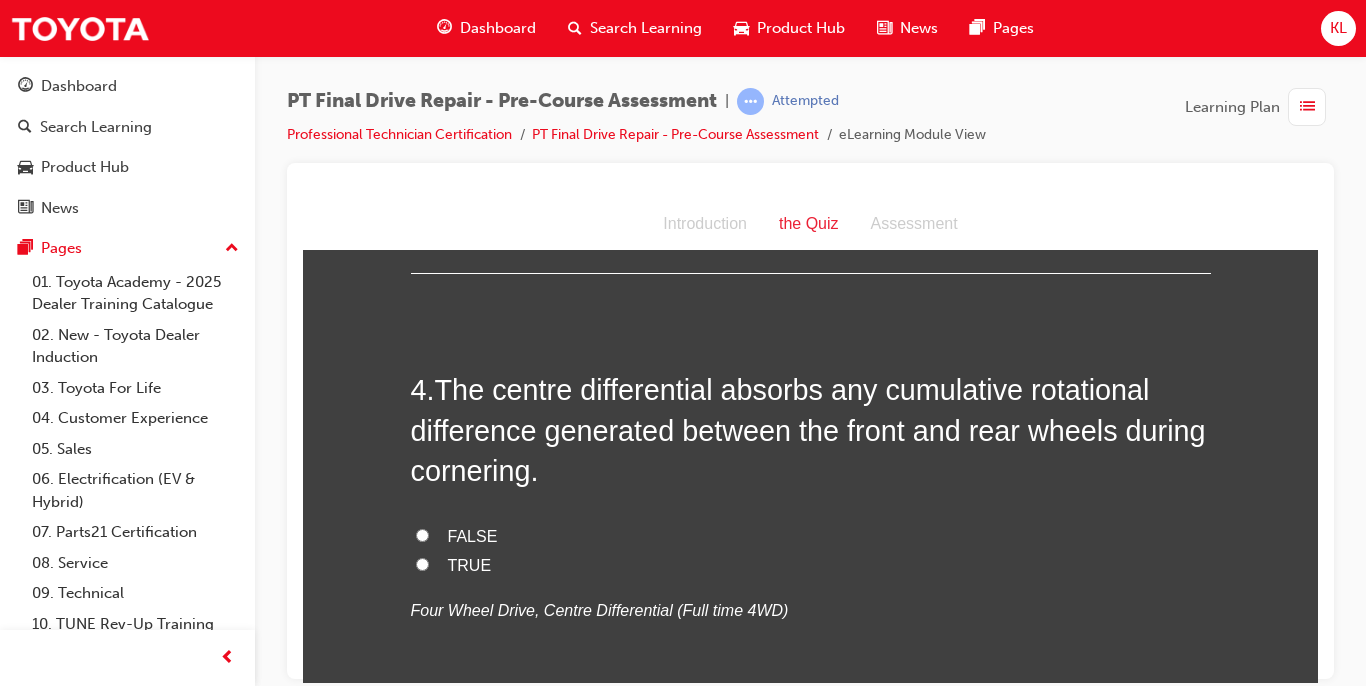 scroll, scrollTop: 1280, scrollLeft: 0, axis: vertical 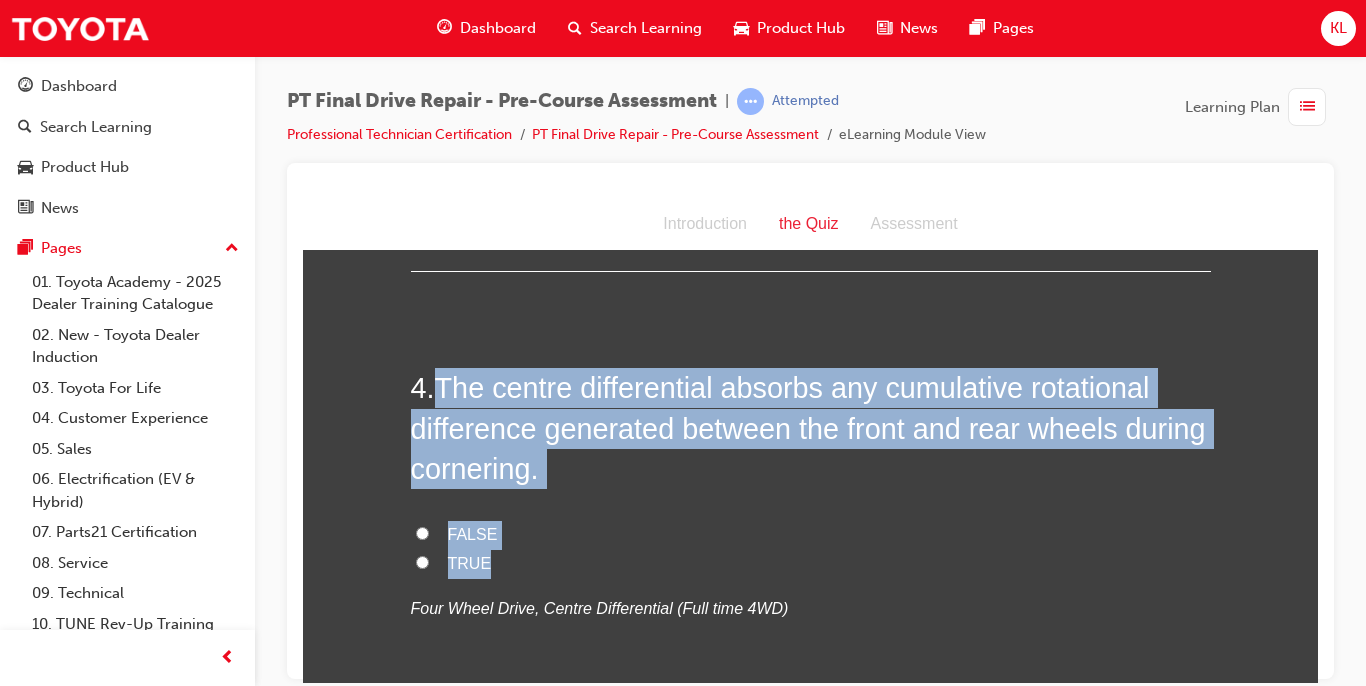 drag, startPoint x: 431, startPoint y: 375, endPoint x: 550, endPoint y: 555, distance: 215.77998 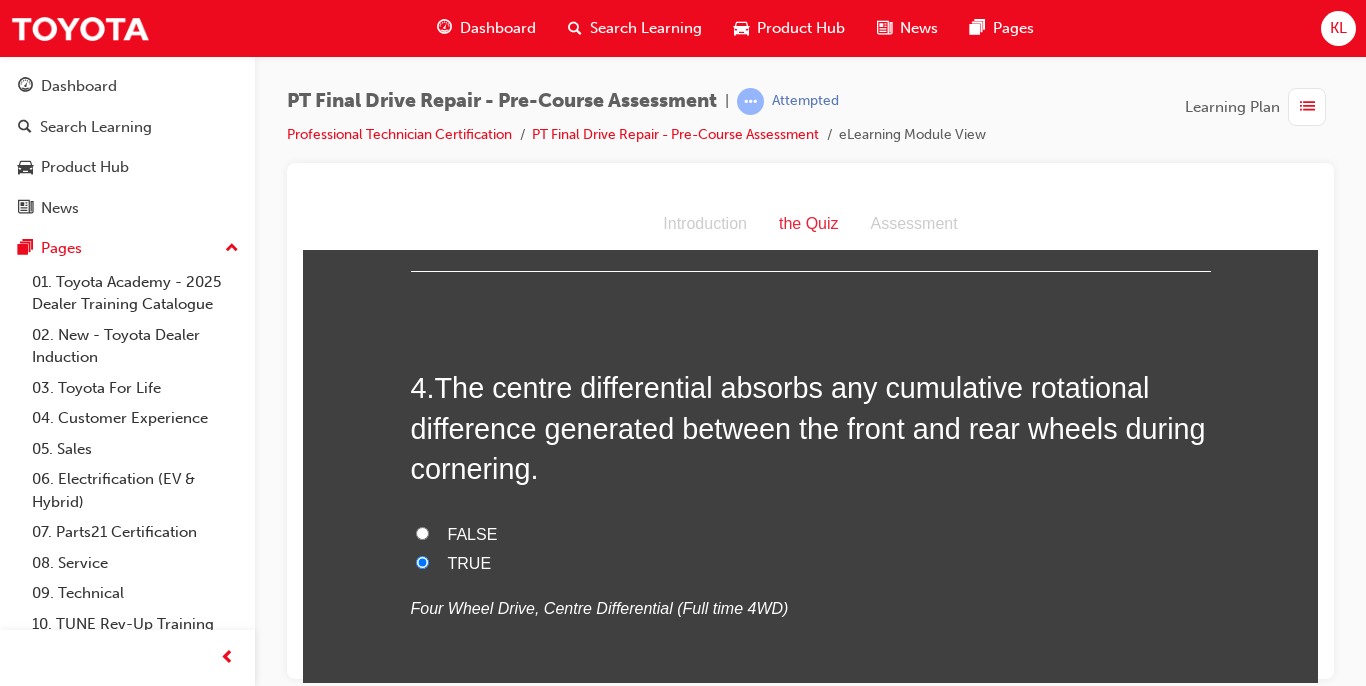 click on "Four Wheel Drive, Centre Differential (Full time 4WD)" at bounding box center [600, 607] 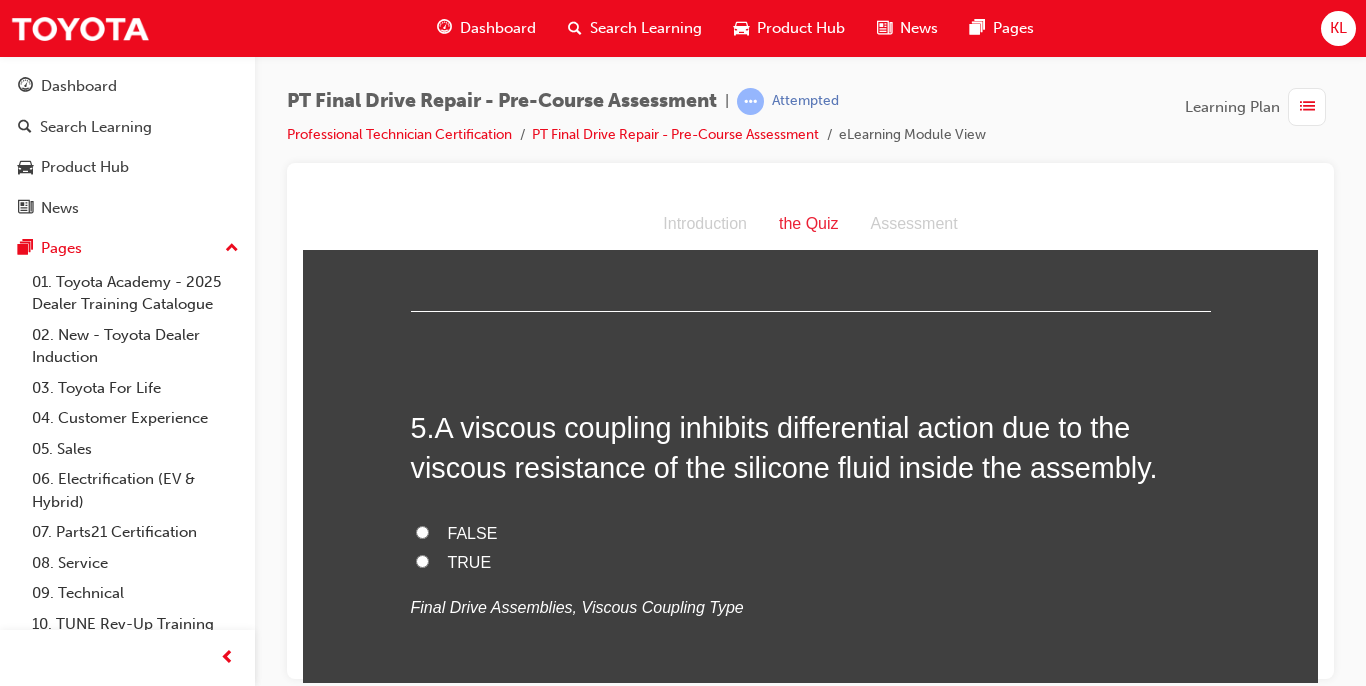 scroll, scrollTop: 1720, scrollLeft: 0, axis: vertical 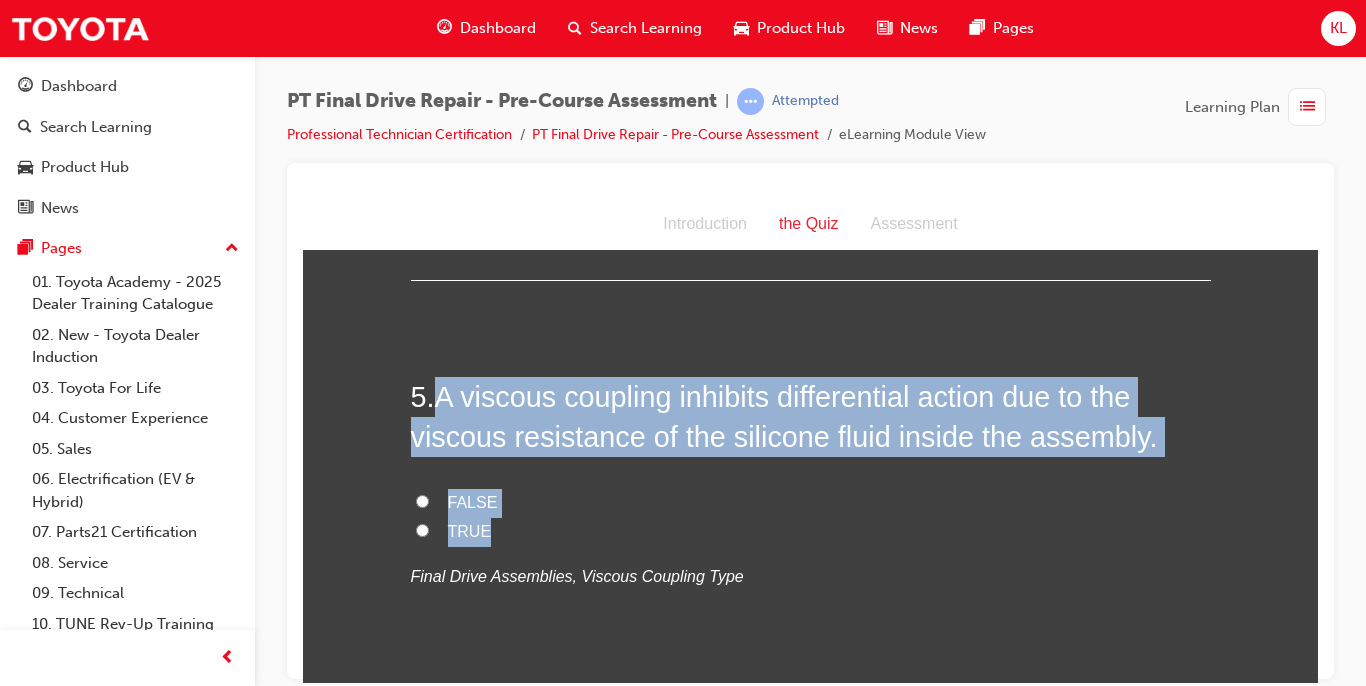 drag, startPoint x: 430, startPoint y: 394, endPoint x: 502, endPoint y: 516, distance: 141.66158 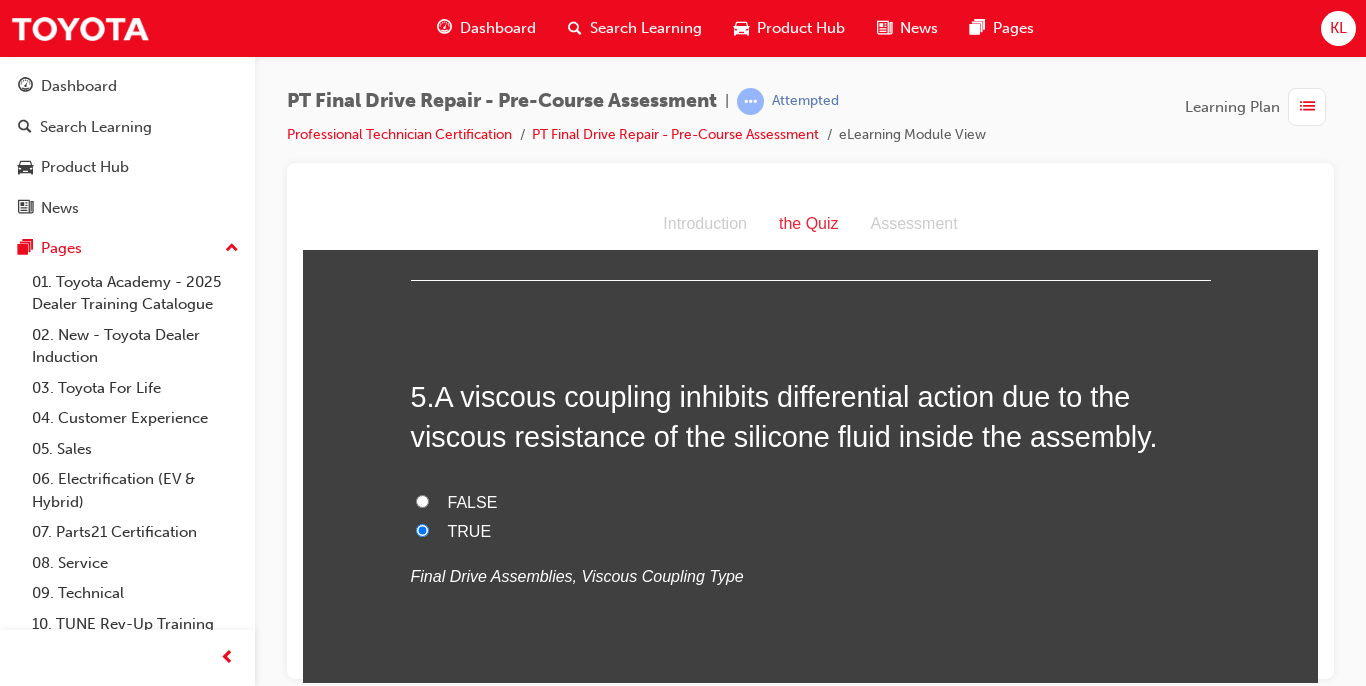 click on "Final Drive Assemblies, Viscous Coupling Type" at bounding box center [577, 575] 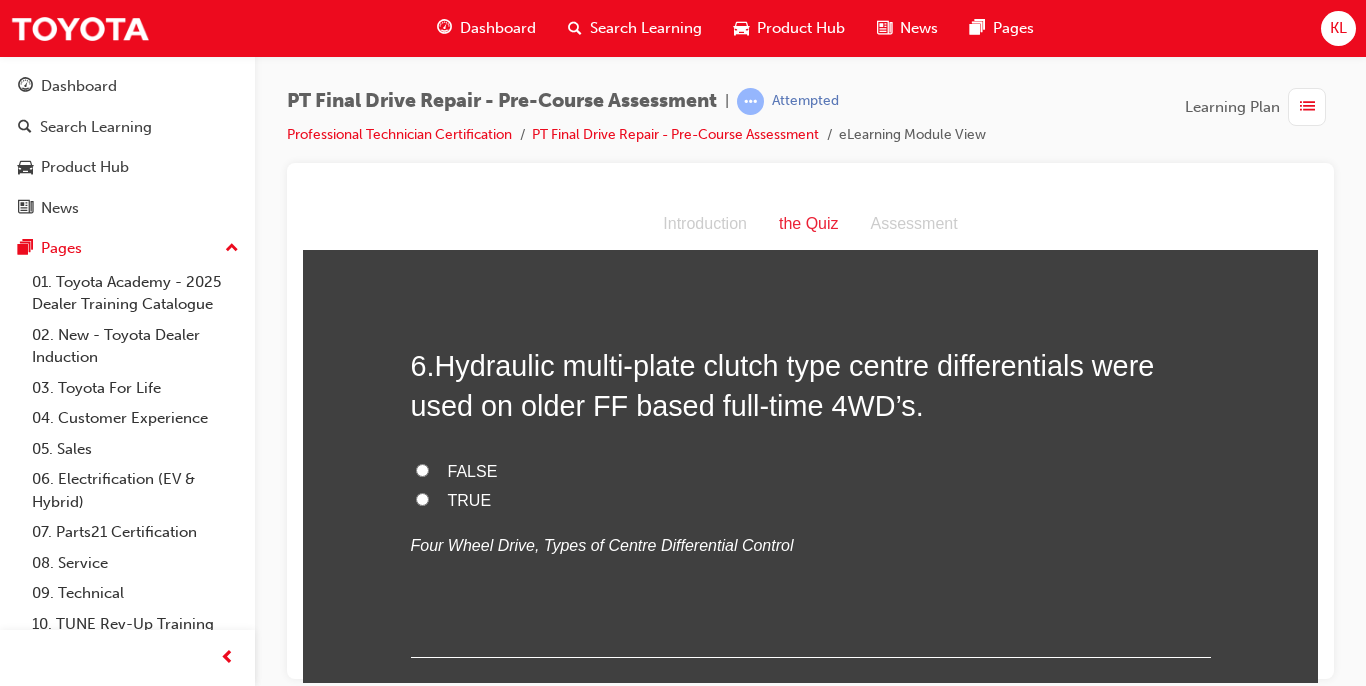 scroll, scrollTop: 2160, scrollLeft: 0, axis: vertical 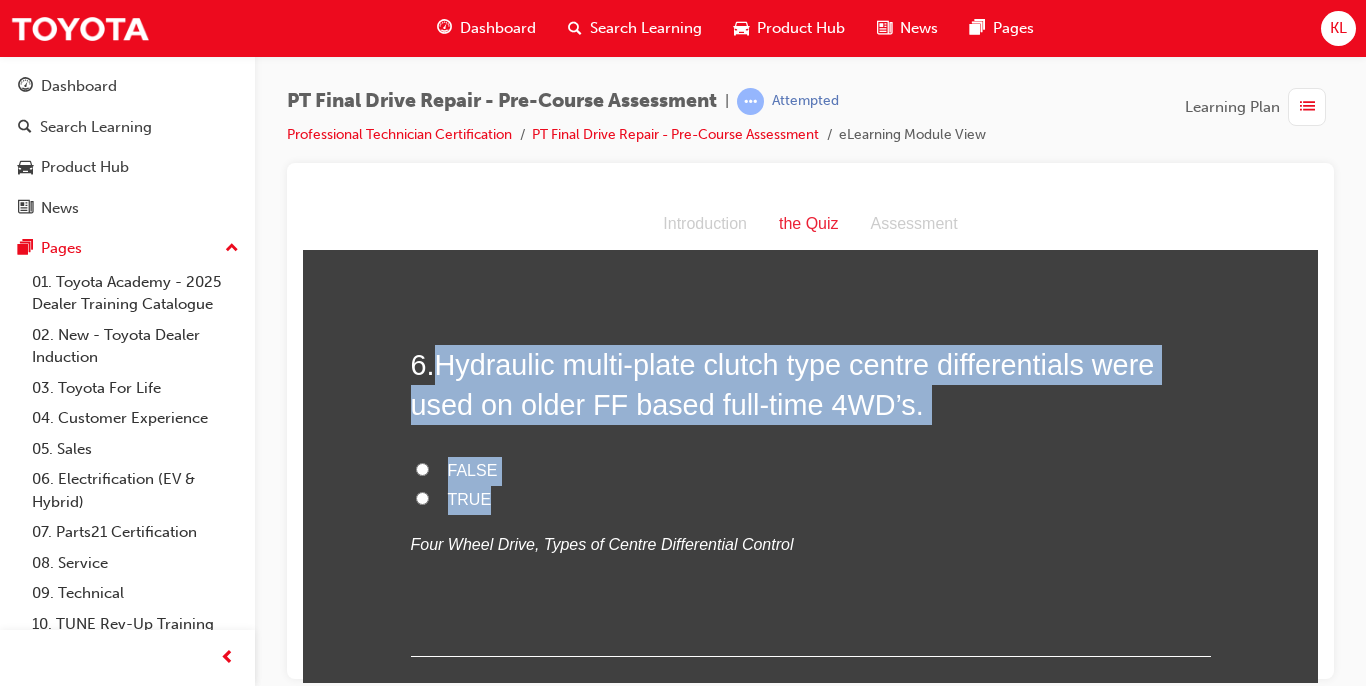 drag, startPoint x: 434, startPoint y: 360, endPoint x: 523, endPoint y: 494, distance: 160.8633 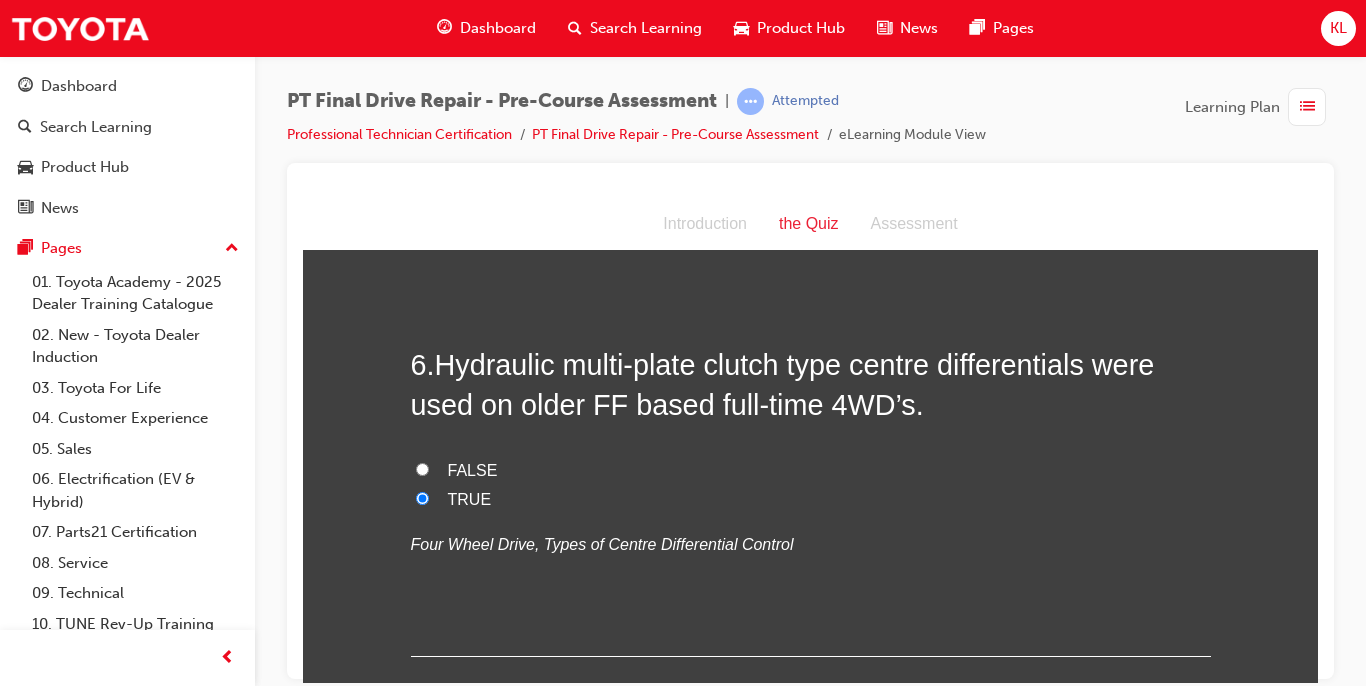 click on "6 .  Hydraulic multi-plate clutch type centre differentials were used on older FF based full-time 4WD’s. FALSE TRUE
Four Wheel Drive, Types of Centre Differential Control" at bounding box center [811, 500] 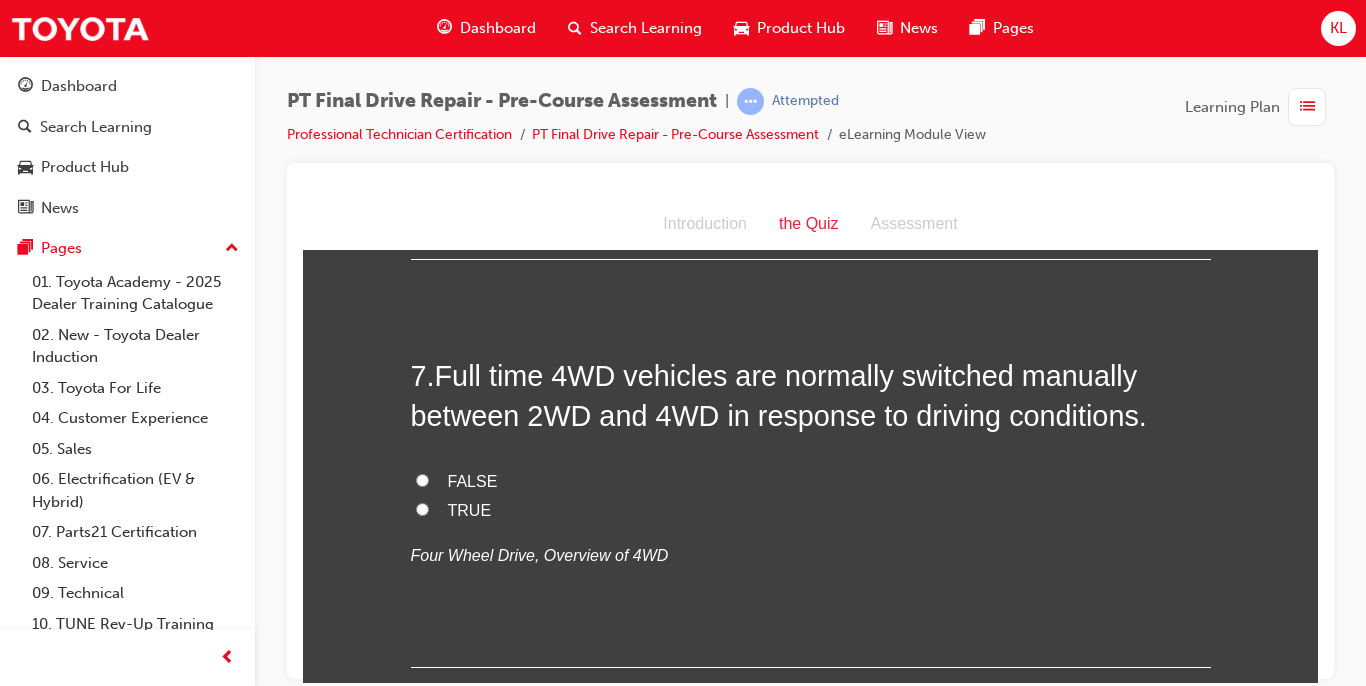 scroll, scrollTop: 2560, scrollLeft: 0, axis: vertical 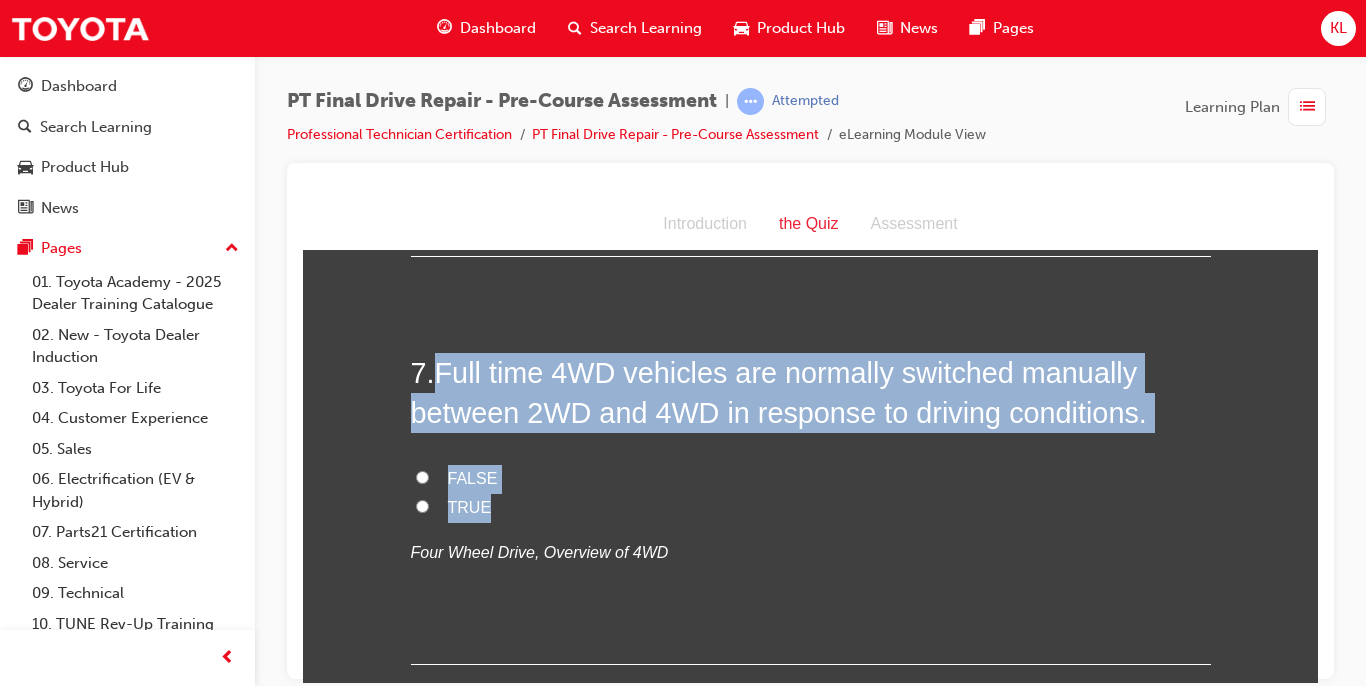 drag, startPoint x: 431, startPoint y: 373, endPoint x: 543, endPoint y: 495, distance: 165.61401 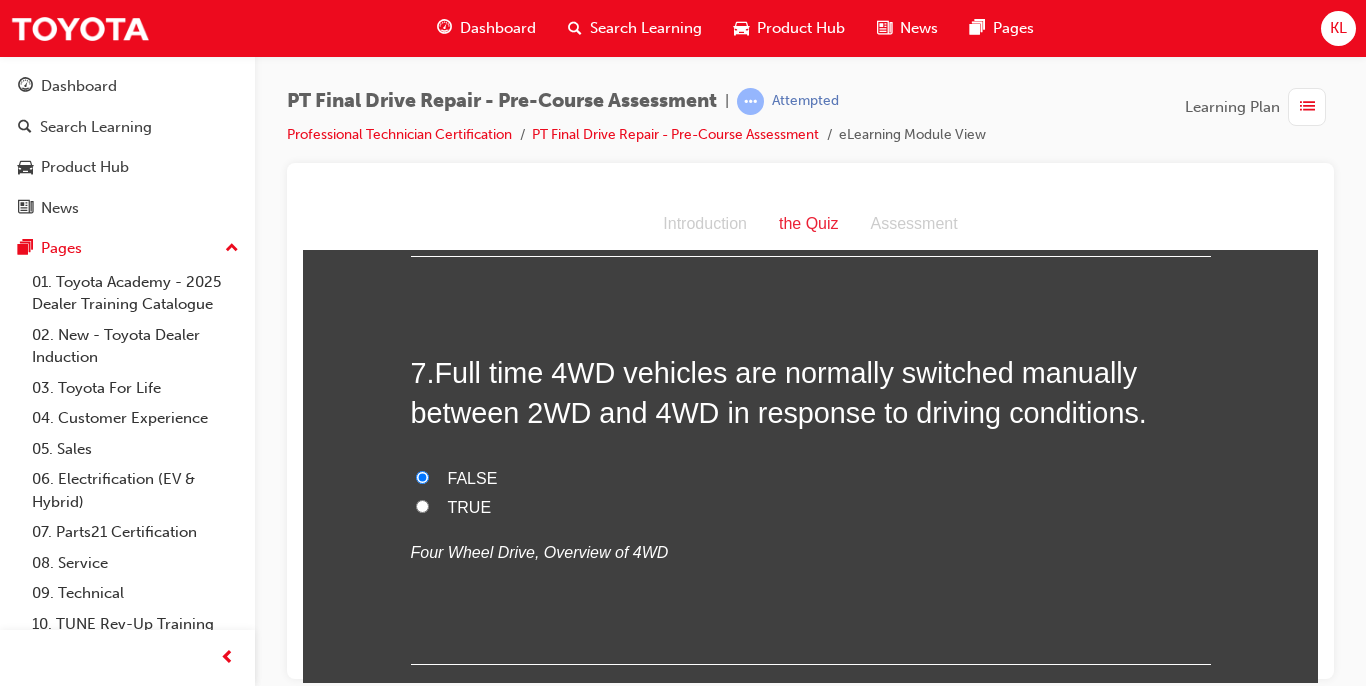 click on "7 .  Full time 4WD vehicles are normally switched manually between 2WD and 4WD in response to driving conditions. FALSE TRUE
Four Wheel Drive, Overview of 4WD" at bounding box center [811, 508] 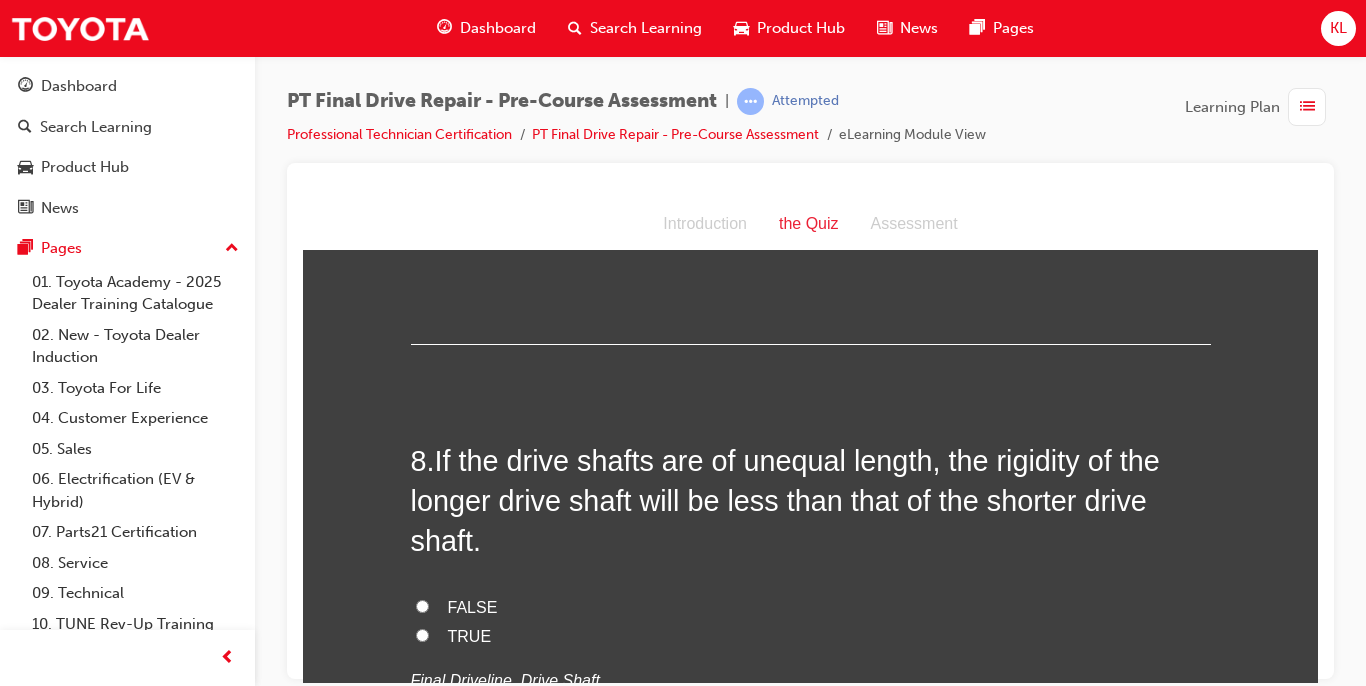 scroll, scrollTop: 2920, scrollLeft: 0, axis: vertical 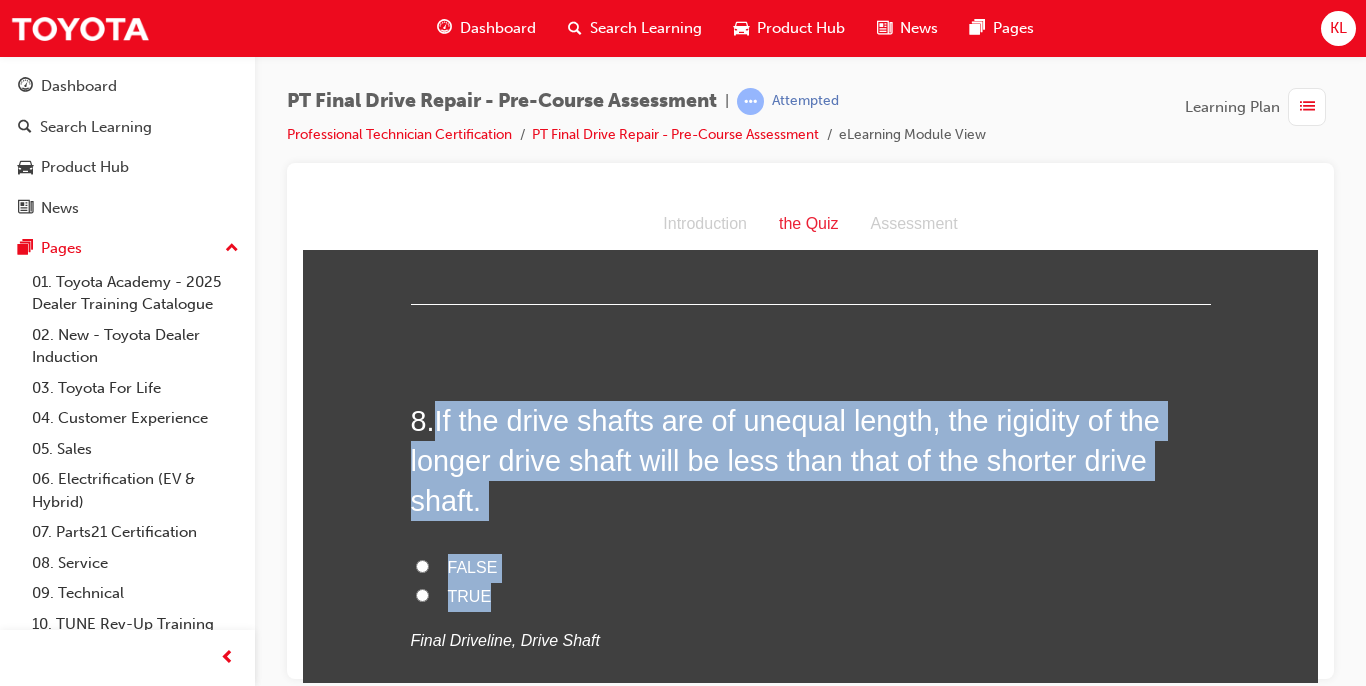 drag, startPoint x: 433, startPoint y: 413, endPoint x: 523, endPoint y: 595, distance: 203.03694 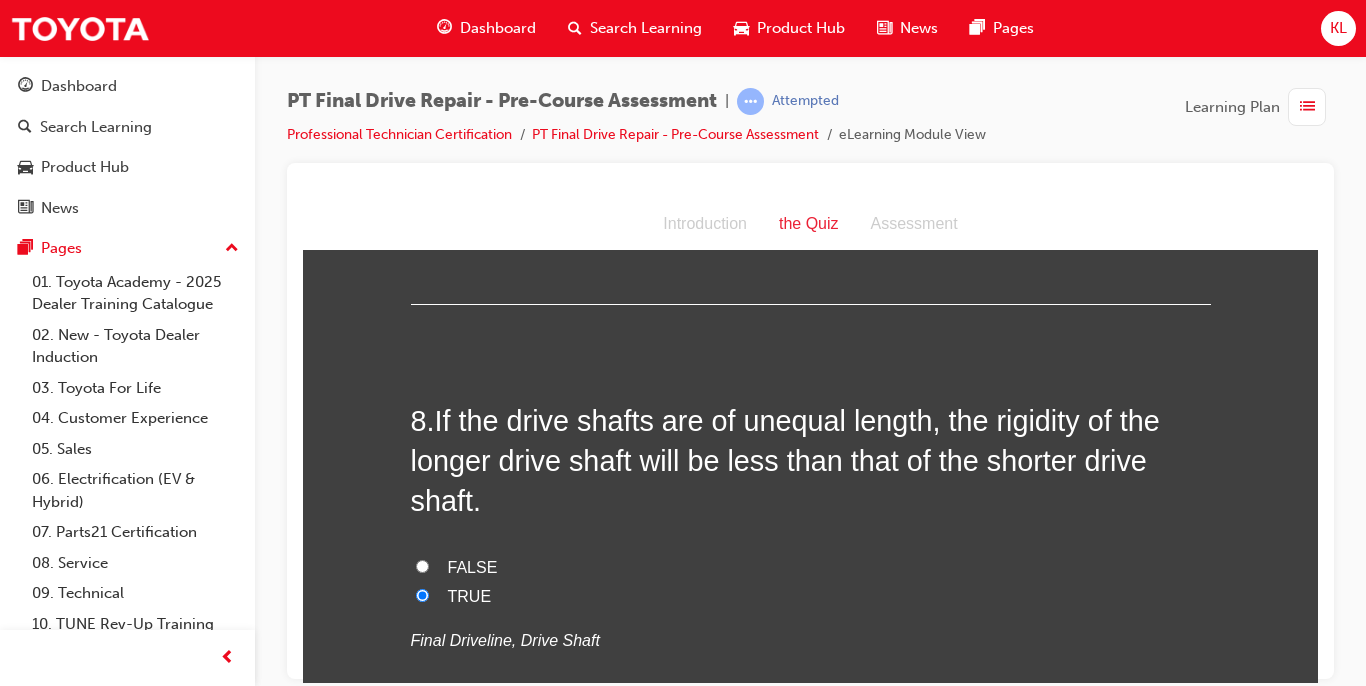 click on "Final Driveline, Drive Shaft" at bounding box center [505, 639] 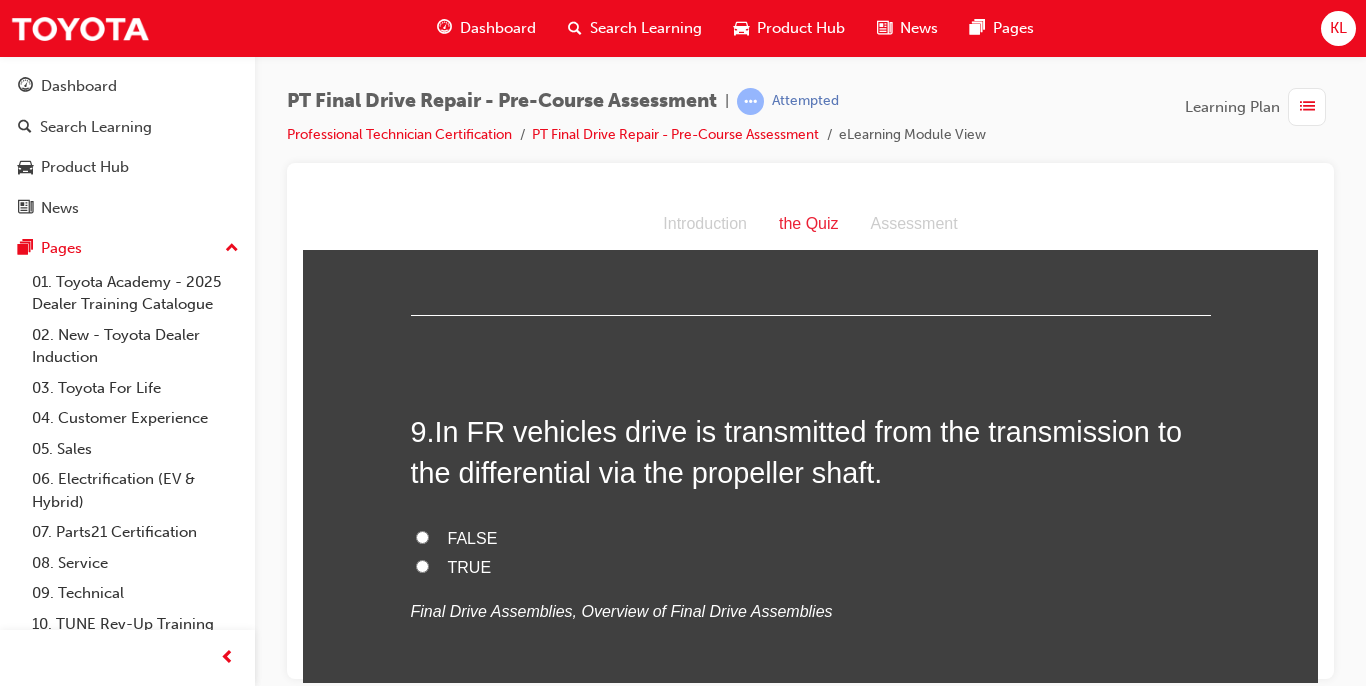 scroll, scrollTop: 3360, scrollLeft: 0, axis: vertical 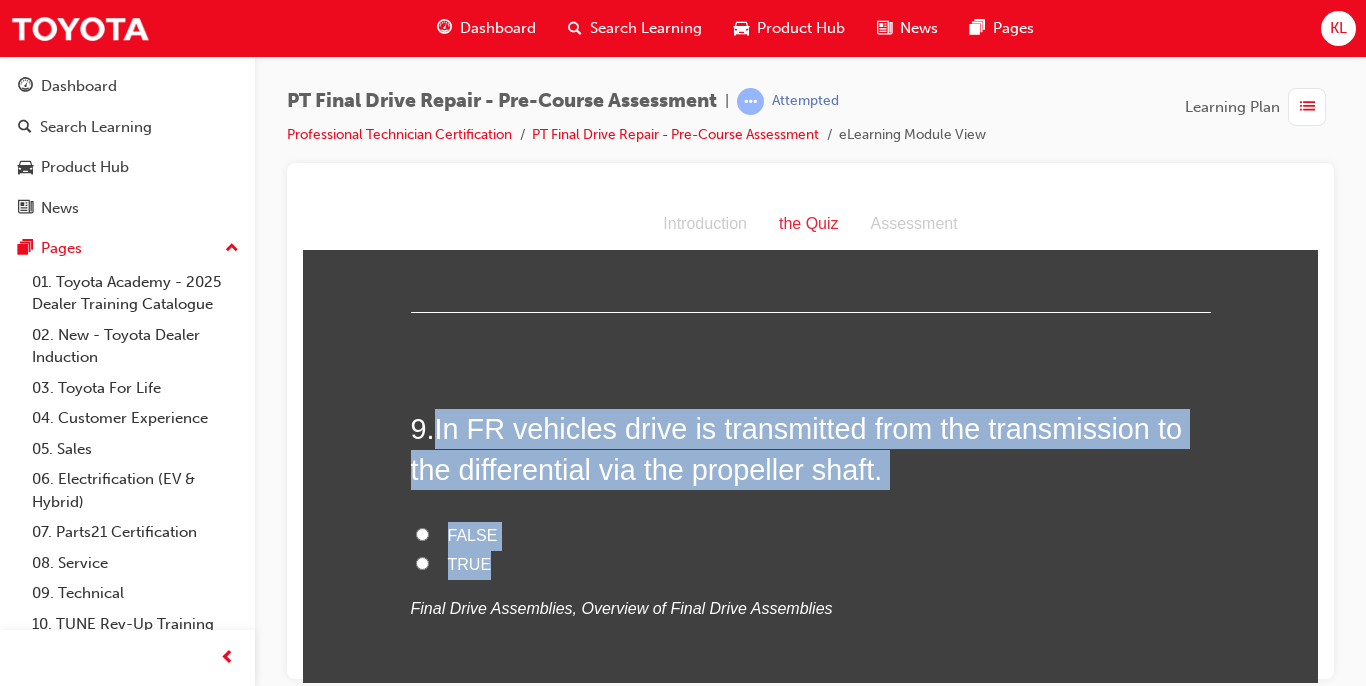 drag, startPoint x: 431, startPoint y: 424, endPoint x: 511, endPoint y: 557, distance: 155.20631 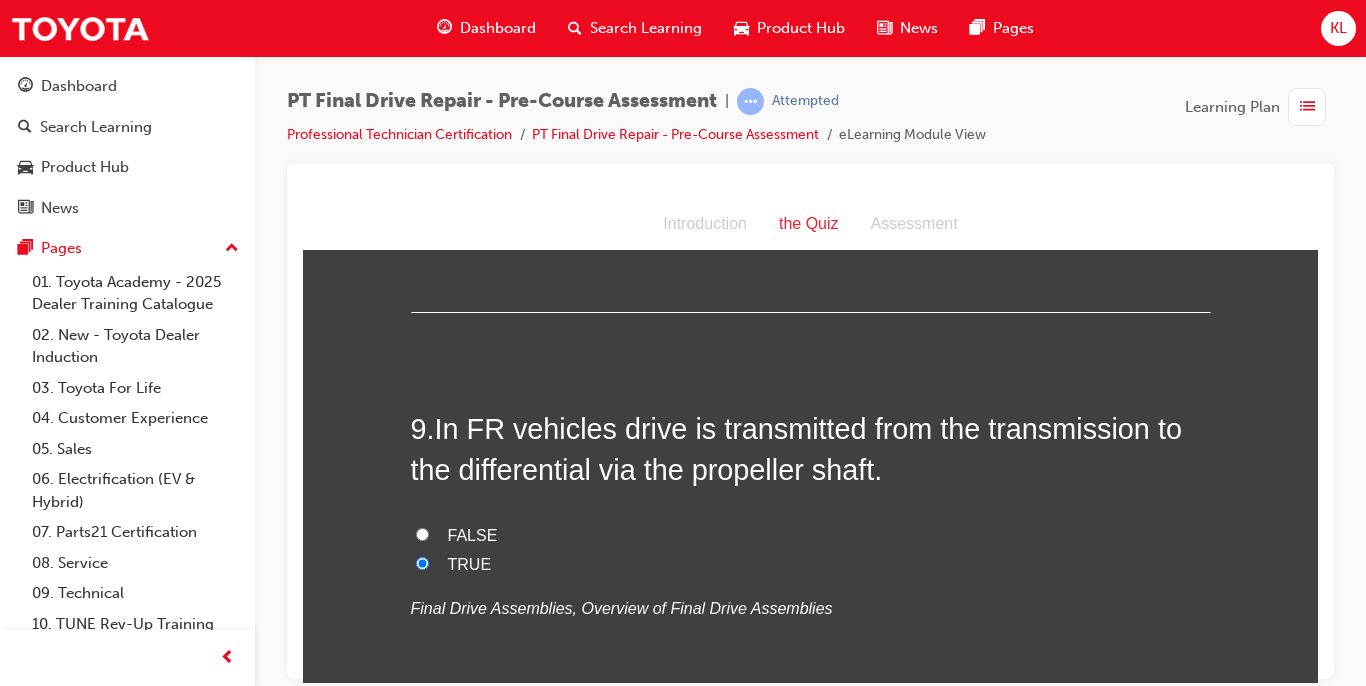 click on "Final Drive Assemblies, Overview of Final Drive Assemblies" at bounding box center (622, 607) 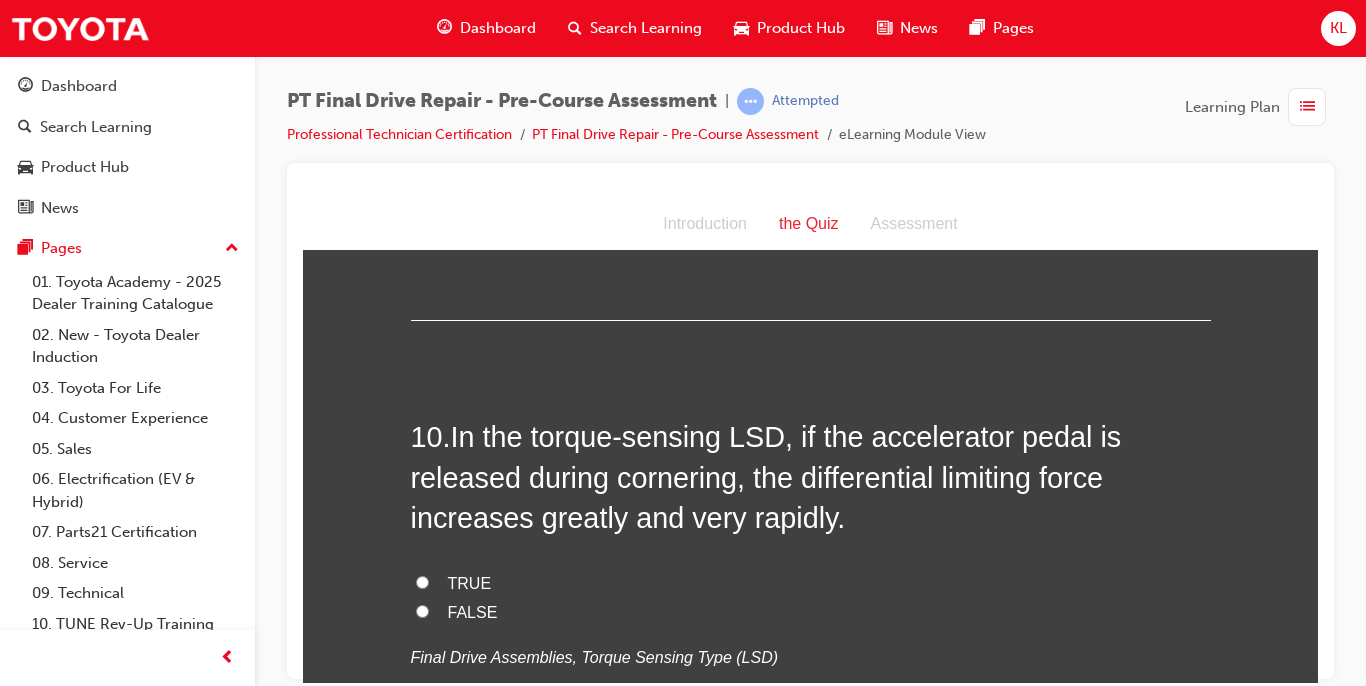 scroll, scrollTop: 3800, scrollLeft: 0, axis: vertical 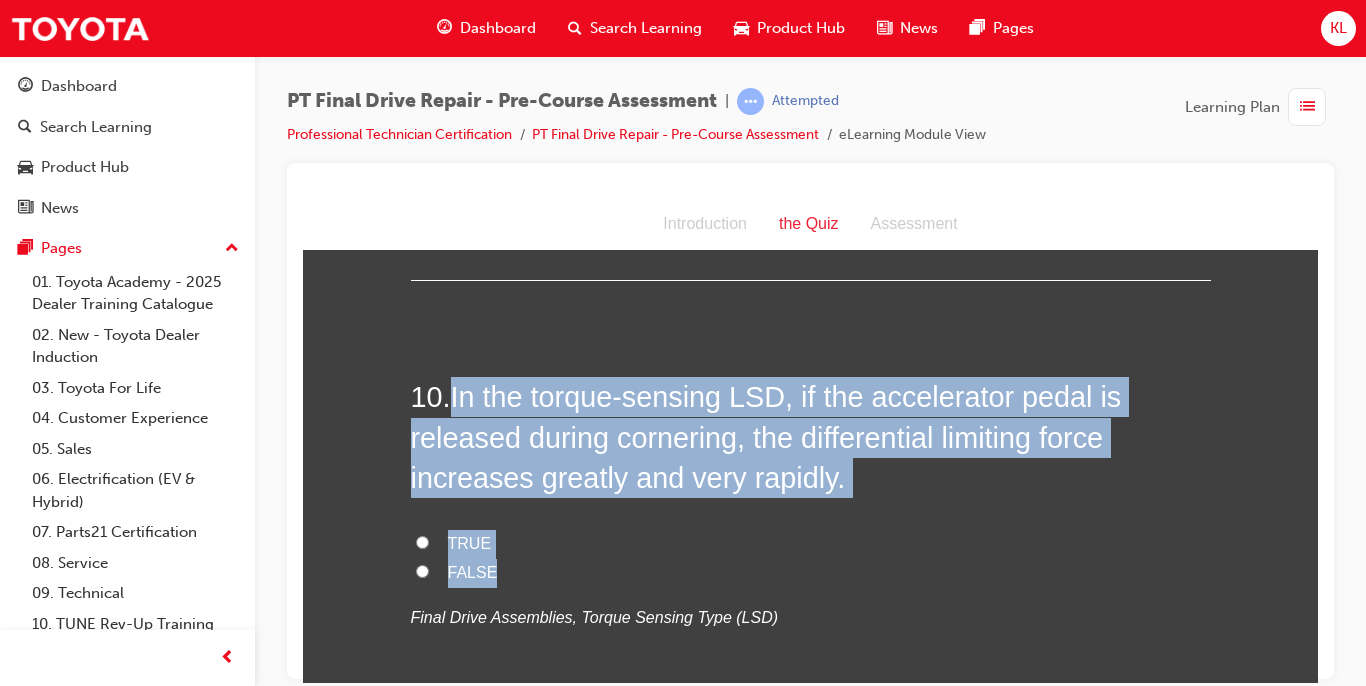 drag, startPoint x: 444, startPoint y: 379, endPoint x: 531, endPoint y: 564, distance: 204.4358 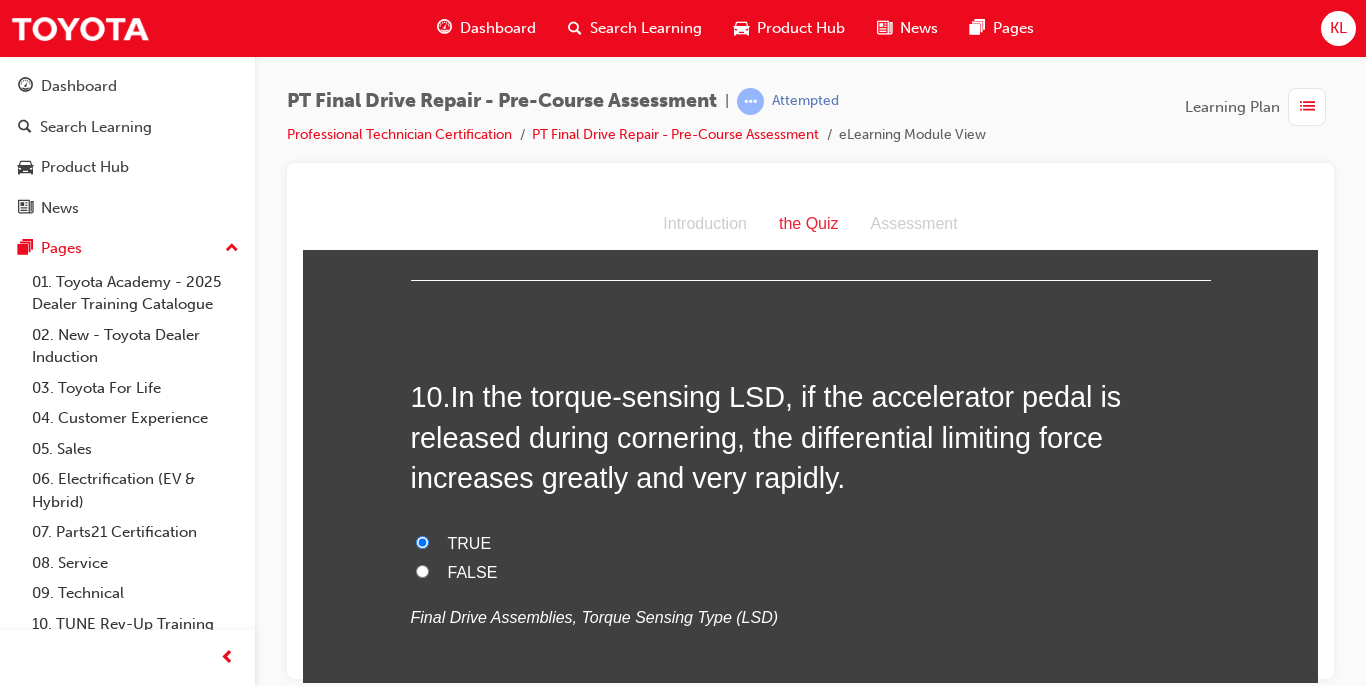 click on "In the torque-sensing LSD, if the accelerator pedal is released during cornering, the differential limiting force increases greatly and very rapidly." at bounding box center [766, 436] 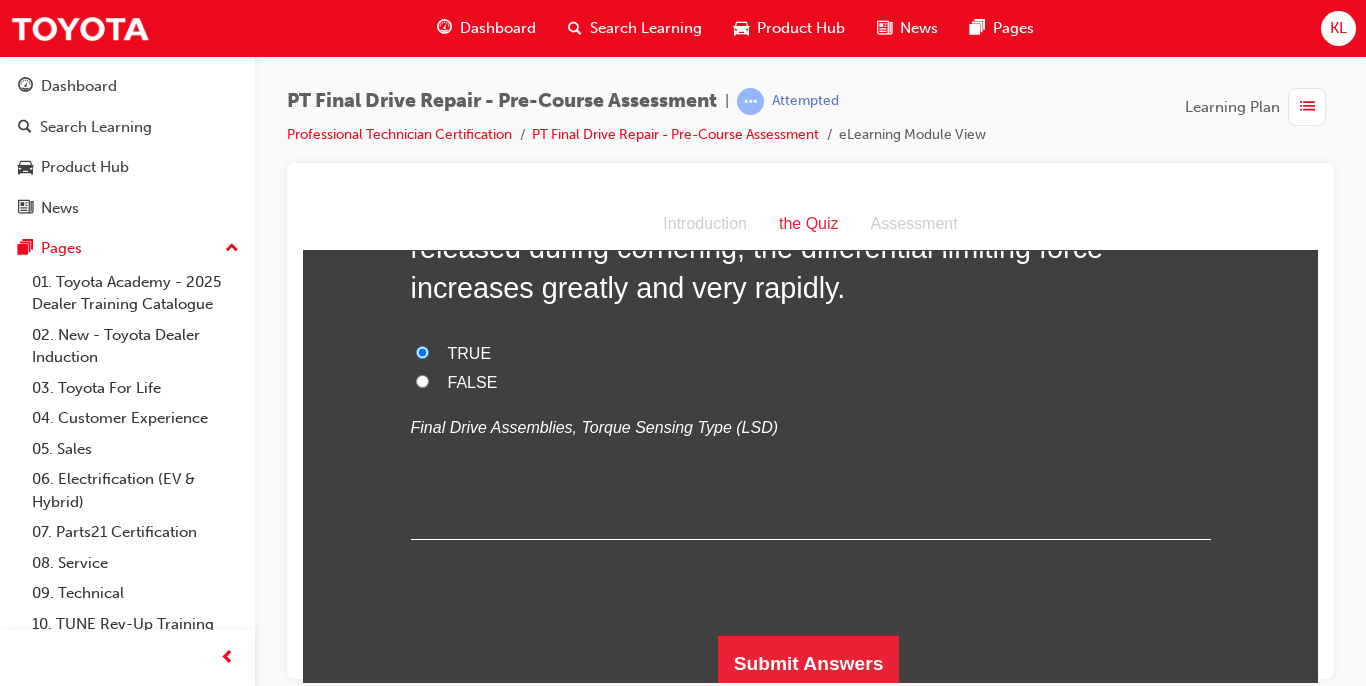scroll, scrollTop: 3998, scrollLeft: 0, axis: vertical 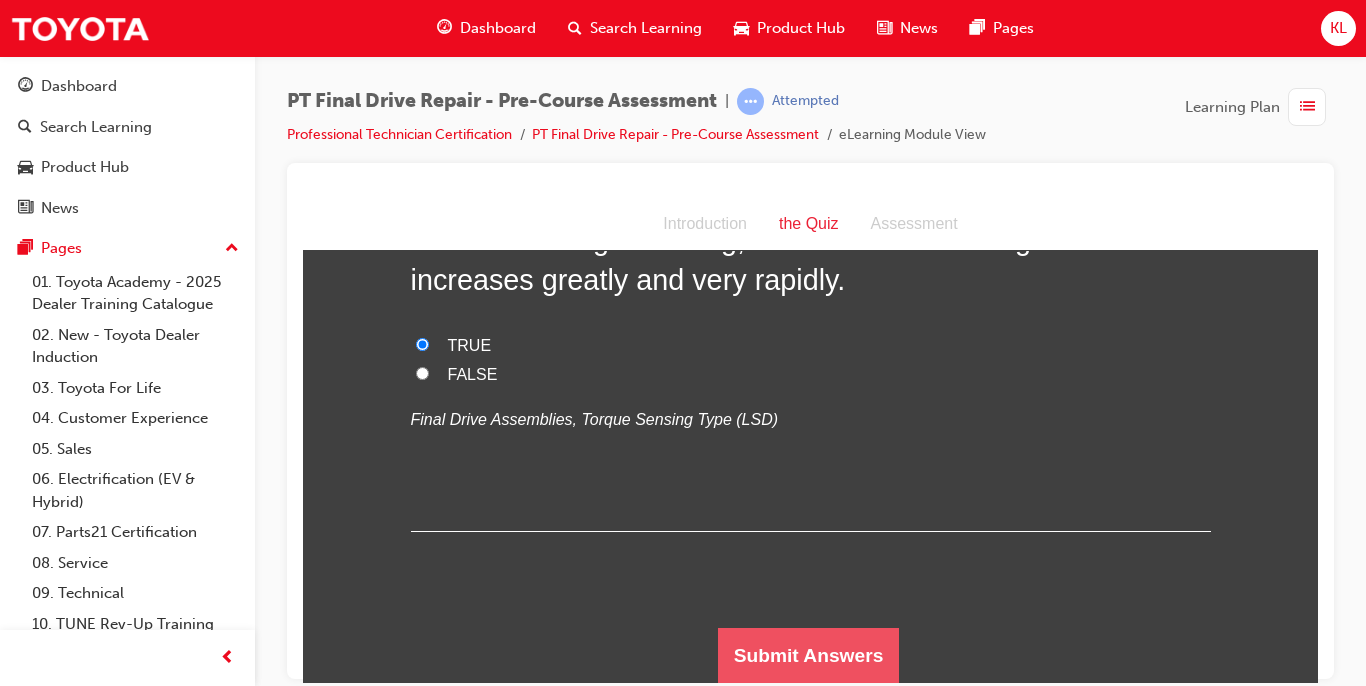 click on "Submit Answers" at bounding box center (809, 655) 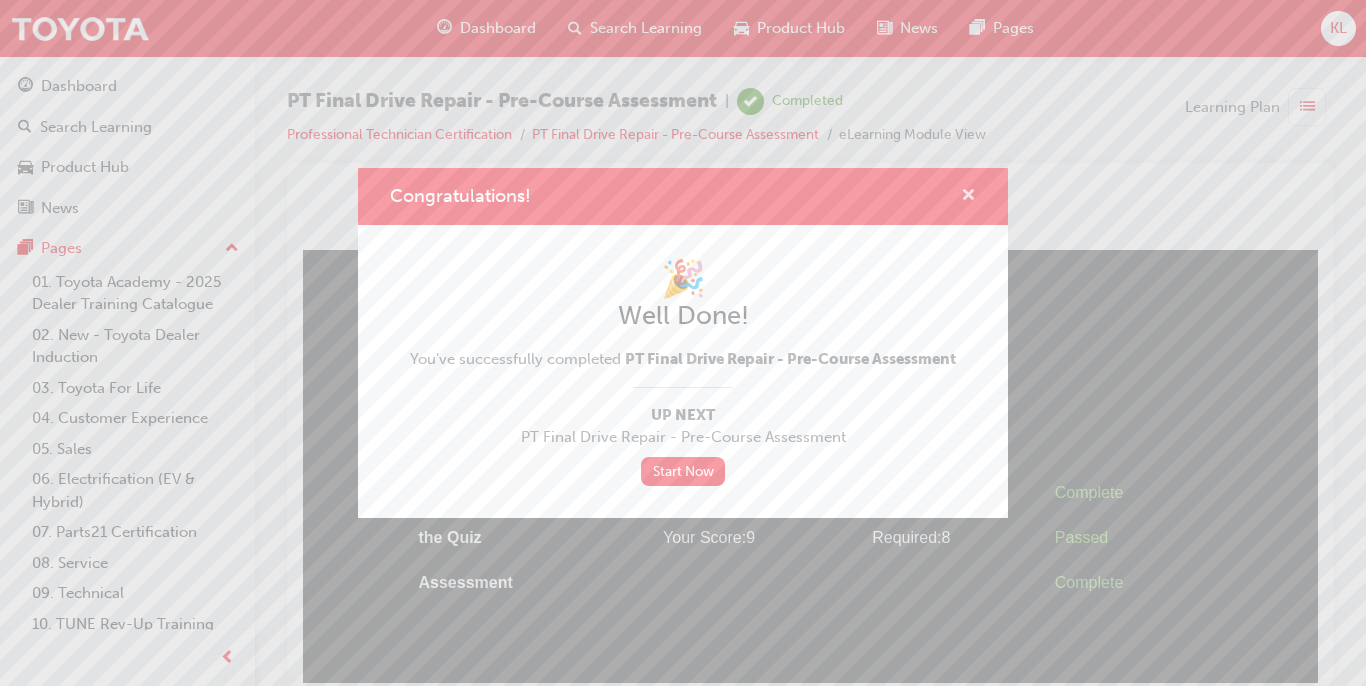 click at bounding box center [968, 197] 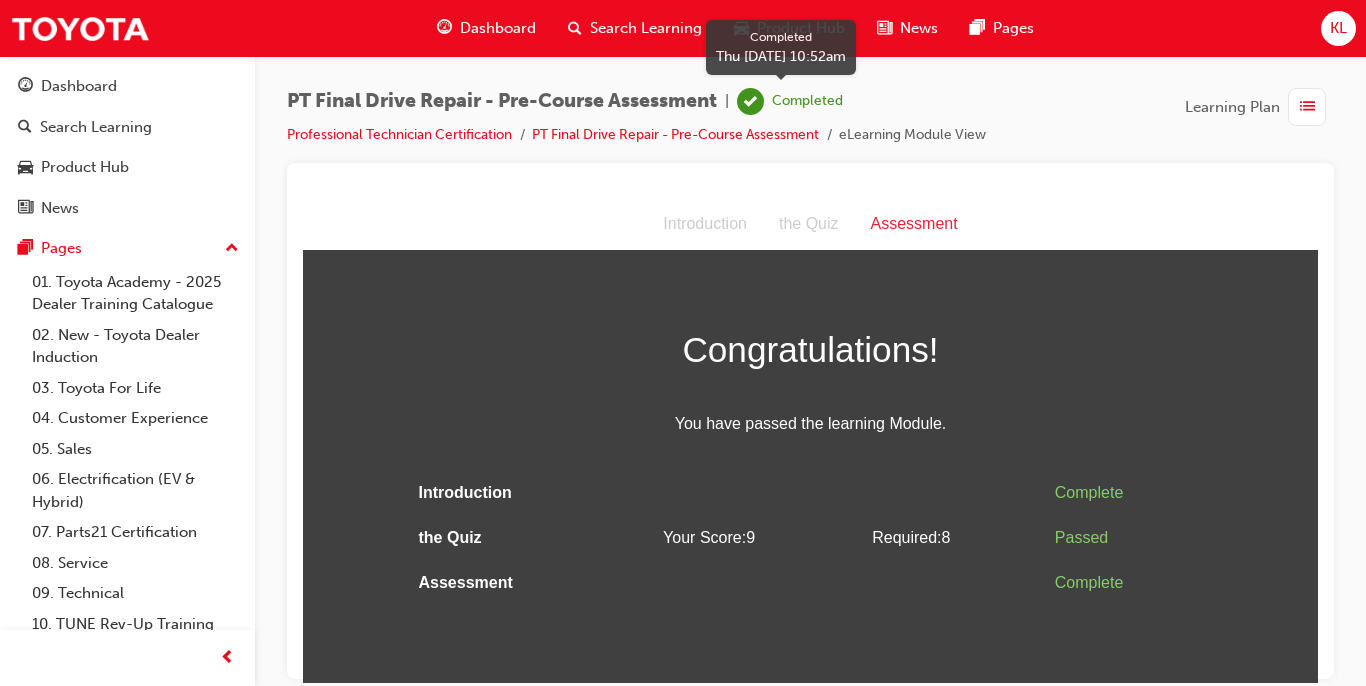 click on "Completed" at bounding box center [807, 101] 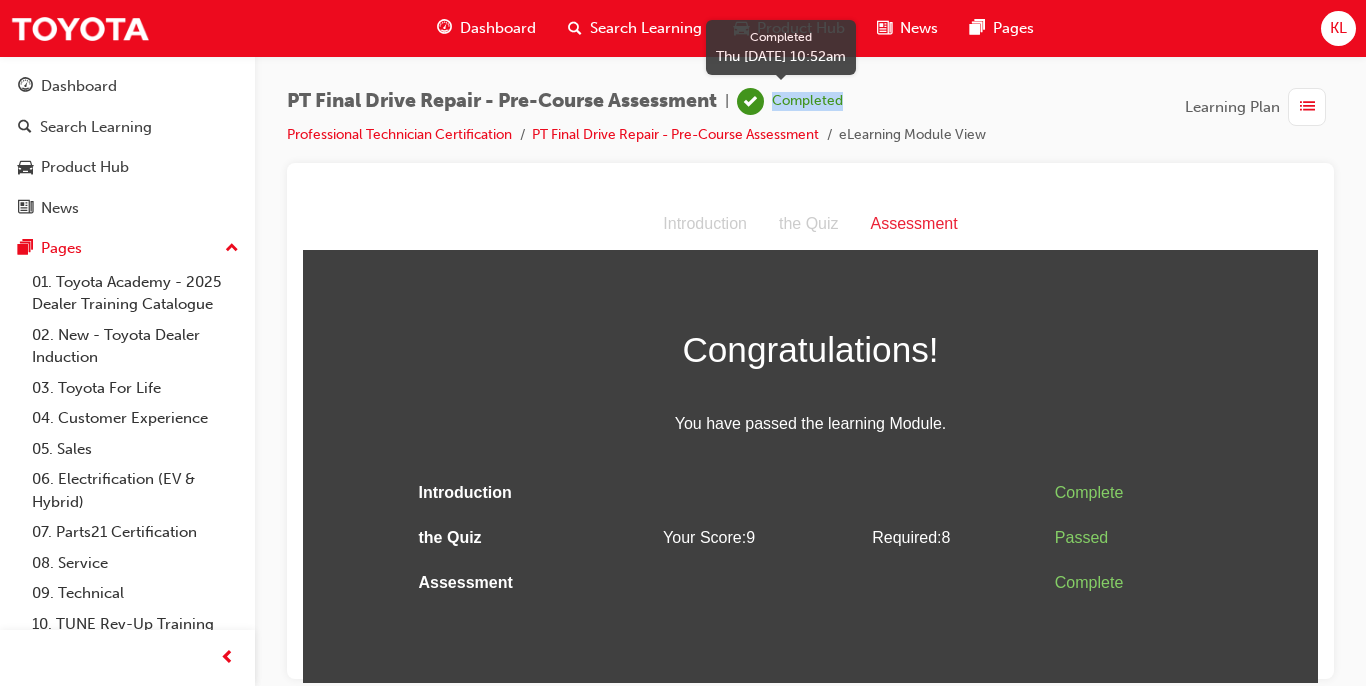 click on "Completed" at bounding box center (807, 101) 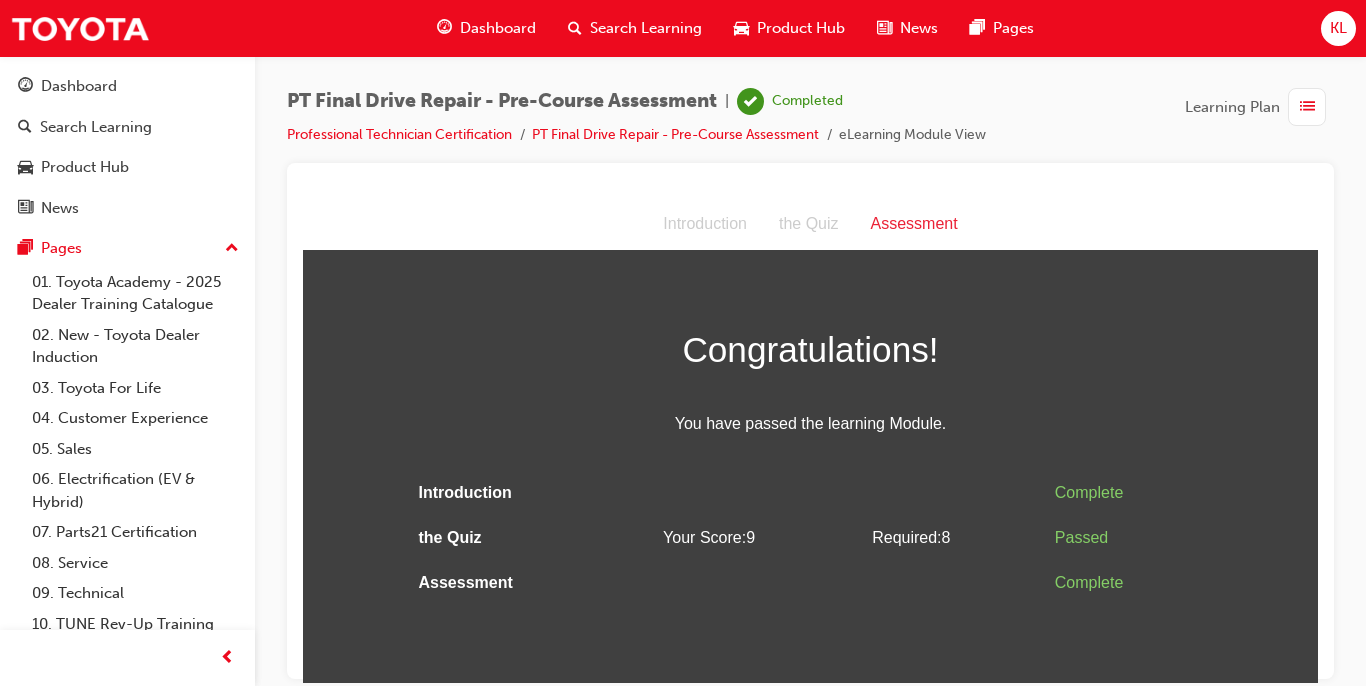 drag, startPoint x: 800, startPoint y: 101, endPoint x: 762, endPoint y: 87, distance: 40.496914 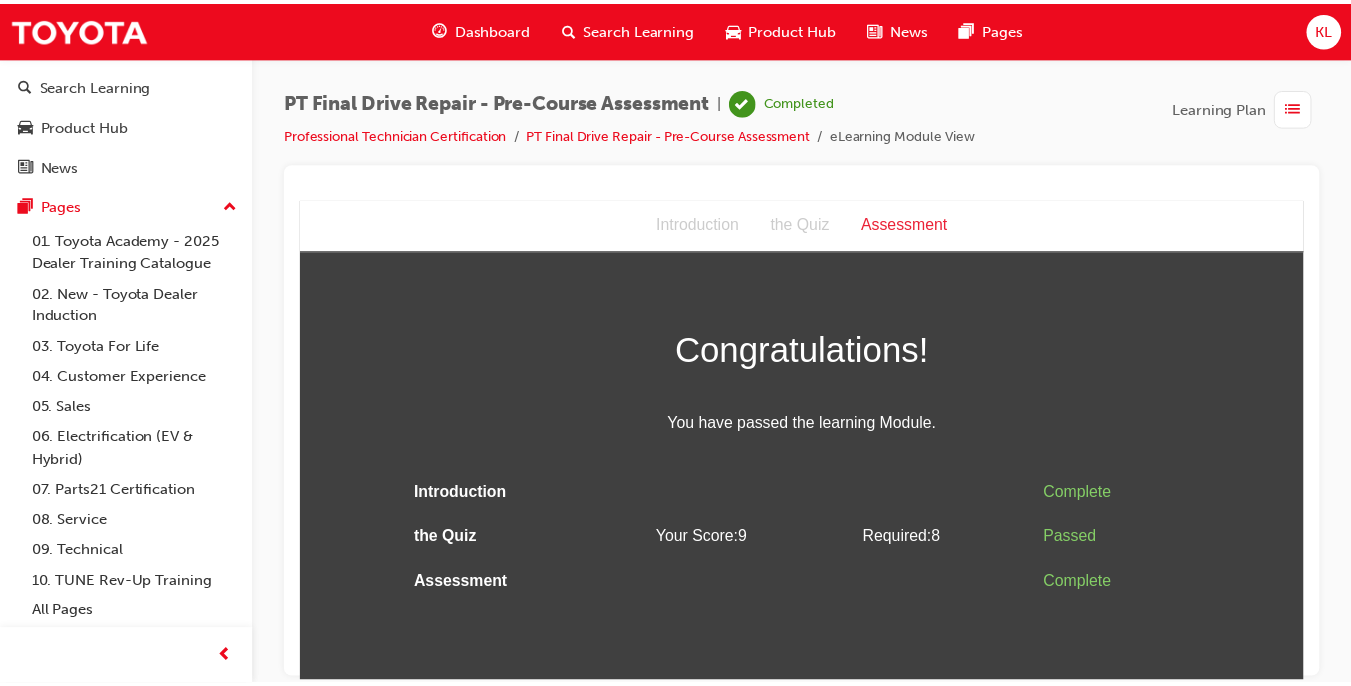 scroll, scrollTop: 0, scrollLeft: 0, axis: both 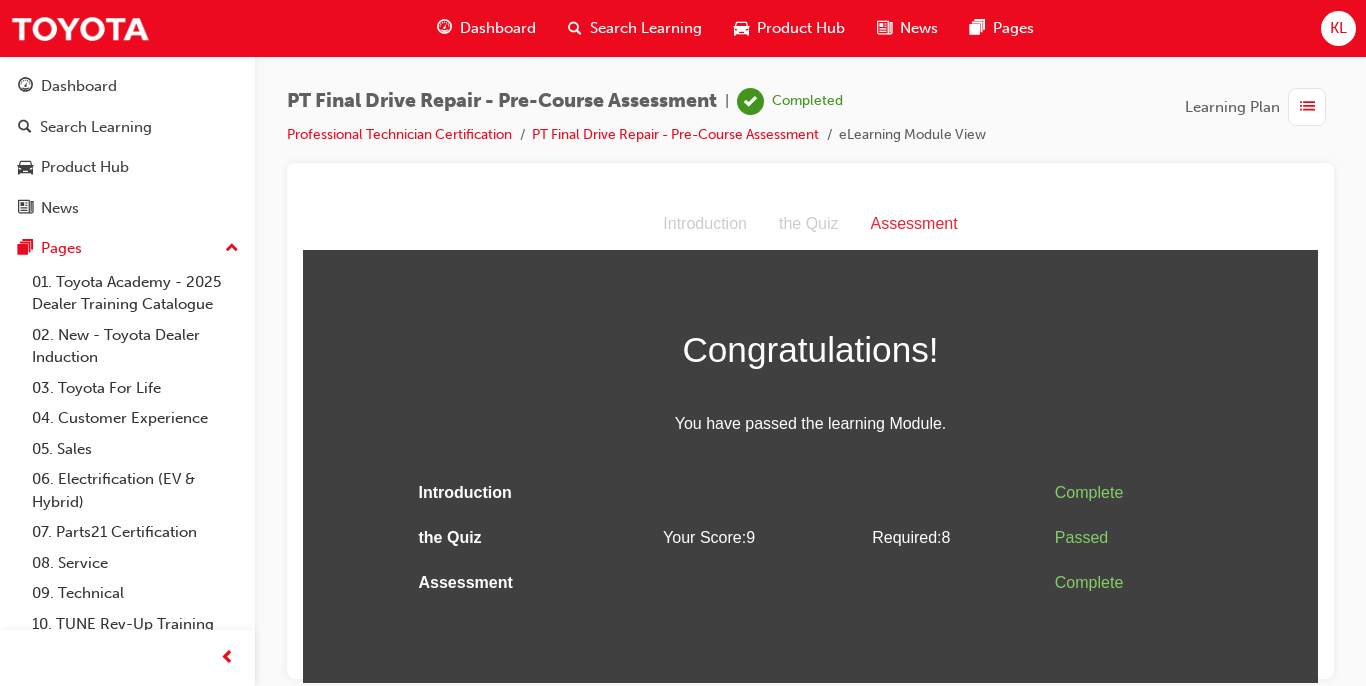 click on "Dashboard" at bounding box center (498, 28) 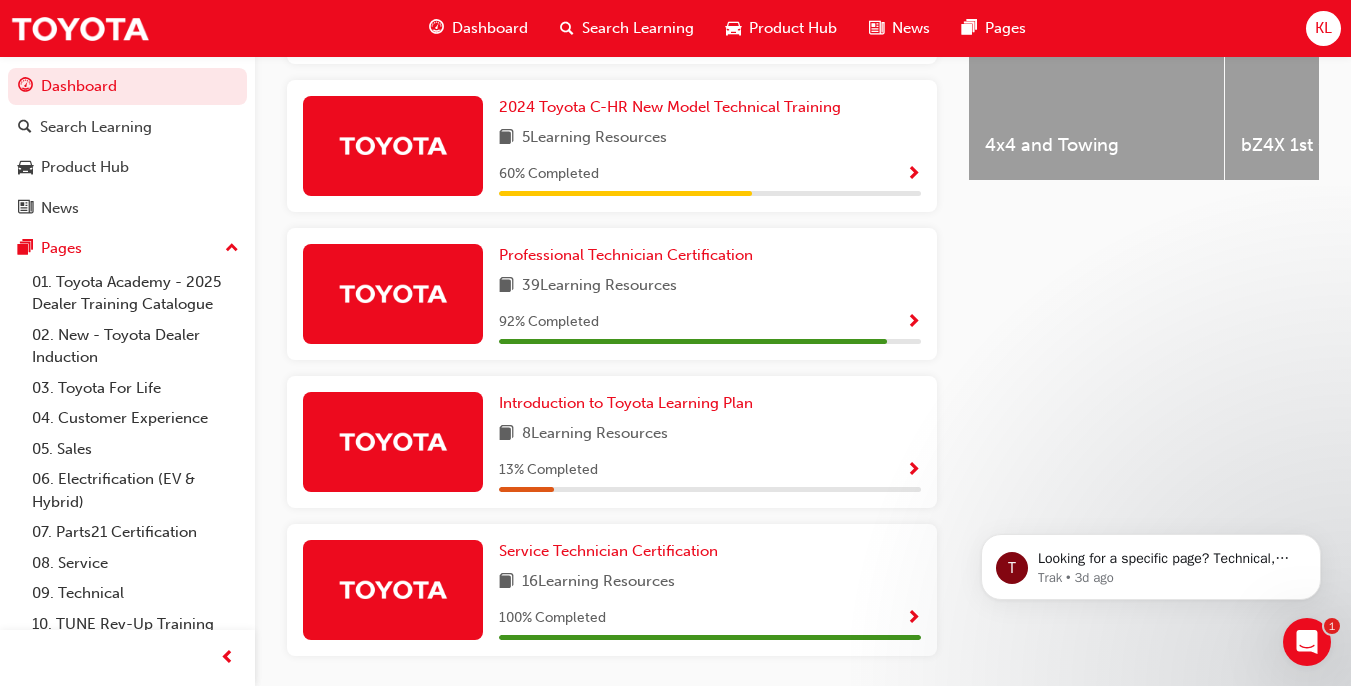 scroll, scrollTop: 908, scrollLeft: 0, axis: vertical 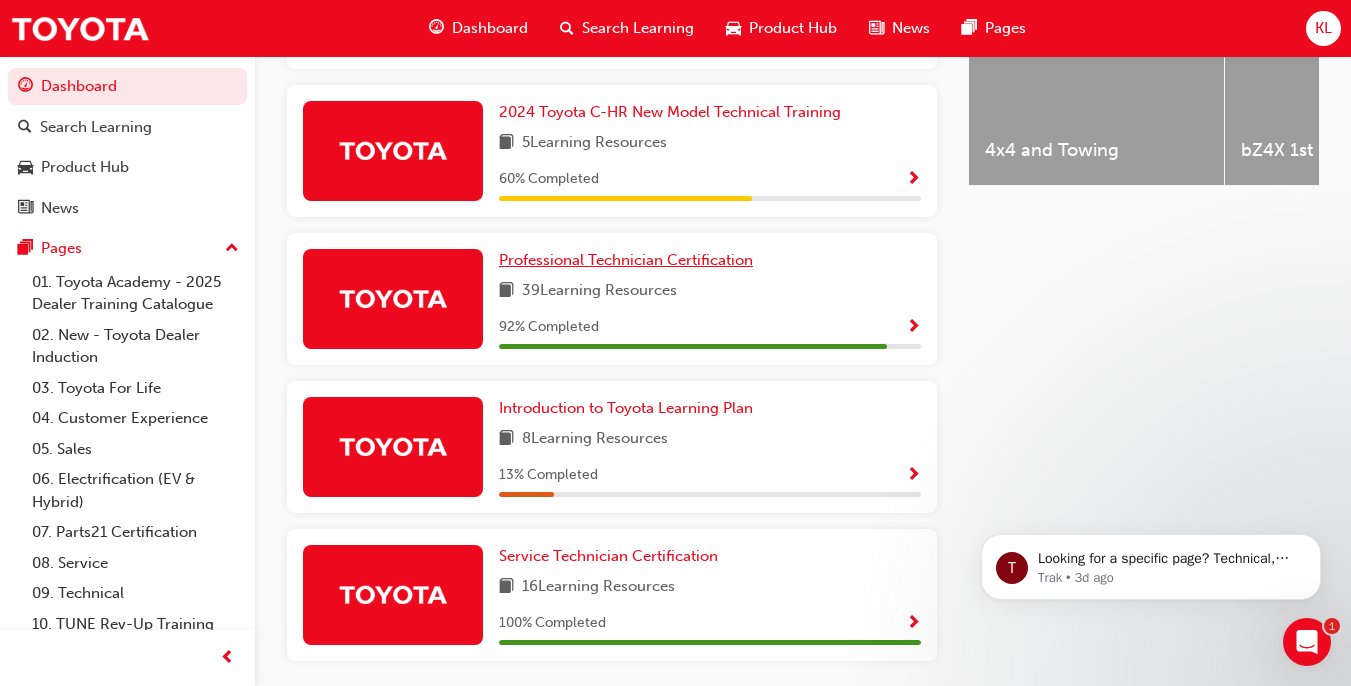 click on "Professional Technician Certification" at bounding box center (626, 260) 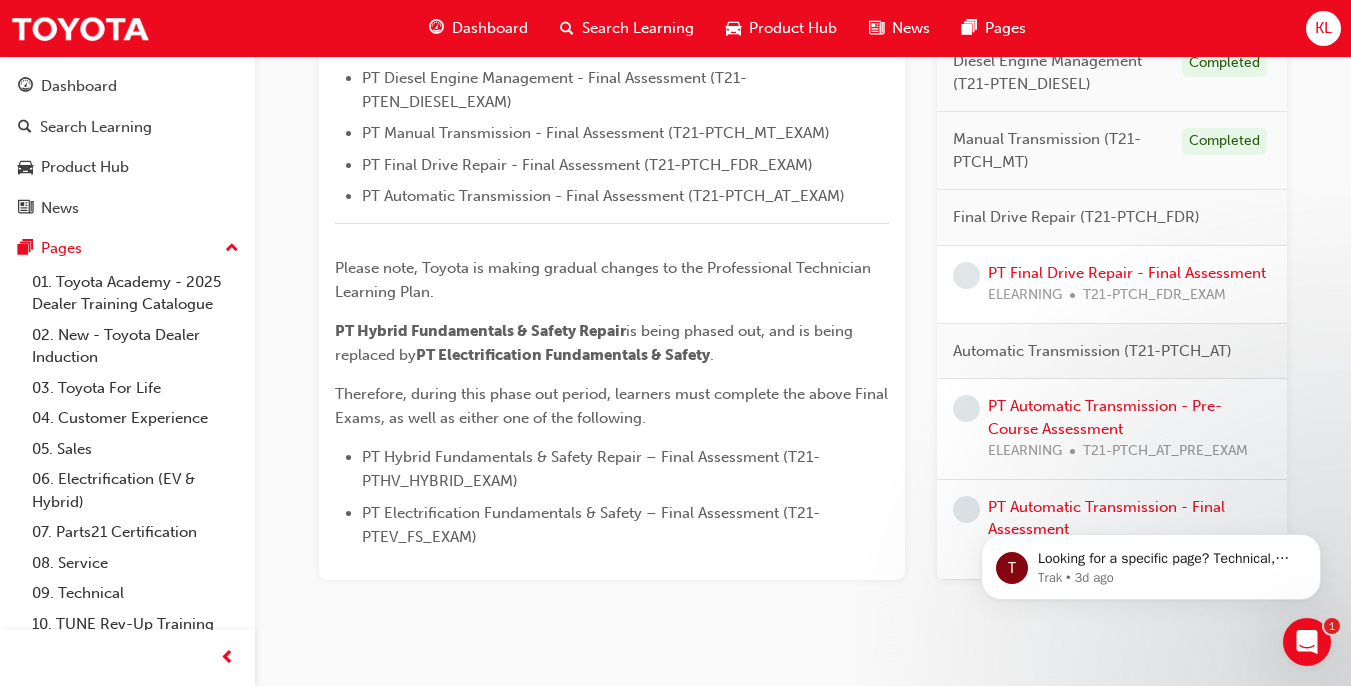 scroll, scrollTop: 938, scrollLeft: 0, axis: vertical 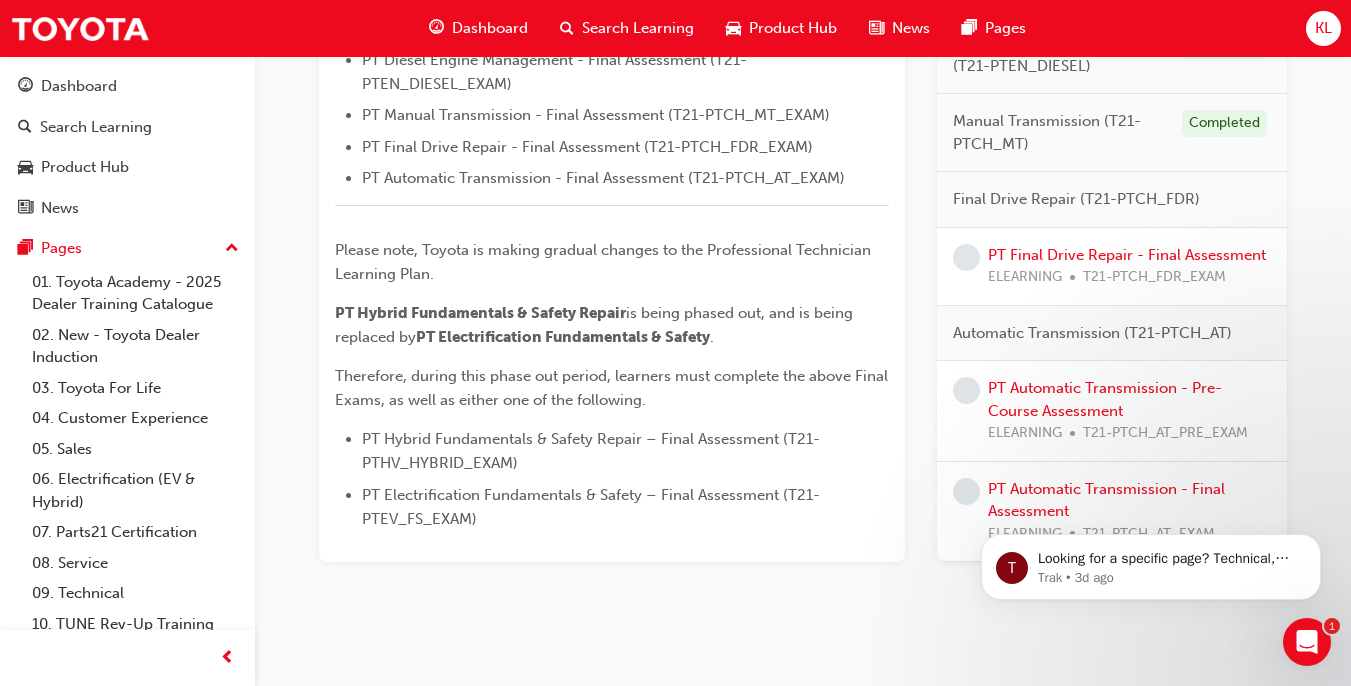 click on "Professional Technician Certification Learning search page Learning plan detail page Technical PT_PTC LIVE Available only to those who are certified in Service Technician . Certification In order to become certified in the Professional Technician Certification , you must have successfully completed the following learning resources: PT Fundamentals of Repair - Final Assessment (T21-PTFOR_EXAM) PT Electrical Fundamentals - Final Assessment (T21-PTEL_EF_EXAM) PT System Repair - Final Assessment (T21-PTEL_SR_EXAM) PT Brake Repair - Final Assessment (T21-PTCH_BR_EXAM) PT Steering & Suspension - Final Assessment (T21-PTCH_SS_EXAM) PT Engine Mechanical - Final Assessment (T21-PTEN_MEC_EXAM) PT Petrol Engine Ignition Repair - Final Assessment (T21-PTEN_PEIR_EXAM) PT Petrol Engine Management - Final Assessment (T21-PTEN_PETROL_EXAM) PT Diesel Engine Management - Final Assessment (T21-PTEN_DIESEL_EXAM) PT Manual Transmission - Final Assessment (T21-PTCH_MT_EXAM) ﻿ PT Hybrid Fundamentals & Safety Repair . 92" at bounding box center (803, -136) 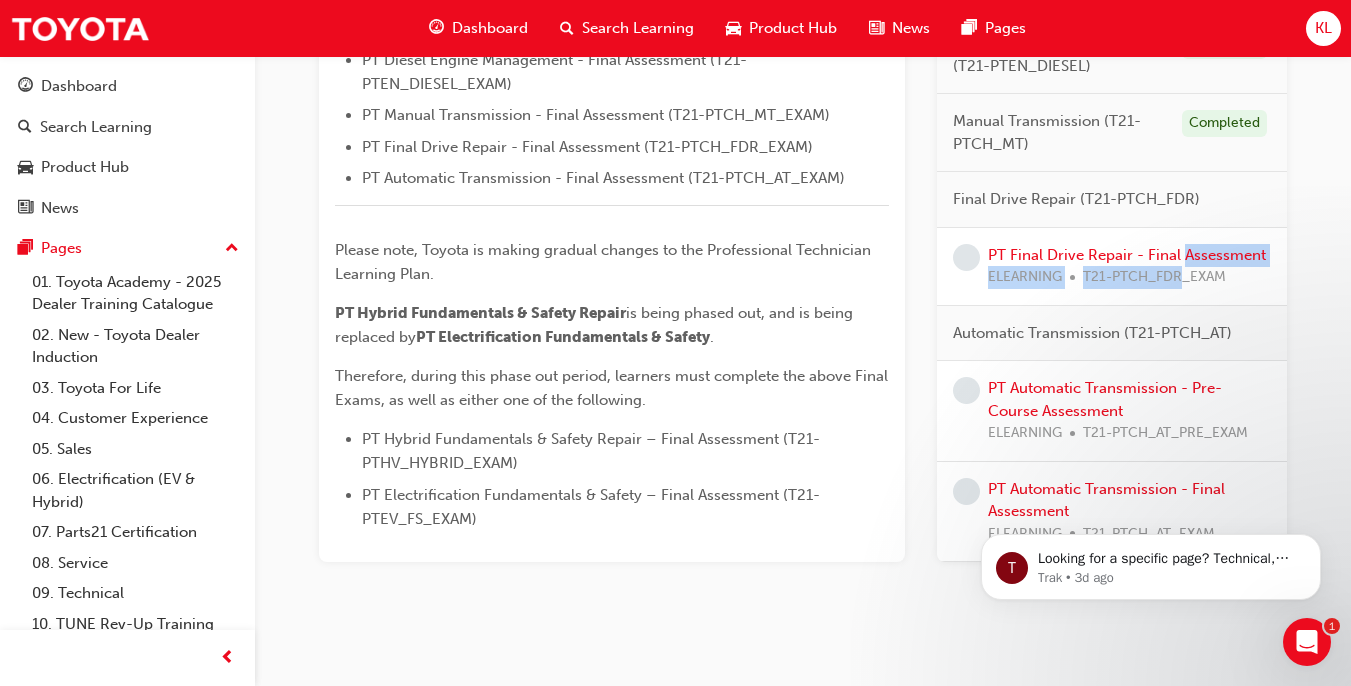 click on "PT Final Drive Repair - Final Assessment ELEARNING T21-PTCH_FDR_EXAM" at bounding box center (1127, 265) 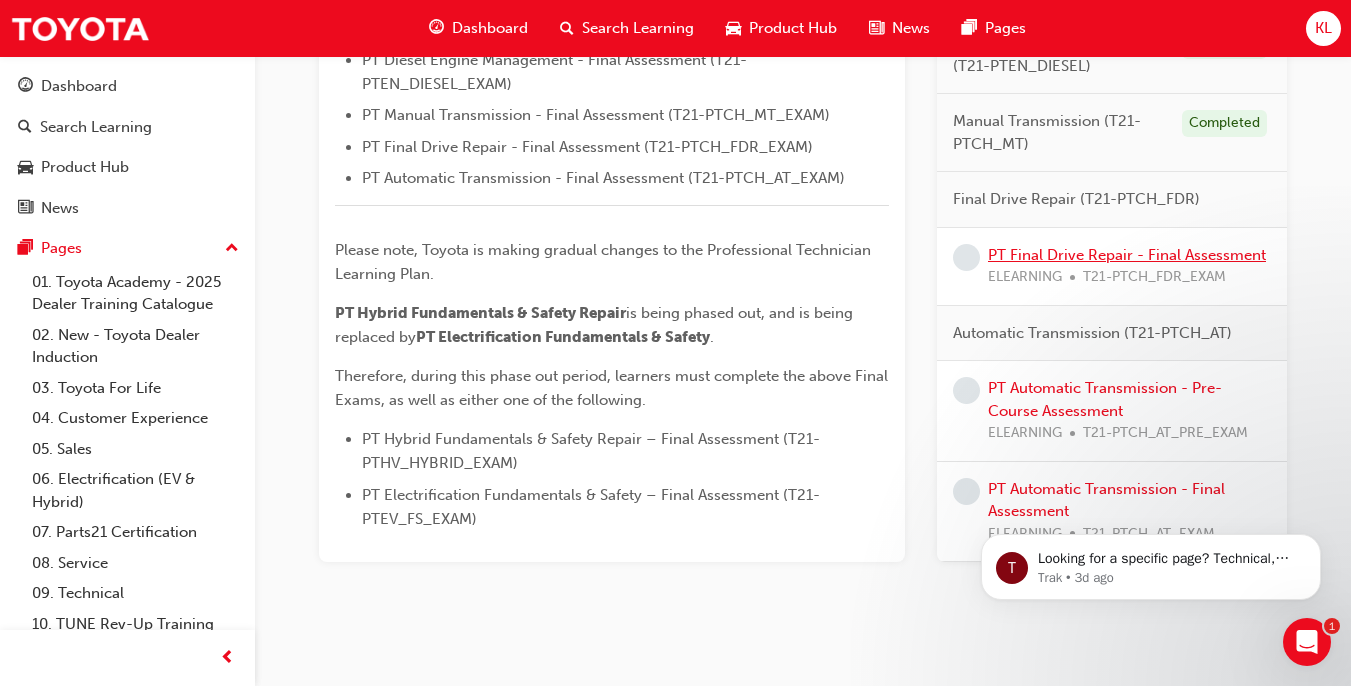 click on "PT Final Drive Repair - Final Assessment" at bounding box center (1127, 254) 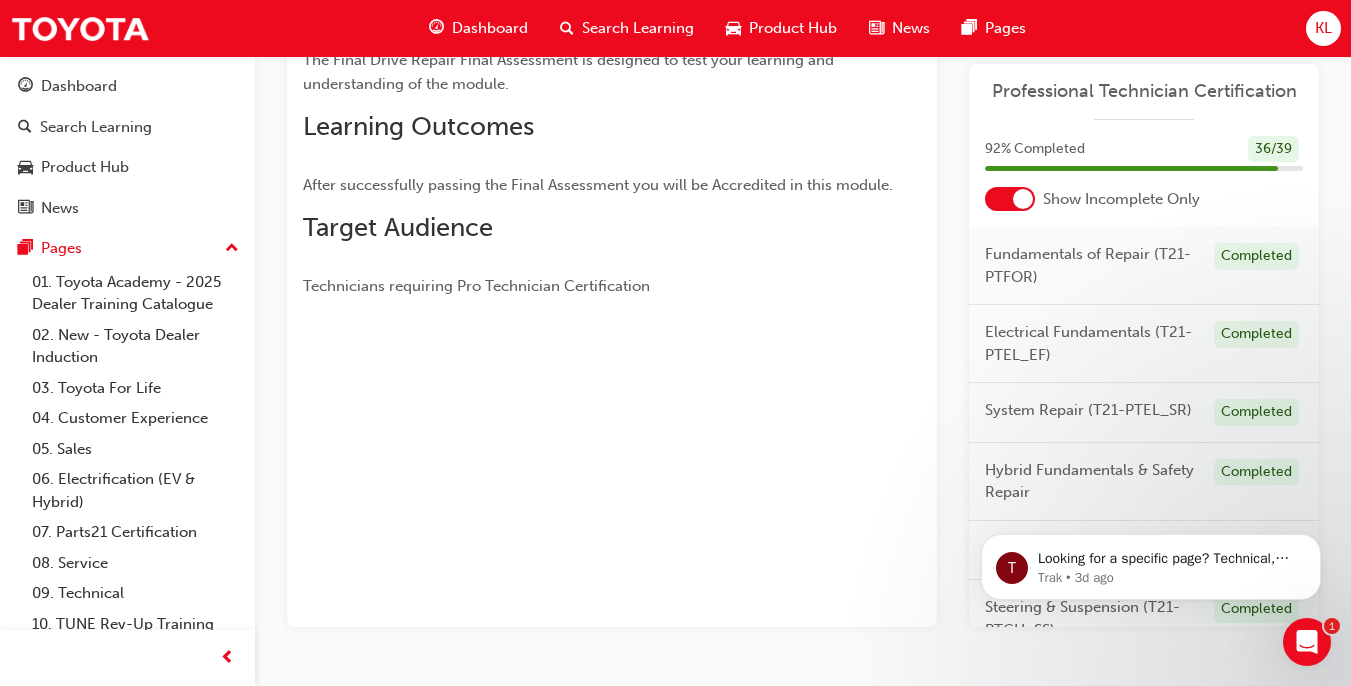 scroll, scrollTop: 326, scrollLeft: 0, axis: vertical 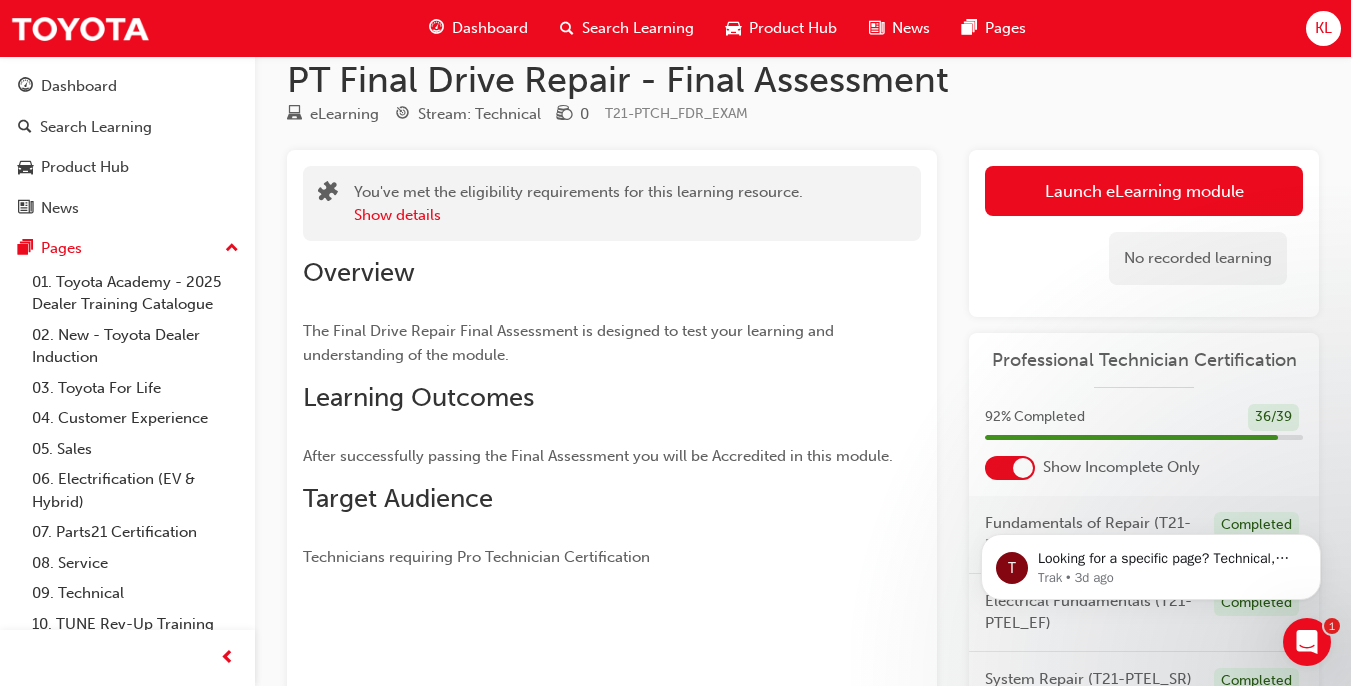 click on "PT Final Drive Repair - Final Assessment eLearning Stream:   Technical 0 T21-PTCH_FDR_EXAM You've met the eligibility requirements for this learning resource. Show details Overview The Final Drive Repair Final Assessment is designed to test your learning and understanding of the module. Learning Outcomes After successfully passing the Final Assessment you will be Accredited in this module. Target Audience Technicians requiring Pro Technician Certification Launch eLearning module Learning Plan No recorded learning Professional Technician Certification 92 % Completed 36 / 39 Show Incomplete Only Fundamentals of Repair (T21-PTFOR) Completed Electrical Fundamentals (T21-PTEL_EF) Completed System Repair (T21-PTEL_SR) Completed Hybrid Fundamentals & Safety Repair Completed Brake Repair (T21-PTCH_BR) Completed Steering & Suspension (T21-PTCH_SS) Completed Engine Mechanical (T21-PTEN_MEC) Completed Petrol Engine Ignition Repair (T21-PTEN_PEIR) Completed Petrol Engine Management (T21-PTEN_PETROL) Completed Completed" at bounding box center (803, 509) 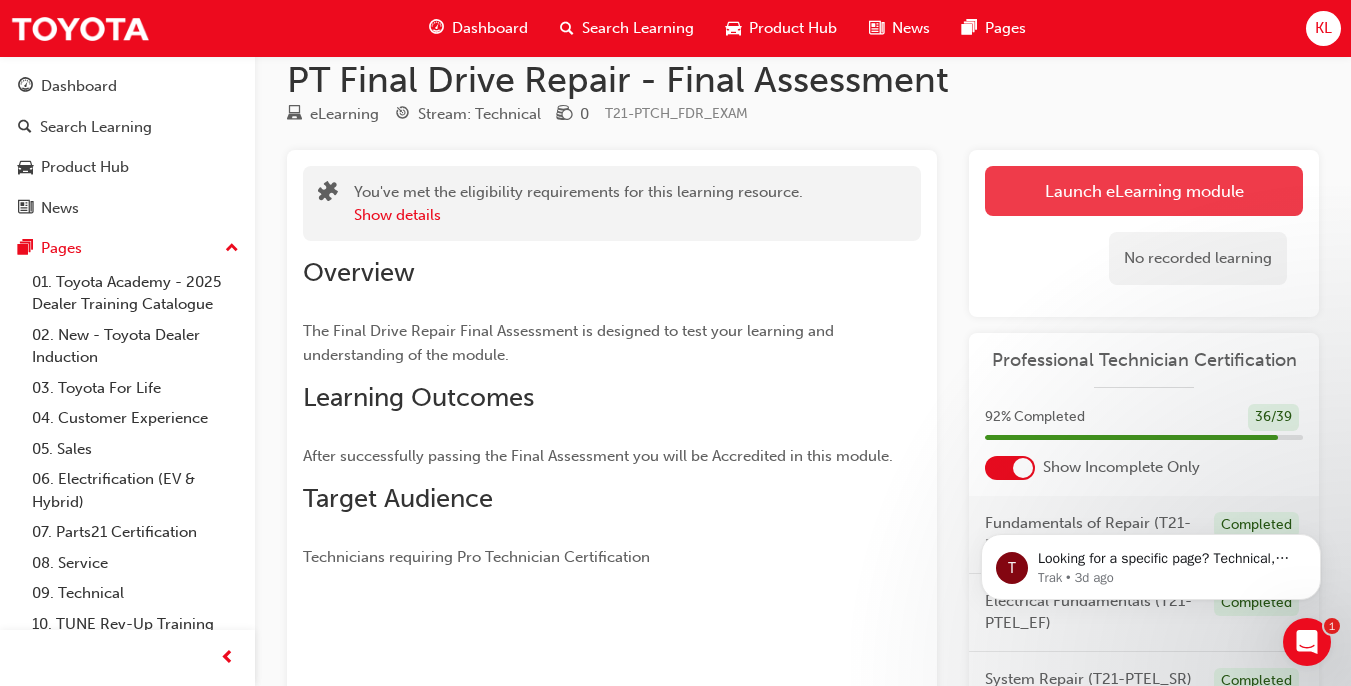 click on "Launch eLearning module" at bounding box center (1144, 191) 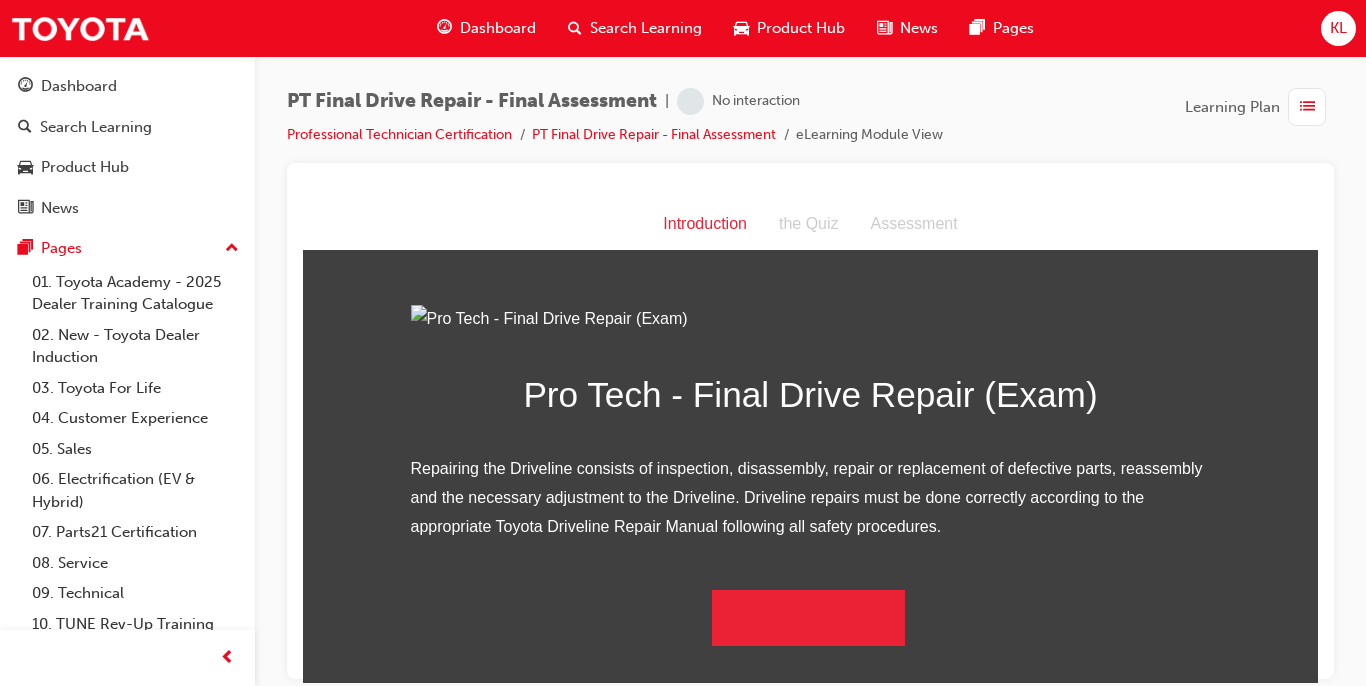 scroll, scrollTop: 0, scrollLeft: 0, axis: both 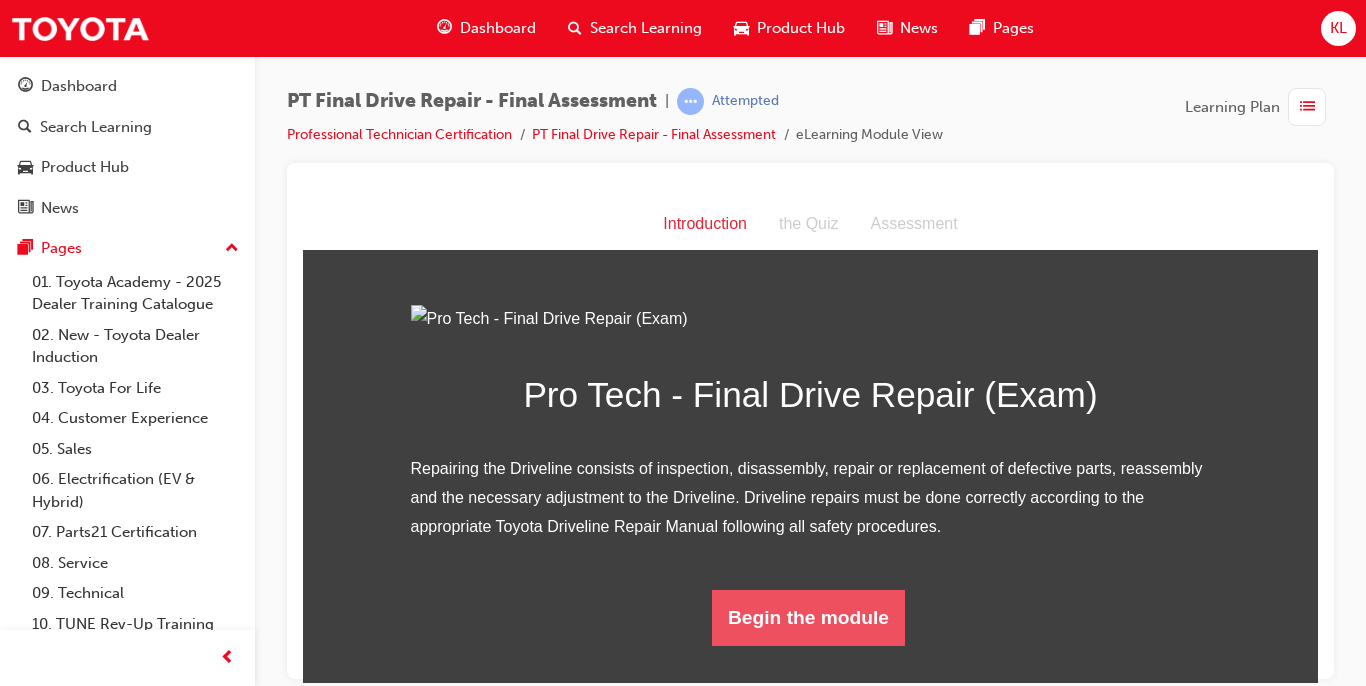 click on "Begin the module" at bounding box center [808, 617] 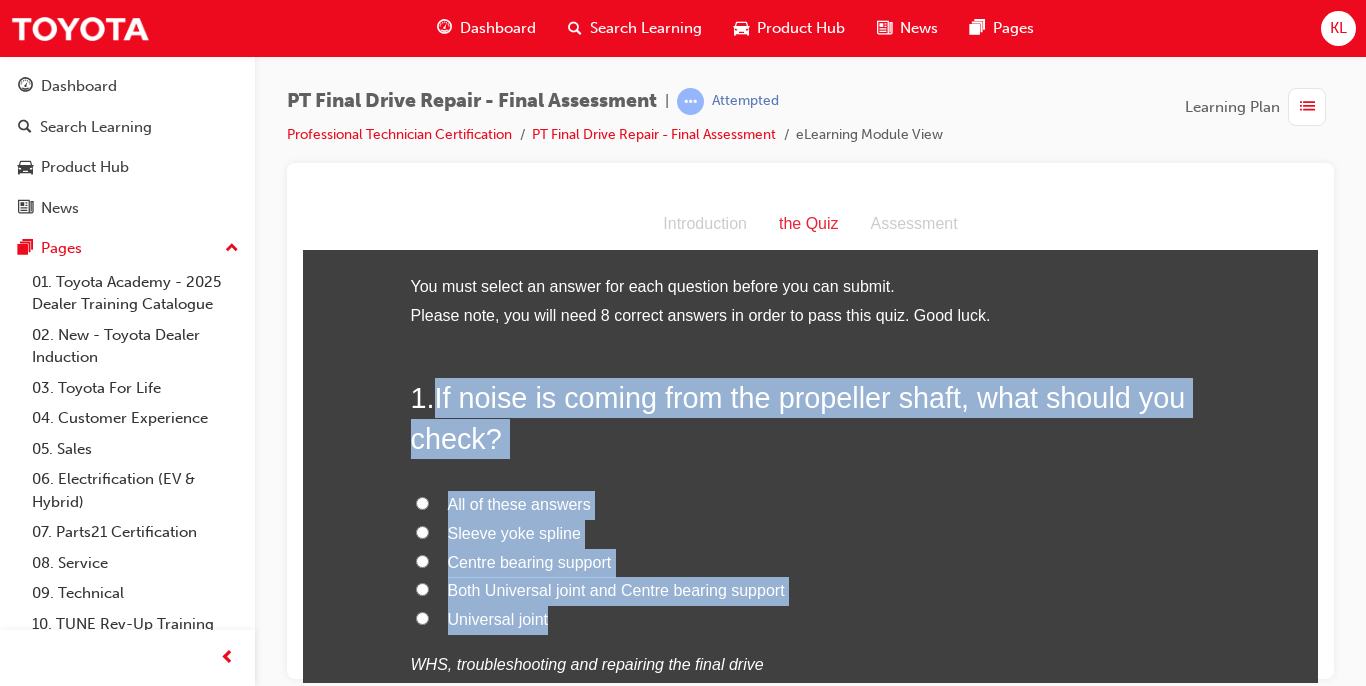 drag, startPoint x: 432, startPoint y: 390, endPoint x: 584, endPoint y: 628, distance: 282.39688 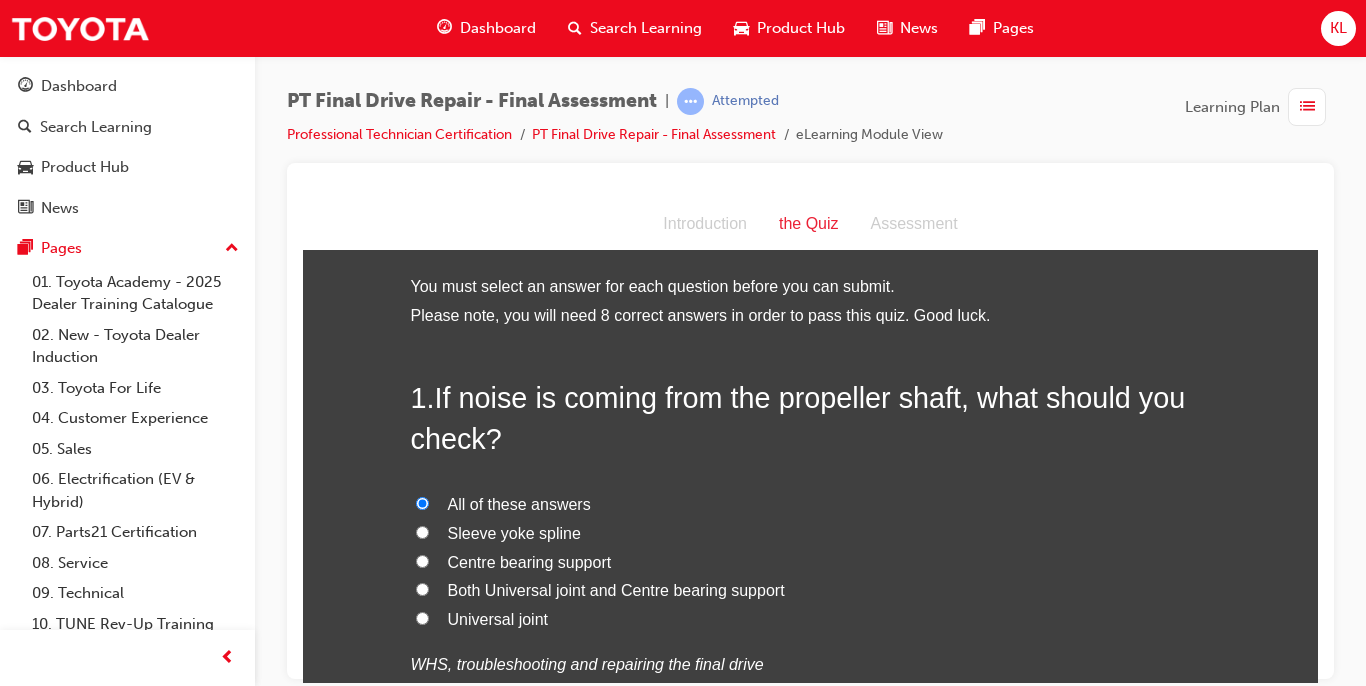click on "1 .  If noise is coming from the propeller shaft, what should you check? All of these answers Sleeve yoke spline Centre bearing support Both Universal joint and Centre bearing support Universal joint
WHS, troubleshooting and repairing the final drive" at bounding box center [811, 576] 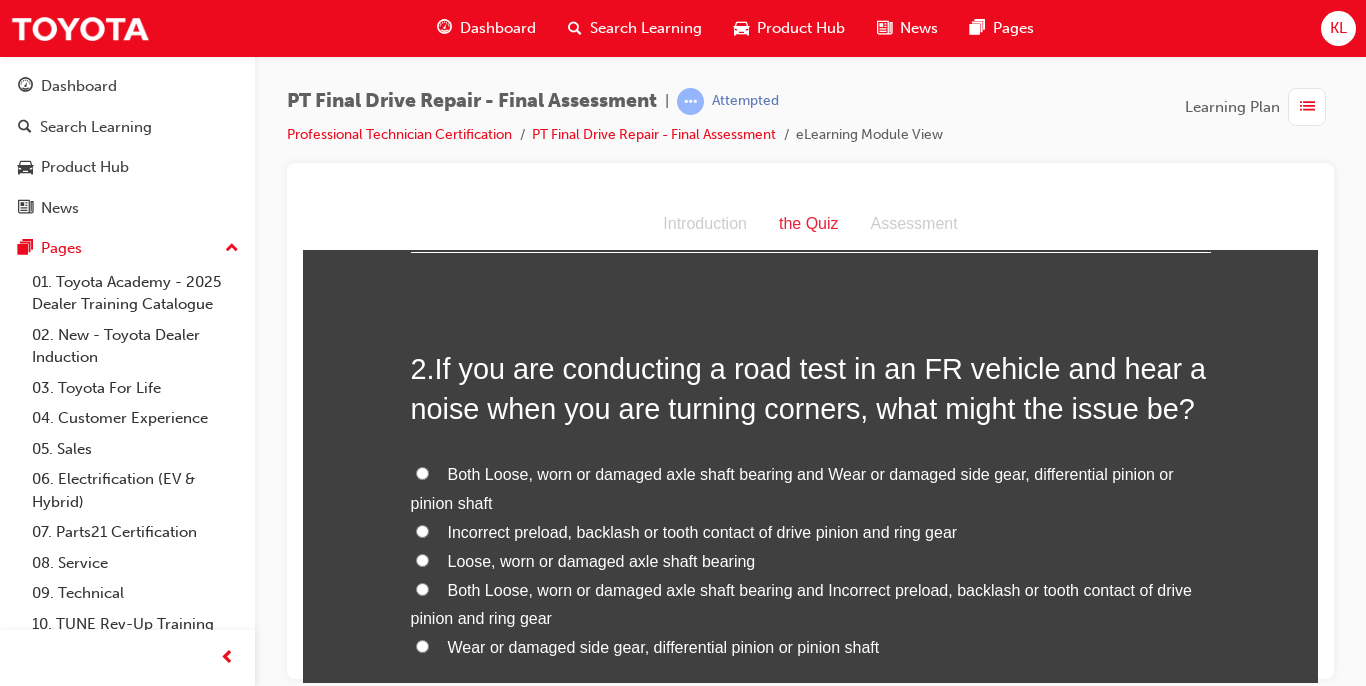 scroll, scrollTop: 560, scrollLeft: 0, axis: vertical 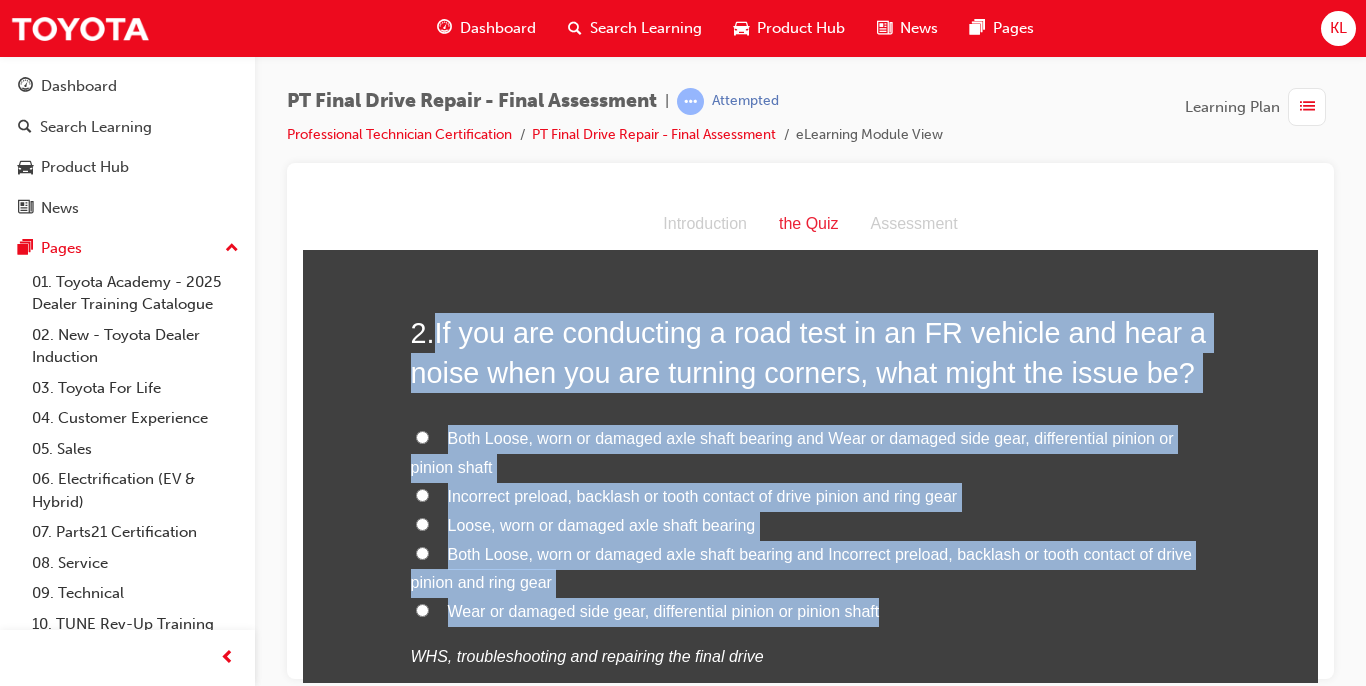 drag, startPoint x: 425, startPoint y: 319, endPoint x: 1027, endPoint y: 609, distance: 668.20953 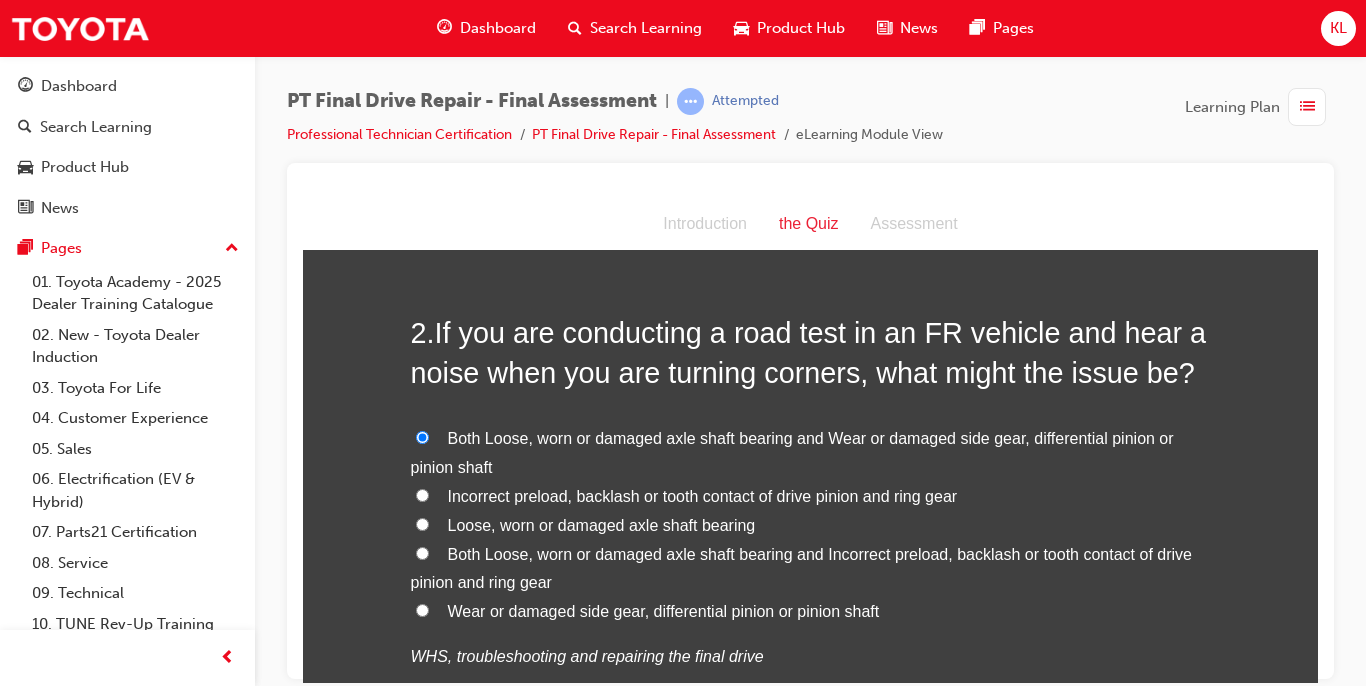 click on "2 .  If you are conducting a road test in an FR vehicle and hear a noise when you are turning corners, what might the issue be? Both Loose, worn or damaged axle shaft bearing and Wear or damaged side gear, differential pinion or pinion shaft Incorrect preload, backlash or tooth contact of drive pinion and ring gear Loose, worn or damaged axle shaft bearing Both Loose, worn or damaged axle shaft bearing and Incorrect preload, backlash or tooth contact of drive pinion and ring gear Wear or damaged side gear, differential pinion or pinion shaft
WHS, troubleshooting and repairing the final drive" at bounding box center [811, 540] 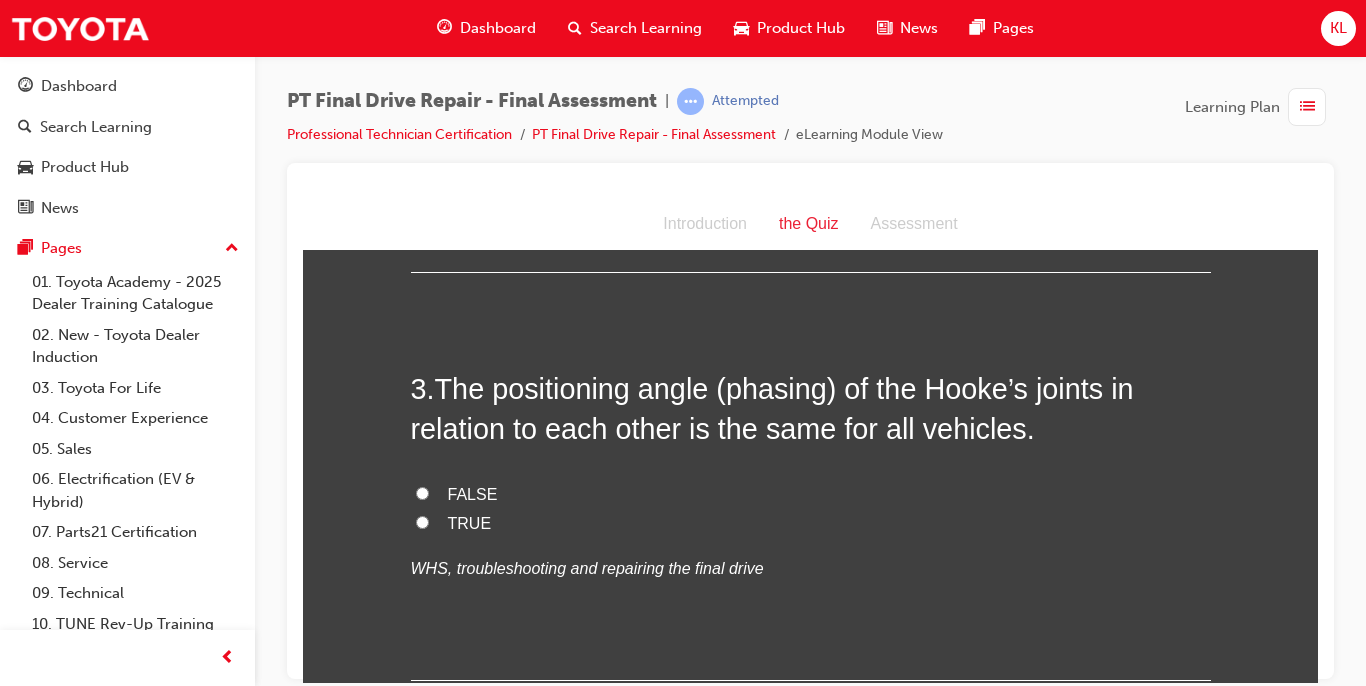 scroll, scrollTop: 1080, scrollLeft: 0, axis: vertical 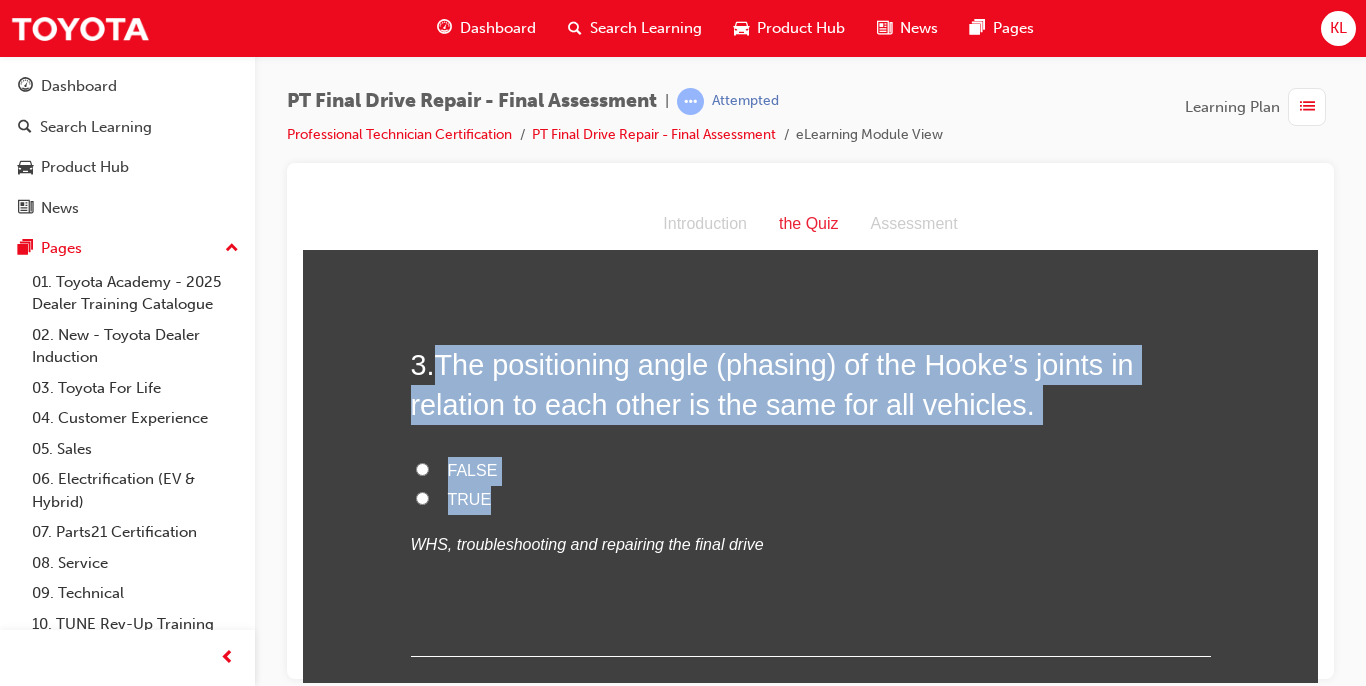 drag, startPoint x: 428, startPoint y: 365, endPoint x: 550, endPoint y: 494, distance: 177.55281 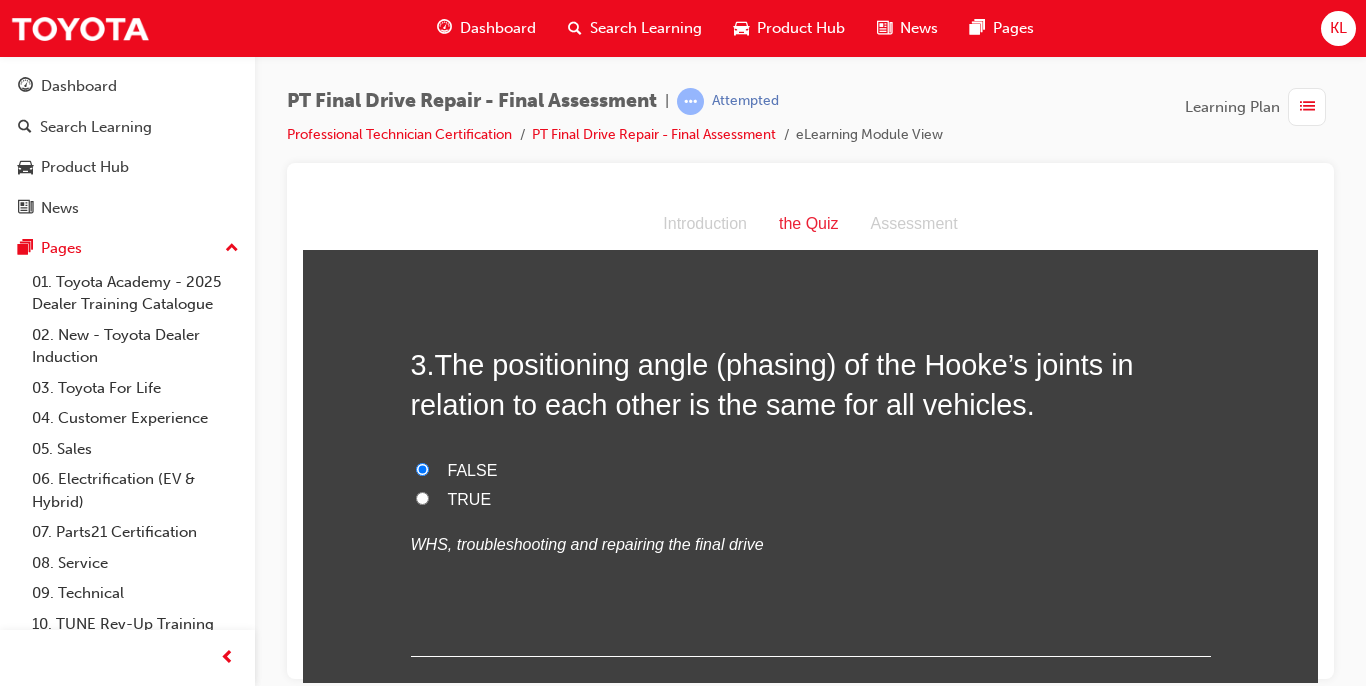 click on "3 .  The positioning angle (phasing) of the Hooke’s joints in relation to each other is the same for all vehicles. FALSE TRUE
WHS, troubleshooting and repairing the final drive" at bounding box center (811, 500) 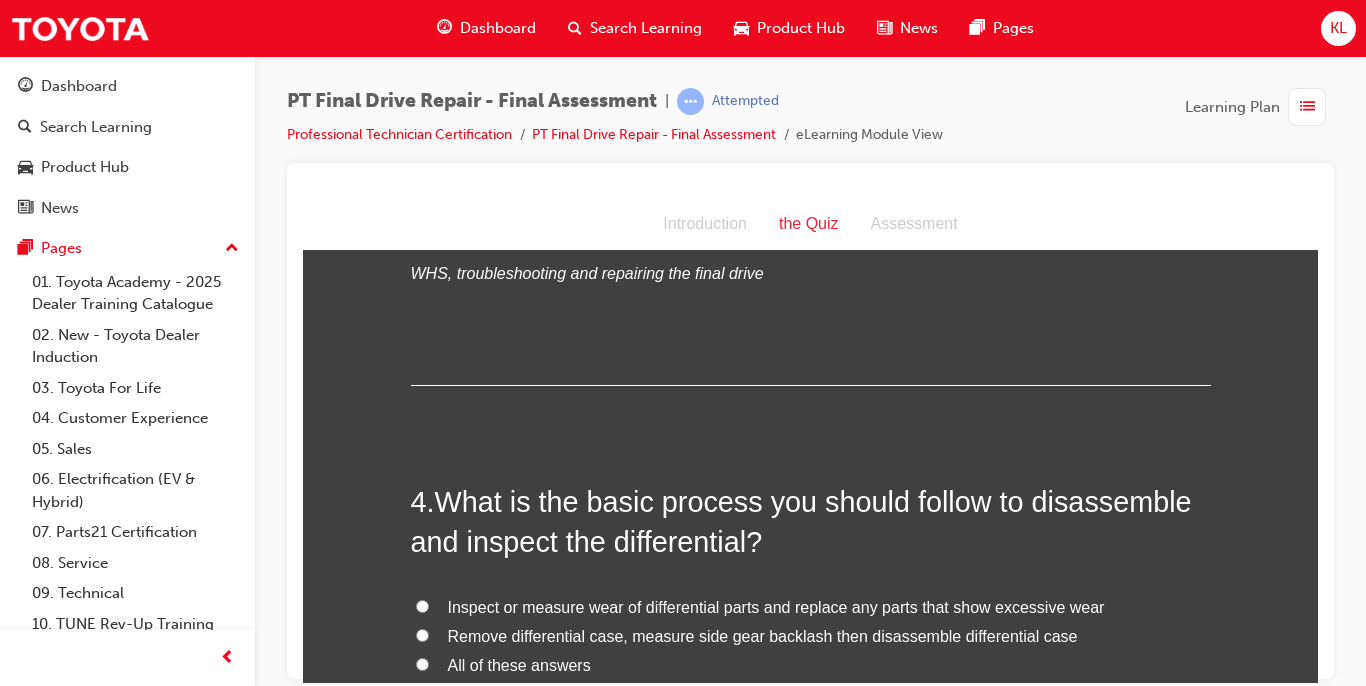 scroll, scrollTop: 1440, scrollLeft: 0, axis: vertical 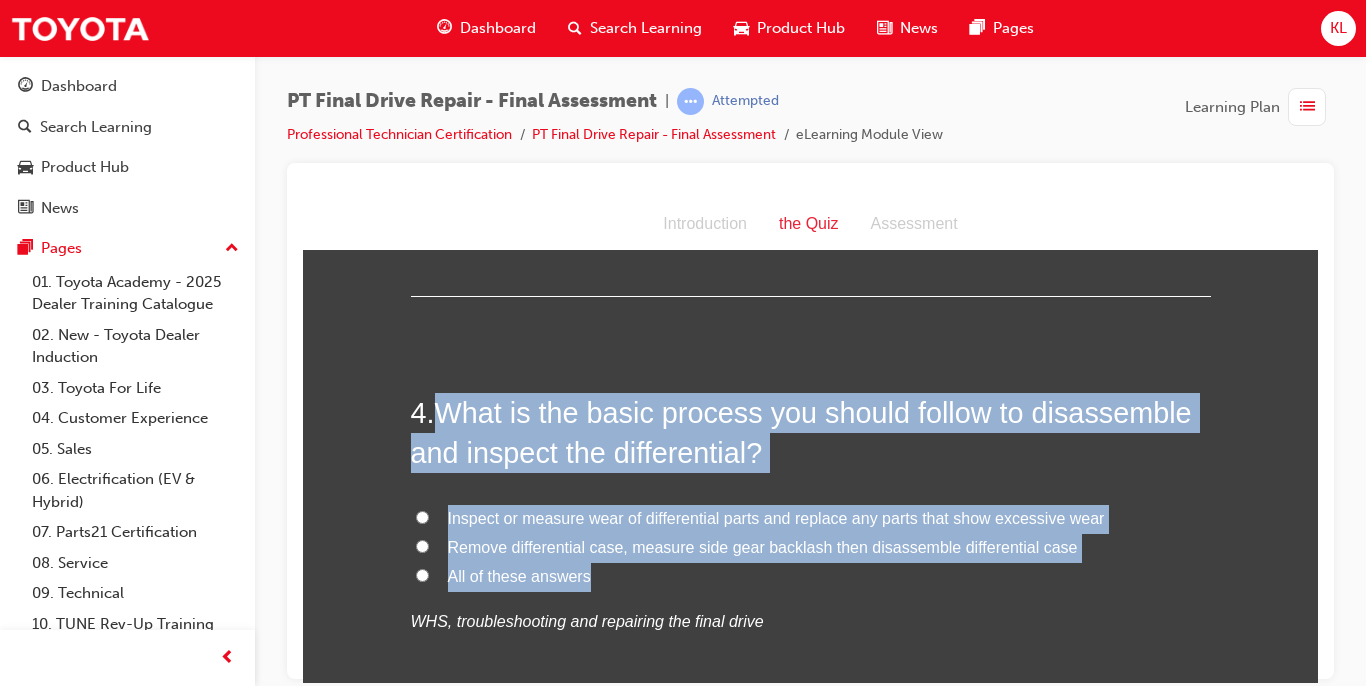 drag, startPoint x: 436, startPoint y: 401, endPoint x: 634, endPoint y: 575, distance: 263.5906 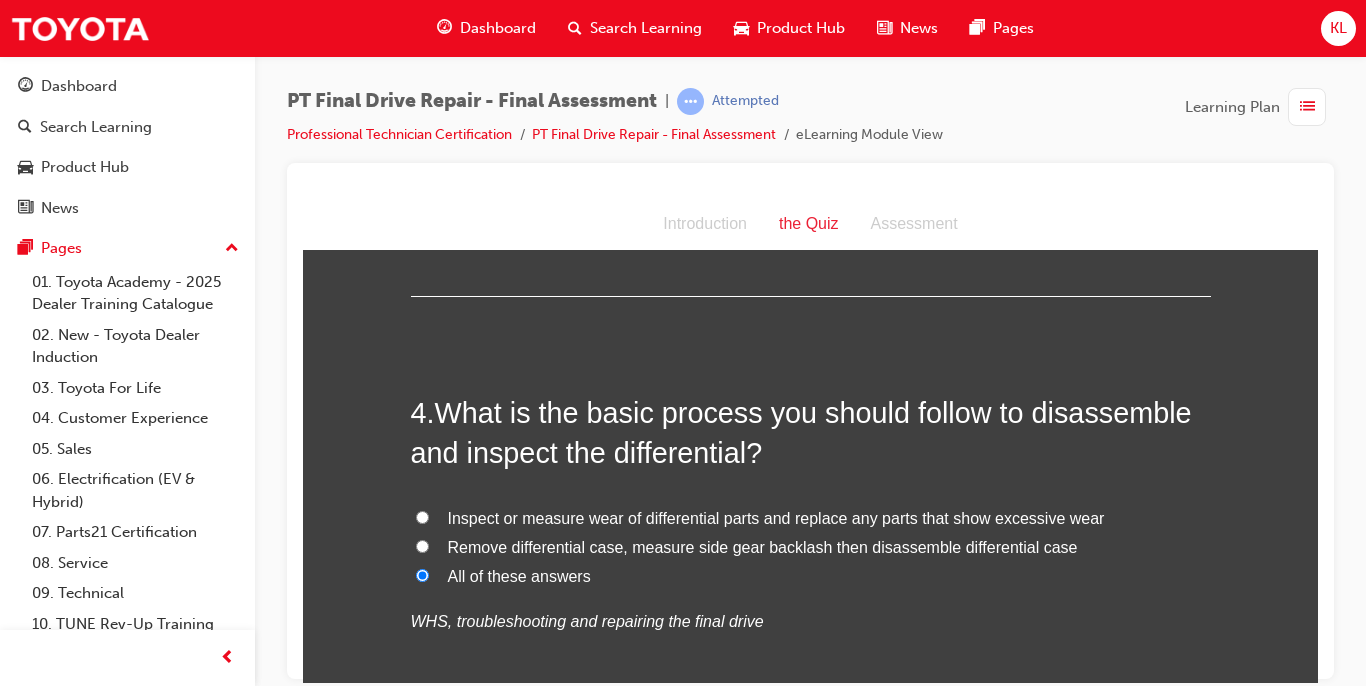 click on "WHS, troubleshooting and repairing the final drive" at bounding box center [811, 621] 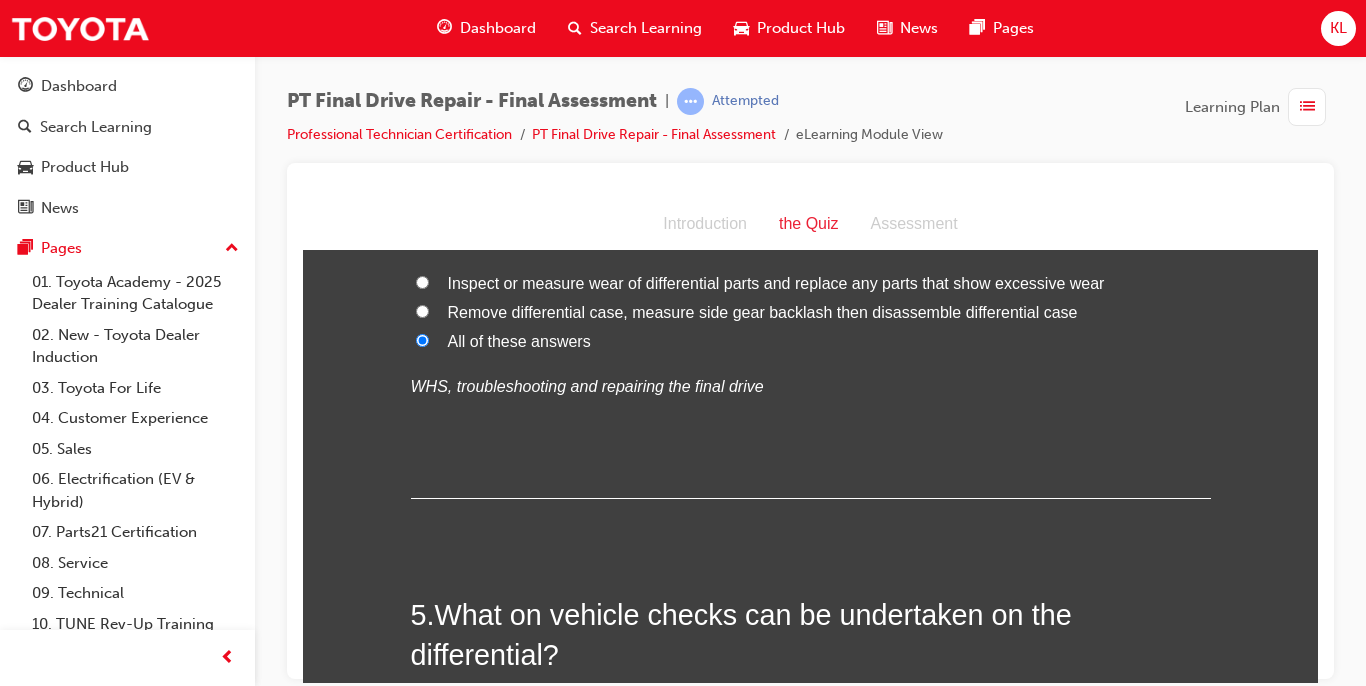 scroll, scrollTop: 1880, scrollLeft: 0, axis: vertical 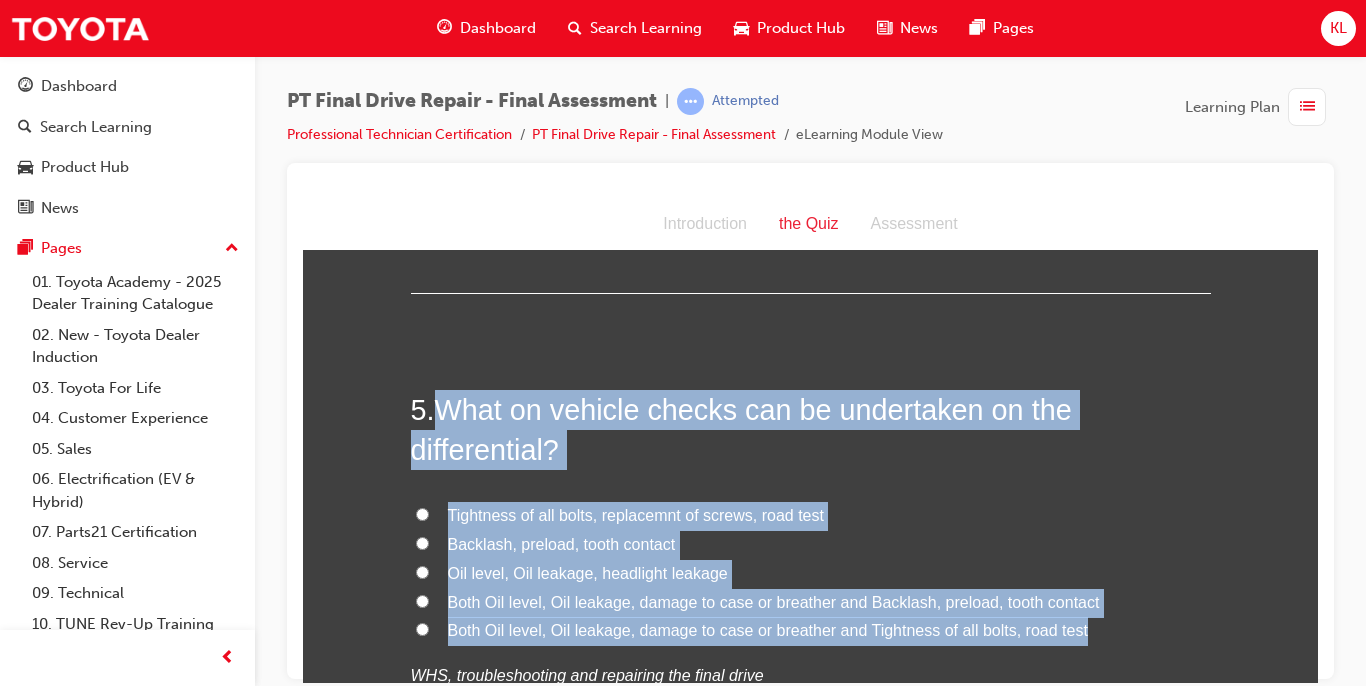drag, startPoint x: 440, startPoint y: 399, endPoint x: 1107, endPoint y: 621, distance: 702.97437 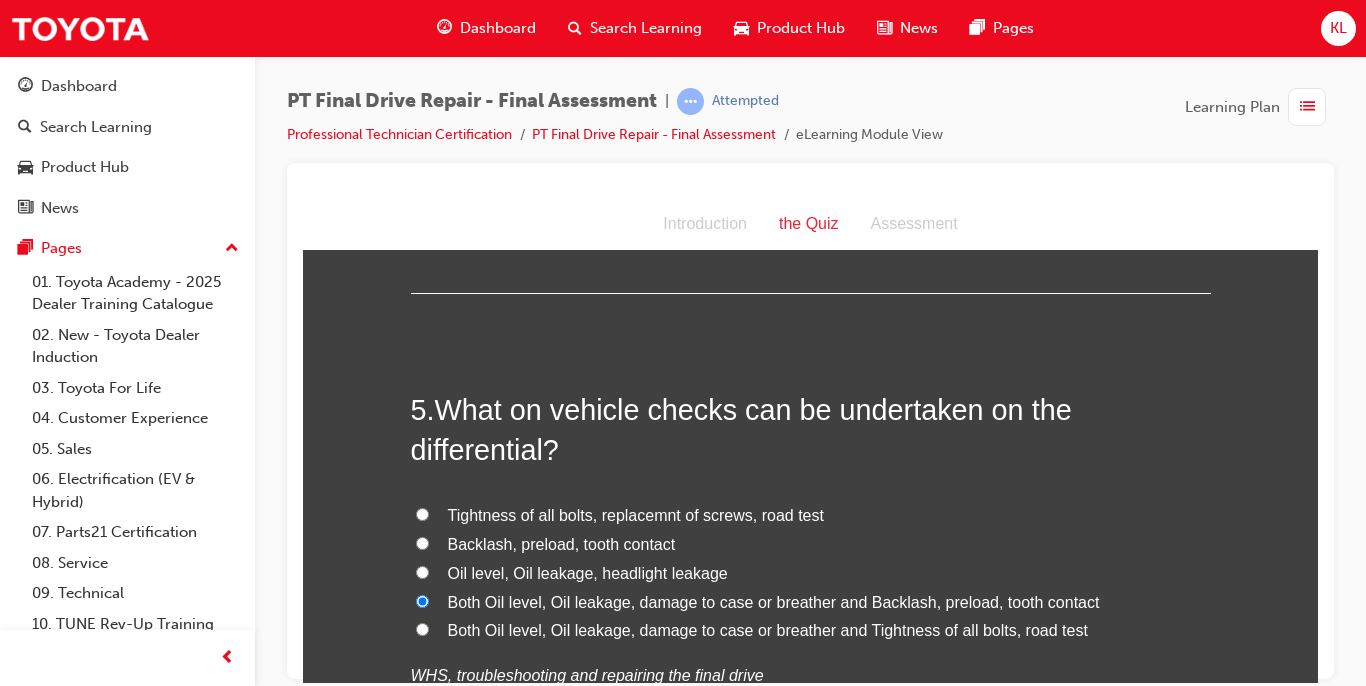 click on "Tightness of all bolts, replacemnt of screws, road test Backlash, preload, tooth contact Oil level, Oil leakage, headlight leakage Both Oil level, Oil leakage, damage to case or breather and Backlash, preload, tooth contact Both Oil level, Oil leakage, damage to case or breather and Tightness of all bolts, road test
WHS, troubleshooting and repairing the final drive" at bounding box center [811, 595] 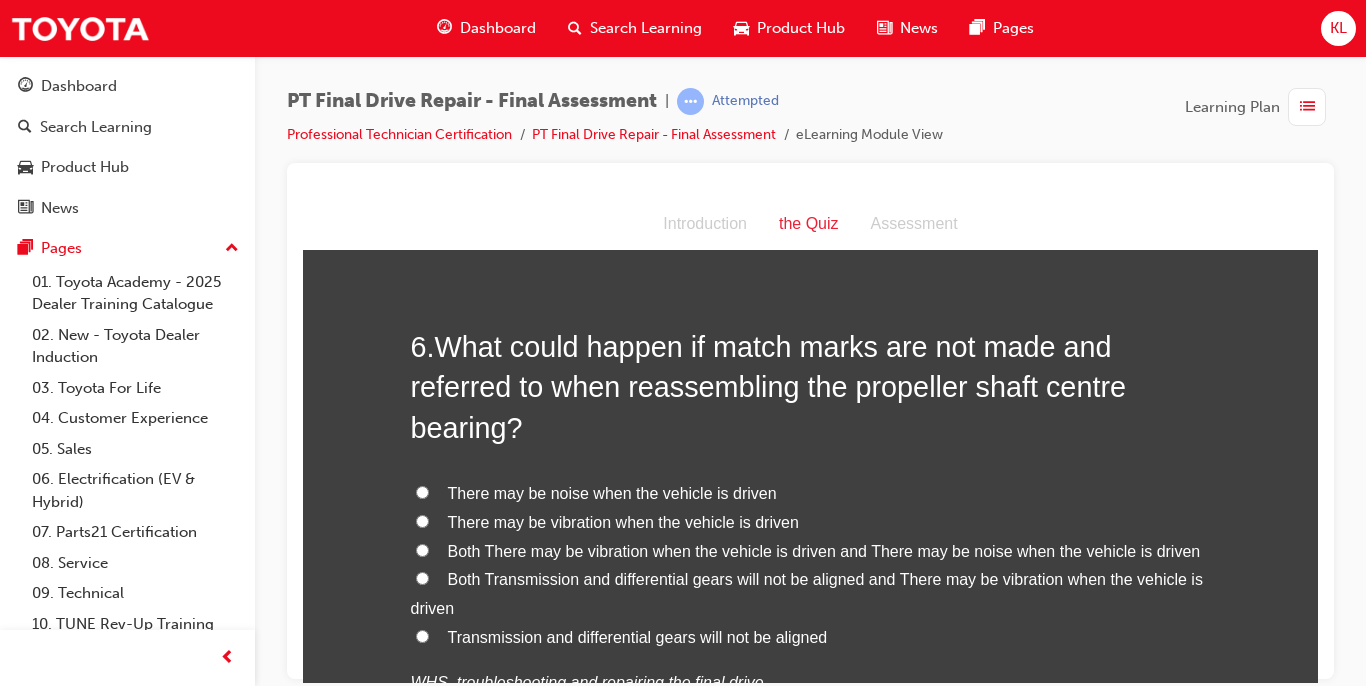 scroll, scrollTop: 2440, scrollLeft: 0, axis: vertical 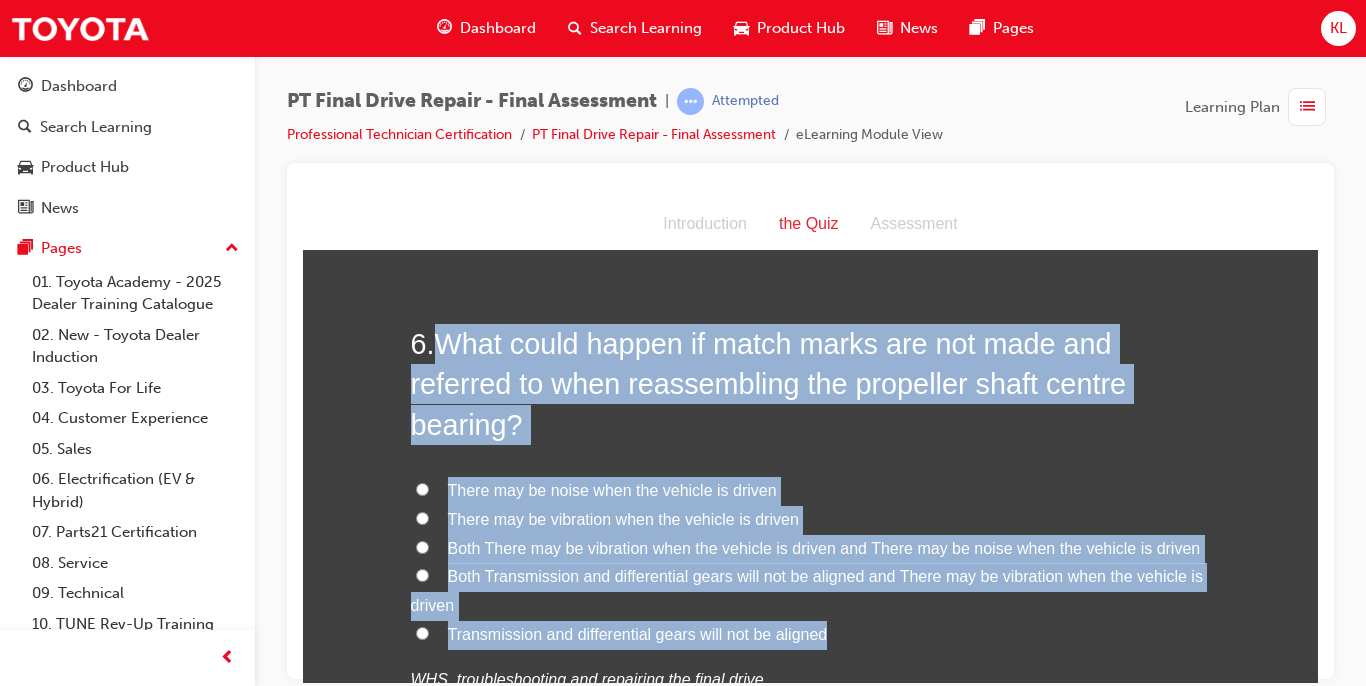 drag, startPoint x: 437, startPoint y: 328, endPoint x: 846, endPoint y: 642, distance: 515.6326 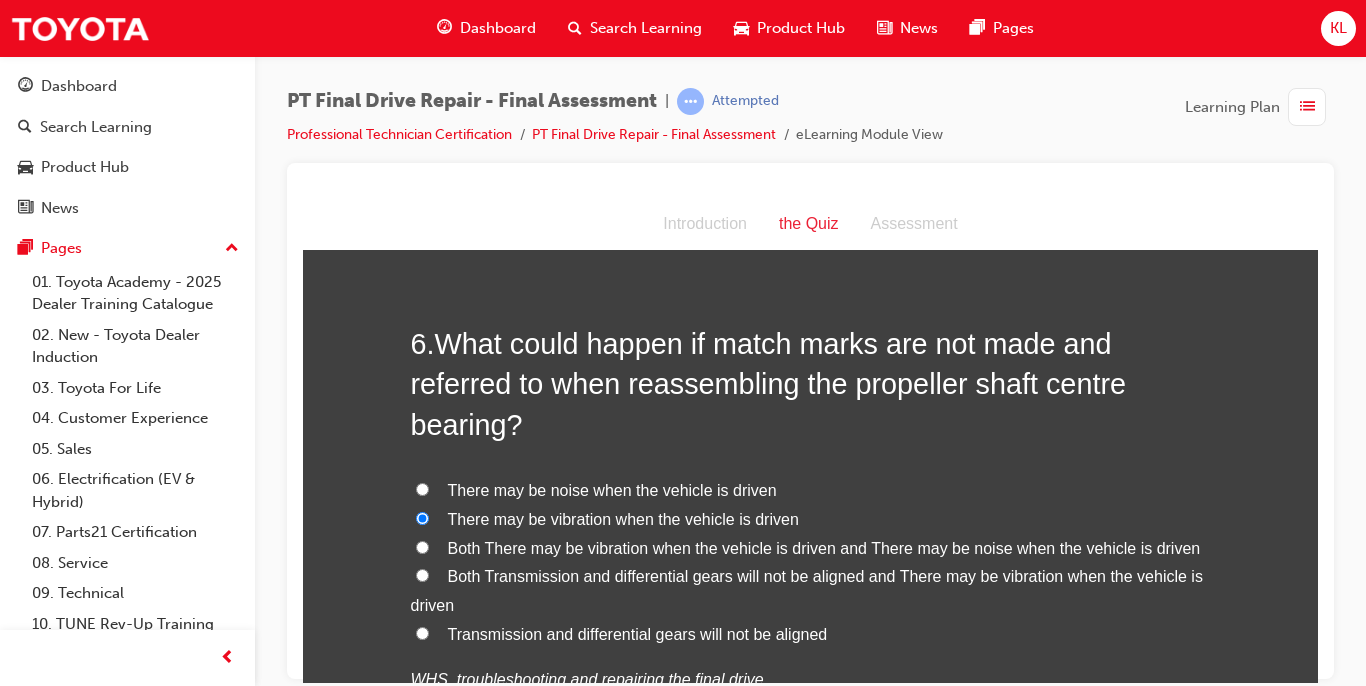 click on "6 .  What could happen if match marks are not made and referred to when reassembling the propeller shaft centre bearing?" at bounding box center [811, 383] 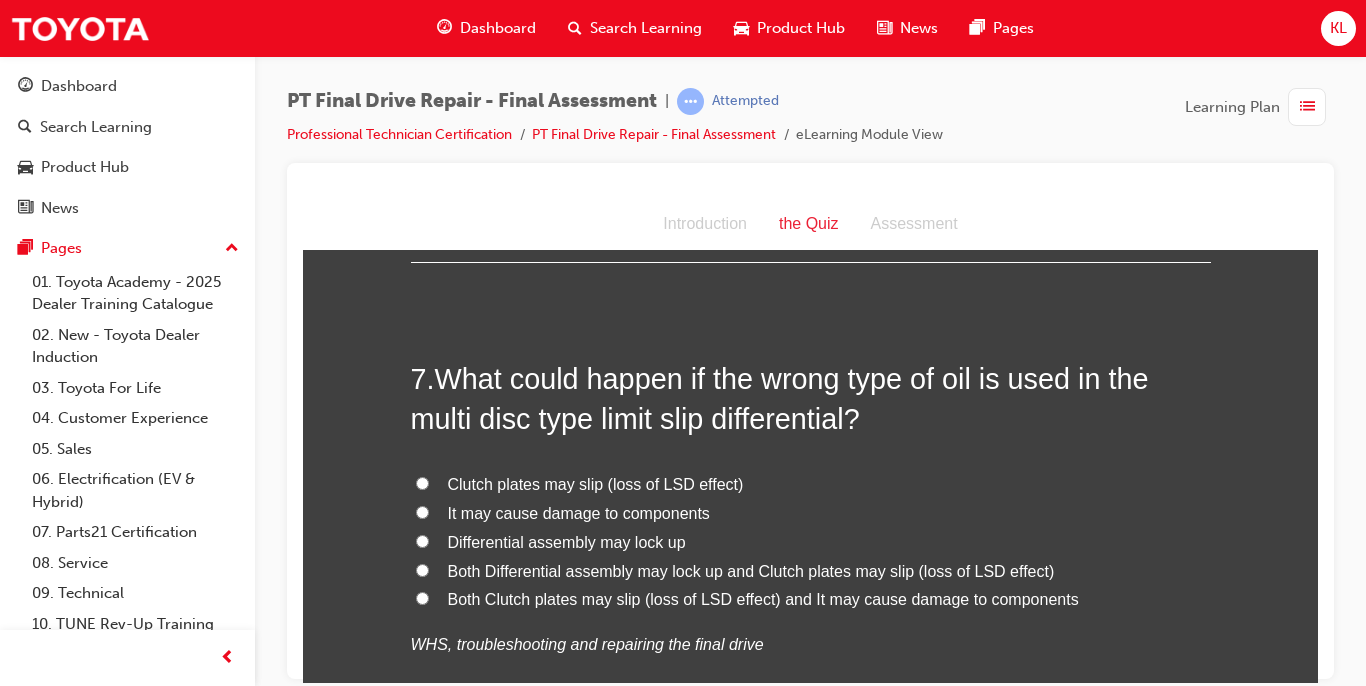 scroll, scrollTop: 3000, scrollLeft: 0, axis: vertical 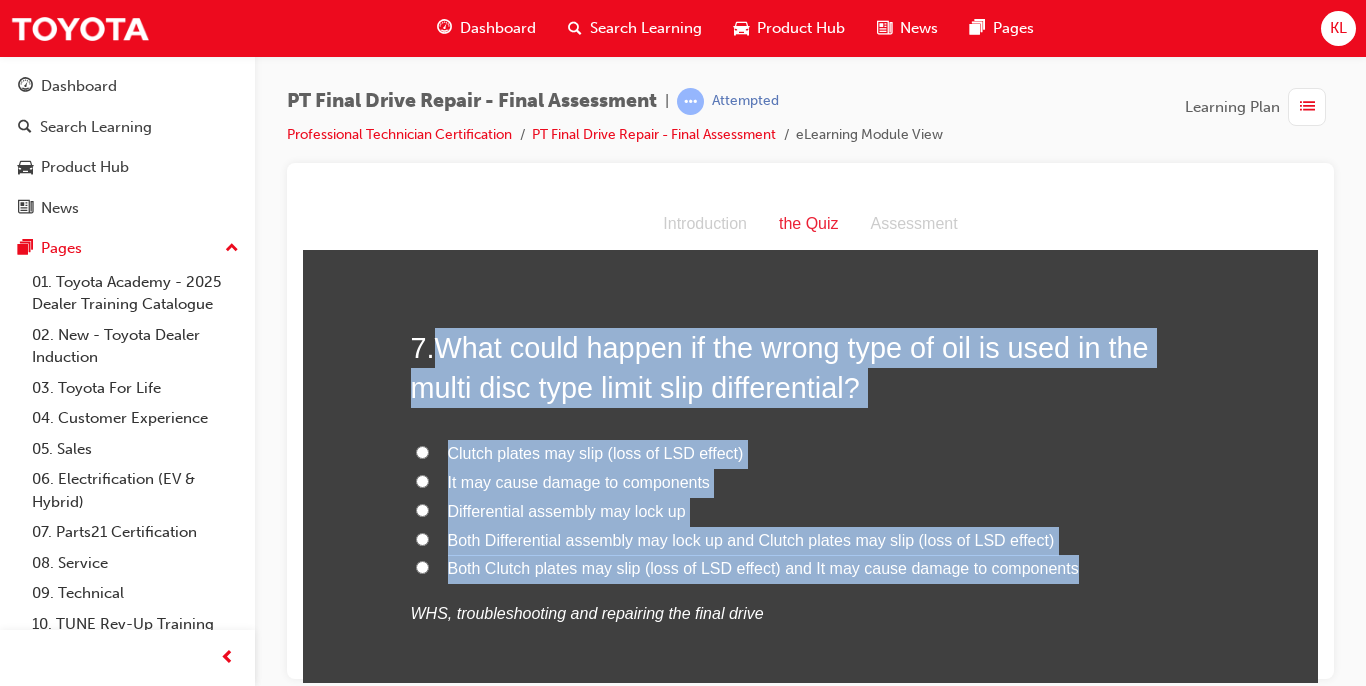 drag, startPoint x: 438, startPoint y: 344, endPoint x: 1096, endPoint y: 568, distance: 695.0827 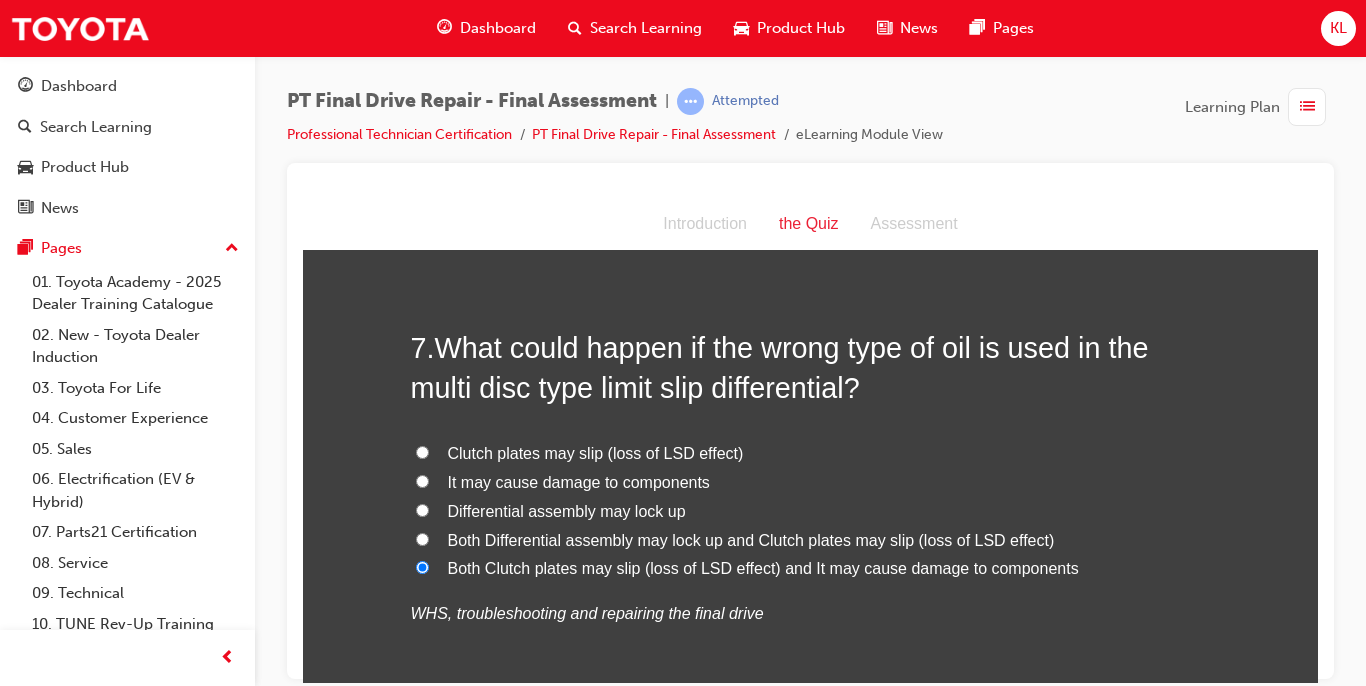 click on "WHS, troubleshooting and repairing the final drive" at bounding box center [587, 612] 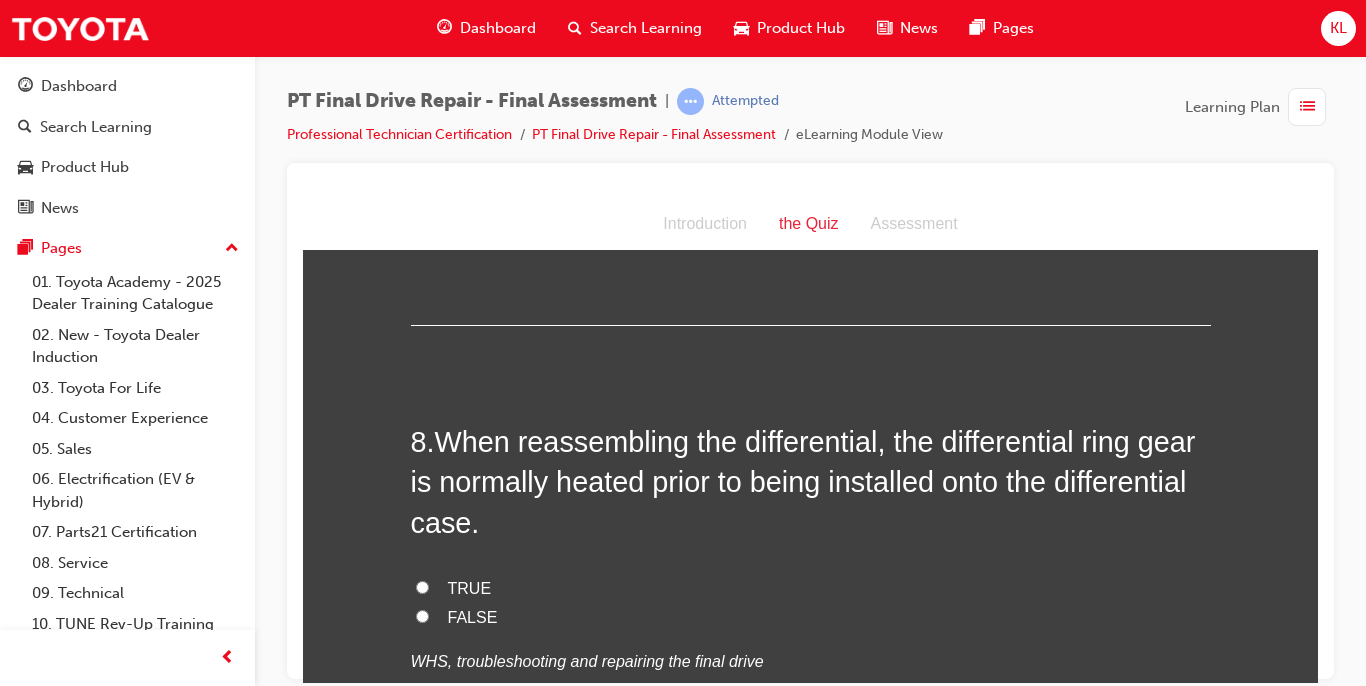 scroll, scrollTop: 3440, scrollLeft: 0, axis: vertical 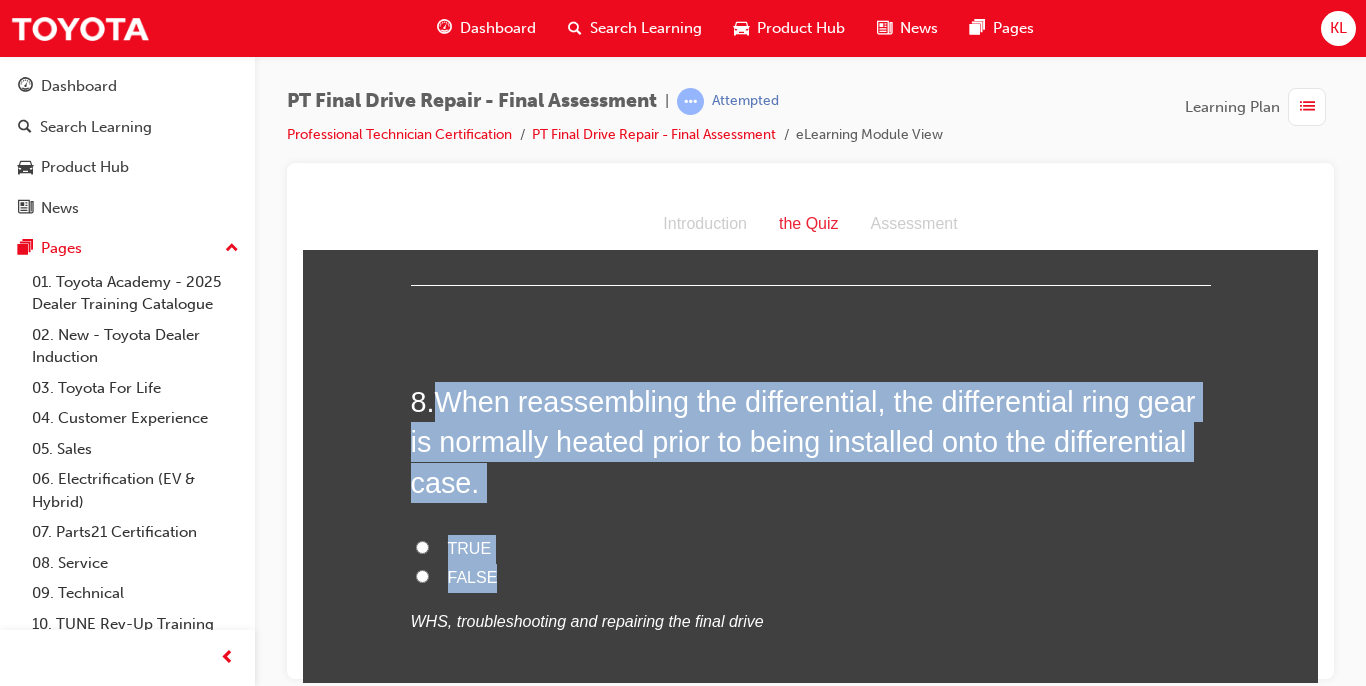 drag, startPoint x: 432, startPoint y: 394, endPoint x: 571, endPoint y: 564, distance: 219.5928 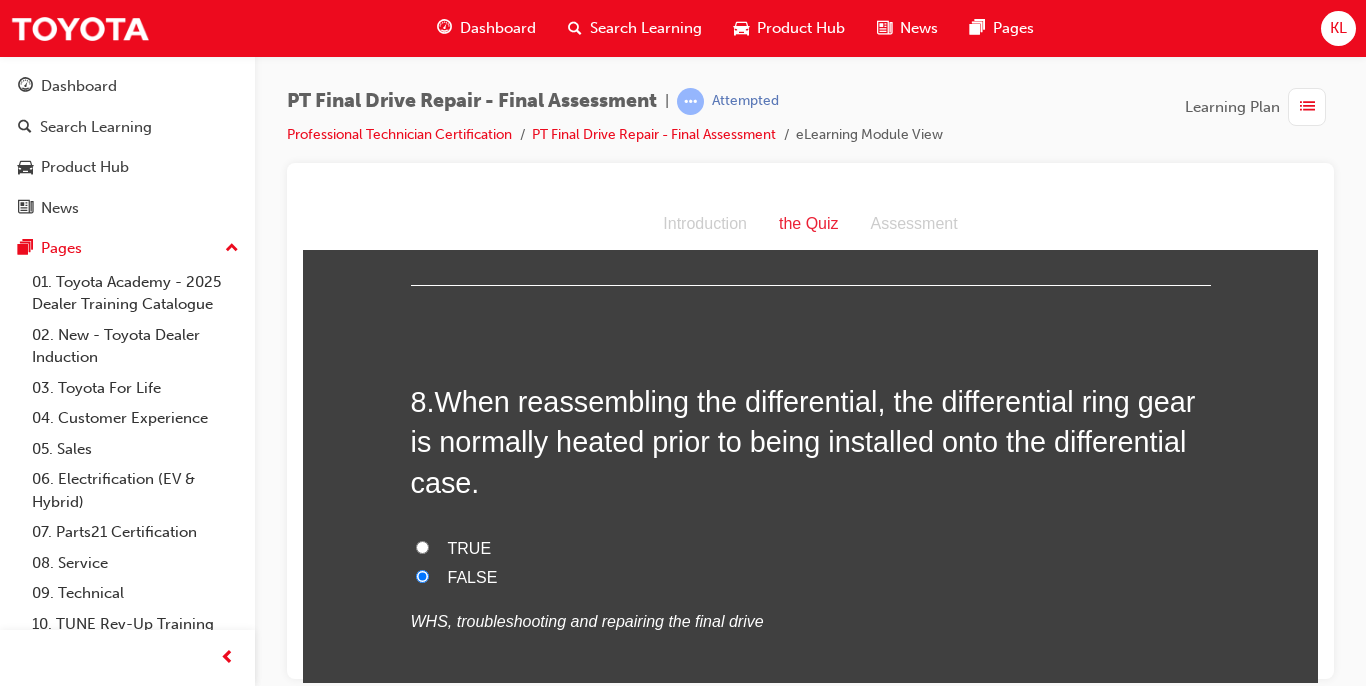 click on "TRUE" at bounding box center (811, 548) 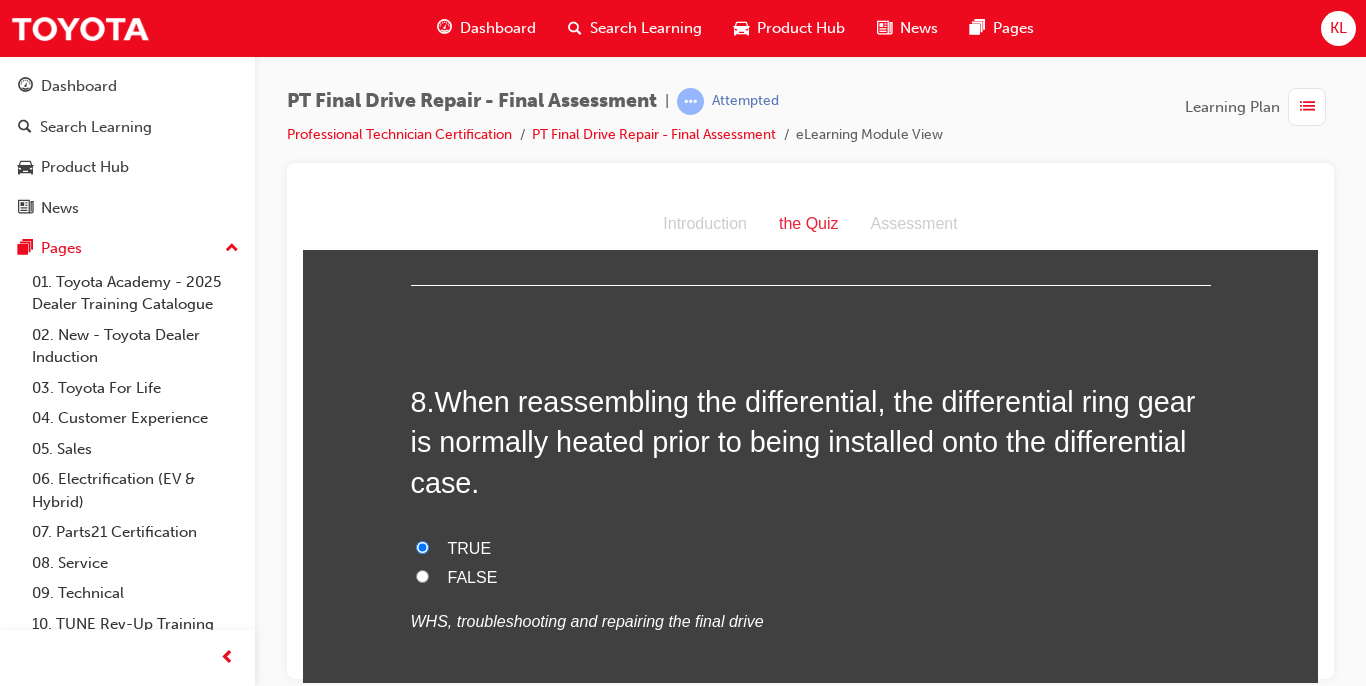 click on "When reassembling the differential, the differential ring gear is normally heated prior to being installed onto the differential case." at bounding box center (803, 441) 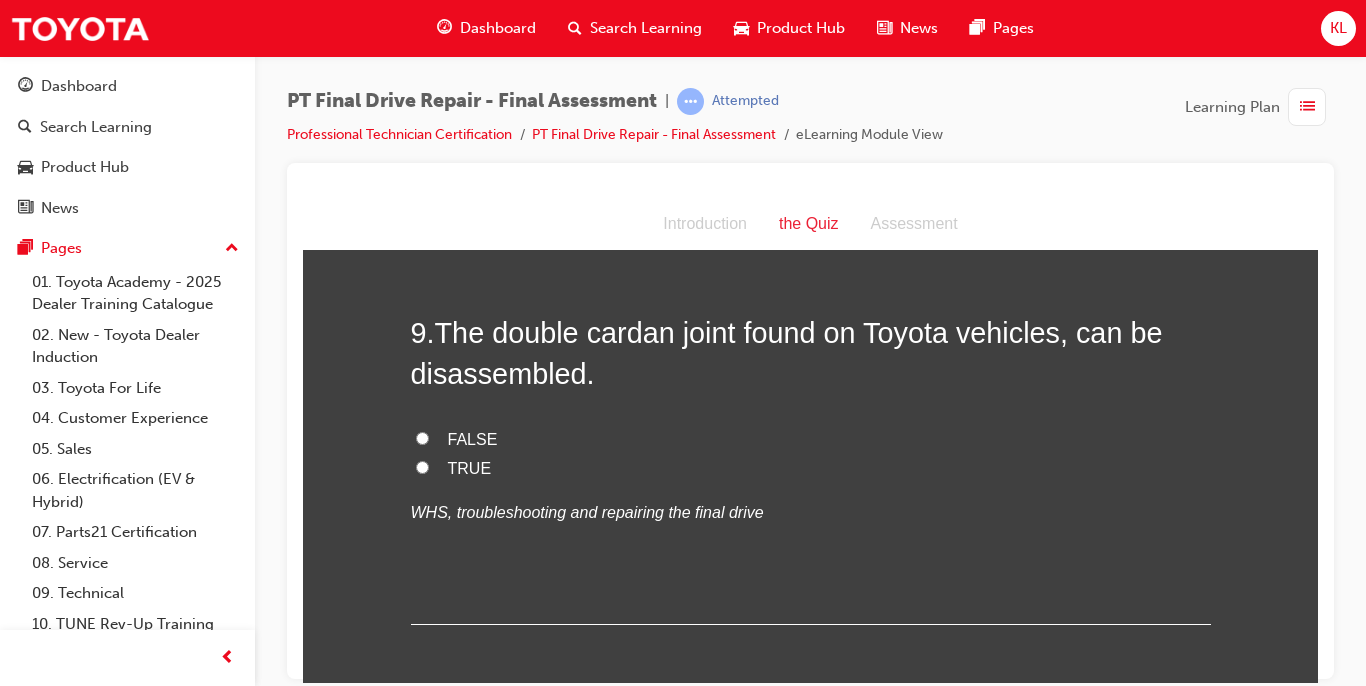 scroll, scrollTop: 3960, scrollLeft: 0, axis: vertical 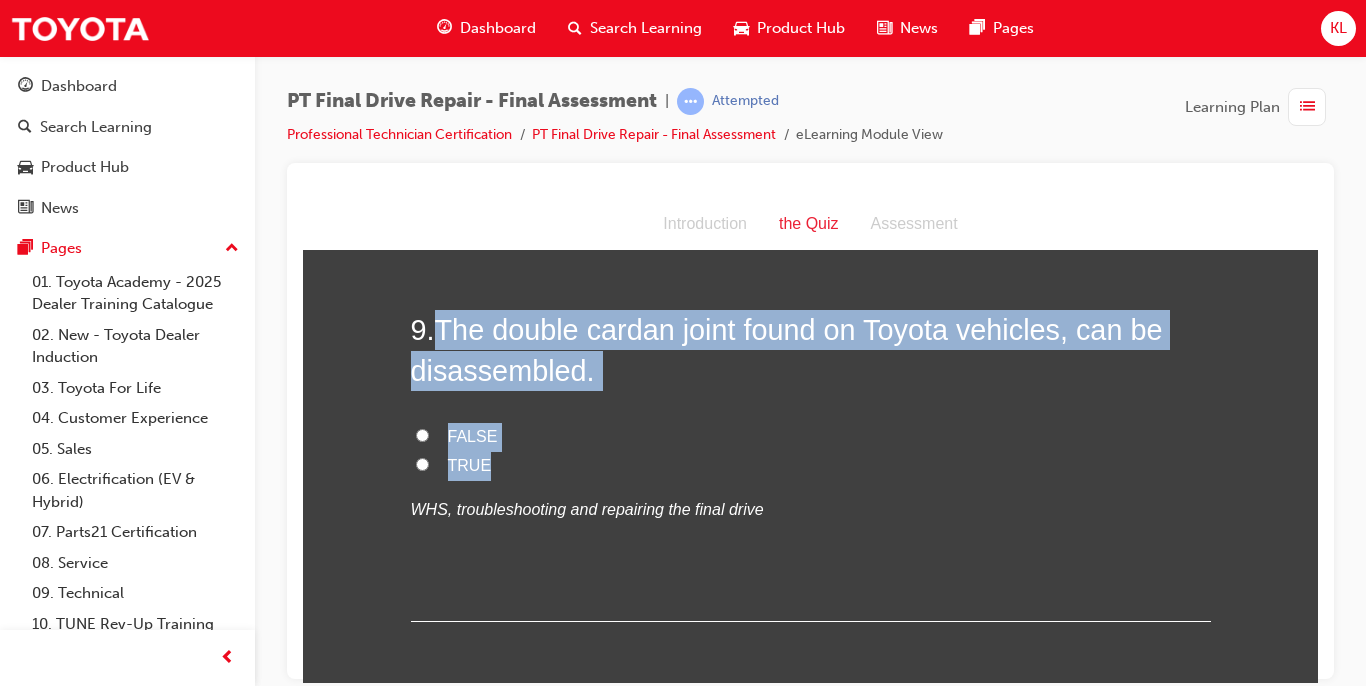 drag, startPoint x: 424, startPoint y: 319, endPoint x: 550, endPoint y: 459, distance: 188.35074 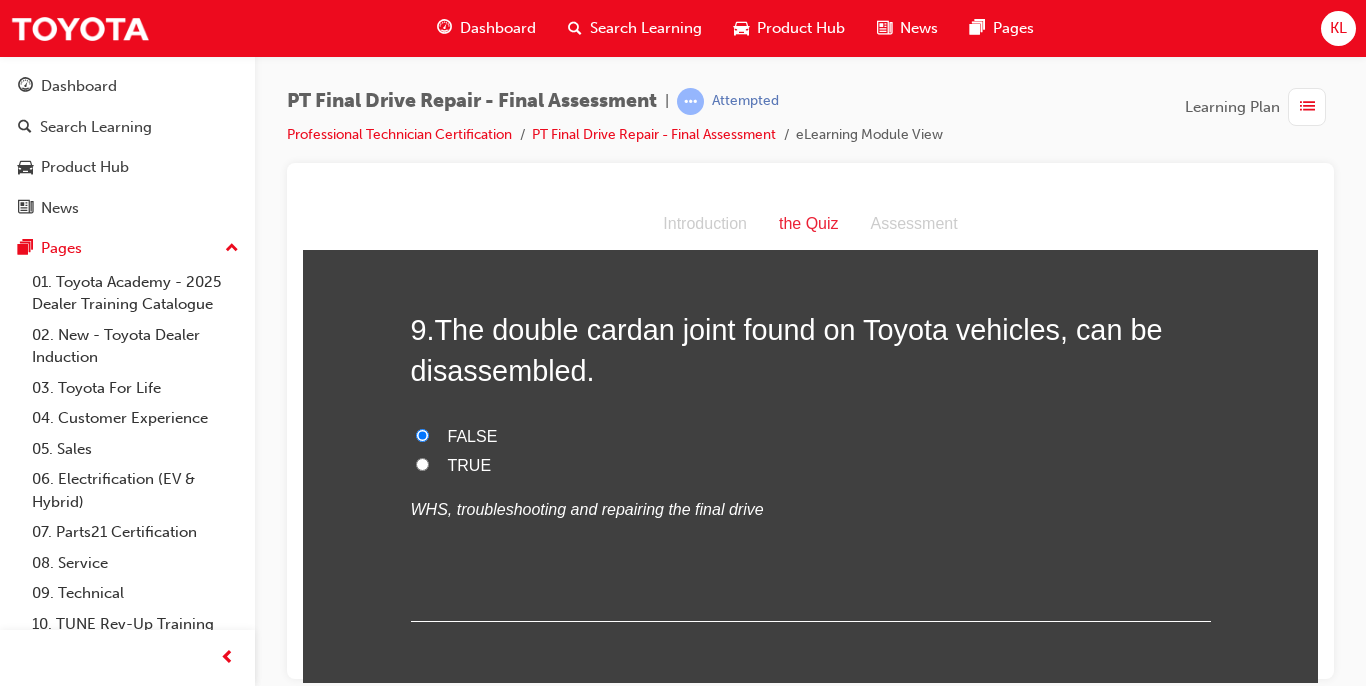 click on "9 . The double cardan joint found on Toyota vehicles, can be disassembled. FALSE TRUE
WHS, troubleshooting and repairing the final drive" at bounding box center [811, 465] 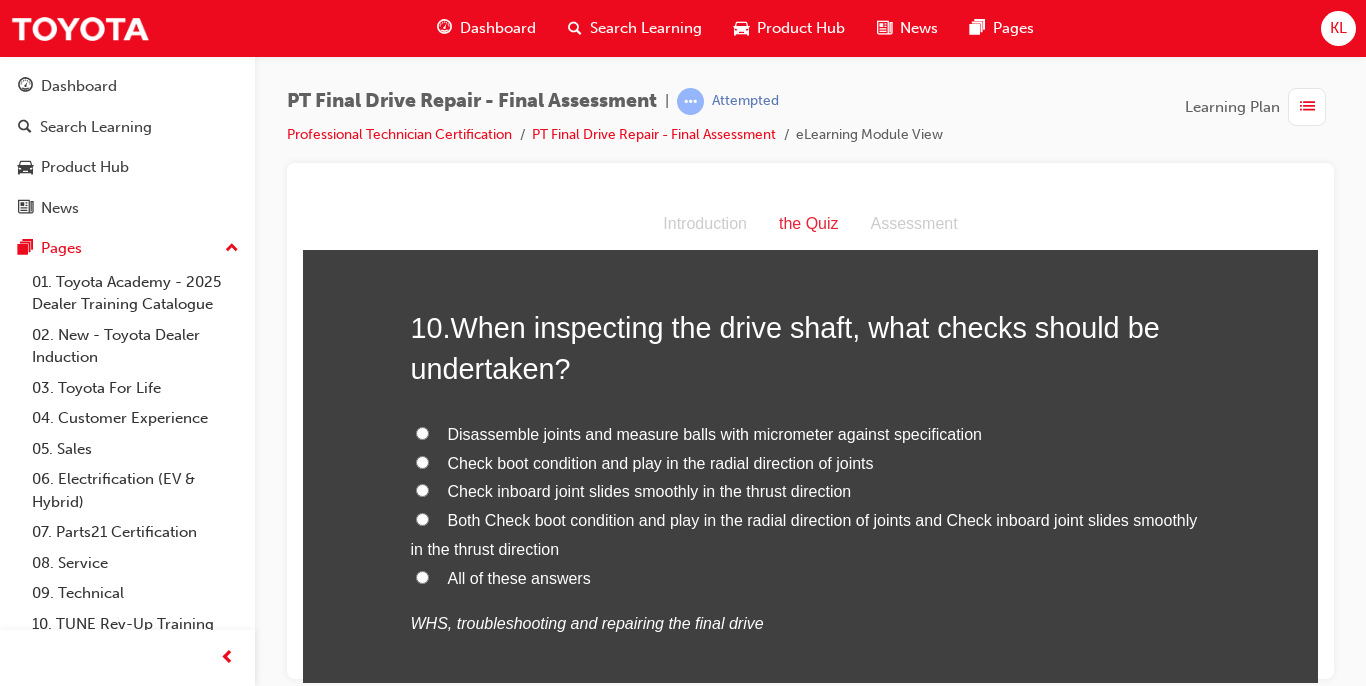 scroll, scrollTop: 4360, scrollLeft: 0, axis: vertical 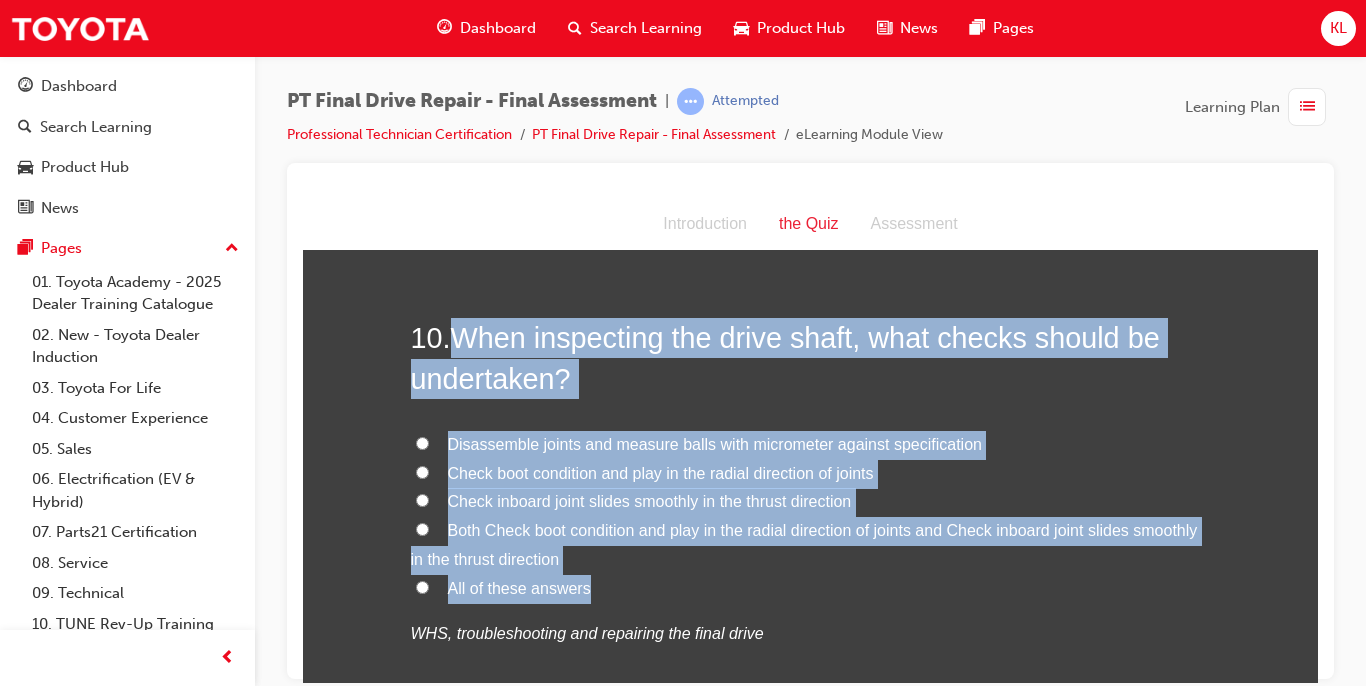 drag, startPoint x: 453, startPoint y: 331, endPoint x: 640, endPoint y: 574, distance: 306.62354 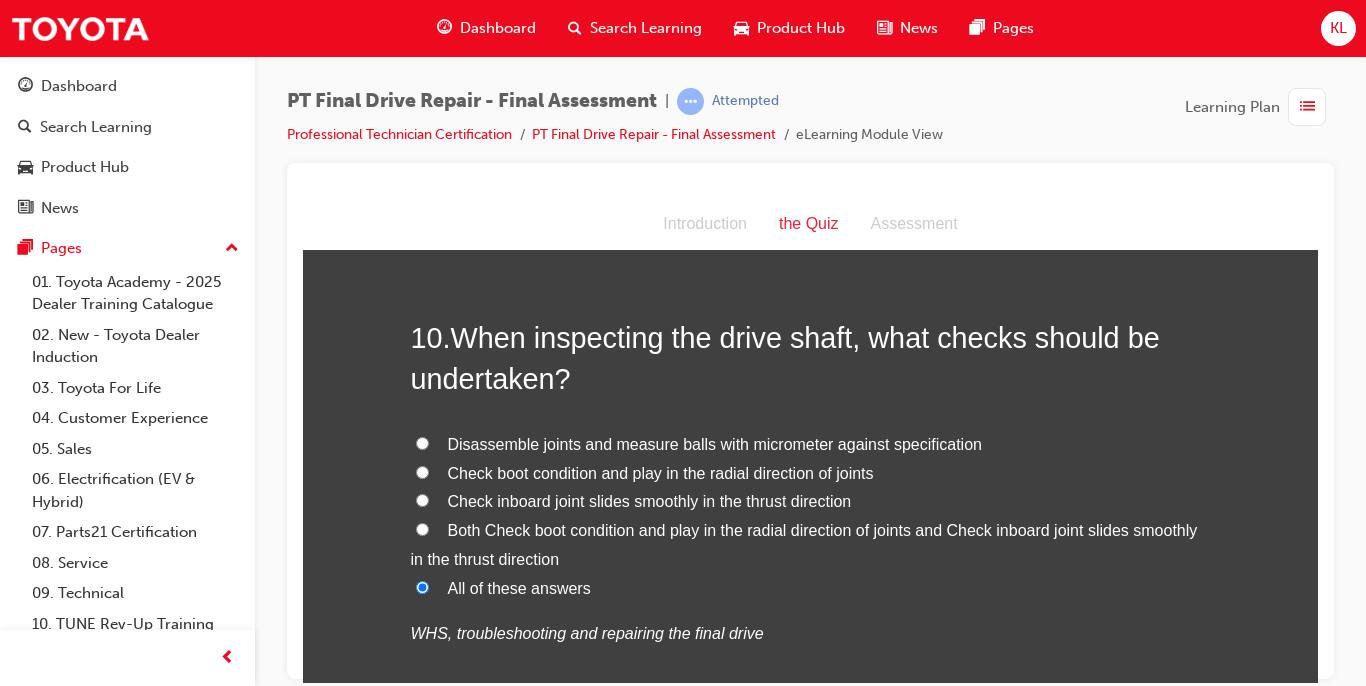 click on "WHS, troubleshooting and repairing the final drive" at bounding box center [811, 633] 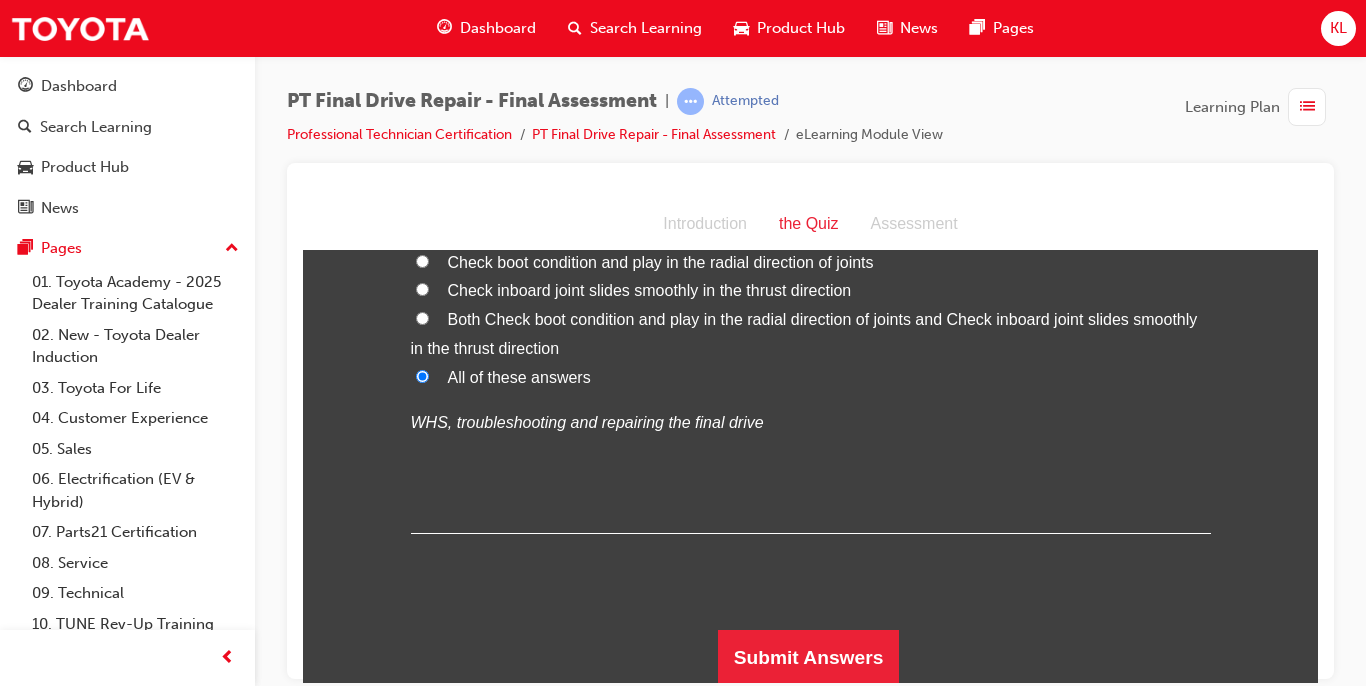 scroll, scrollTop: 4573, scrollLeft: 0, axis: vertical 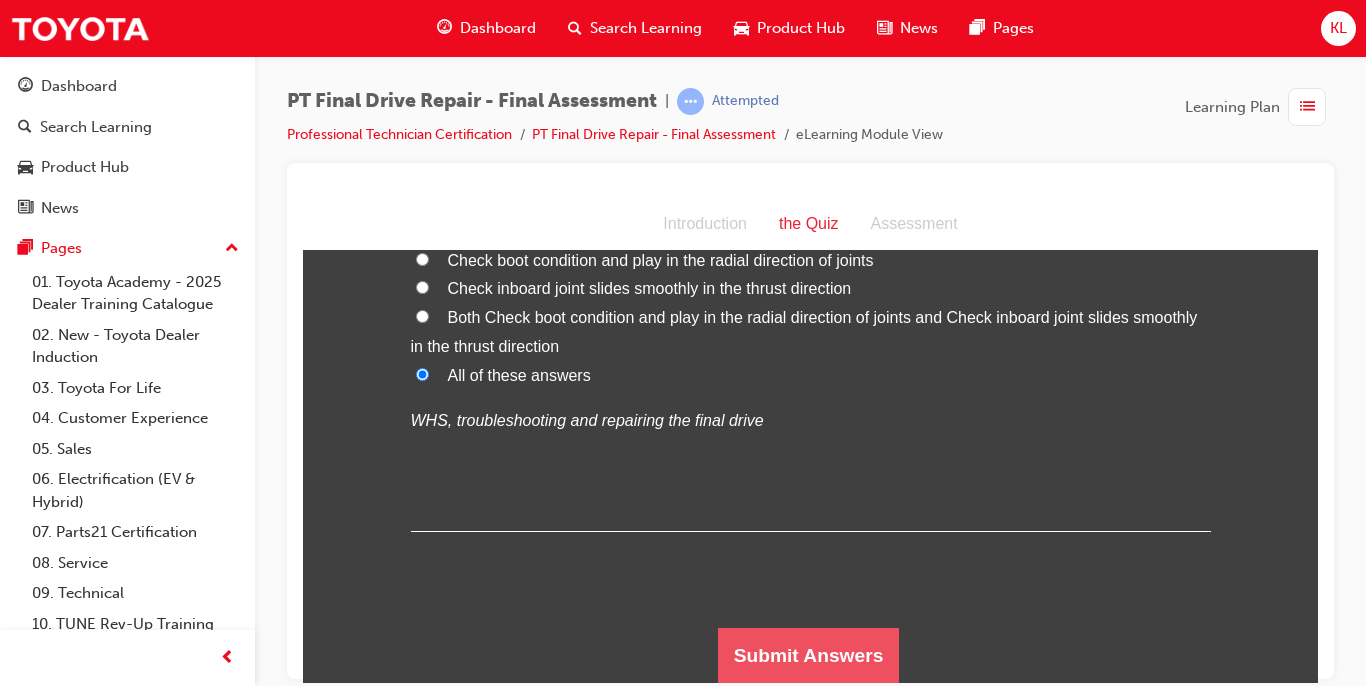 click on "Submit Answers" at bounding box center (809, 655) 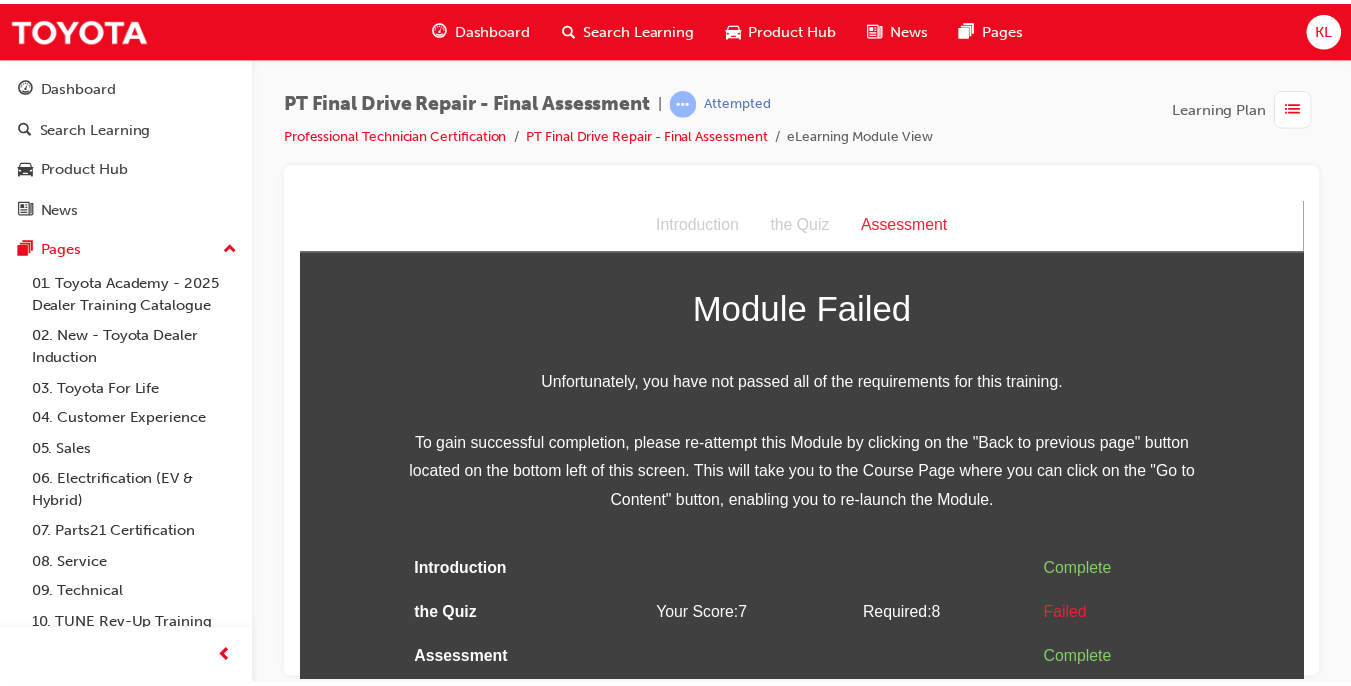 scroll, scrollTop: 0, scrollLeft: 0, axis: both 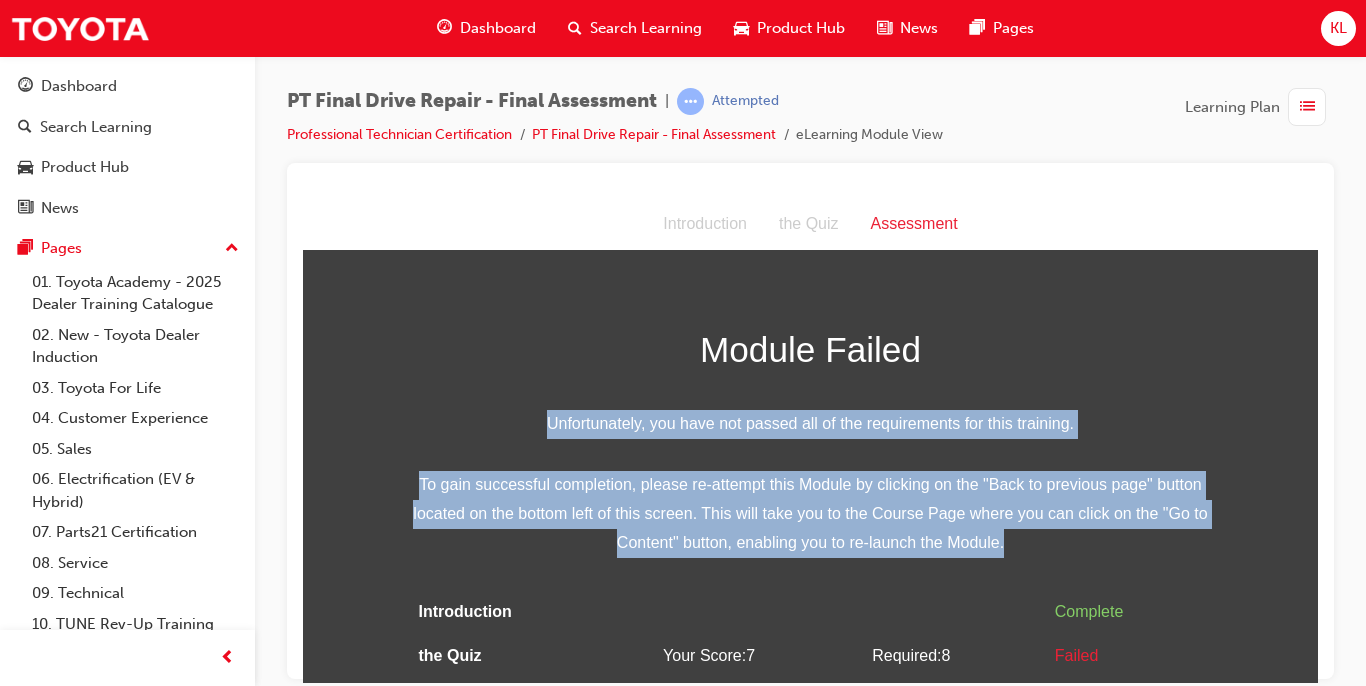 drag, startPoint x: 1293, startPoint y: 353, endPoint x: 1364, endPoint y: 555, distance: 214.11446 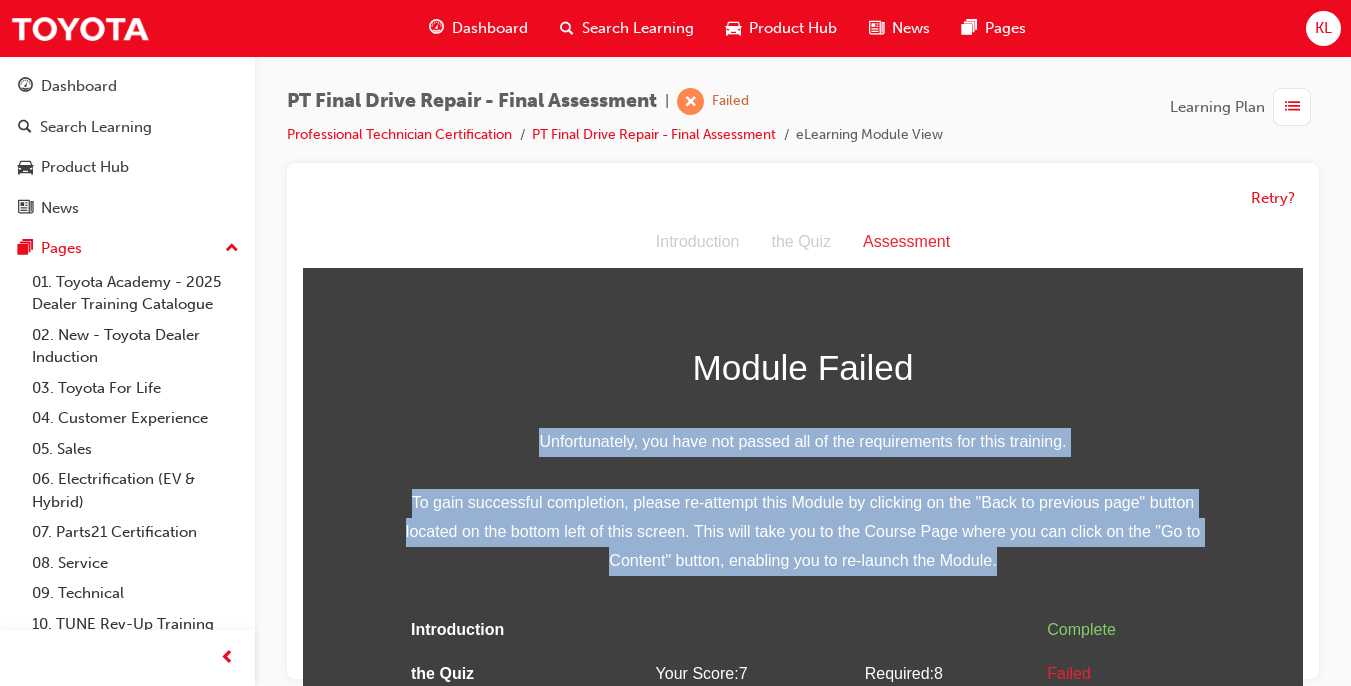 click on "Module Failed Unfortunately, you have not passed all of the requirements for this training. To gain successful completion, please re-attempt this Module by clicking on the "Back to previous page" button located on the bottom left of this screen. This will take you to the Course Page where you can click on the "Go to Content" button, enabling you to re-launch the Module." at bounding box center [803, 457] 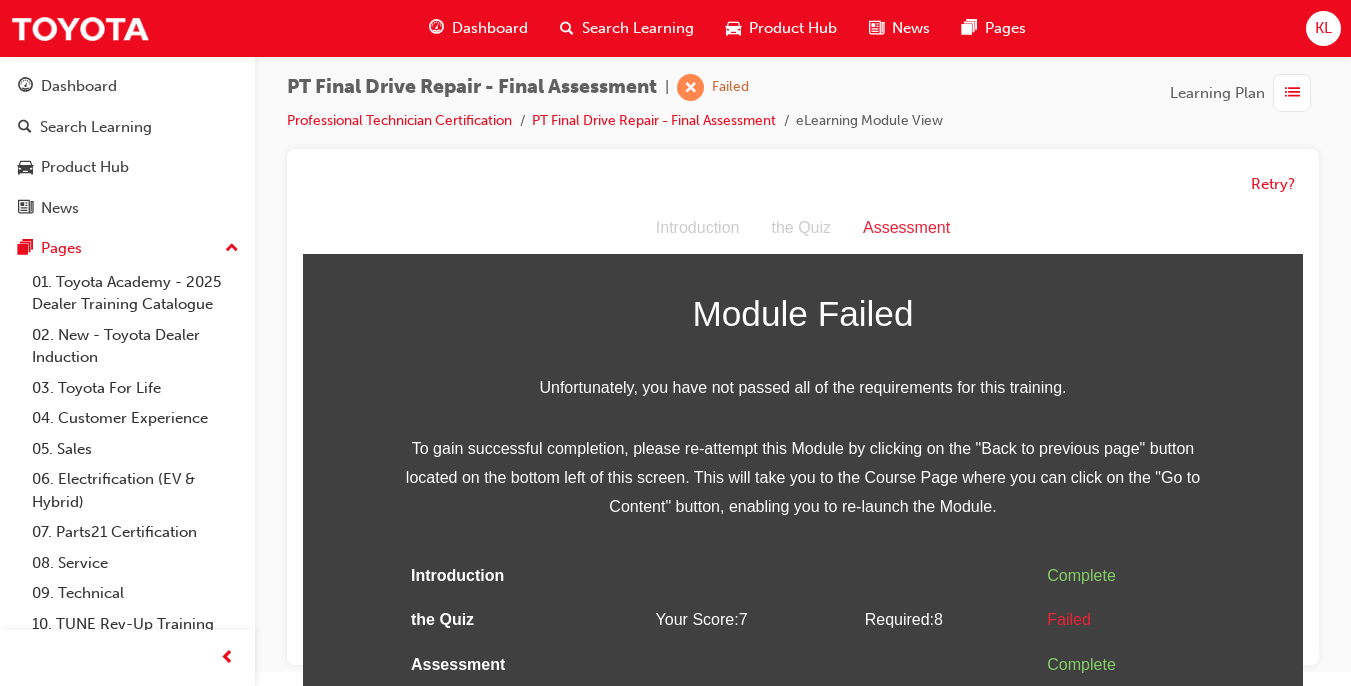 scroll, scrollTop: 15, scrollLeft: 0, axis: vertical 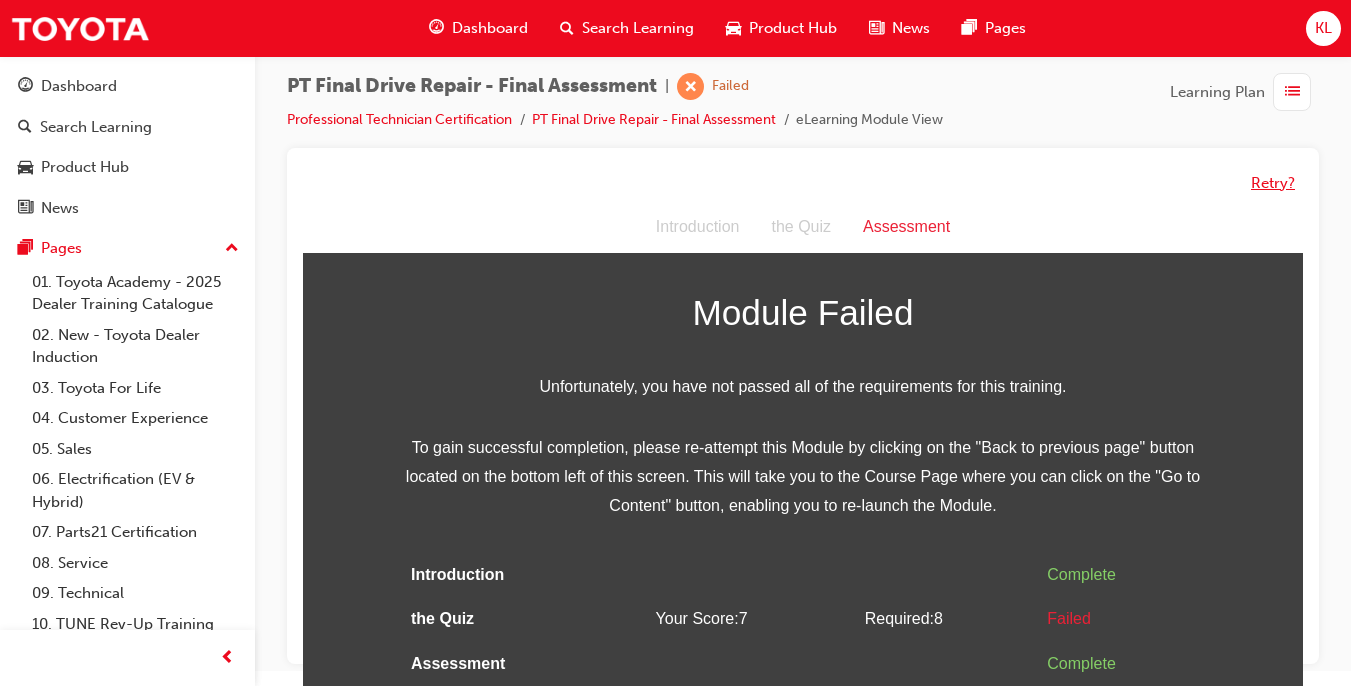 click on "Retry?" at bounding box center (1273, 183) 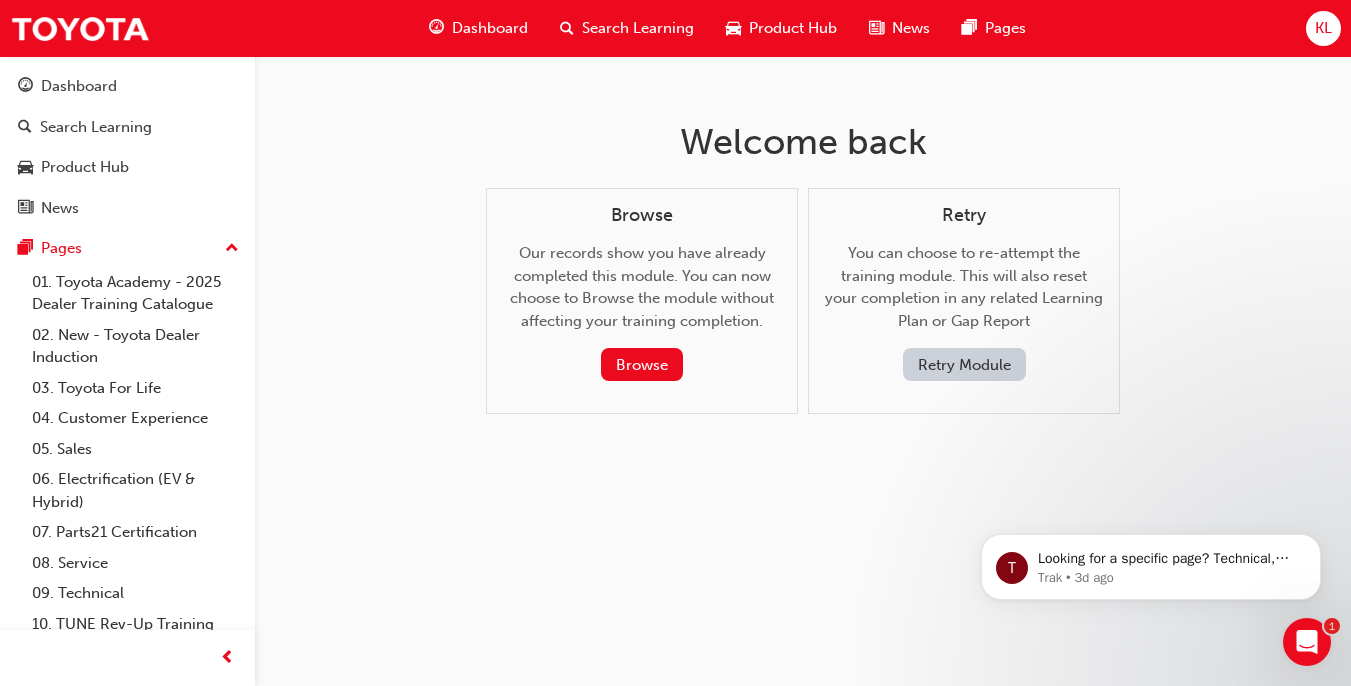 scroll, scrollTop: 0, scrollLeft: 0, axis: both 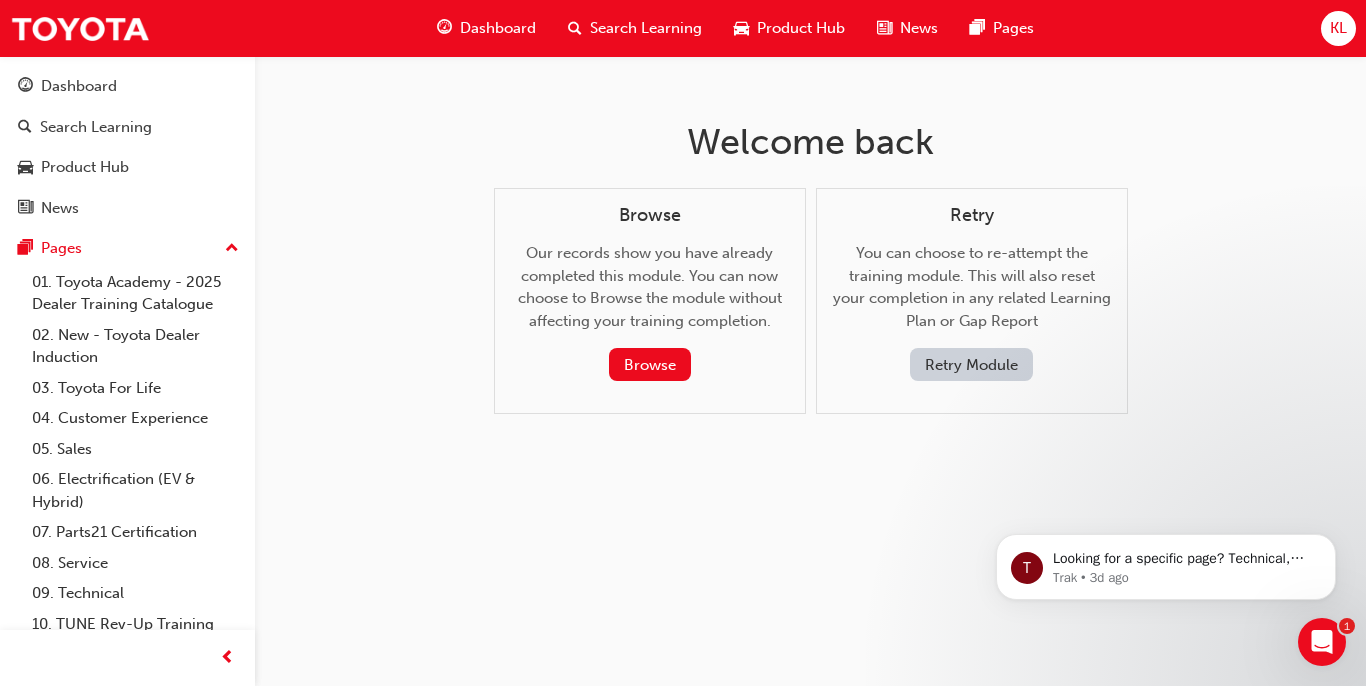 click on "Retry Module" at bounding box center [971, 364] 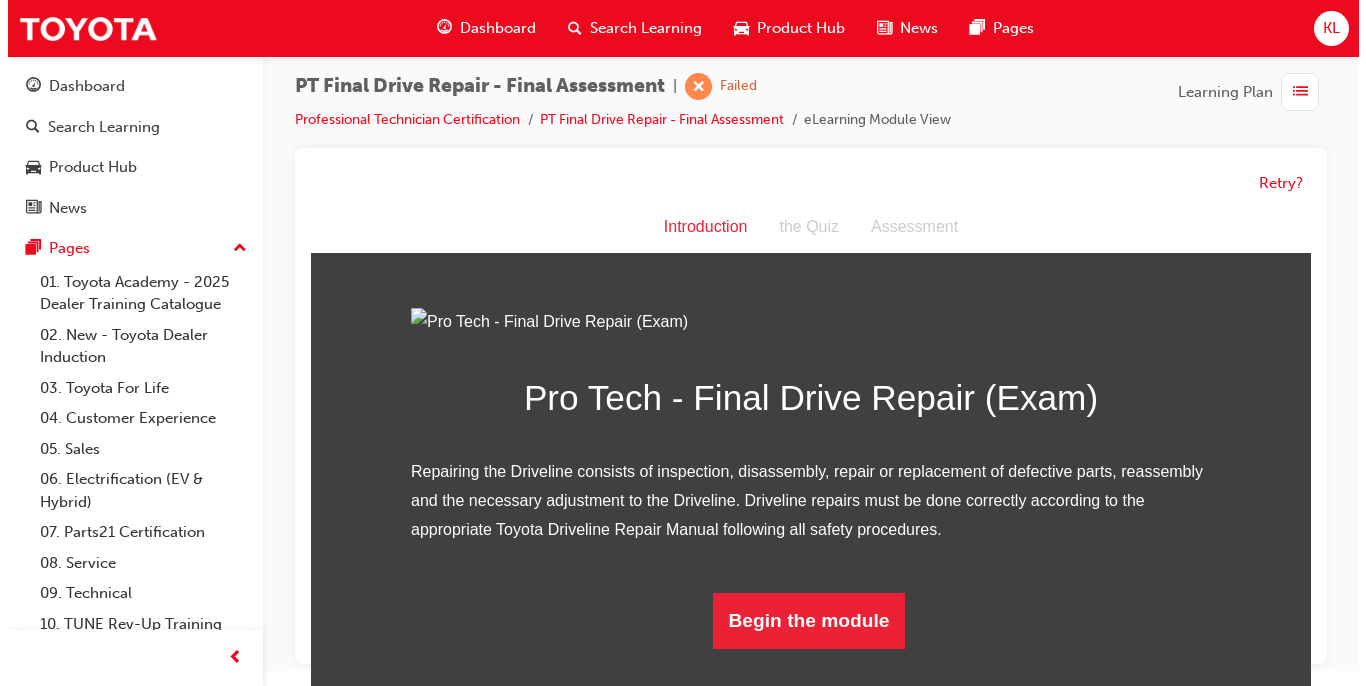 scroll, scrollTop: 0, scrollLeft: 0, axis: both 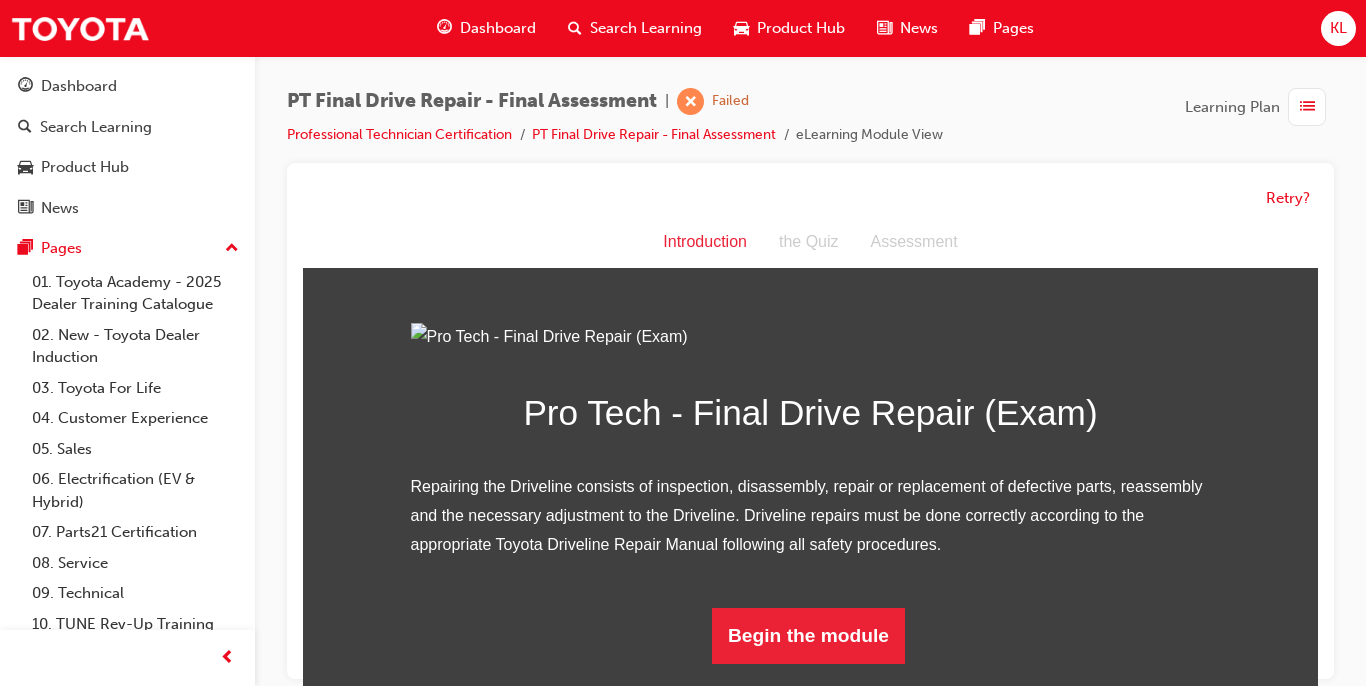 drag, startPoint x: 1365, startPoint y: 219, endPoint x: 1333, endPoint y: 469, distance: 252.03967 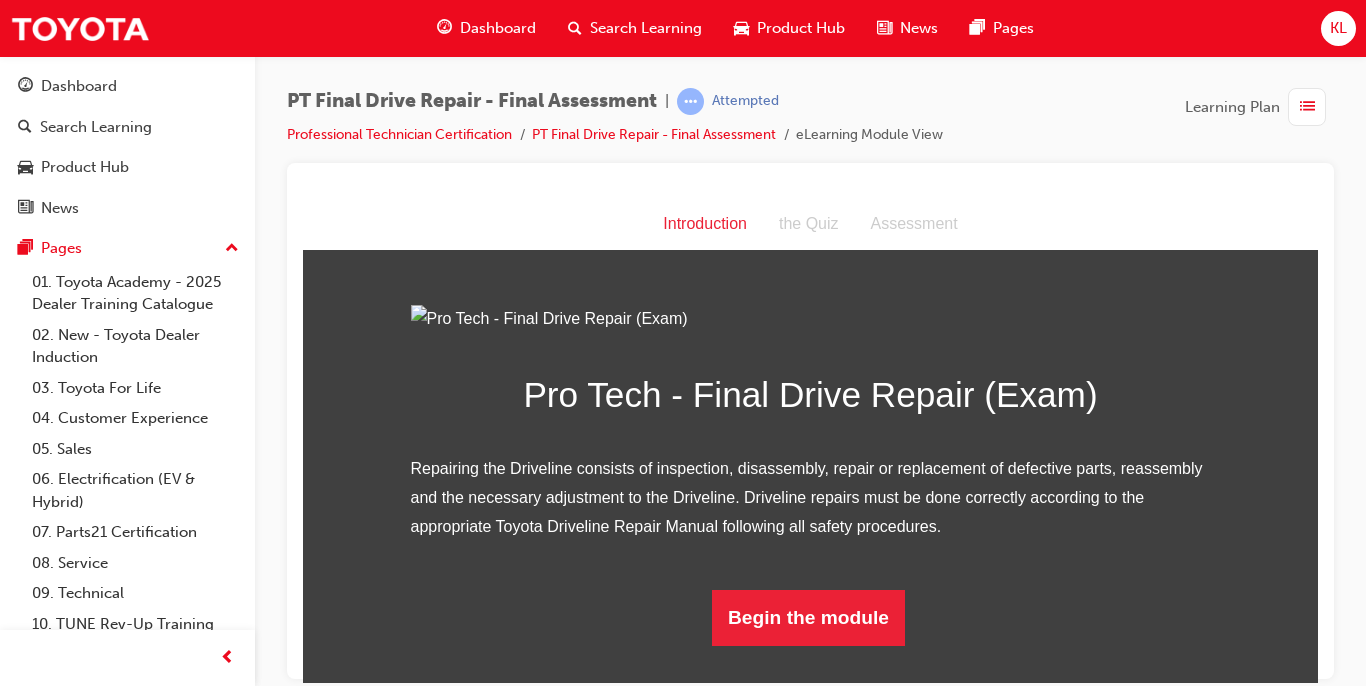 scroll, scrollTop: 183, scrollLeft: 0, axis: vertical 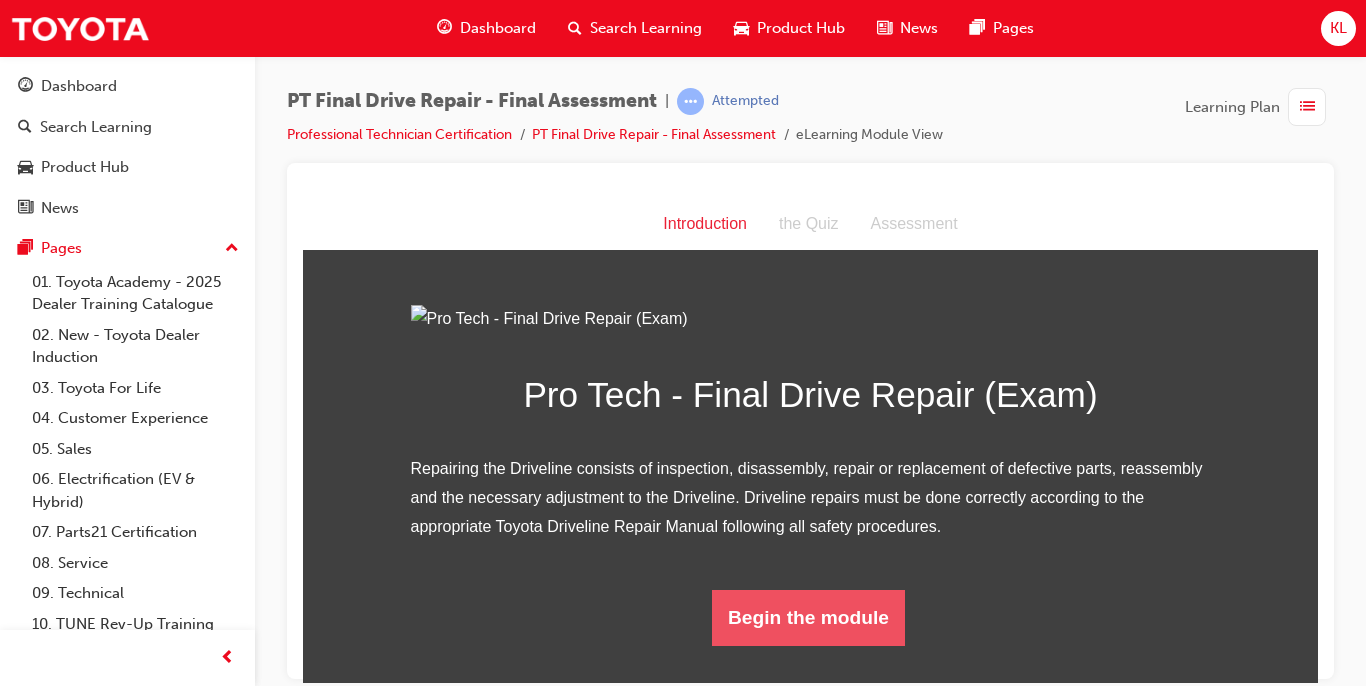 click on "Begin the module" at bounding box center [808, 617] 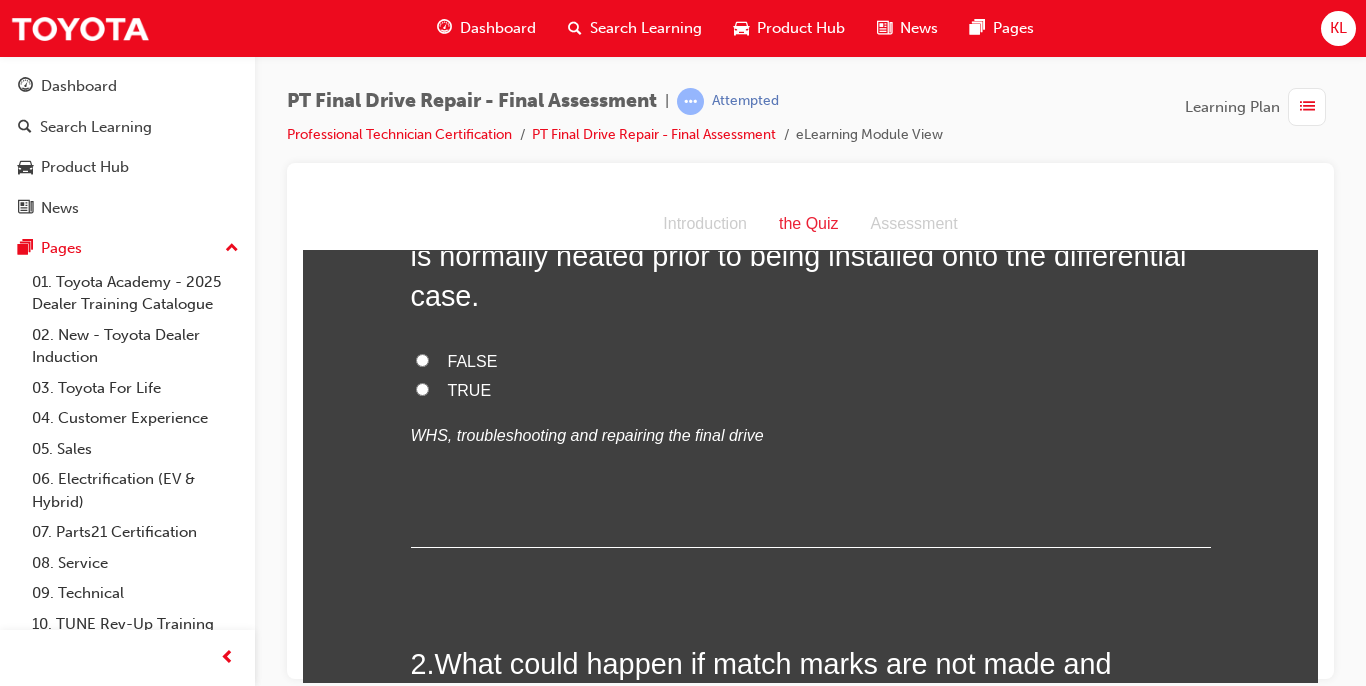 scroll, scrollTop: 0, scrollLeft: 0, axis: both 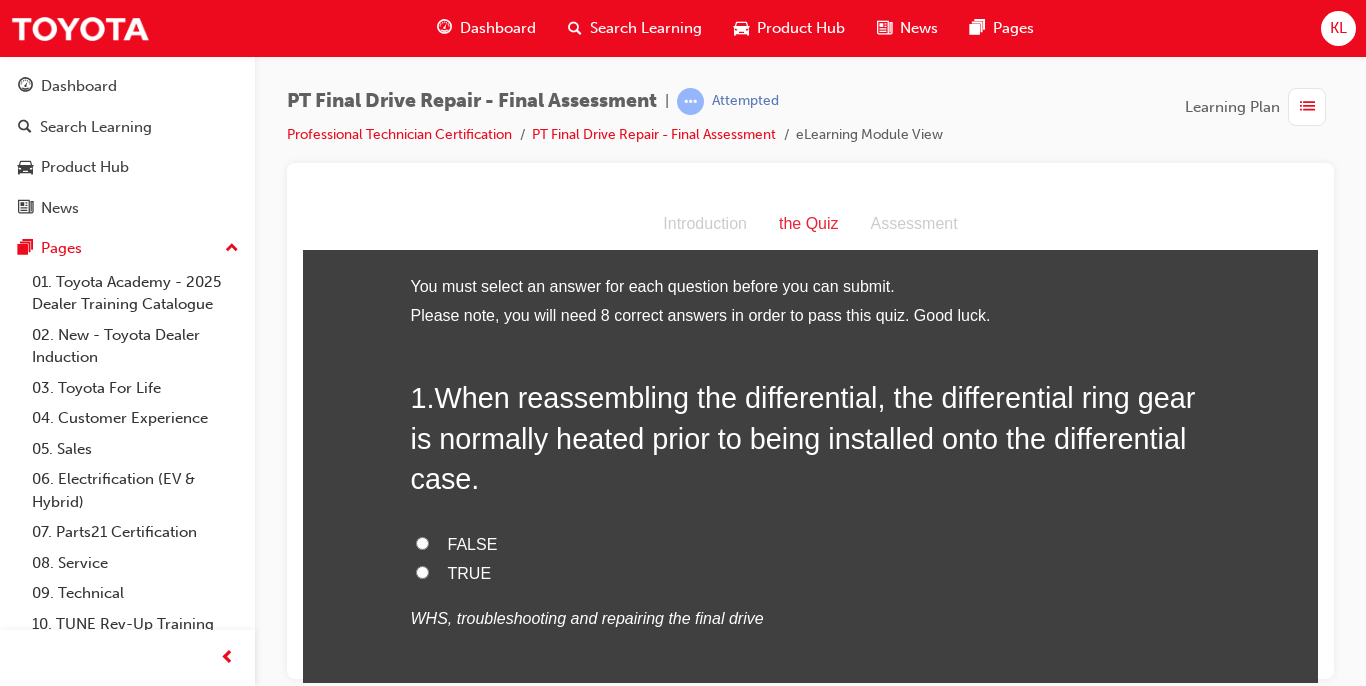 click on "When reassembling the differential, the differential ring gear is normally heated prior to being installed onto the differential case." at bounding box center [803, 437] 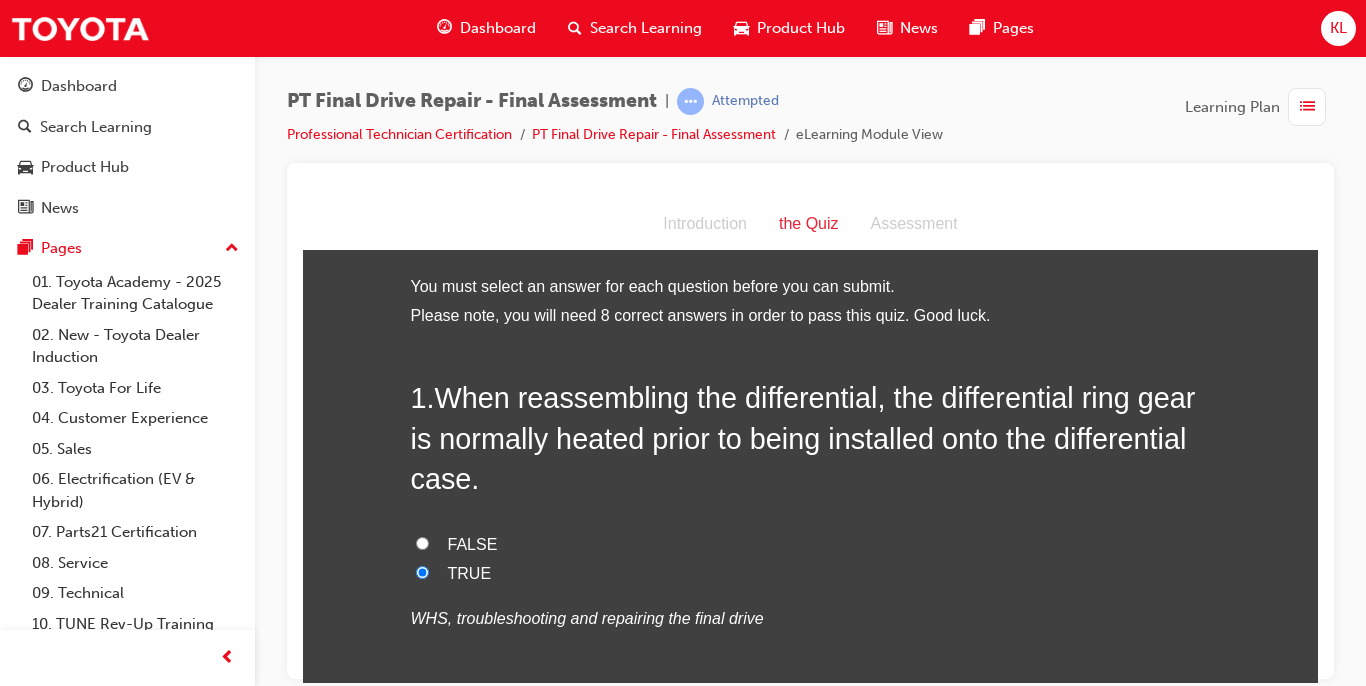 click on "WHS, troubleshooting and repairing the final drive" at bounding box center (587, 617) 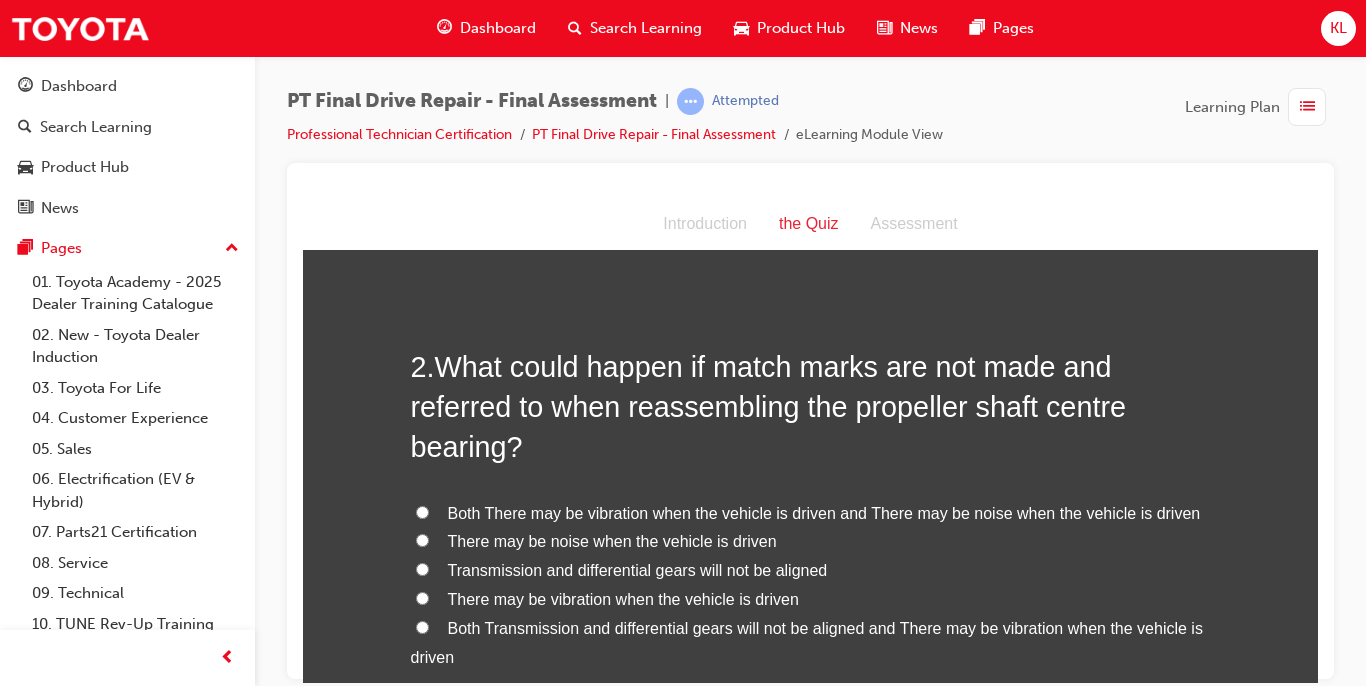 scroll, scrollTop: 520, scrollLeft: 0, axis: vertical 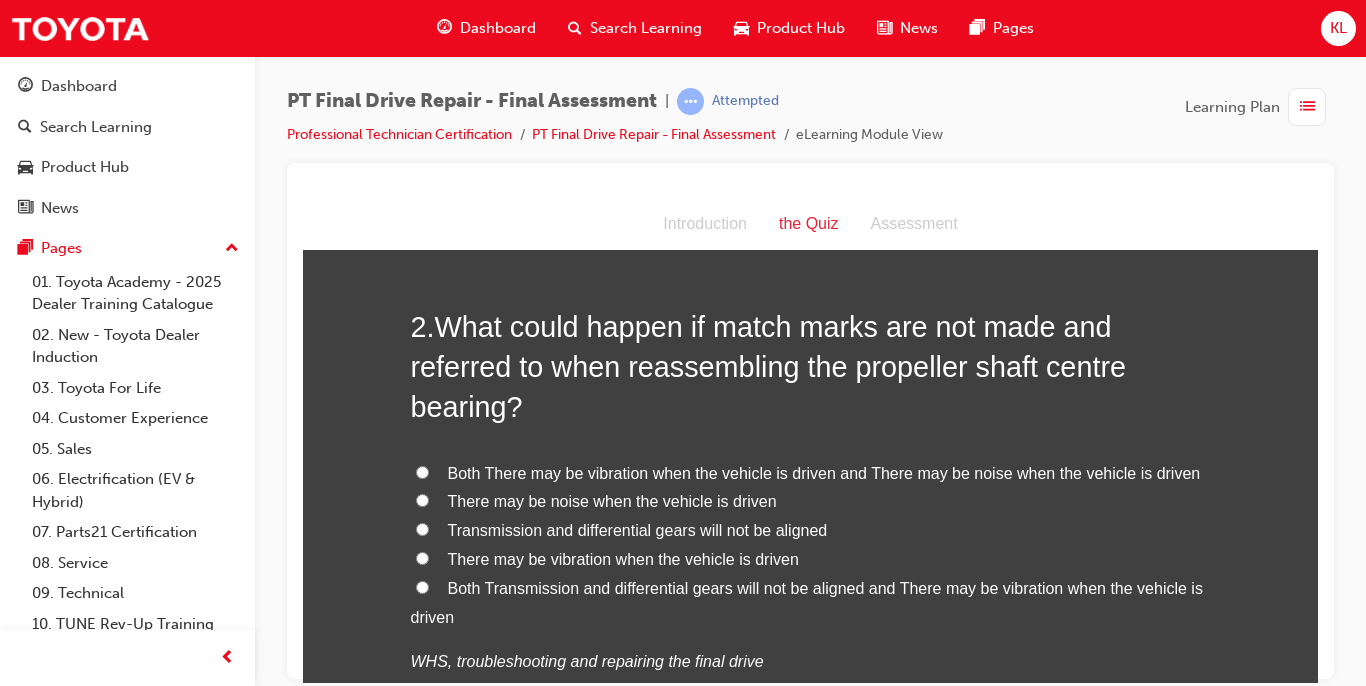 click on "There may be noise when the vehicle is driven" at bounding box center [612, 500] 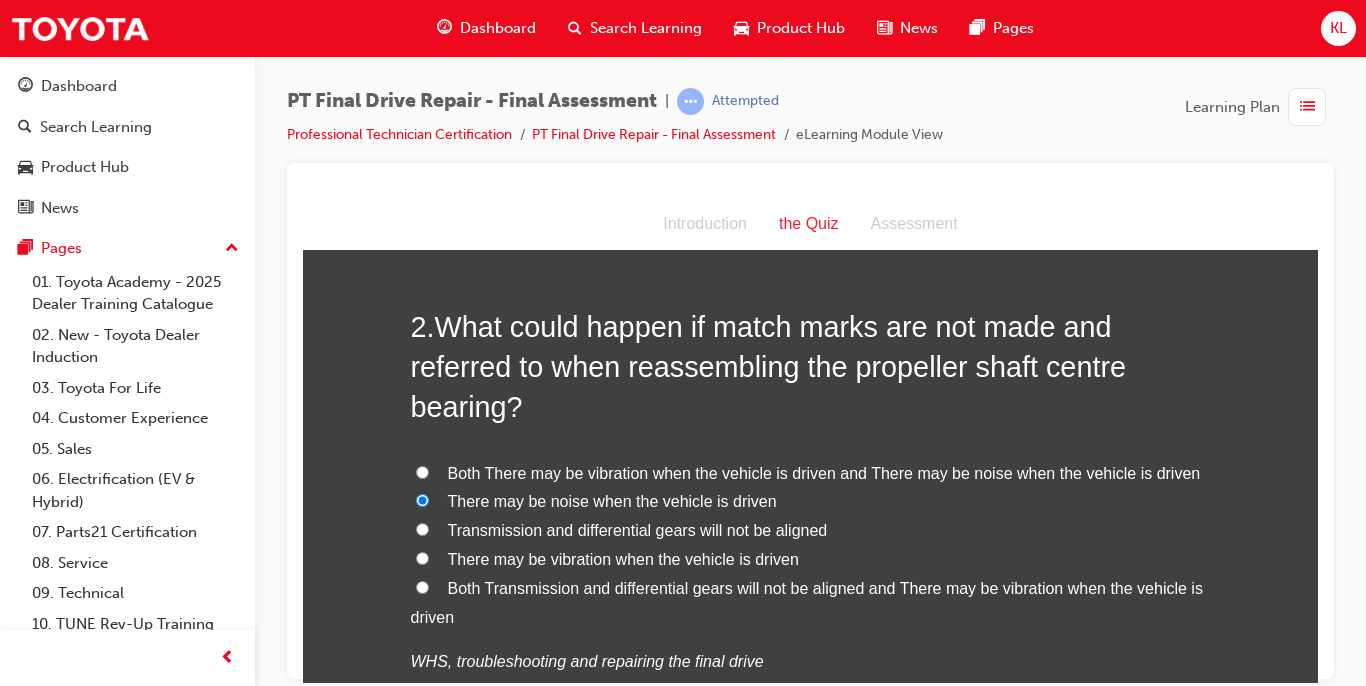 click on "What could happen if match marks are not made and referred to when reassembling the propeller shaft centre bearing?" at bounding box center (769, 366) 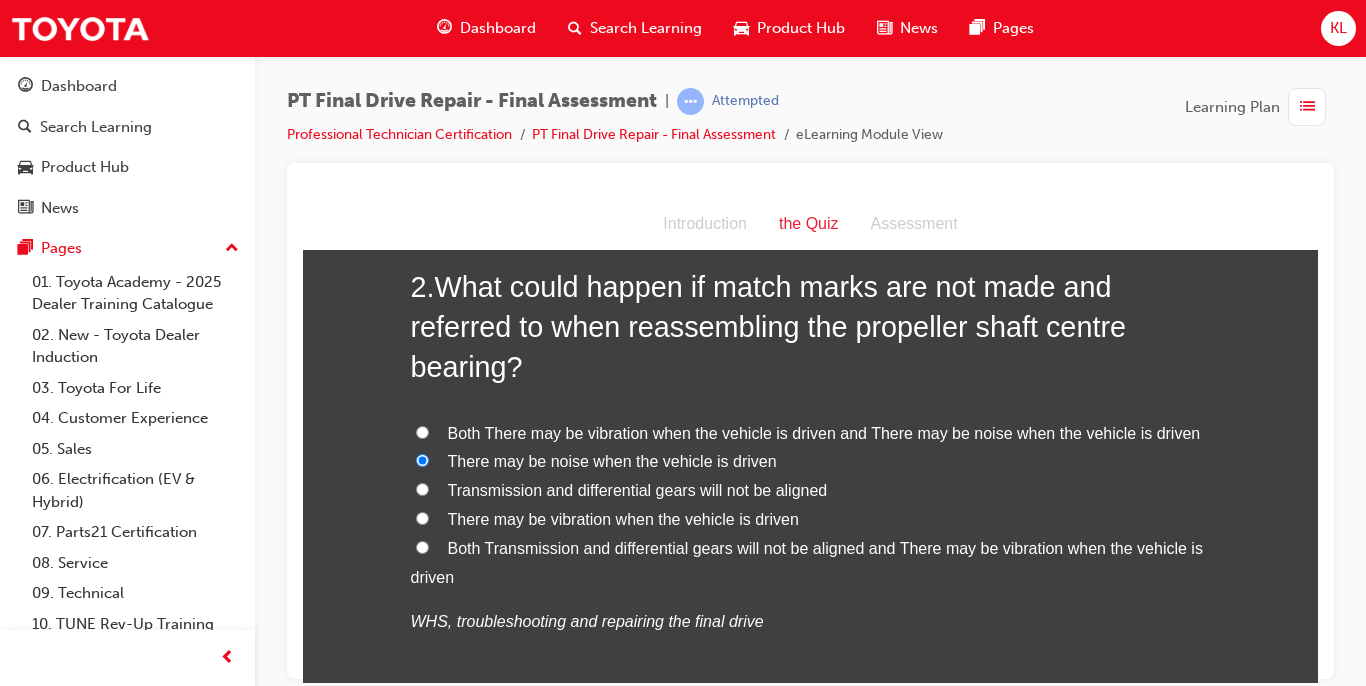 scroll, scrollTop: 520, scrollLeft: 0, axis: vertical 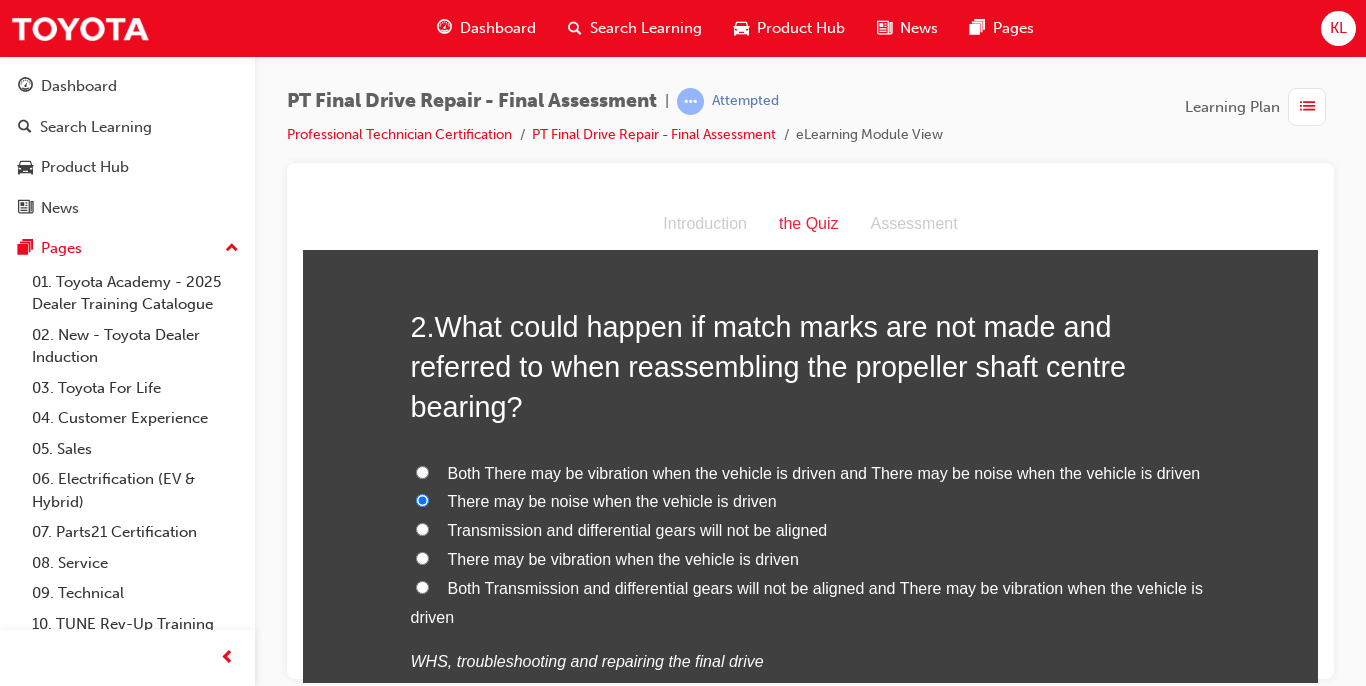 click on "Both Transmission and differential gears will not be aligned and There may be vibration when the vehicle is driven" at bounding box center [807, 602] 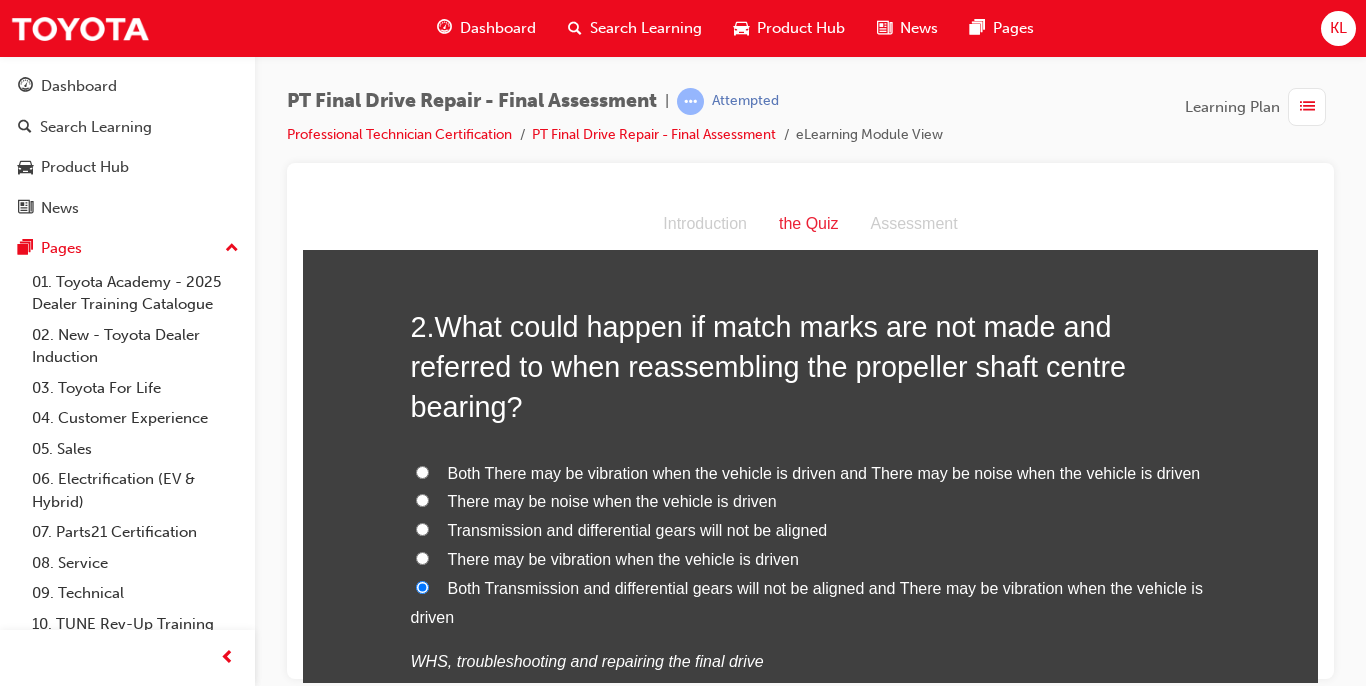click on "2 .  What could happen if match marks are not made and referred to when reassembling the propeller shaft centre bearing?" at bounding box center [811, 366] 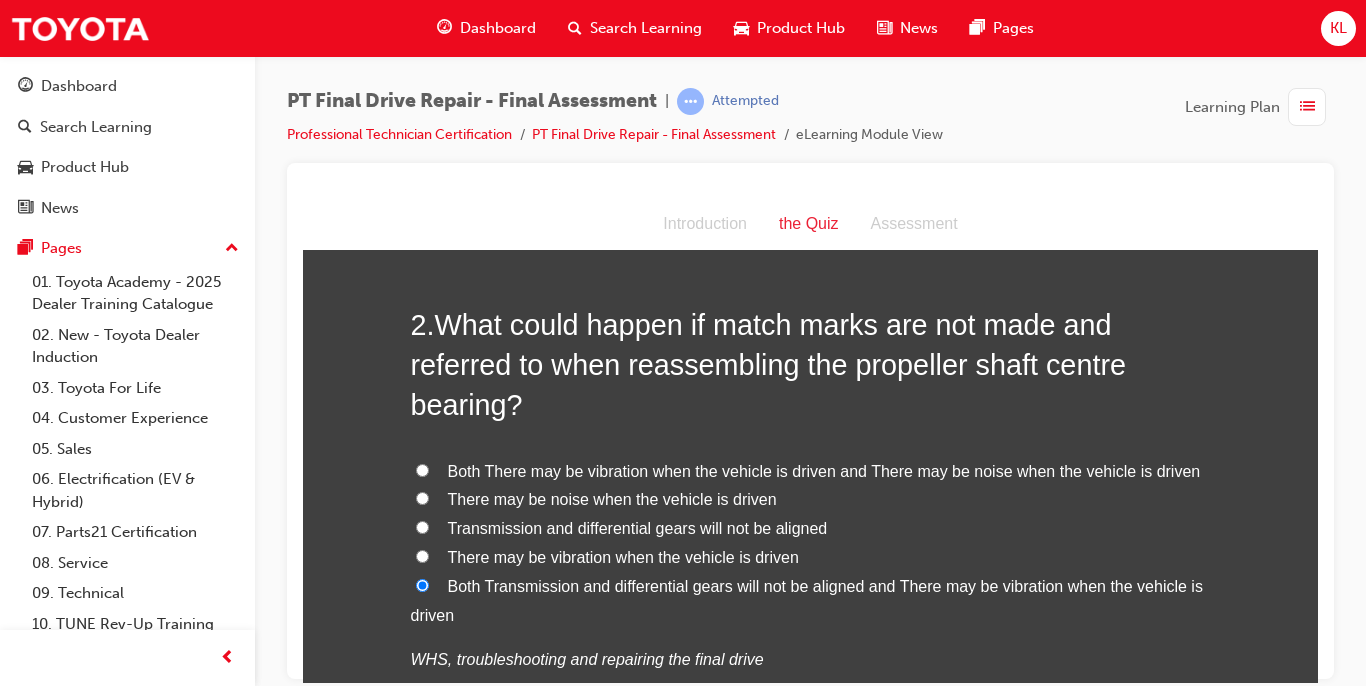 scroll, scrollTop: 520, scrollLeft: 0, axis: vertical 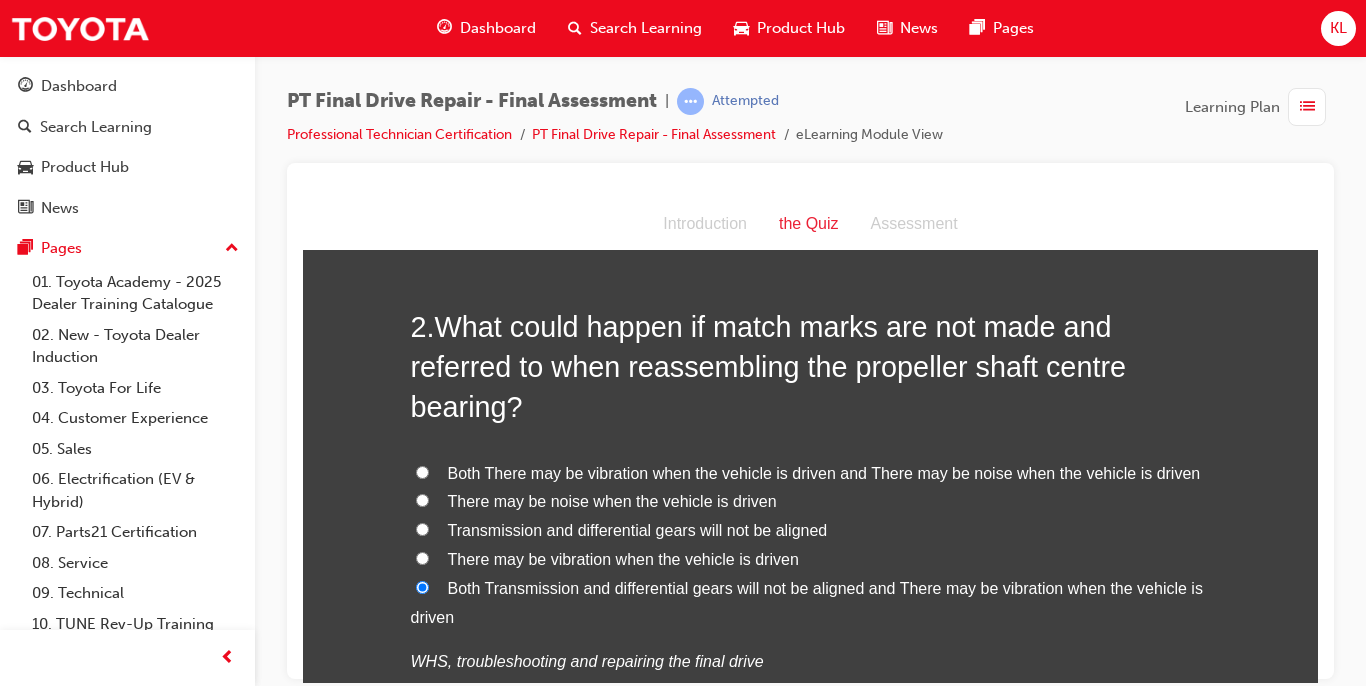 click on "Both There may be vibration when the vehicle is driven and There may be noise when the vehicle is driven" at bounding box center [824, 472] 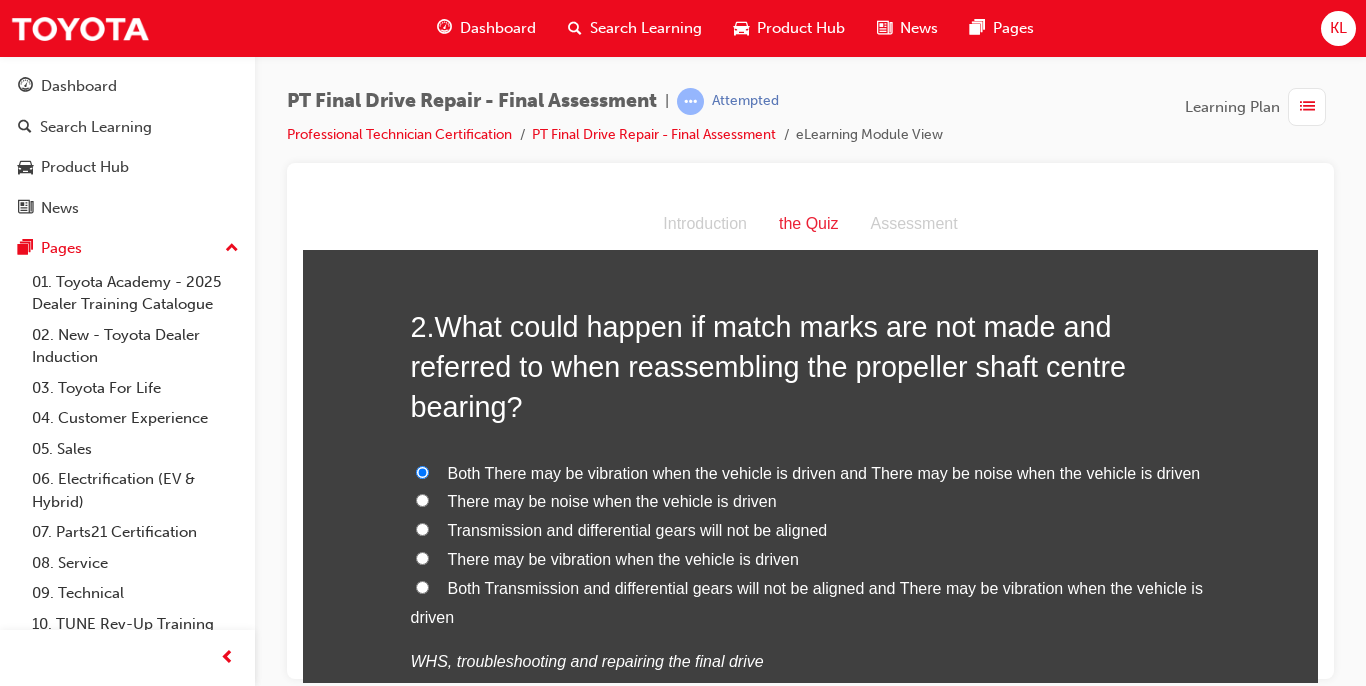 click on "2 .  What could happen if match marks are not made and referred to when reassembling the propeller shaft centre bearing?" at bounding box center (811, 366) 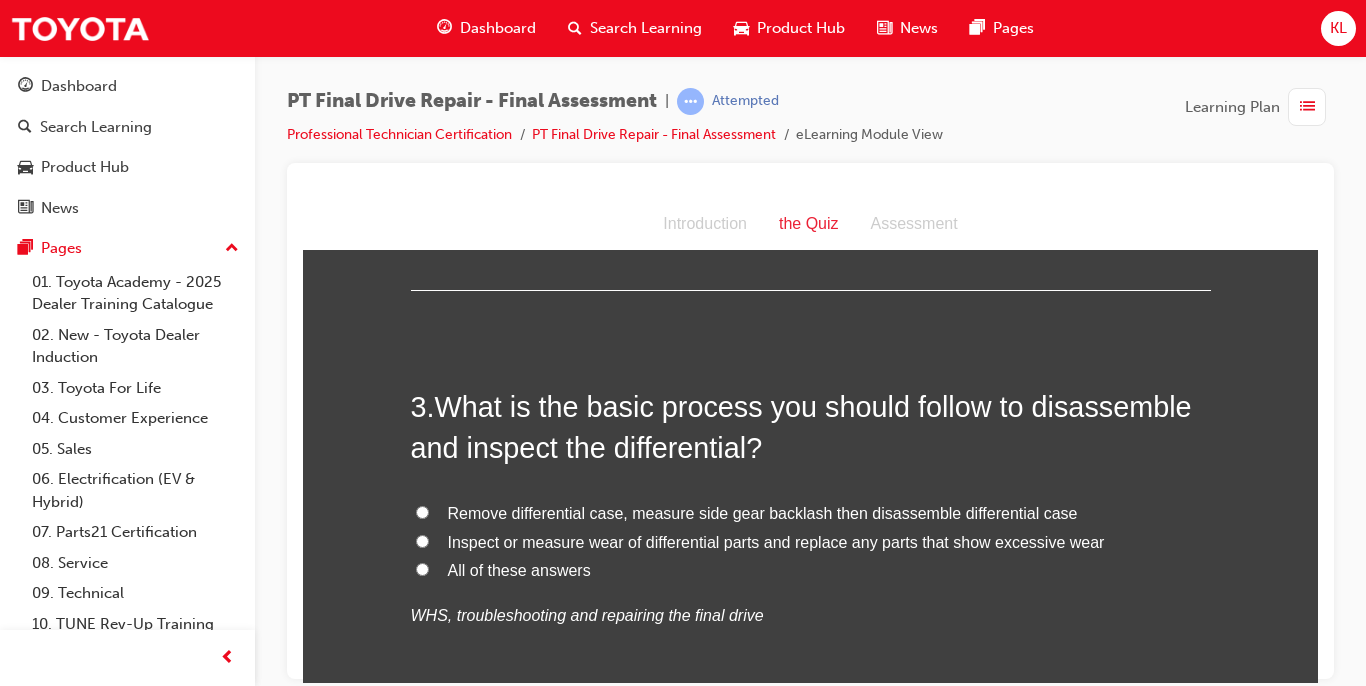 scroll, scrollTop: 1040, scrollLeft: 0, axis: vertical 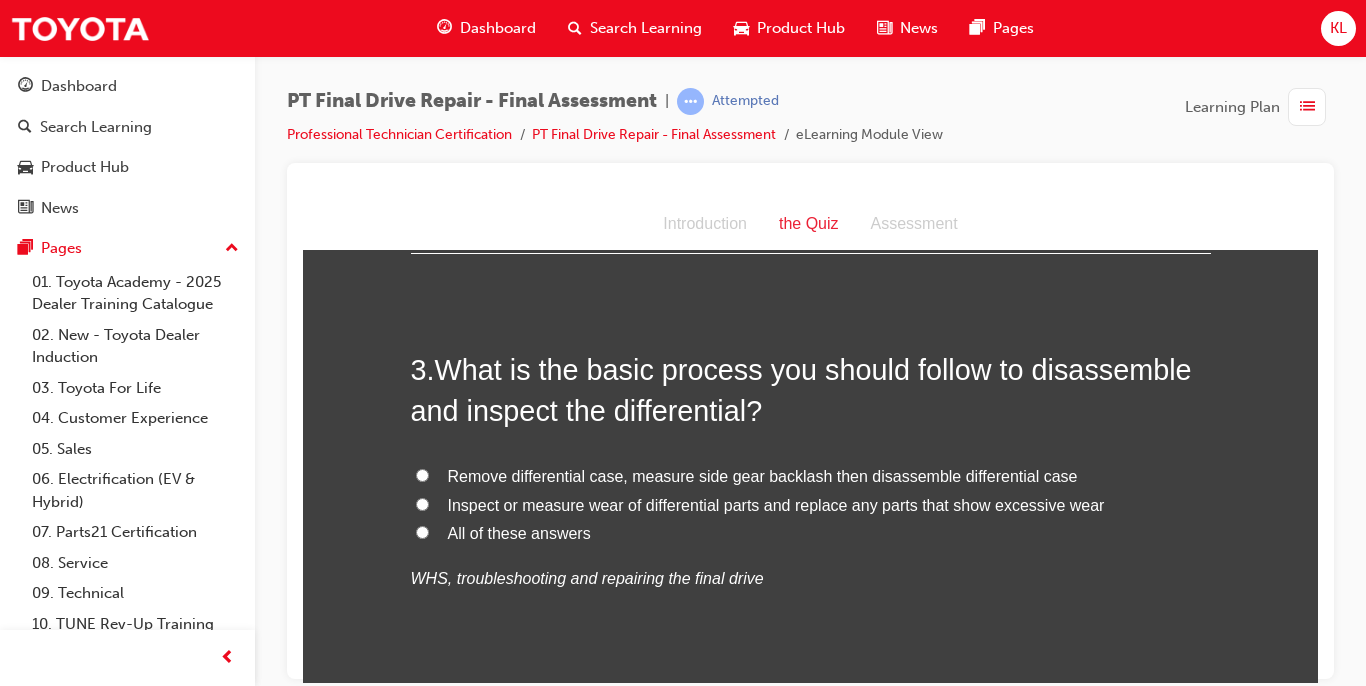 click on "All of these answers" at bounding box center (519, 532) 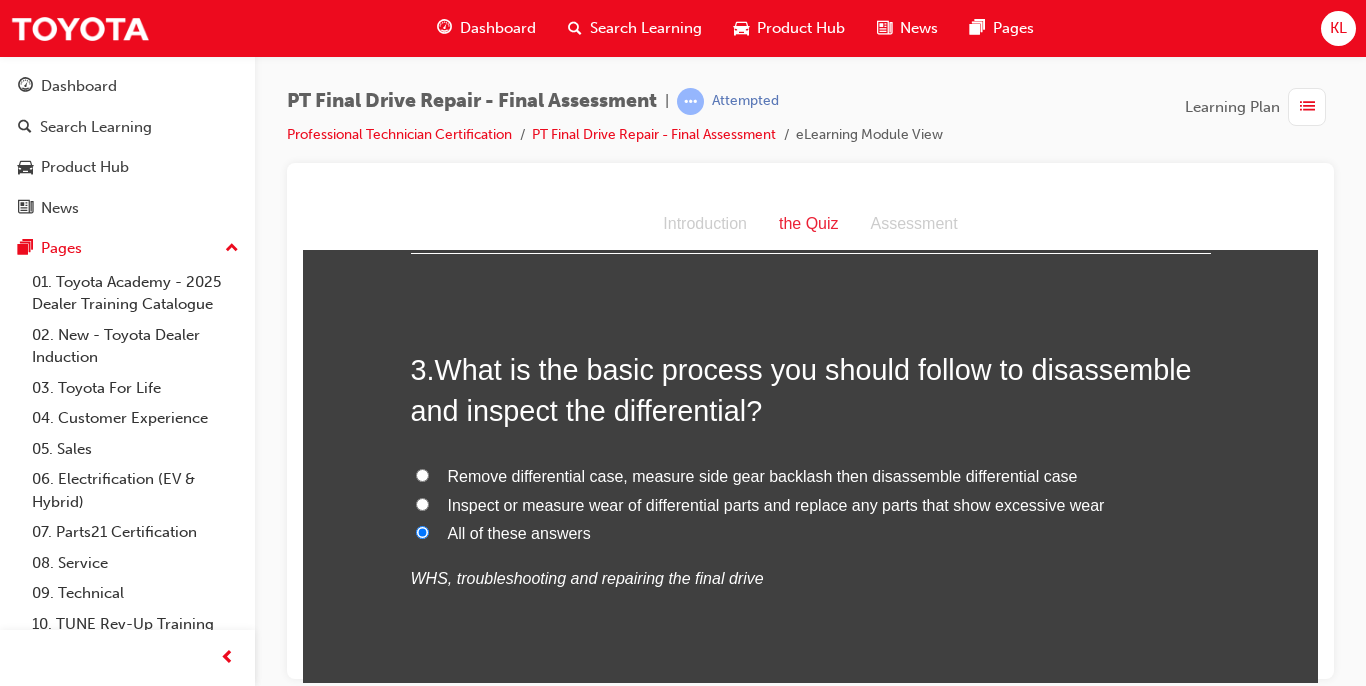 click on "3 .  What is the basic process you should follow to disassemble and inspect the differential? Remove differential case, measure side gear backlash then disassemble differential case Inspect or measure wear of differential parts and replace any parts that show excessive wear All of these answers
WHS, troubleshooting and repairing the final drive" at bounding box center (811, 519) 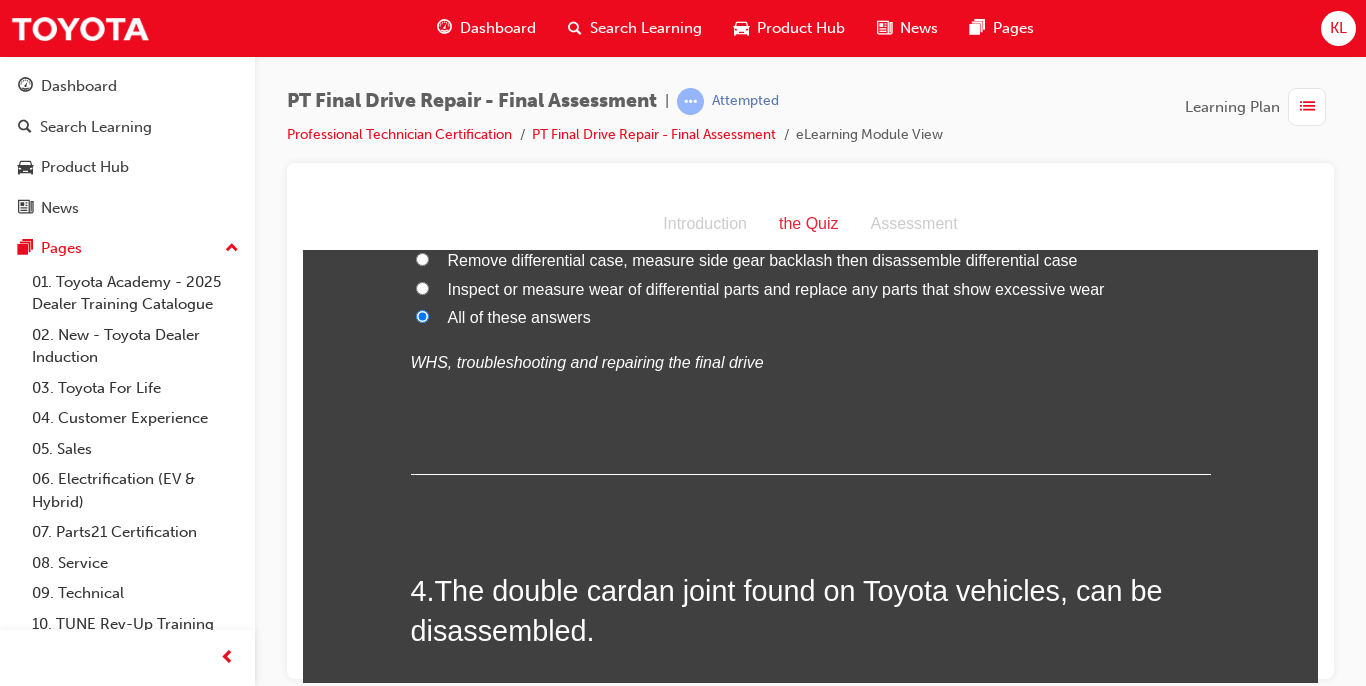 scroll, scrollTop: 1480, scrollLeft: 0, axis: vertical 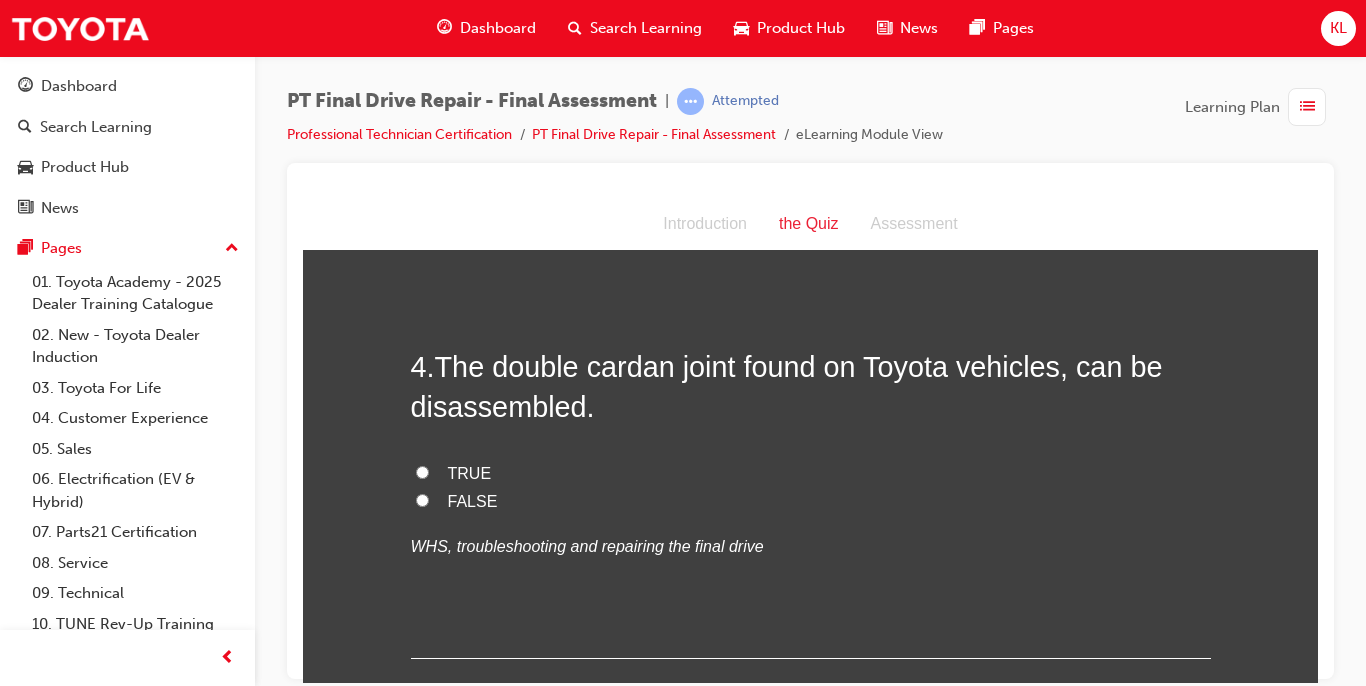 click on "FALSE" at bounding box center [473, 500] 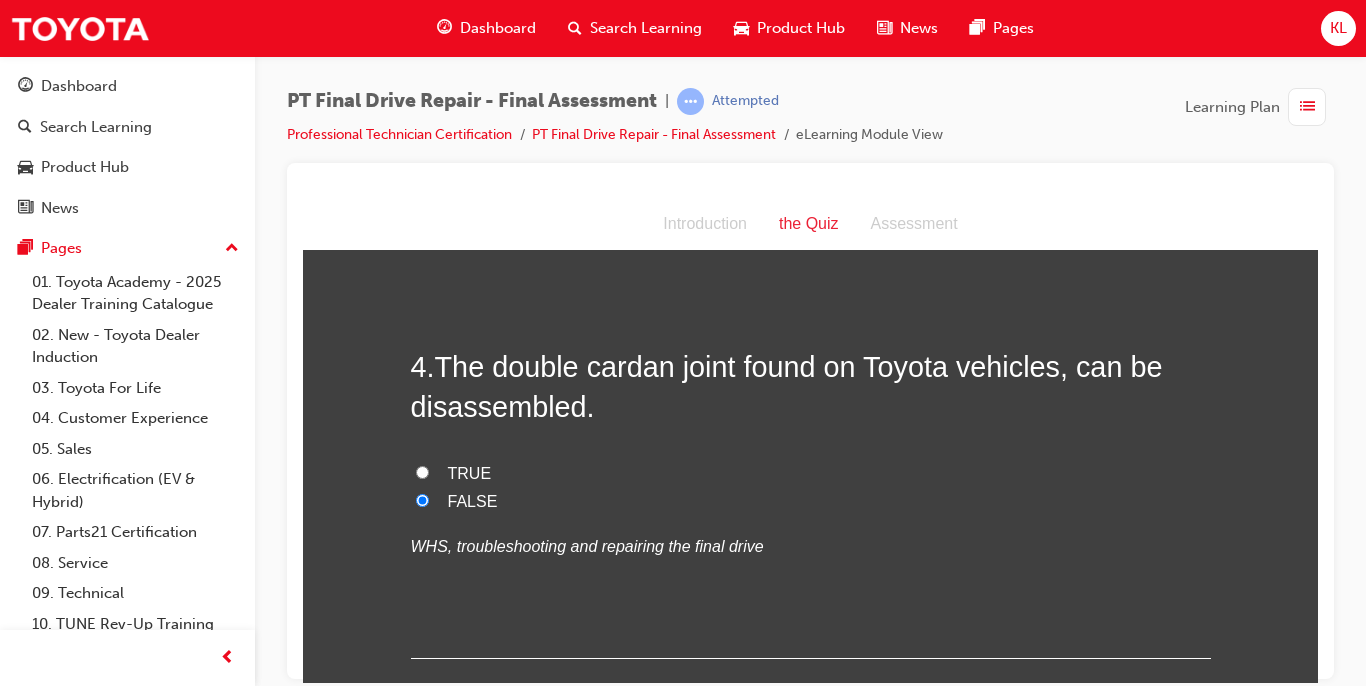 click on "4 .  The double cardan joint found on Toyota vehicles, can be disassembled." at bounding box center (811, 386) 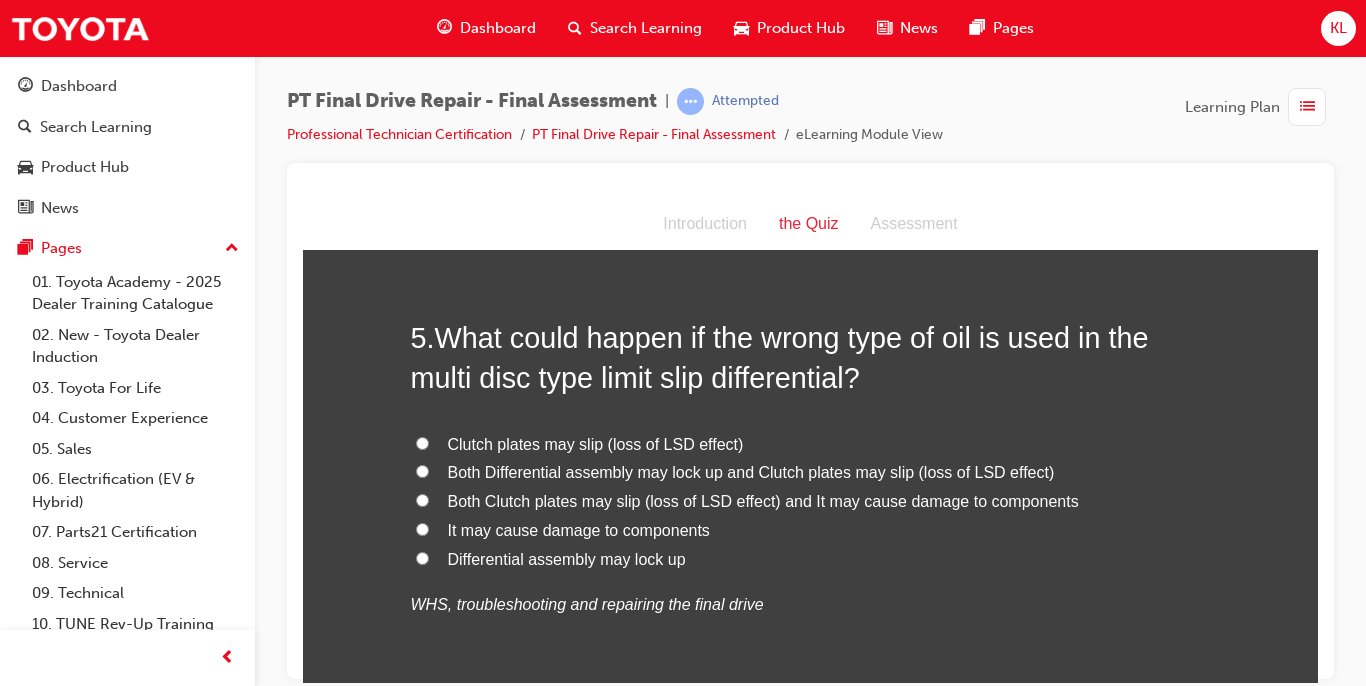 scroll, scrollTop: 1920, scrollLeft: 0, axis: vertical 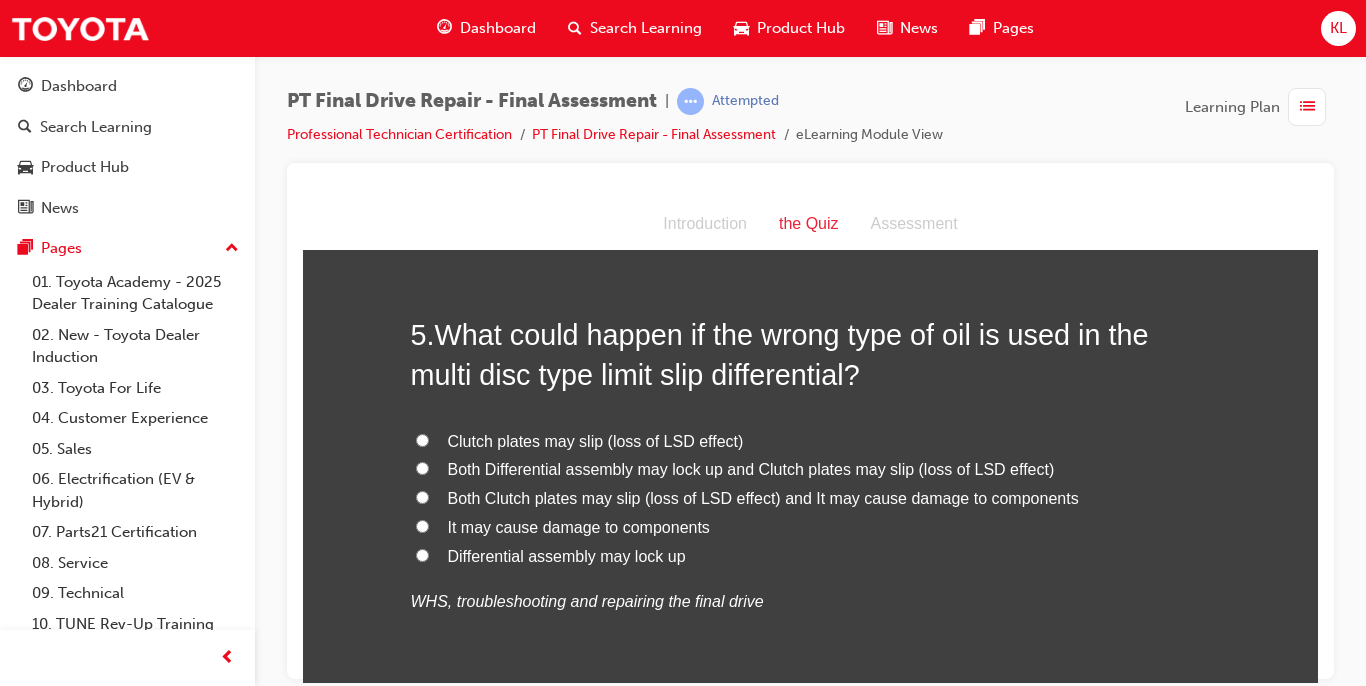 click on "Both Clutch plates may slip (loss of LSD effect) and It may cause damage to components" at bounding box center [763, 497] 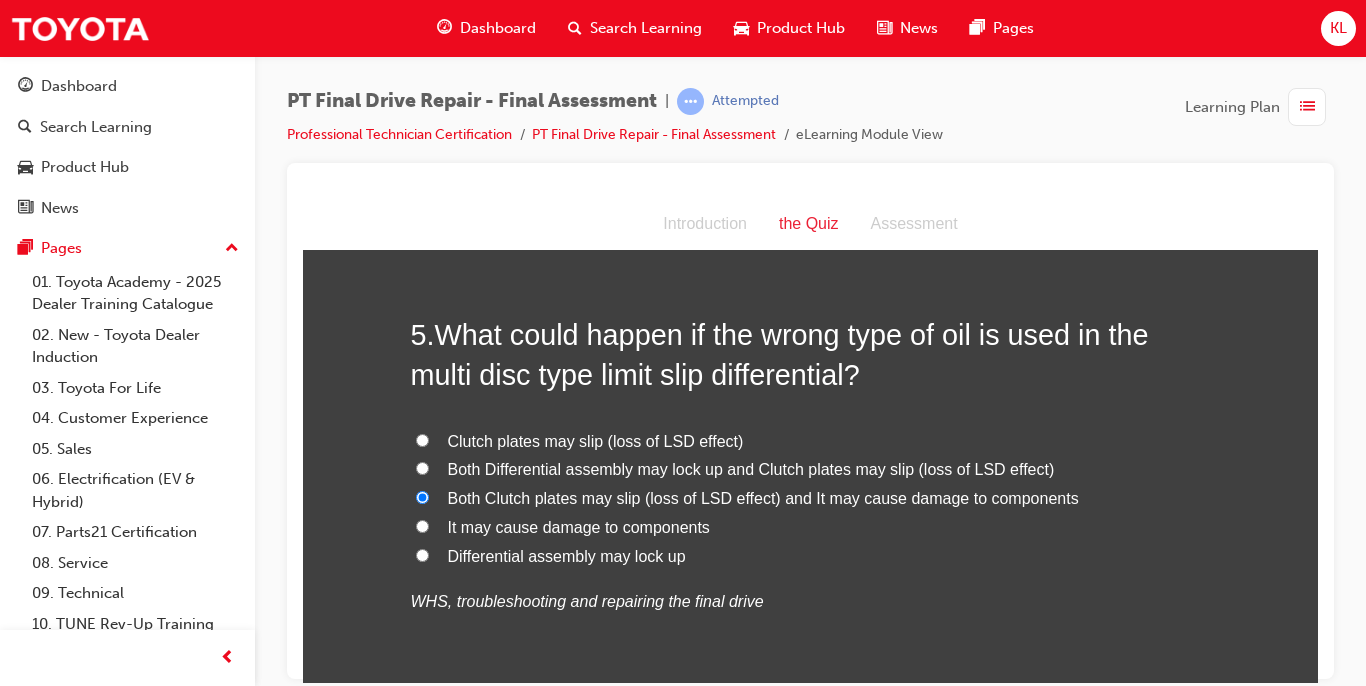 click on "WHS, troubleshooting and repairing the final drive" at bounding box center [587, 600] 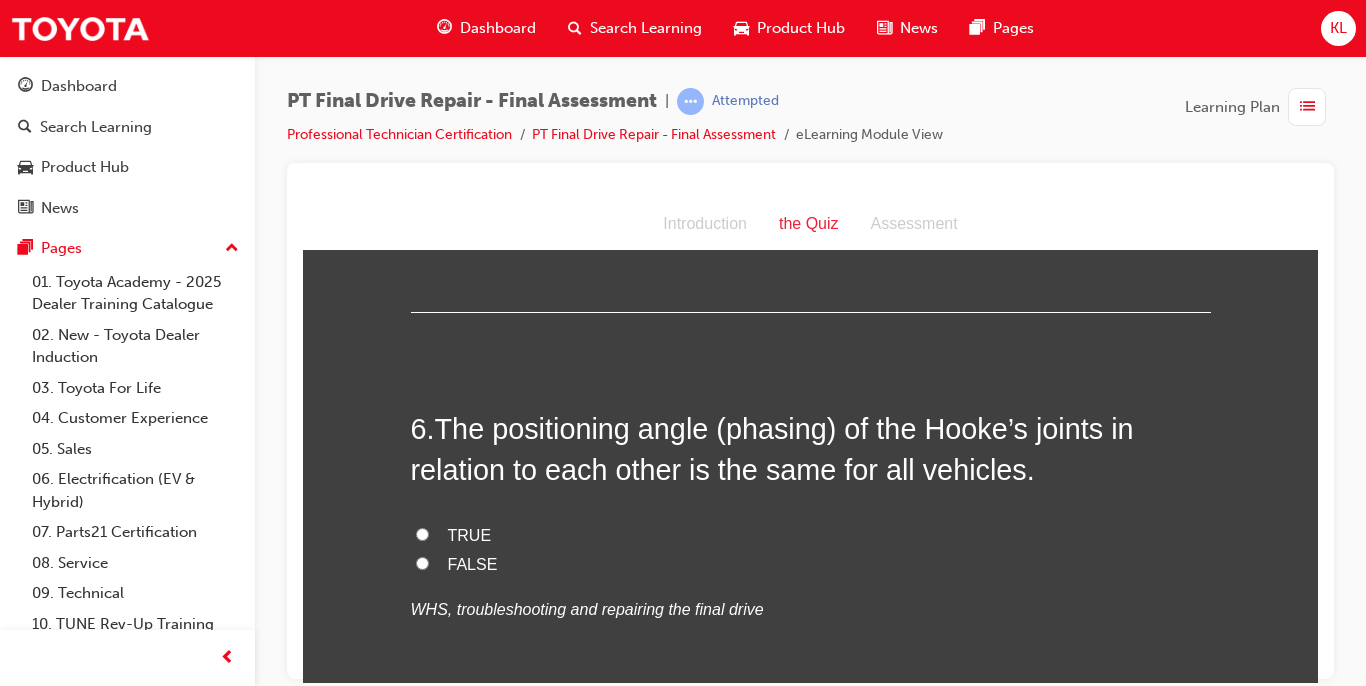 scroll, scrollTop: 2360, scrollLeft: 0, axis: vertical 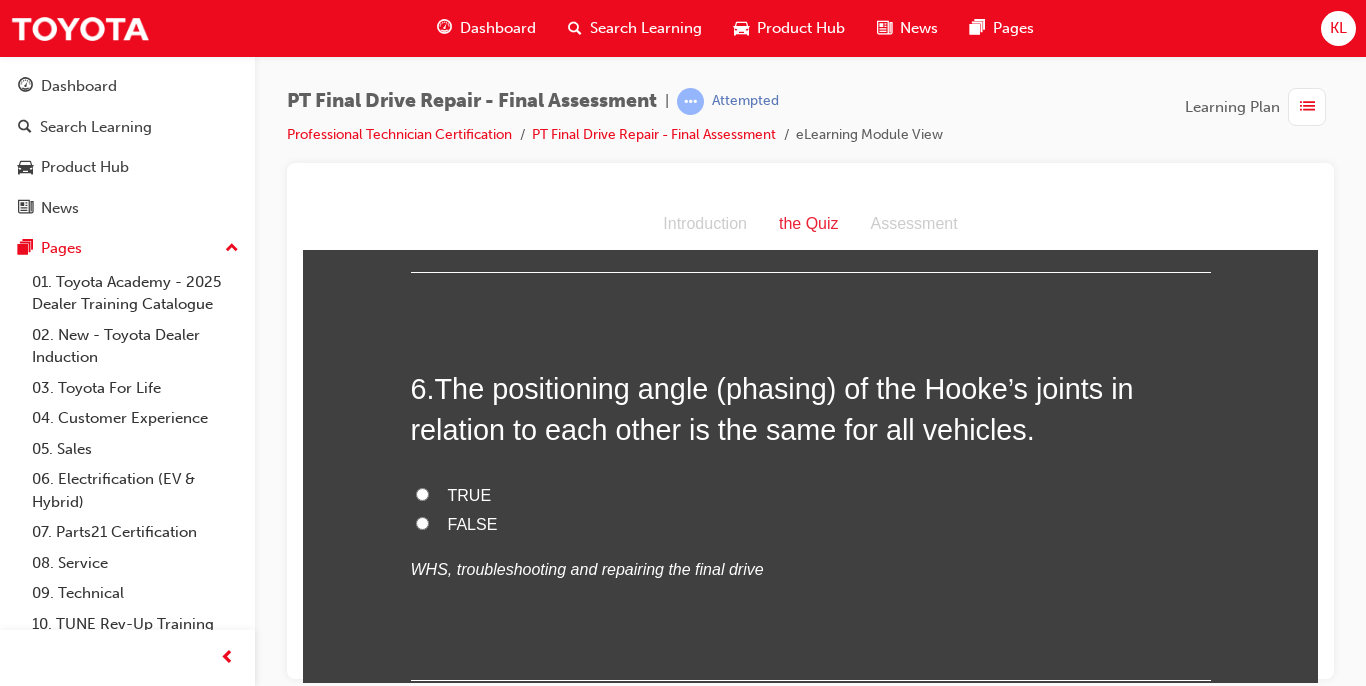 click on "FALSE" at bounding box center [473, 523] 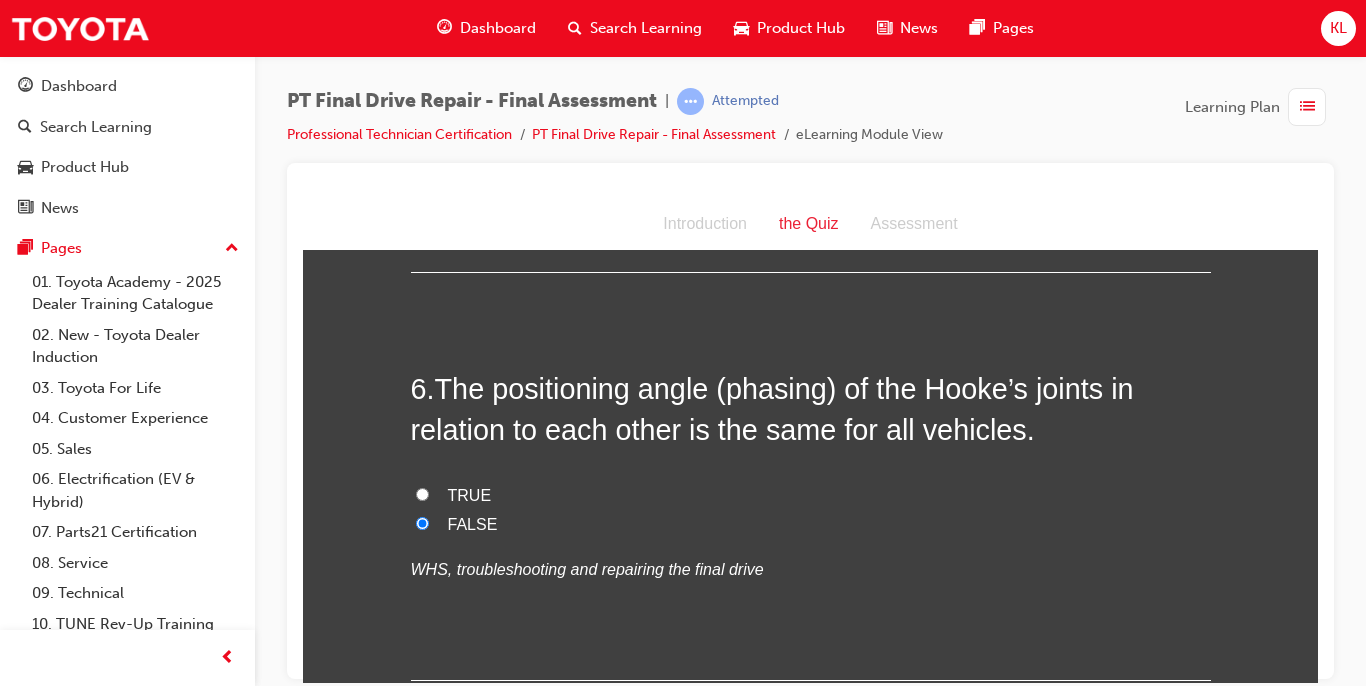 click on "WHS, troubleshooting and repairing the final drive" at bounding box center [587, 568] 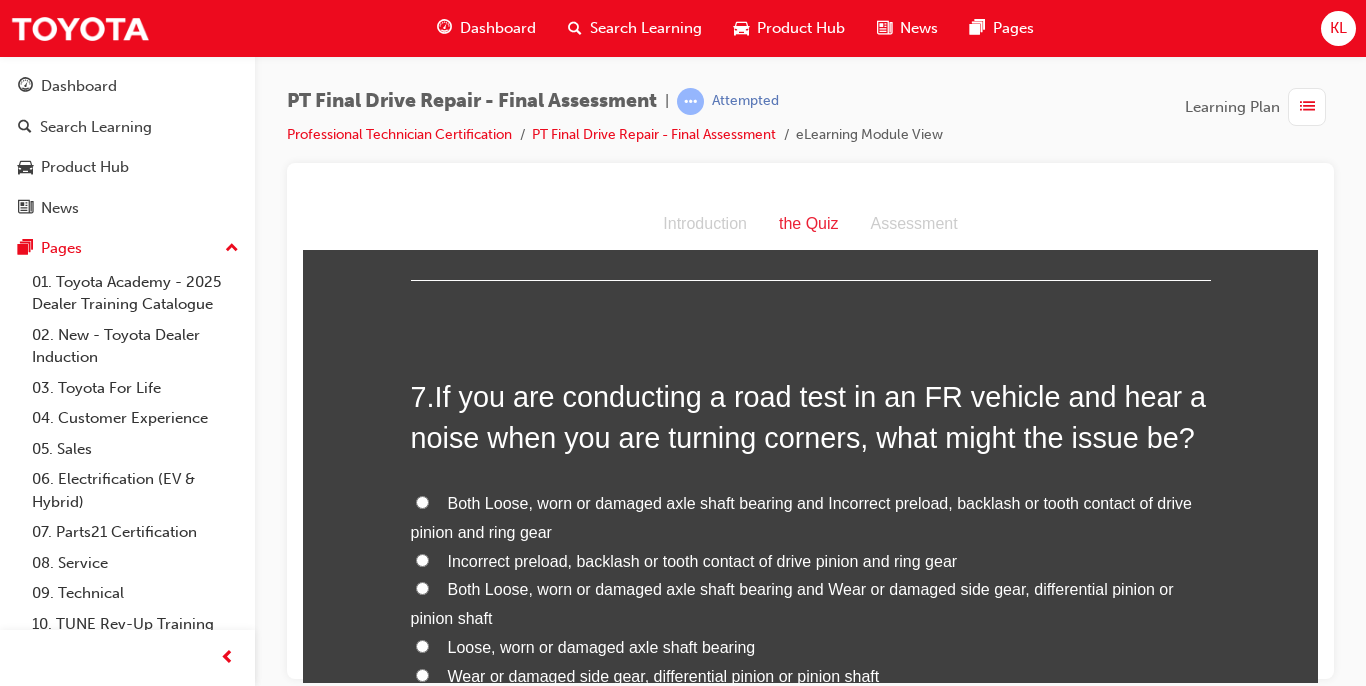 scroll, scrollTop: 2800, scrollLeft: 0, axis: vertical 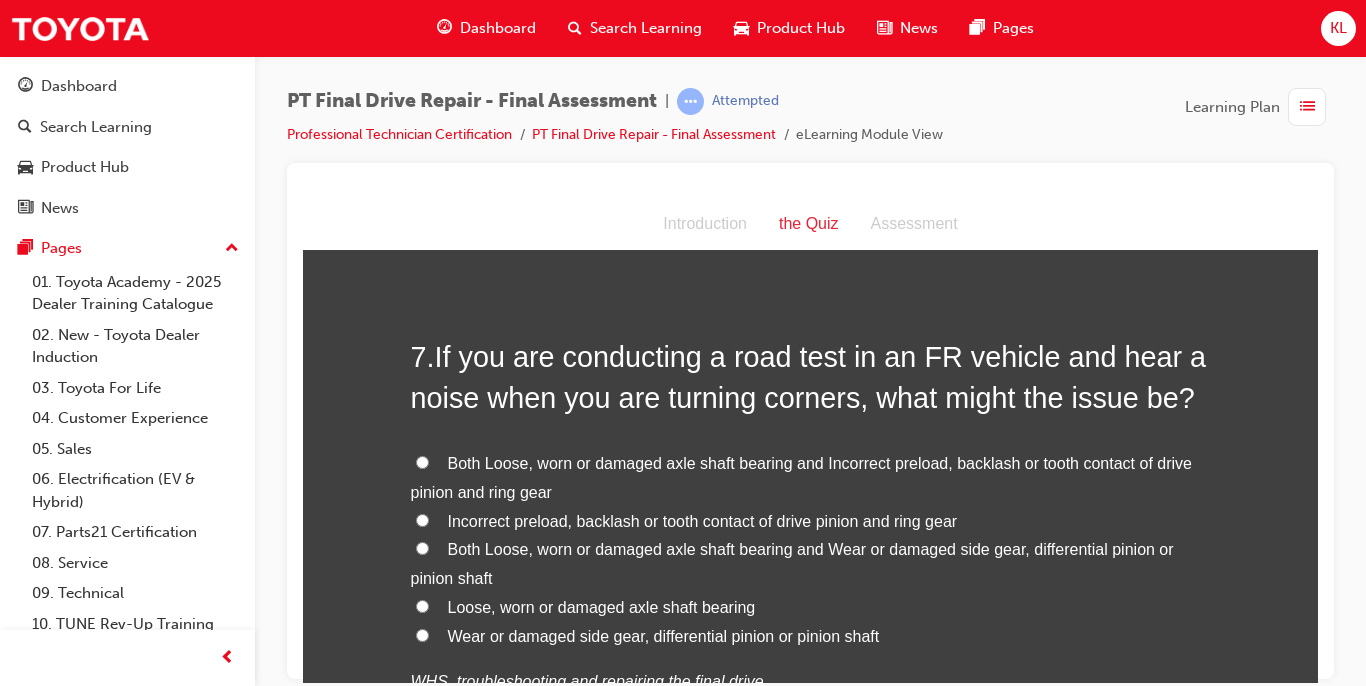 click on "Both Loose, worn or damaged axle shaft bearing and Wear or damaged side gear, differential pinion or pinion shaft" at bounding box center (792, 563) 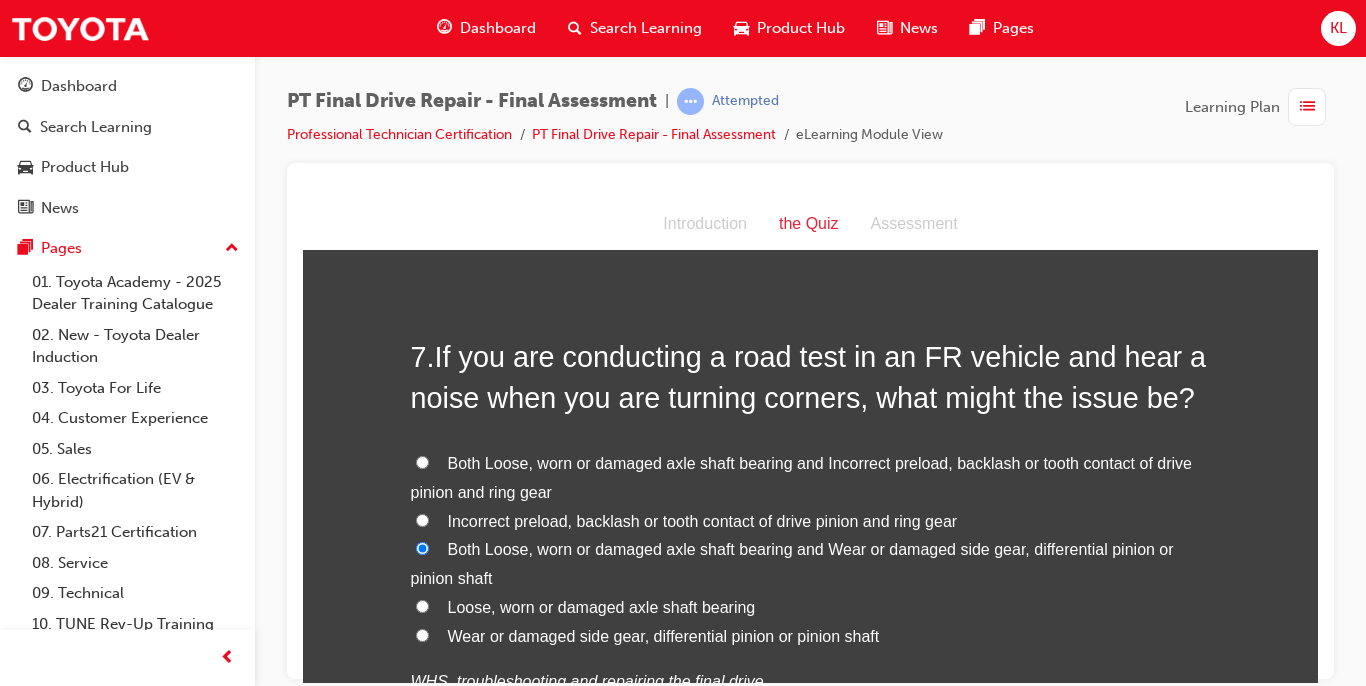 click on "If you are conducting a road test in an FR vehicle and hear a noise when you are turning corners, what might the issue be?" at bounding box center (809, 376) 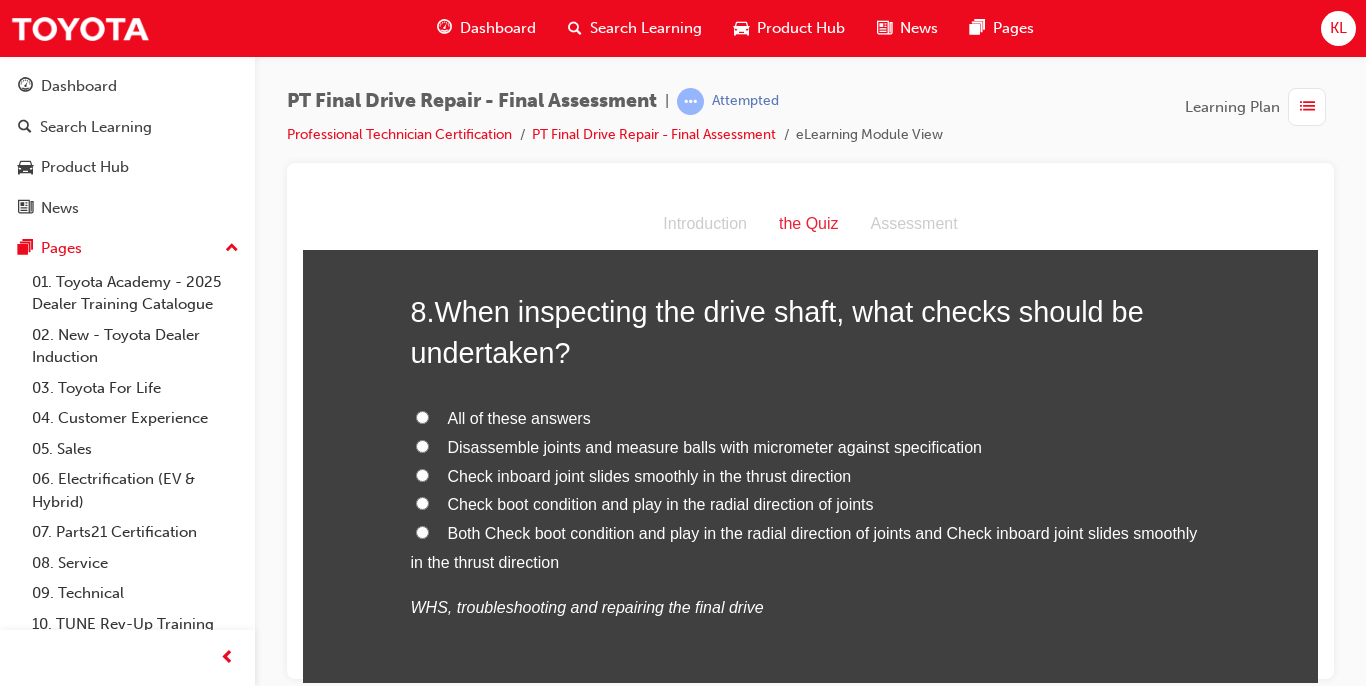 scroll, scrollTop: 3400, scrollLeft: 0, axis: vertical 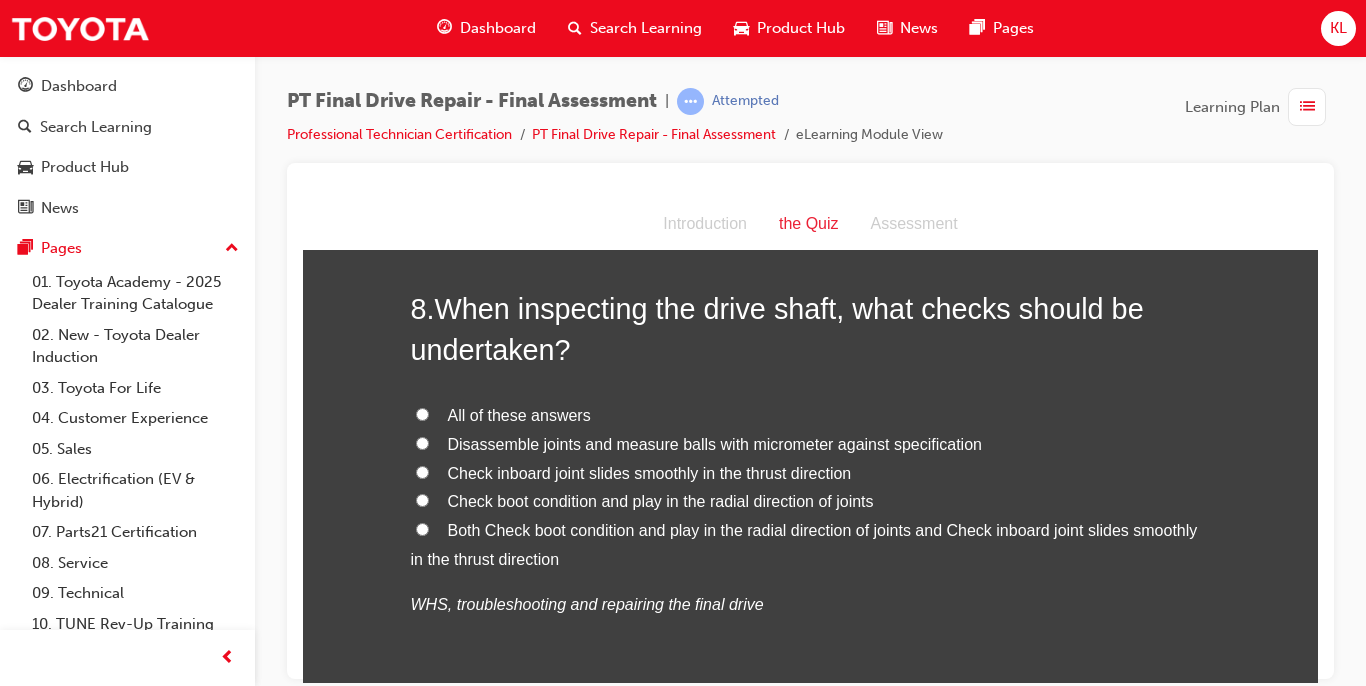 click on "All of these answers" at bounding box center [519, 414] 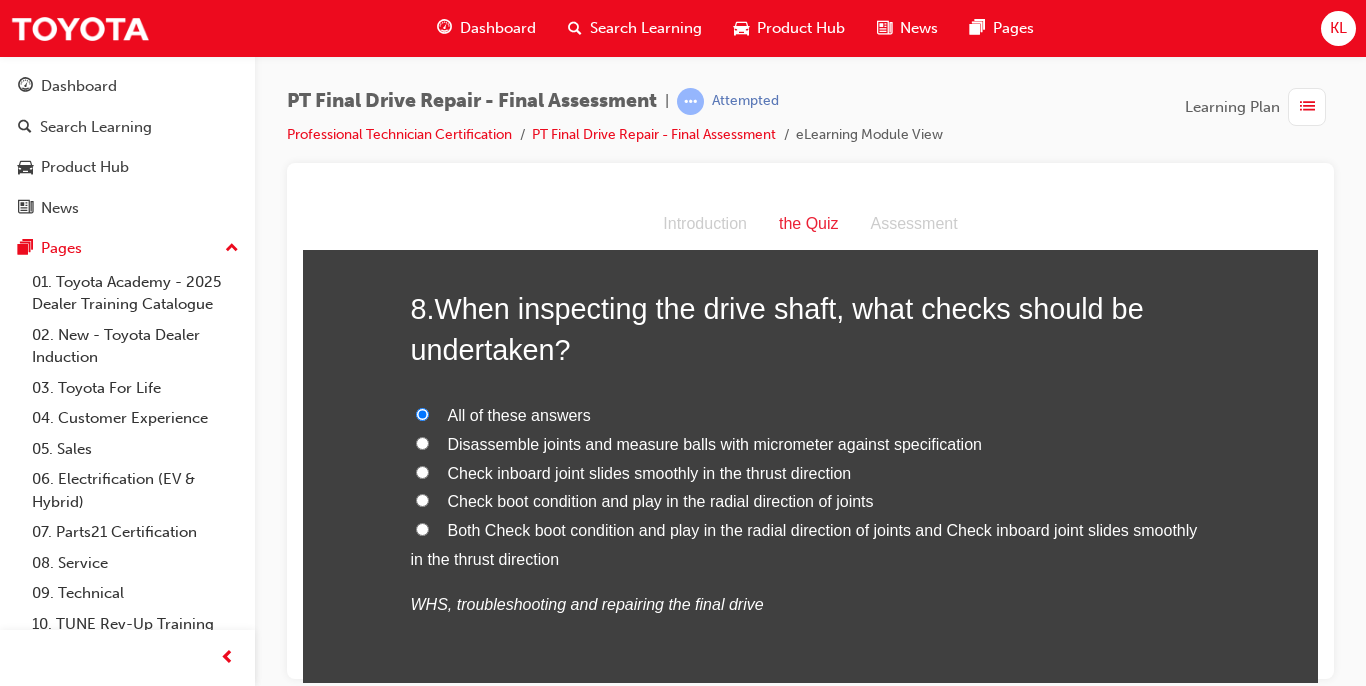 click on "8 . When inspecting the drive shaft, what checks should be undertaken?" at bounding box center [811, 328] 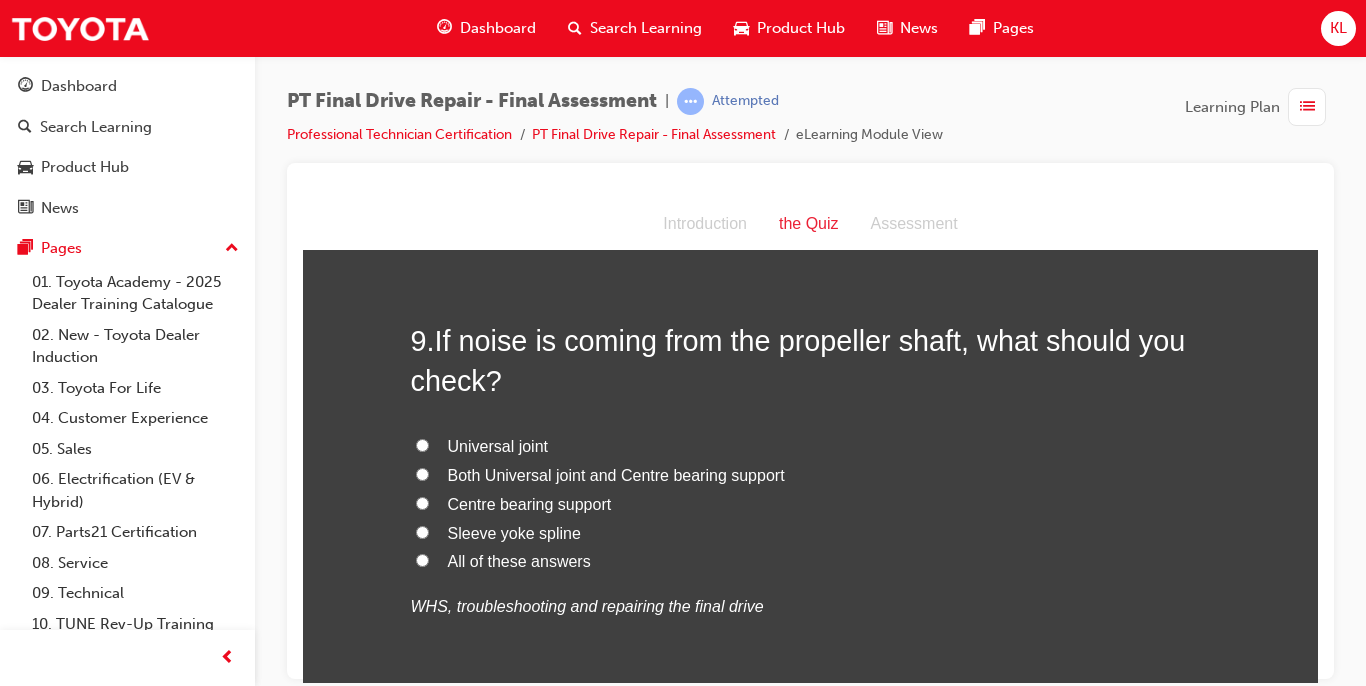 scroll, scrollTop: 3920, scrollLeft: 0, axis: vertical 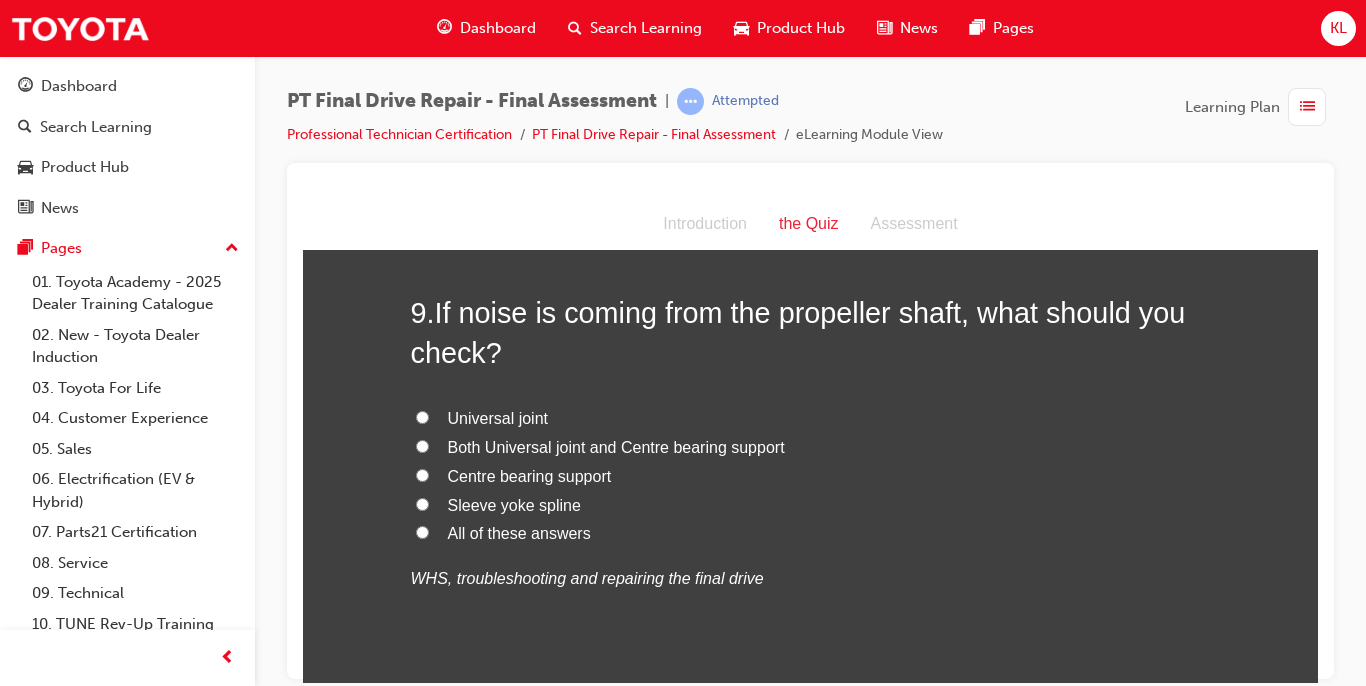 click on "All of these answers" at bounding box center [519, 532] 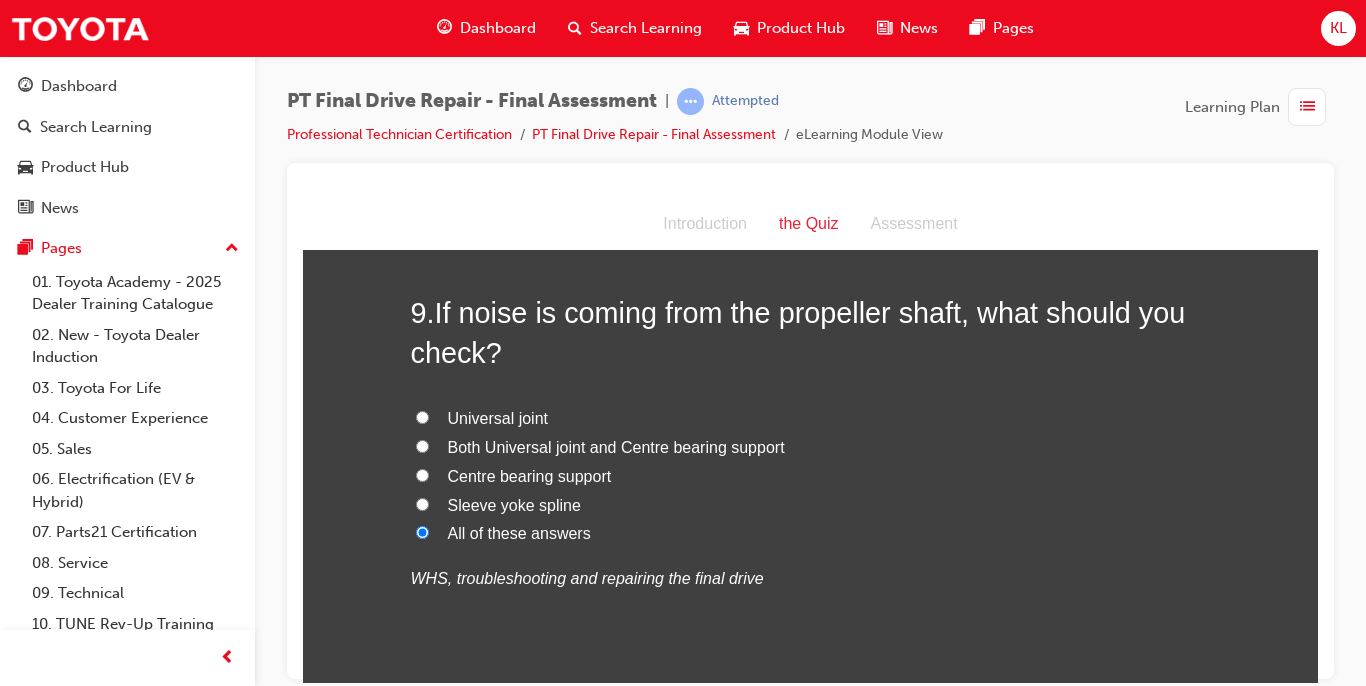 click on "WHS, troubleshooting and repairing the final drive" at bounding box center [811, 578] 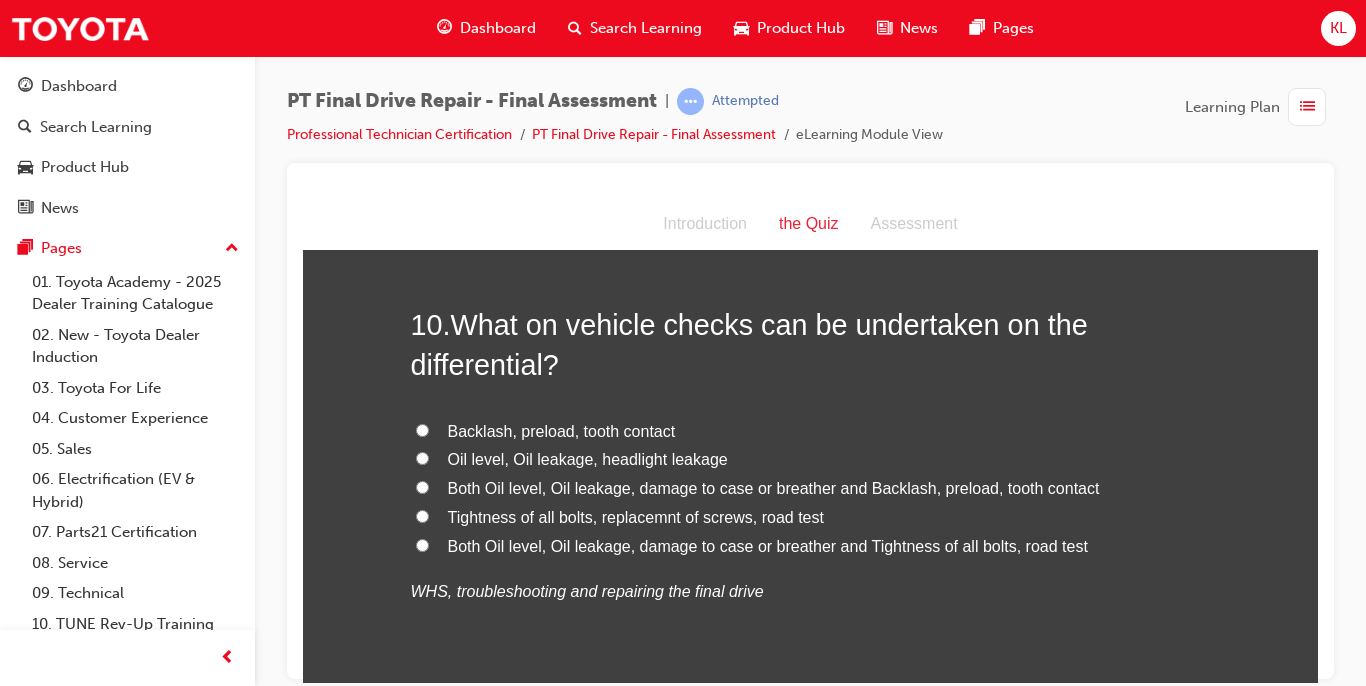 scroll, scrollTop: 4400, scrollLeft: 0, axis: vertical 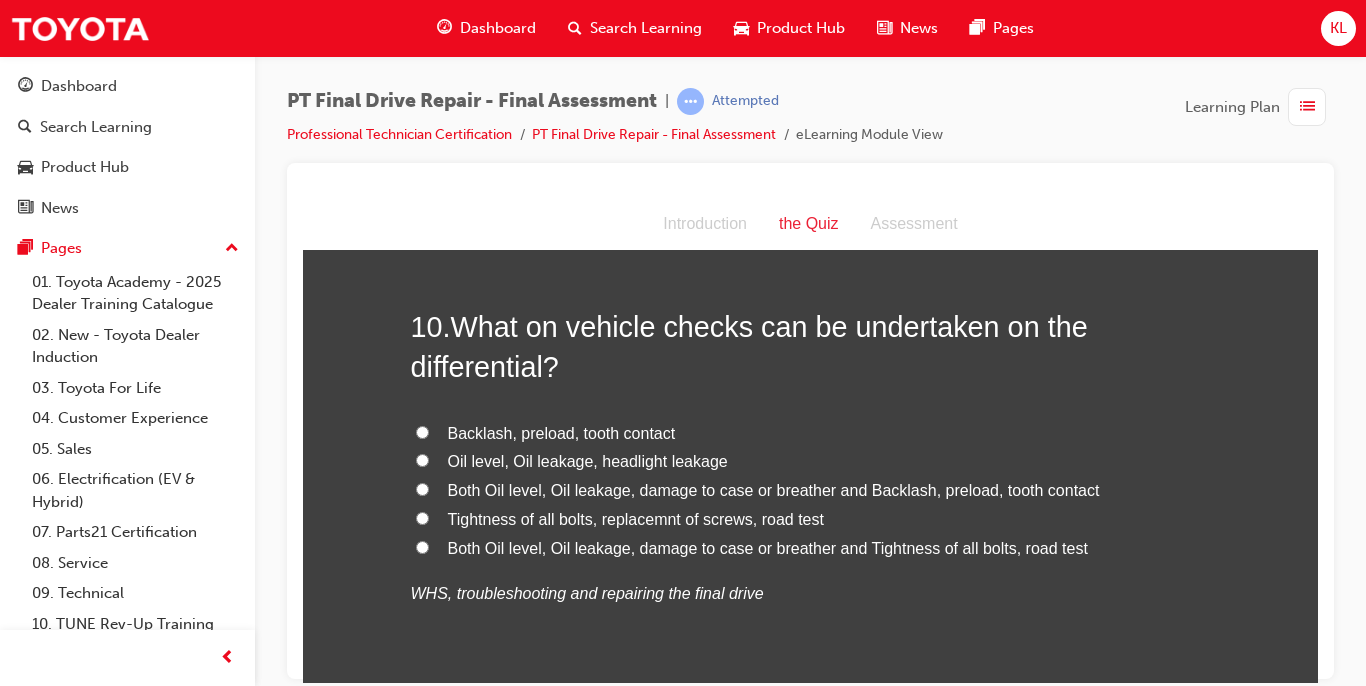 click on "Both Oil level, Oil leakage, damage to case or breather and Tightness of all bolts, road test" at bounding box center (768, 547) 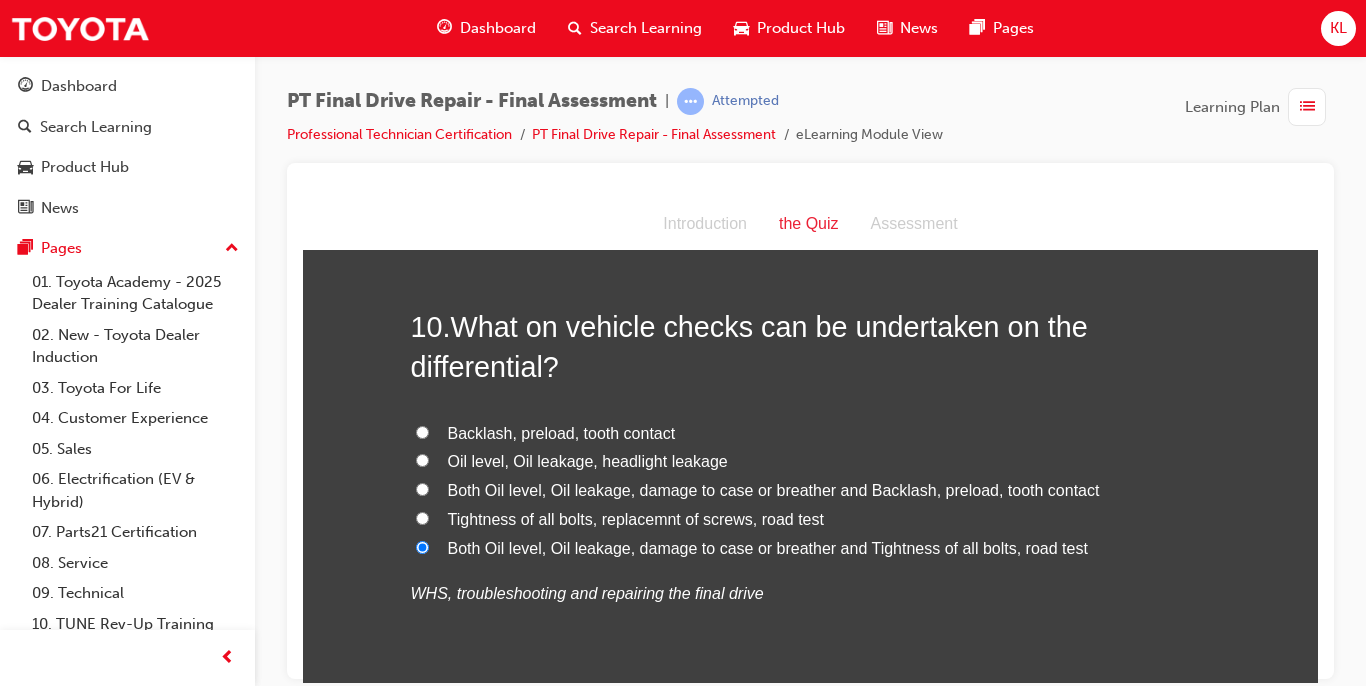 click on "10 .  What on vehicle checks can be undertaken on the differential? Backlash, preload, tooth contact Oil level, Oil leakage, headlight leakage Both Oil level, Oil leakage, damage to case or breather and Backlash, preload, tooth contact Tightness of all bolts, replacemnt of screws, road test Both Oil level, Oil leakage, damage to case or breather and Tightness of all bolts, road test
WHS, troubleshooting and repairing the final drive" at bounding box center (811, 505) 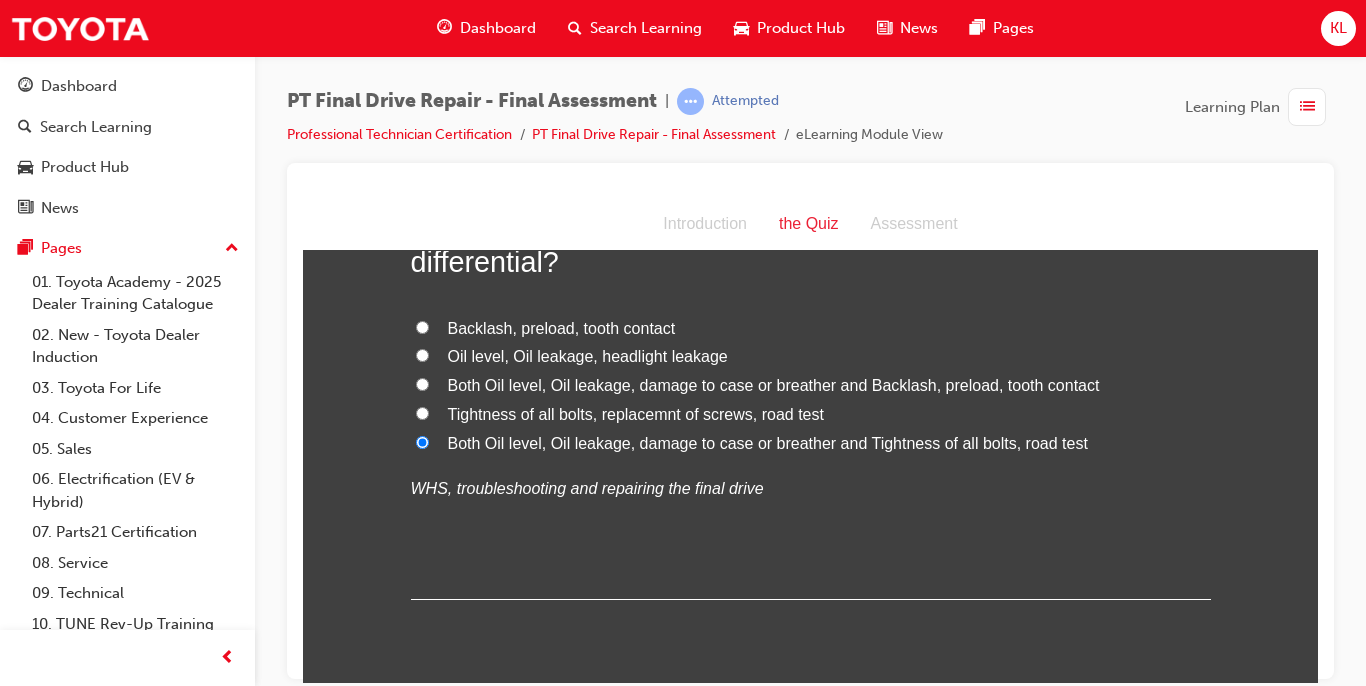 scroll, scrollTop: 4573, scrollLeft: 0, axis: vertical 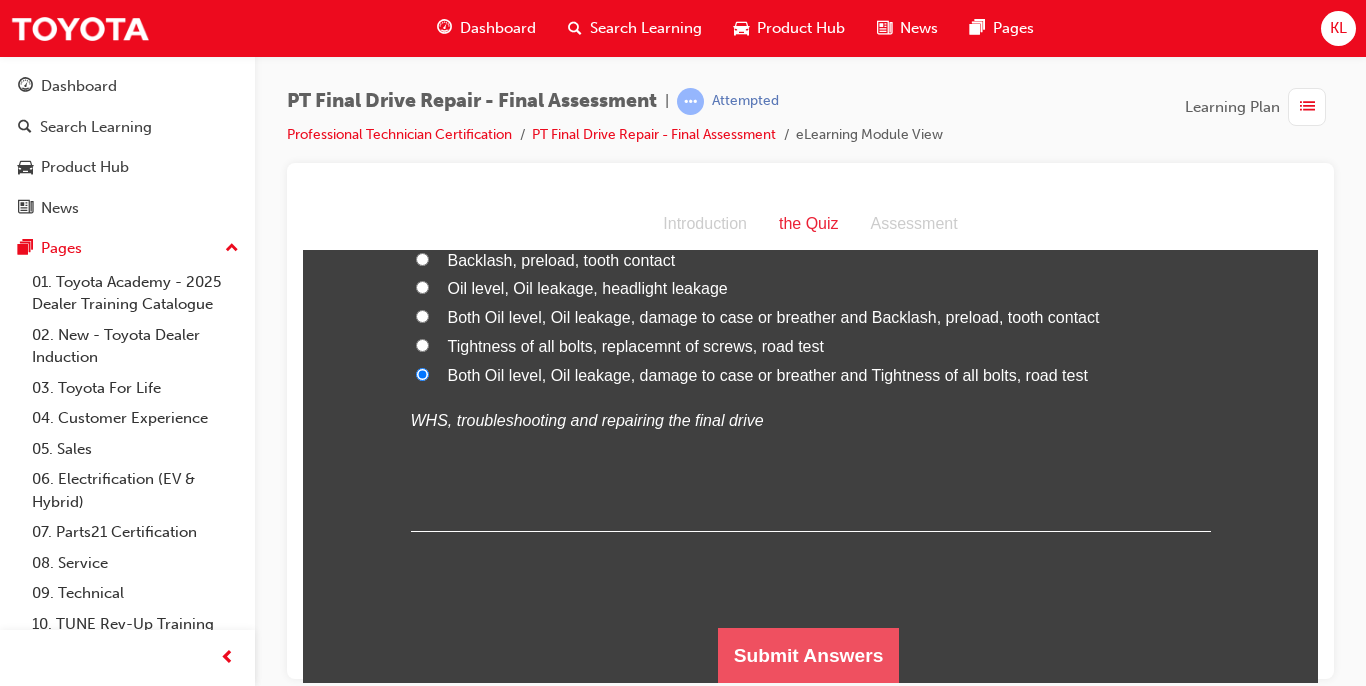 click on "Submit Answers" at bounding box center [809, 655] 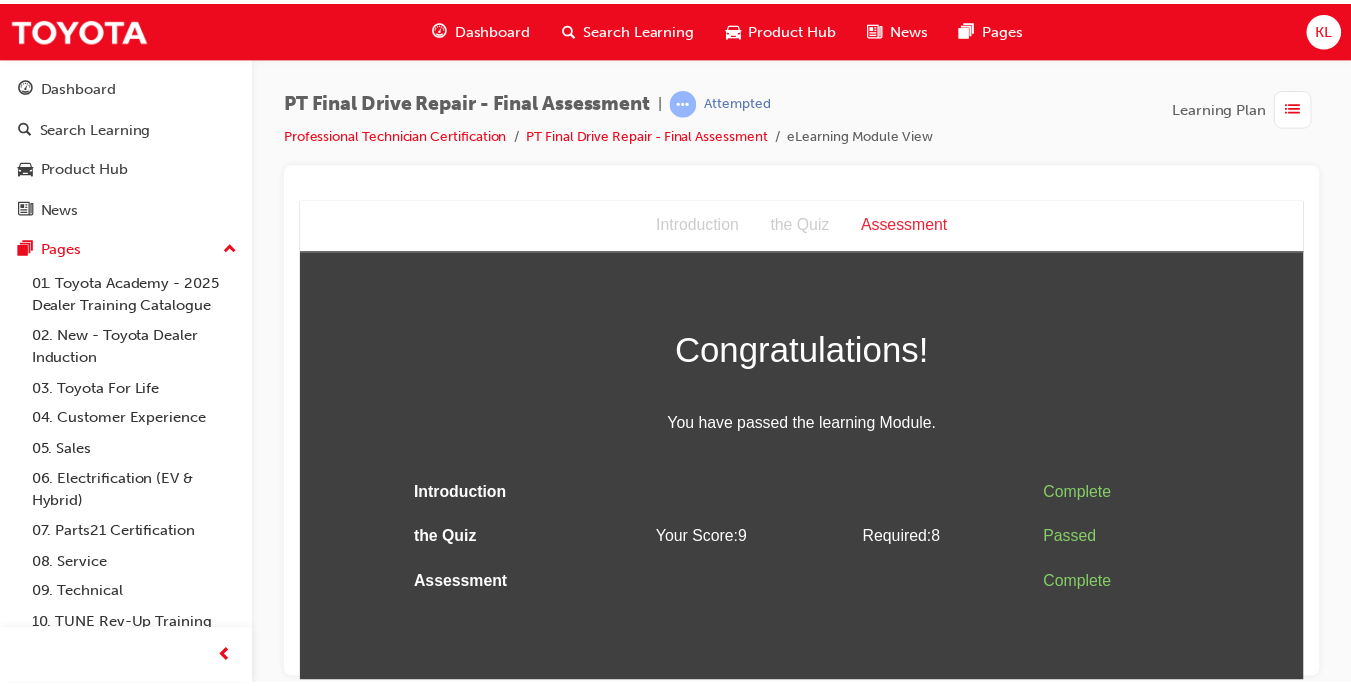 scroll, scrollTop: 0, scrollLeft: 0, axis: both 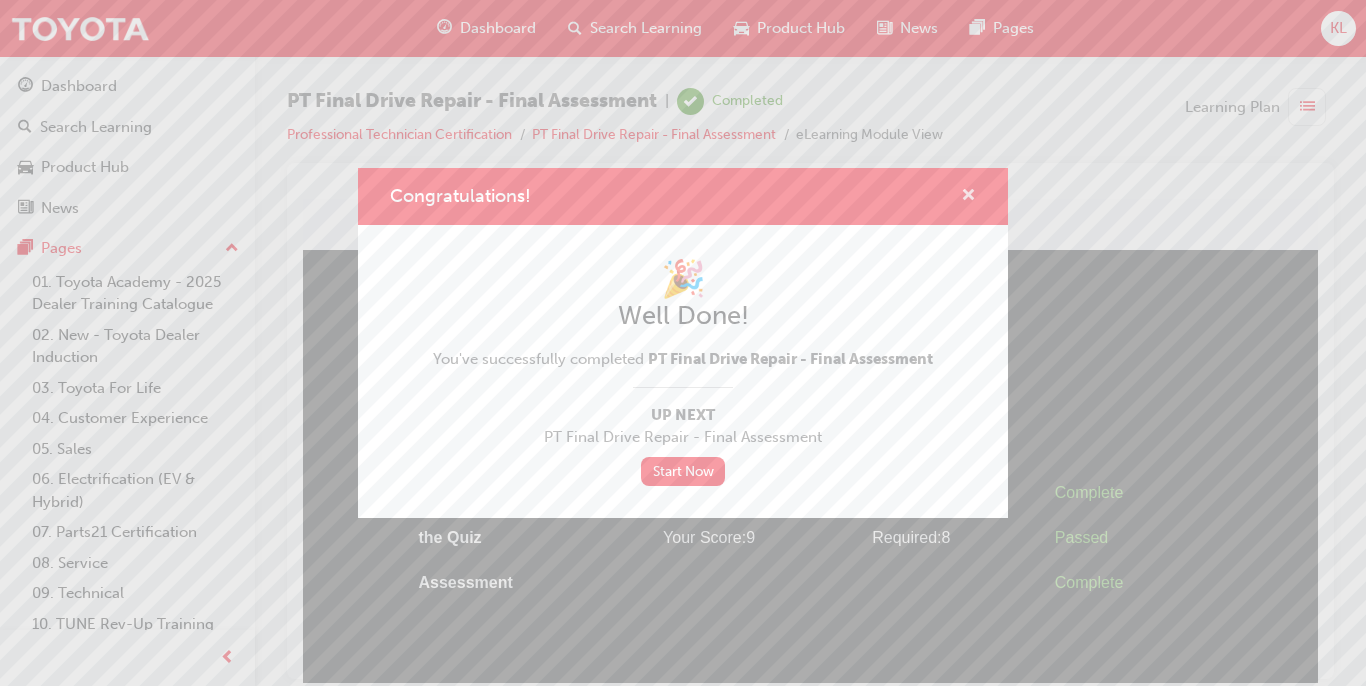 click at bounding box center (968, 197) 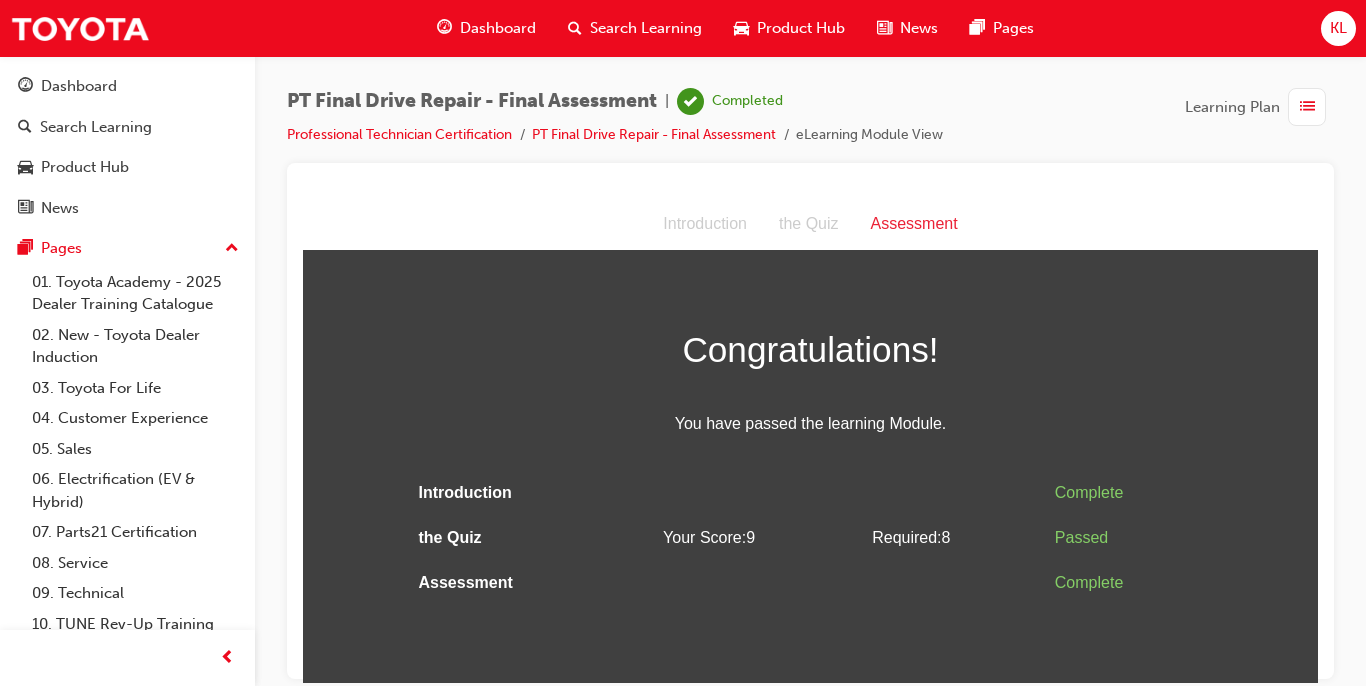 click on "Dashboard" at bounding box center [498, 28] 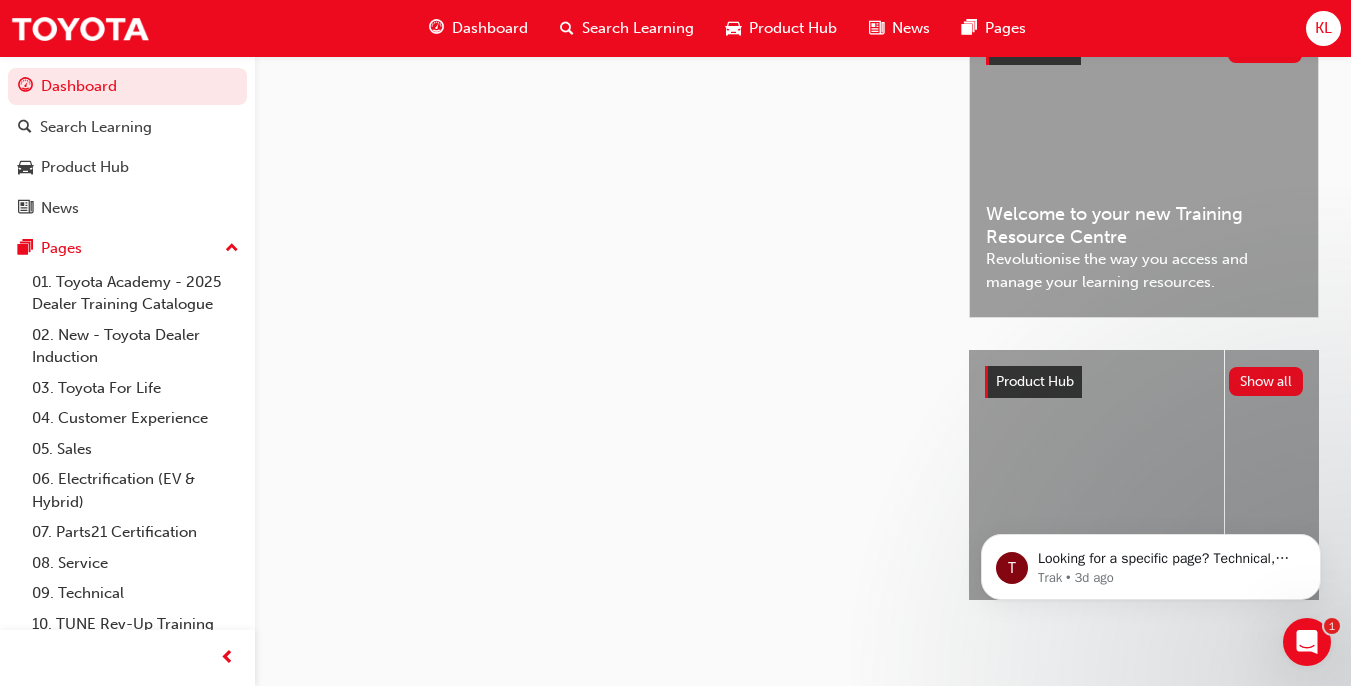 scroll, scrollTop: 0, scrollLeft: 0, axis: both 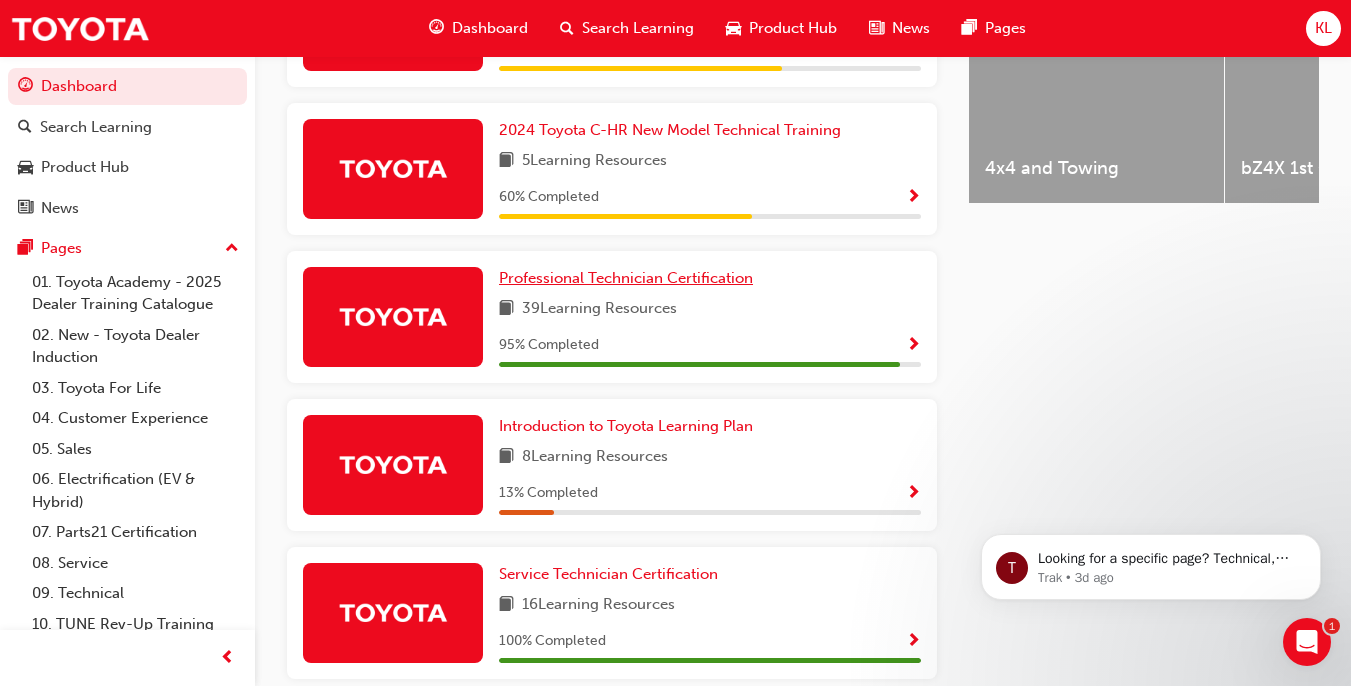 click on "Professional Technician Certification" at bounding box center [630, 278] 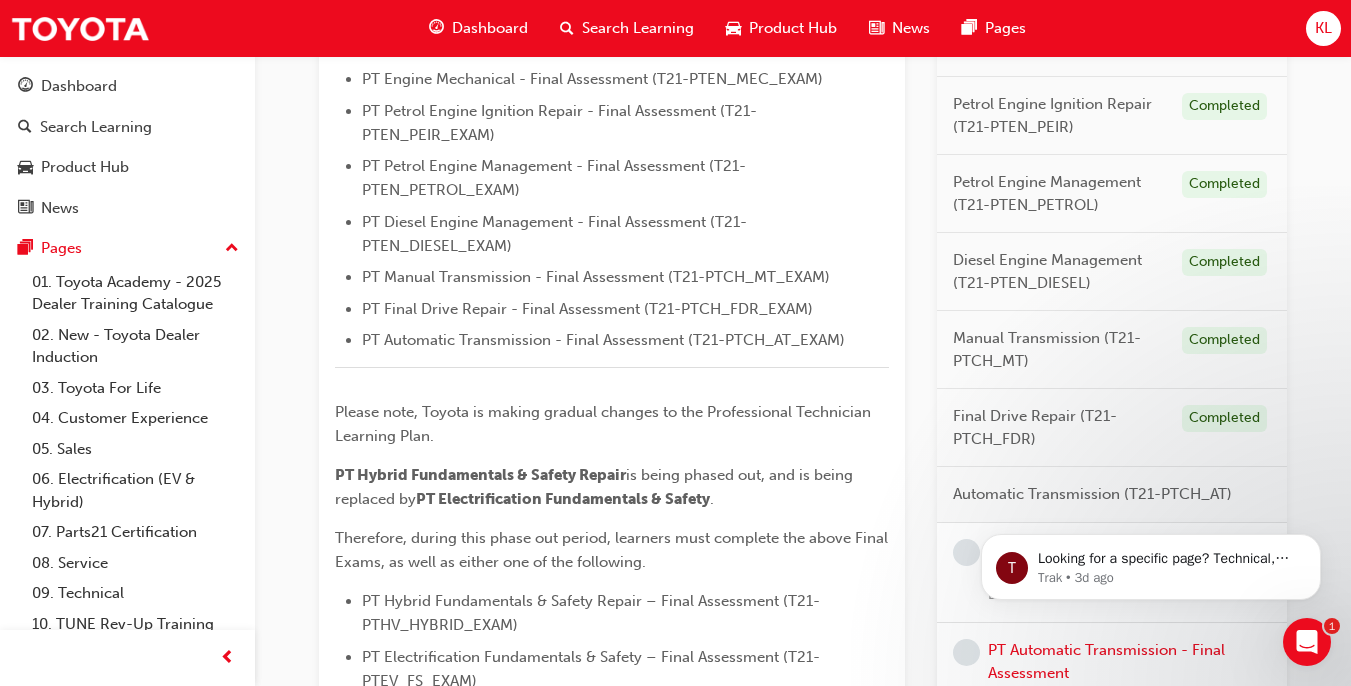 scroll, scrollTop: 936, scrollLeft: 0, axis: vertical 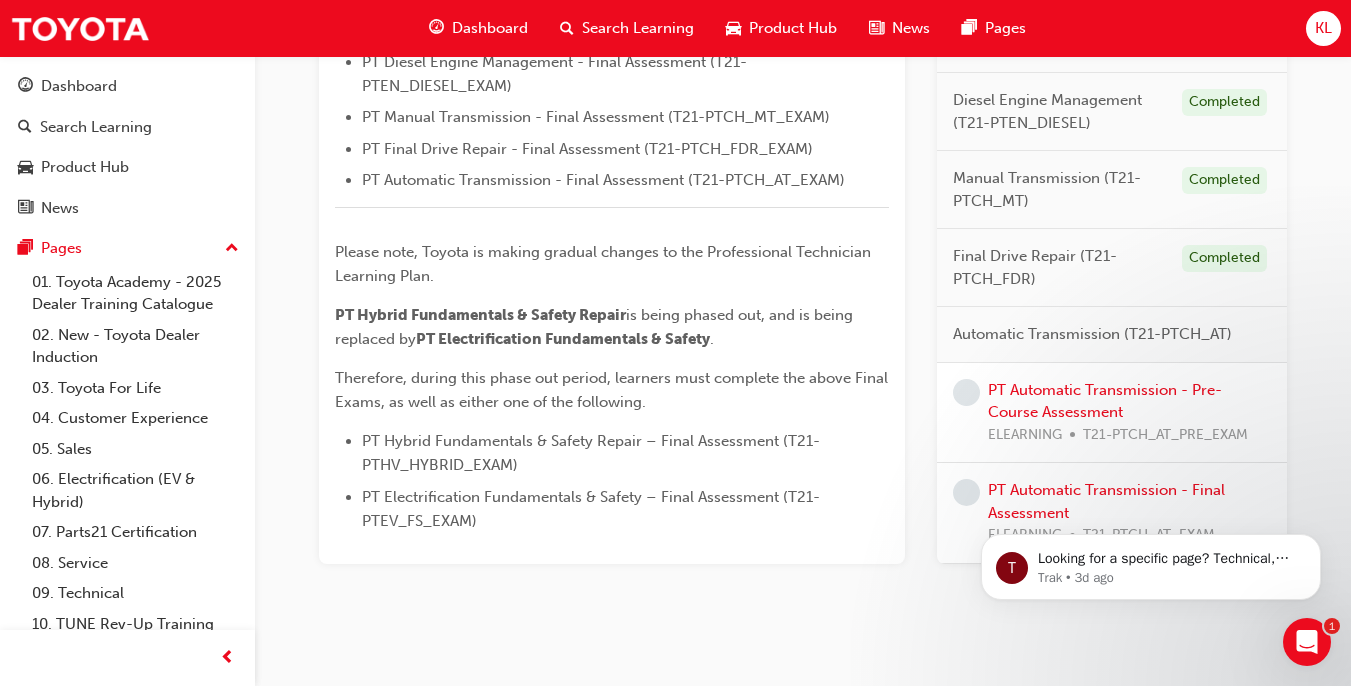 click on "T21-PTCH_AT_PRE_EXAM" at bounding box center (1165, 435) 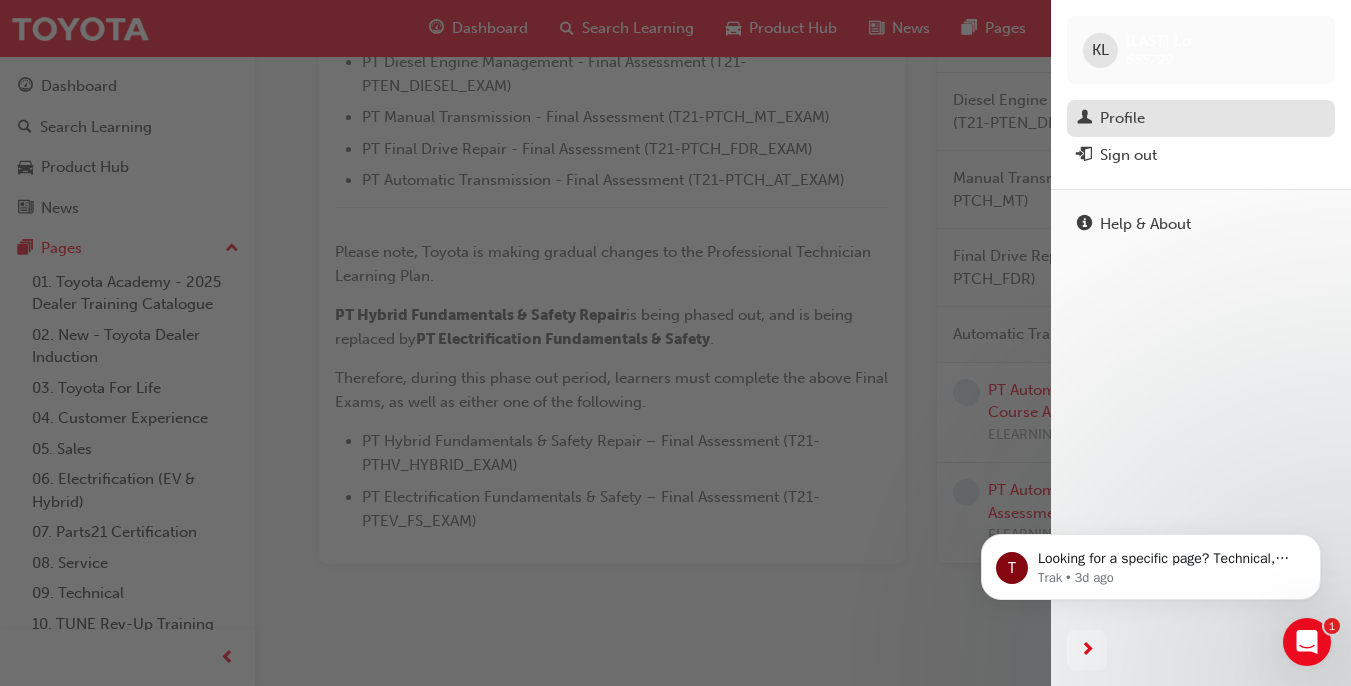 click on "Profile" at bounding box center (1201, 118) 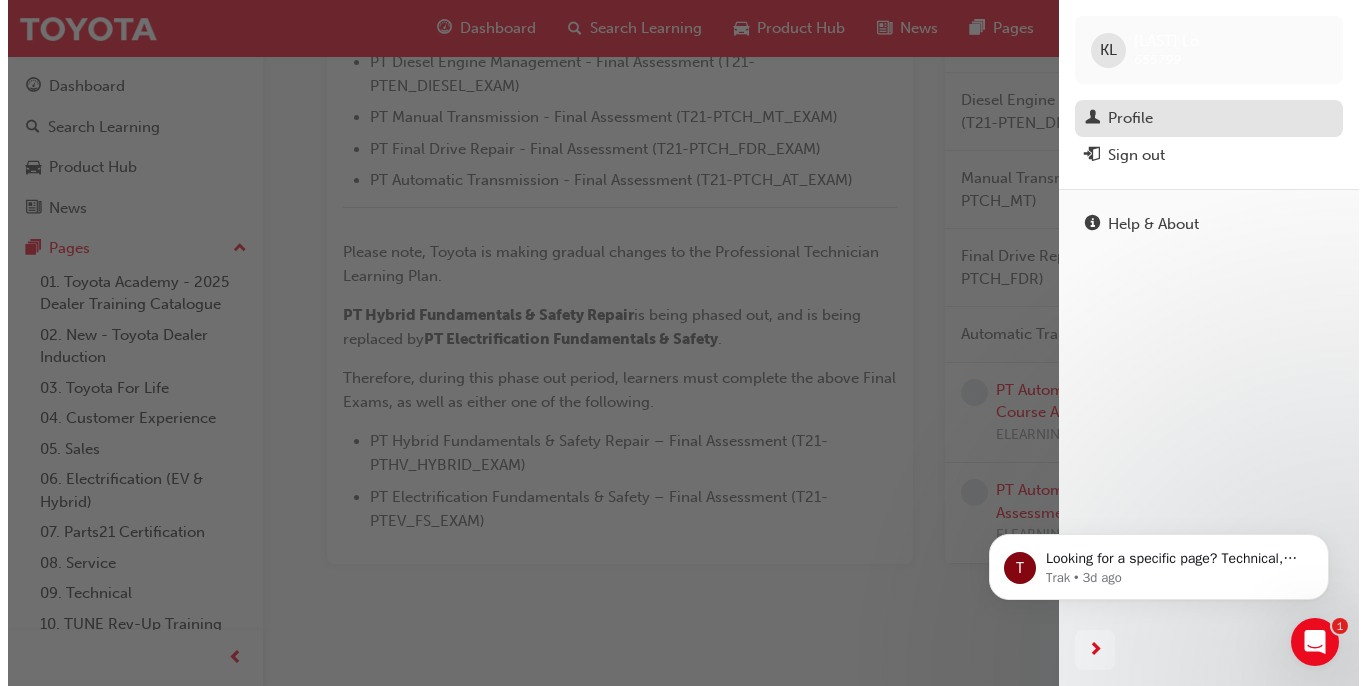 scroll, scrollTop: 0, scrollLeft: 0, axis: both 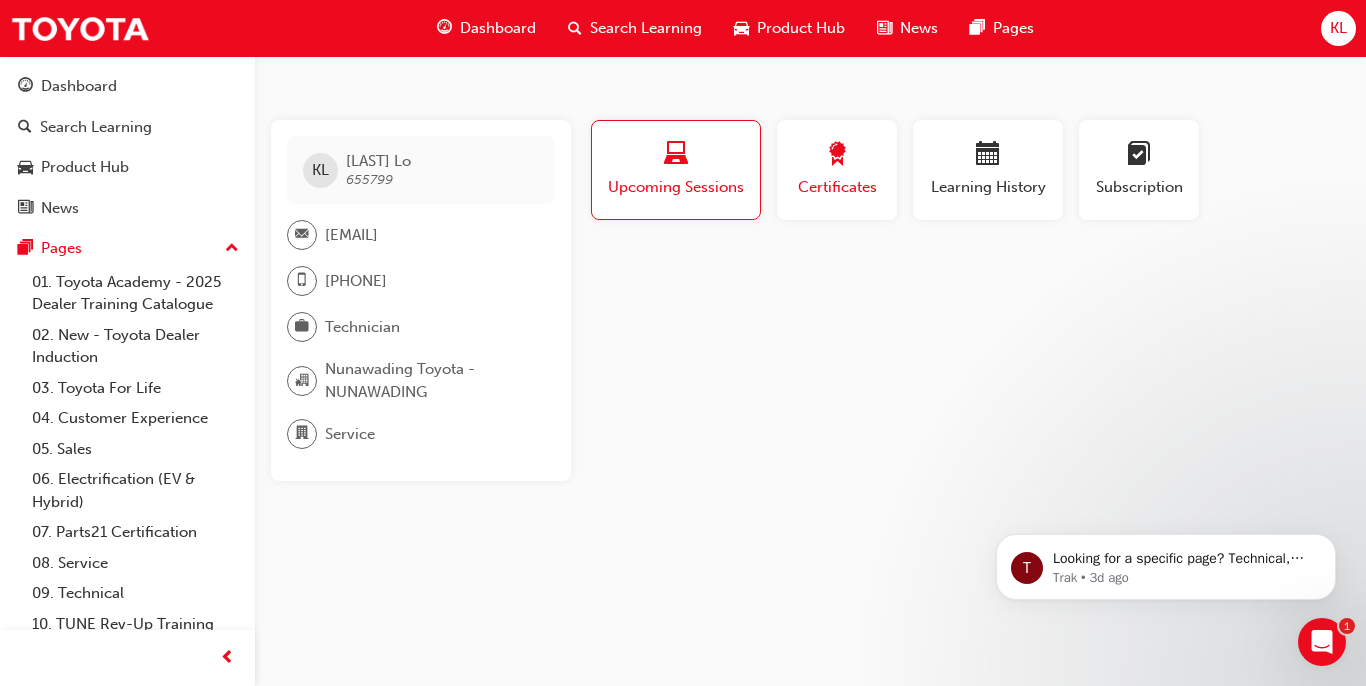 click on "Certificates" at bounding box center [837, 187] 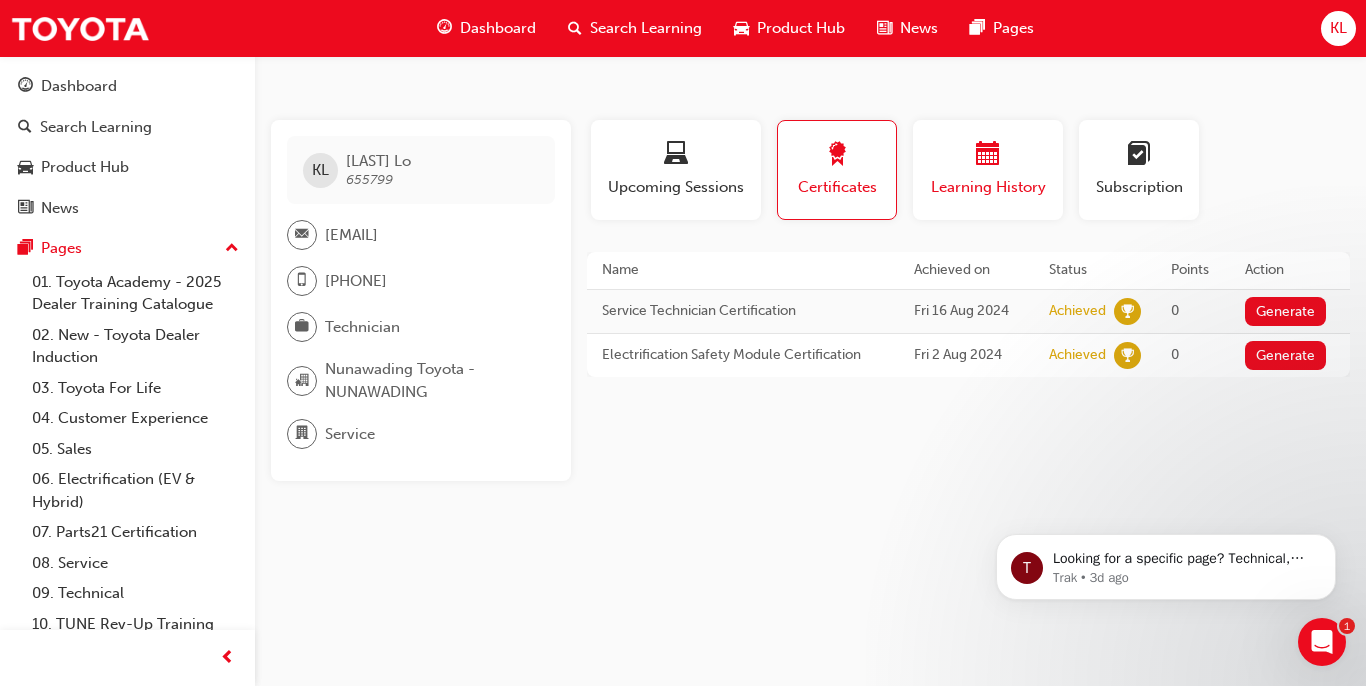 click on "Learning History" at bounding box center [988, 170] 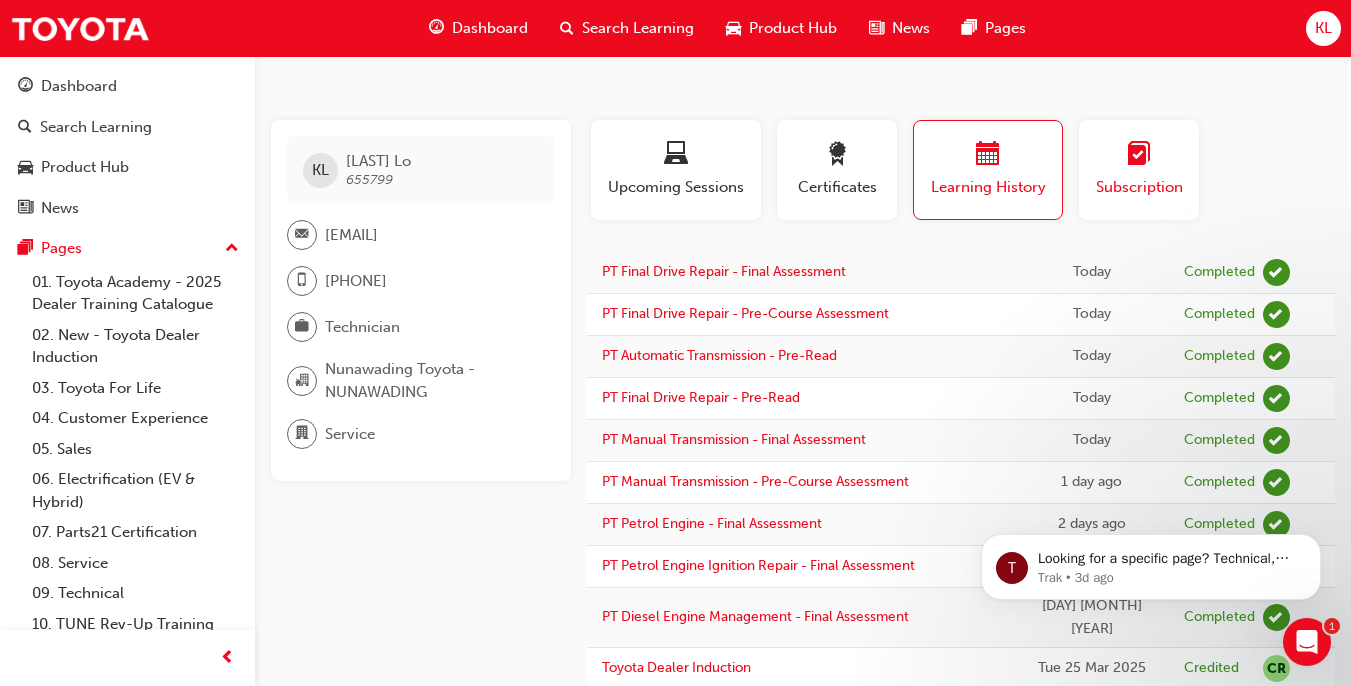 click at bounding box center [1139, 155] 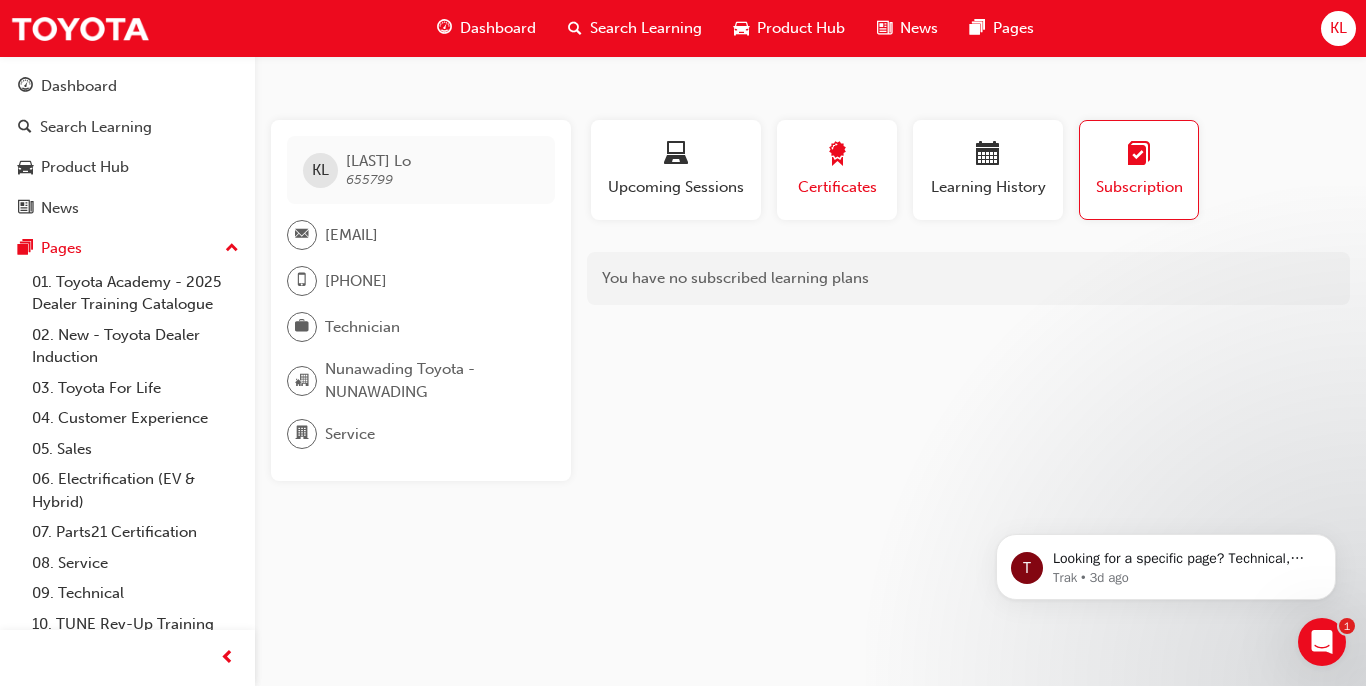 click at bounding box center (837, 157) 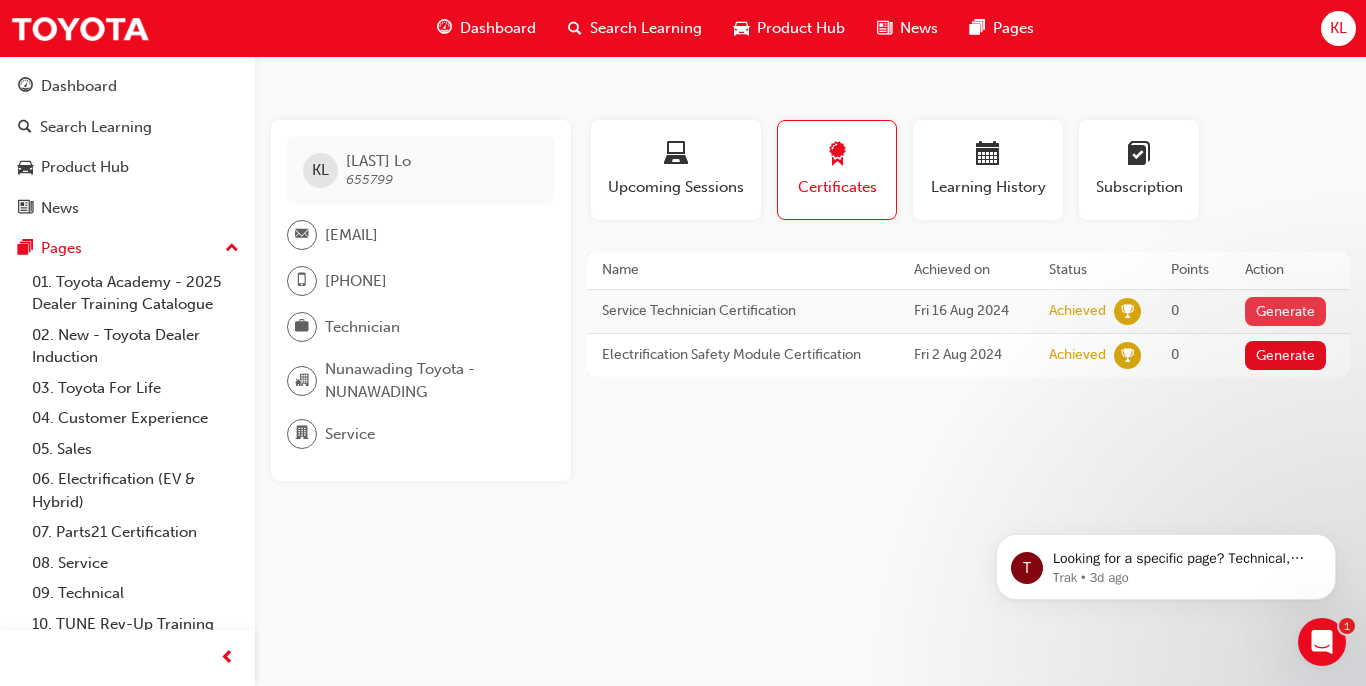 click on "Generate" at bounding box center [1286, 311] 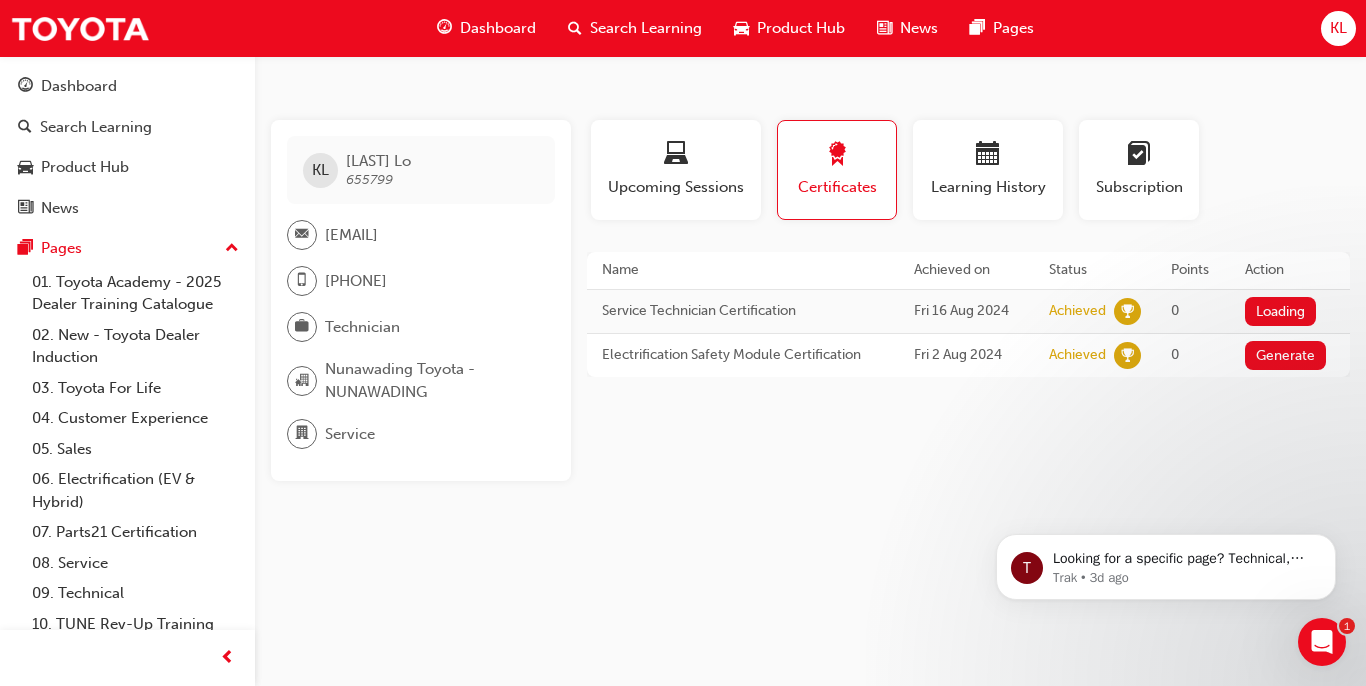 click on "0" at bounding box center (1192, 311) 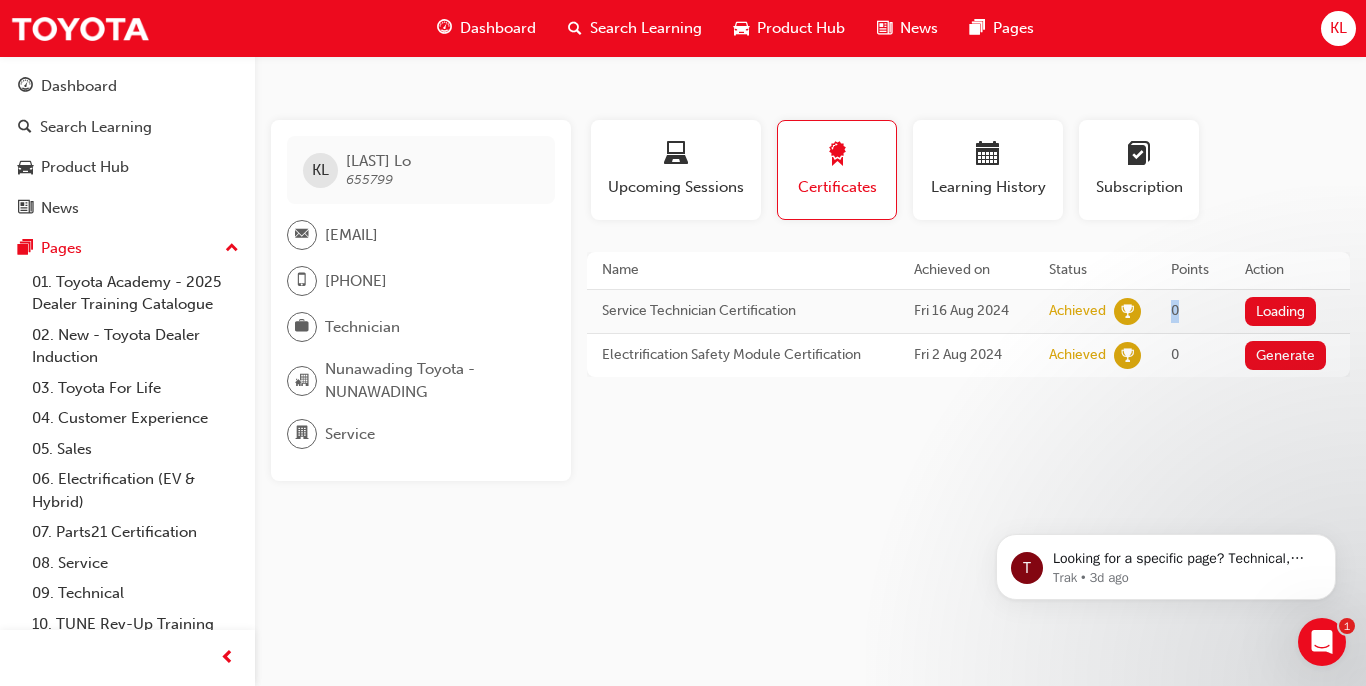 click on "0" at bounding box center [1192, 311] 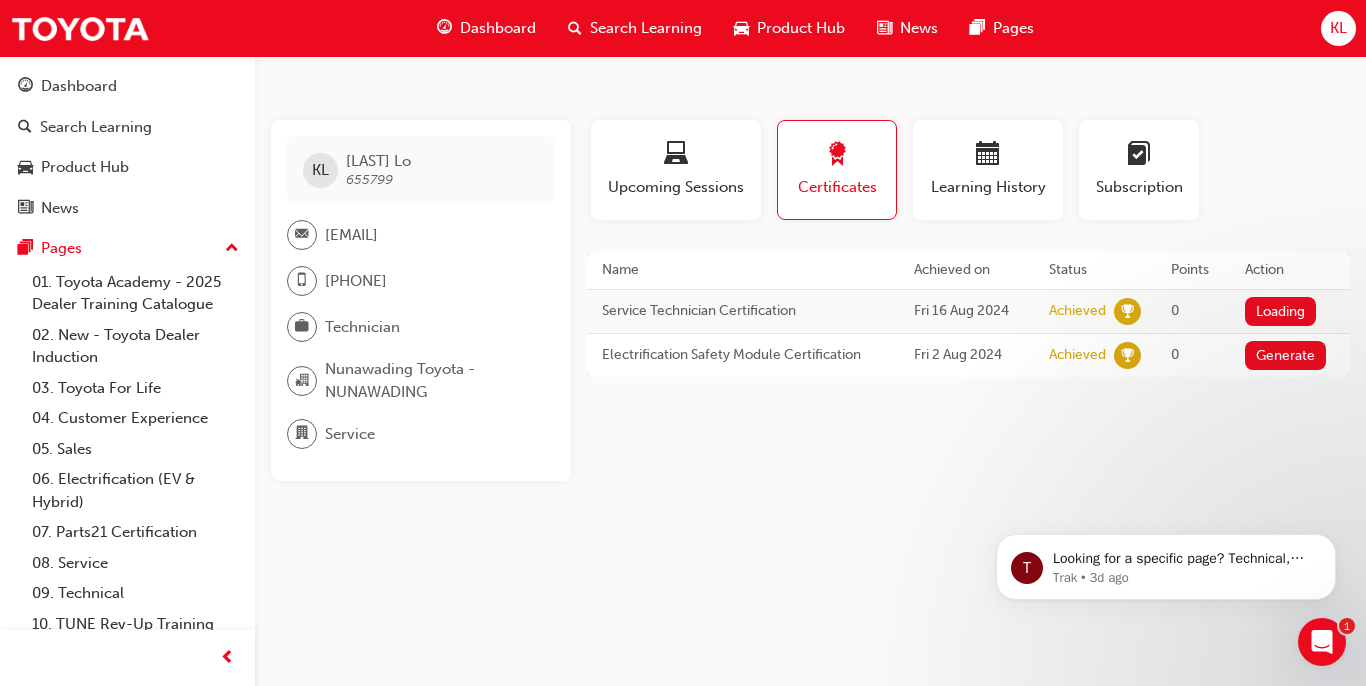click on "Profile Upcoming Sessions Certificates Learning History Subscription KL [FIRST] [LAST] 655799 nt_workshop@example.com [PHONE] Technician Nunawading Toyota - NUNAWADING Service This user has been inactive since [DATE] and doesn't currently have access to the platform Name Achieved on Status Points Action Service Technician Certification Fri [DATE] Achieved 0 Loading Electrification Safety Module Certification Fri [DATE] Achieved 0 Generate PT Final Drive Repair - Final Assessment Today Completed PT Final Drive Repair - Pre-Course Assessment Today Completed PT Automatic Transmission - Pre-Read Today Completed PT Final Drive Repair - Pre-Read Today Completed PT Manual Transmission - Final Assessment Today Completed PT Manual Transmission - Pre-Course Assessment 1 day ago Completed PT Petrol Engine - Final Assessment 2 days ago Completed PT Petrol Engine Ignition Repair - Final Assessment 3 days ago Passed PT Diesel Engine Management - Final Assessment Sun [DATE]" at bounding box center (968, 300) 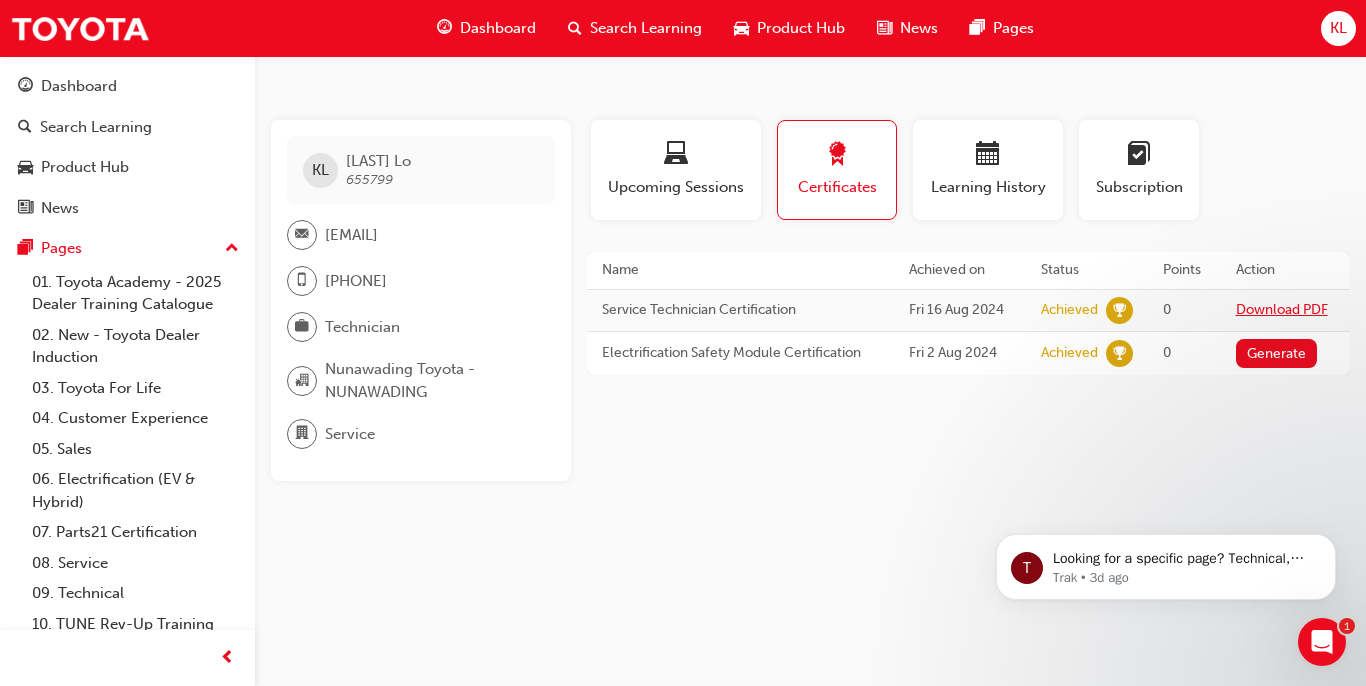 click on "Download PDF" at bounding box center (1282, 309) 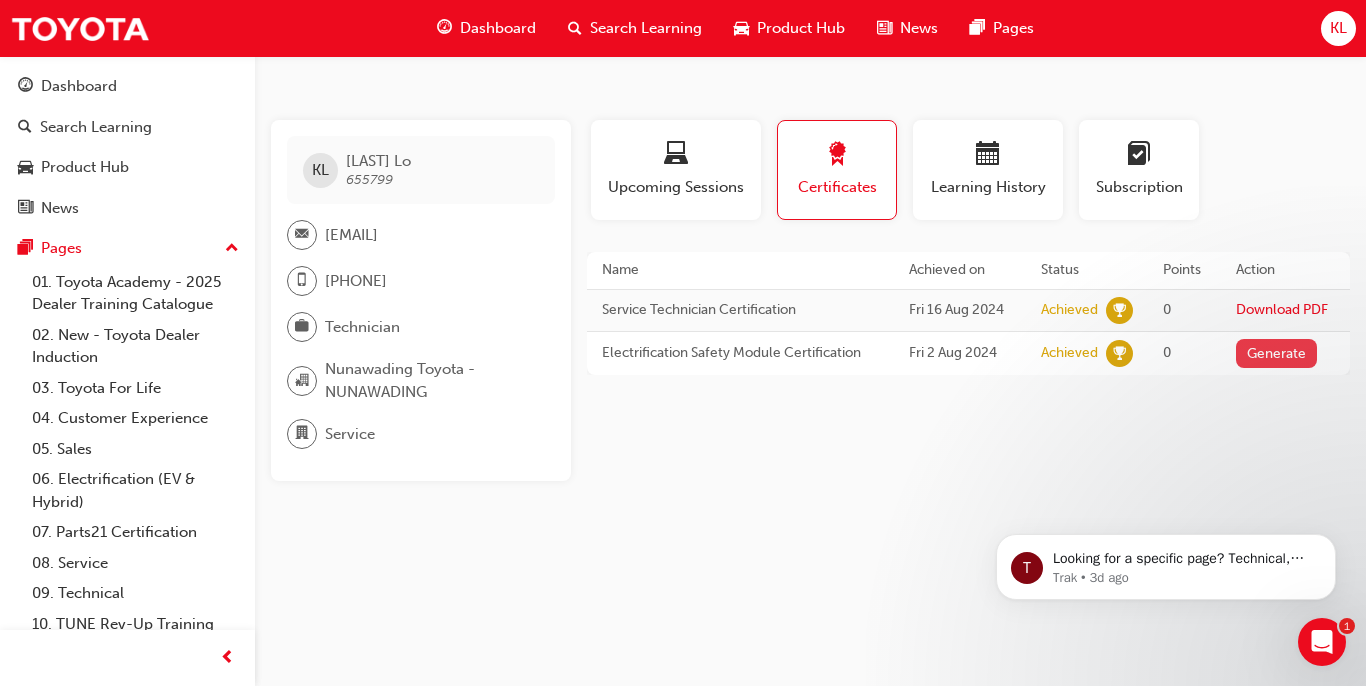 click on "Generate" at bounding box center (1277, 353) 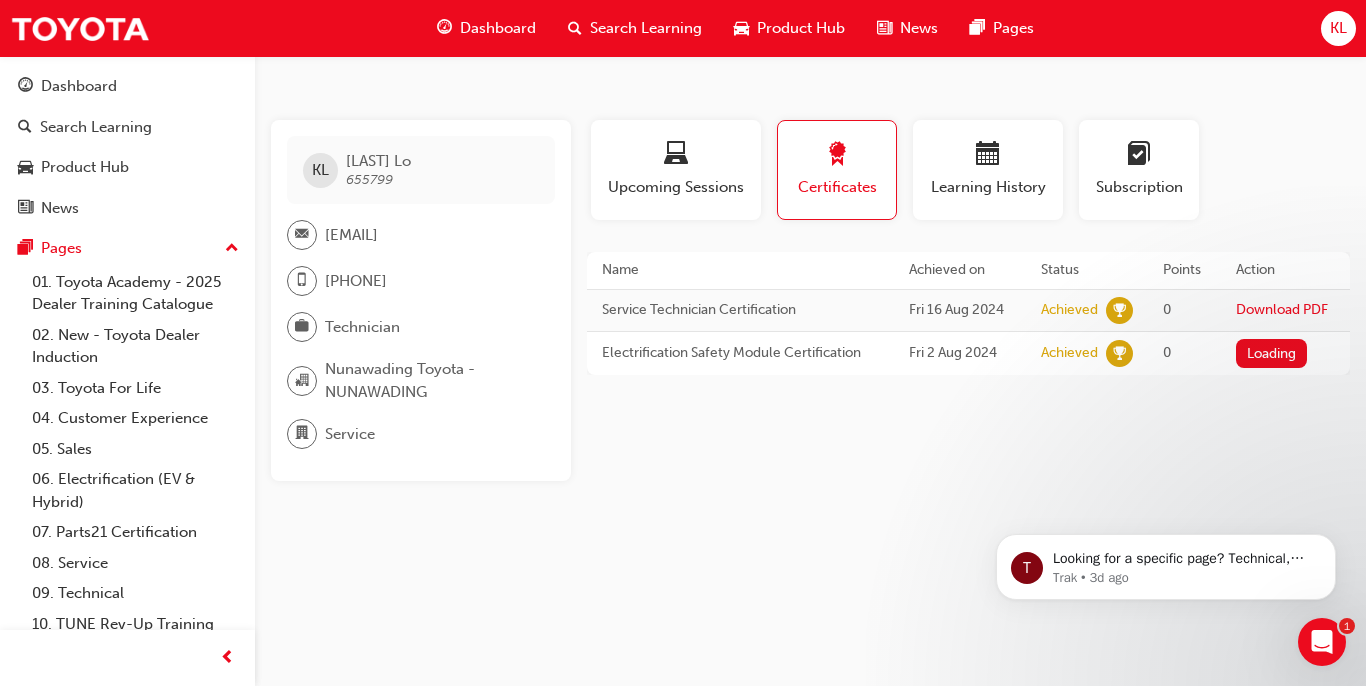 click on "Profile Upcoming Sessions Certificates Learning History Subscription KL [NAME][LAST_NAME] 655799 nt_workshop@[DOMAIN].com.au 04 [PHONE_NUMBER] Technician Nunawading Toyota - NUNAWADING Service This user has been inactive since Wed [DATE] and doesn't currently have access to the platform Name Achieved on Status Points Action Service Technician Certification Fri [DATE] Achieved 0 Download PDF Electrification Safety Module Certification Fri [DATE] Achieved 0 Loading PT Final Drive Repair - Final Assessment   Today Completed PT Final Drive Repair - Pre-Course Assessment   Today Completed PT Automatic Transmission - Pre-Read   Today Completed PT Final Drive Repair - Pre-Read   Today Completed PT Manual Transmission - Final Assessment   Today Completed PT Manual Transmission - Pre-Course Assessment   1 day ago Completed PT Petrol Engine - Final Assessment   2 days ago Completed PT Petrol Engine Ignition Repair - Final Assessment   3 days ago Passed PT Diesel Engine Management - Final Assessment   Completed" at bounding box center (968, 300) 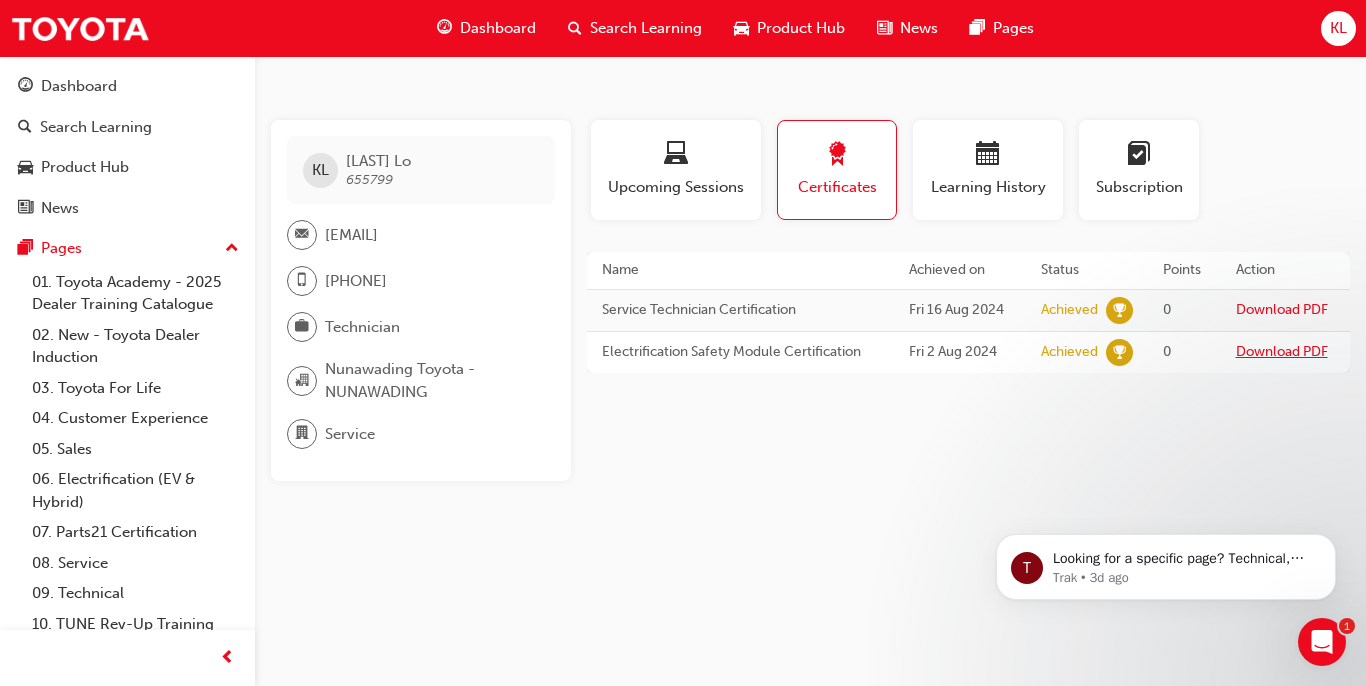 click on "Download PDF" at bounding box center (1282, 351) 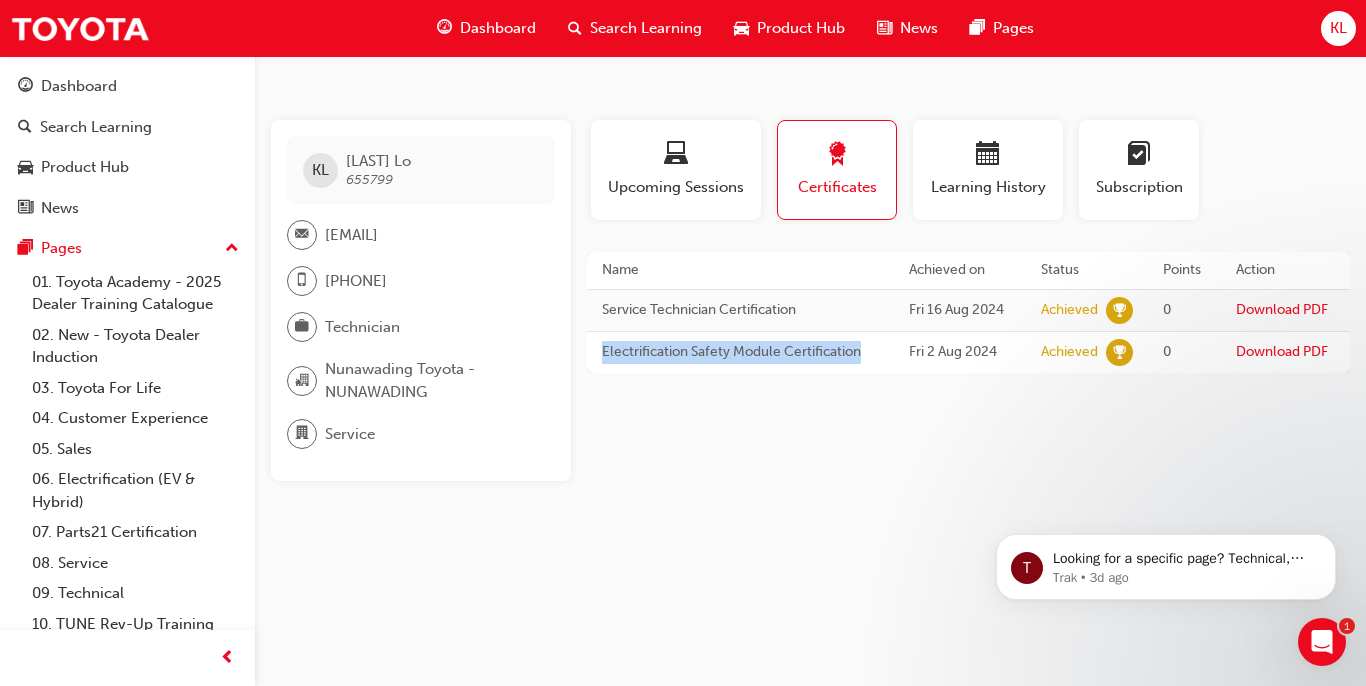drag, startPoint x: 604, startPoint y: 348, endPoint x: 863, endPoint y: 348, distance: 259 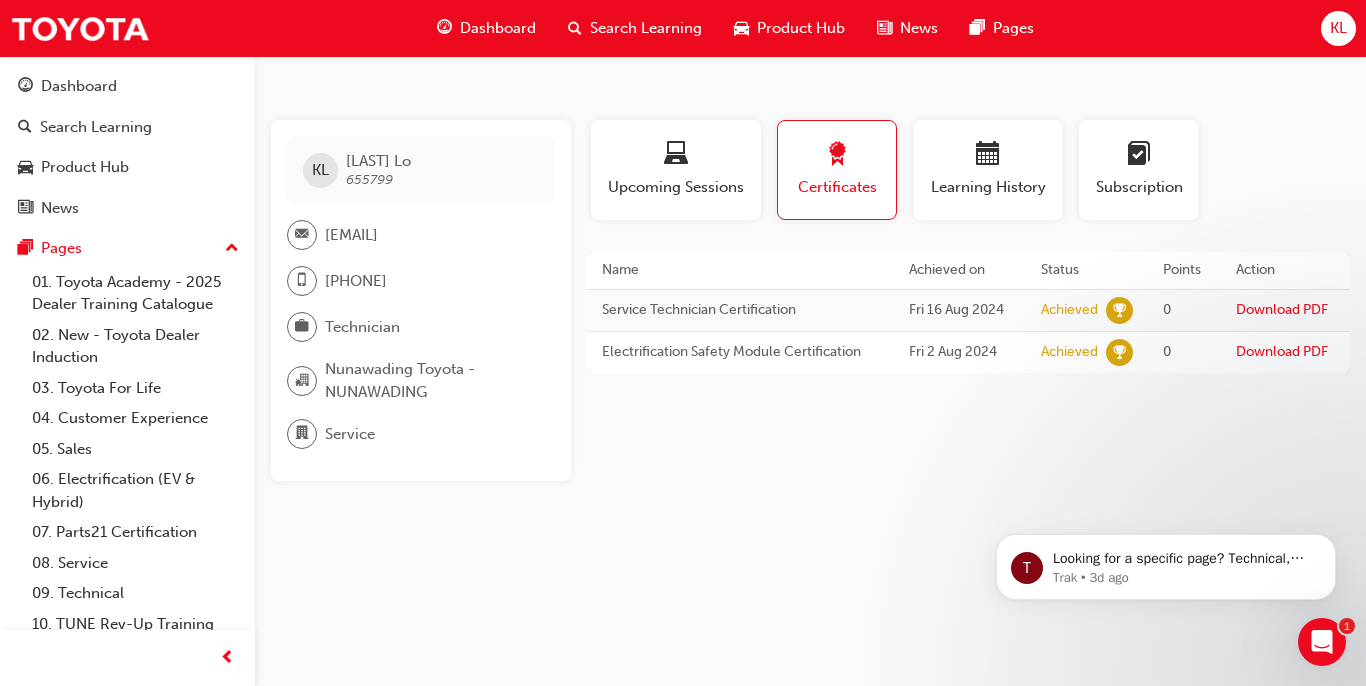 click on "KL [LAST] [LAST] 655799 [EMAIL] 04 2622 9394 Technician Nunawading Toyota - NUNAWADING Service This user has been inactive since Wed 30 Jul 2025 and doesn't currently have access to the platform Profile Upcoming Sessions Certificates Learning History Subscription KL [LAST] [LAST] 655799 [EMAIL] 04 2622 9394 Technician Nunawading Toyota - NUNAWADING Service This user has been inactive since Wed 30 Jul 2025 and doesn't currently have access to the platform Name Achieved on Status Points Action Service Technician Certification Fri 16 Aug 2024 Achieved 0 Download PDF Electrification Safety Module Certification Fri 2 Aug 2024 Achieved 0 Download PDF PT Final Drive Repair - Final Assessment Today Completed PT Final Drive Repair - Pre-Course Assessment Today Completed PT Automatic Transmission - Pre-Read Today Completed PT Final Drive Repair - Pre-Read Today Completed PT Manual Transmission - Final Assessment Today Completed 1 day ago Completed 2 days ago" at bounding box center [683, 343] 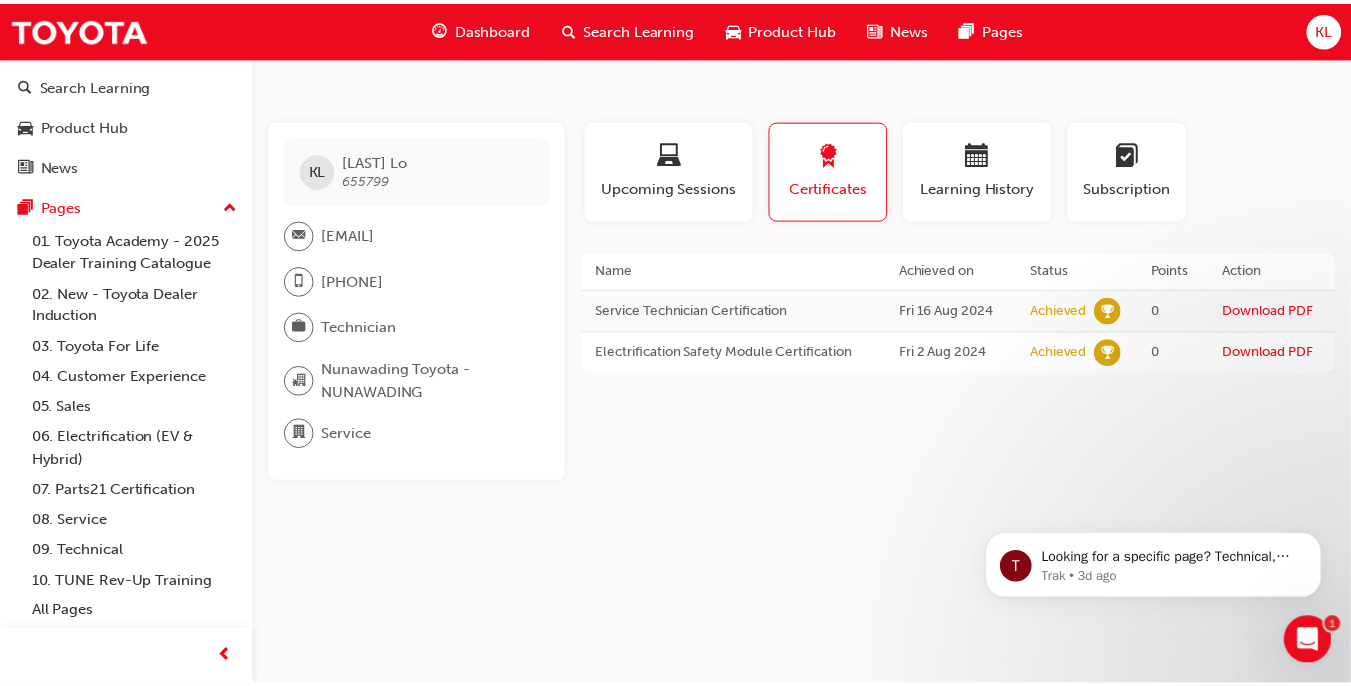 scroll, scrollTop: 0, scrollLeft: 0, axis: both 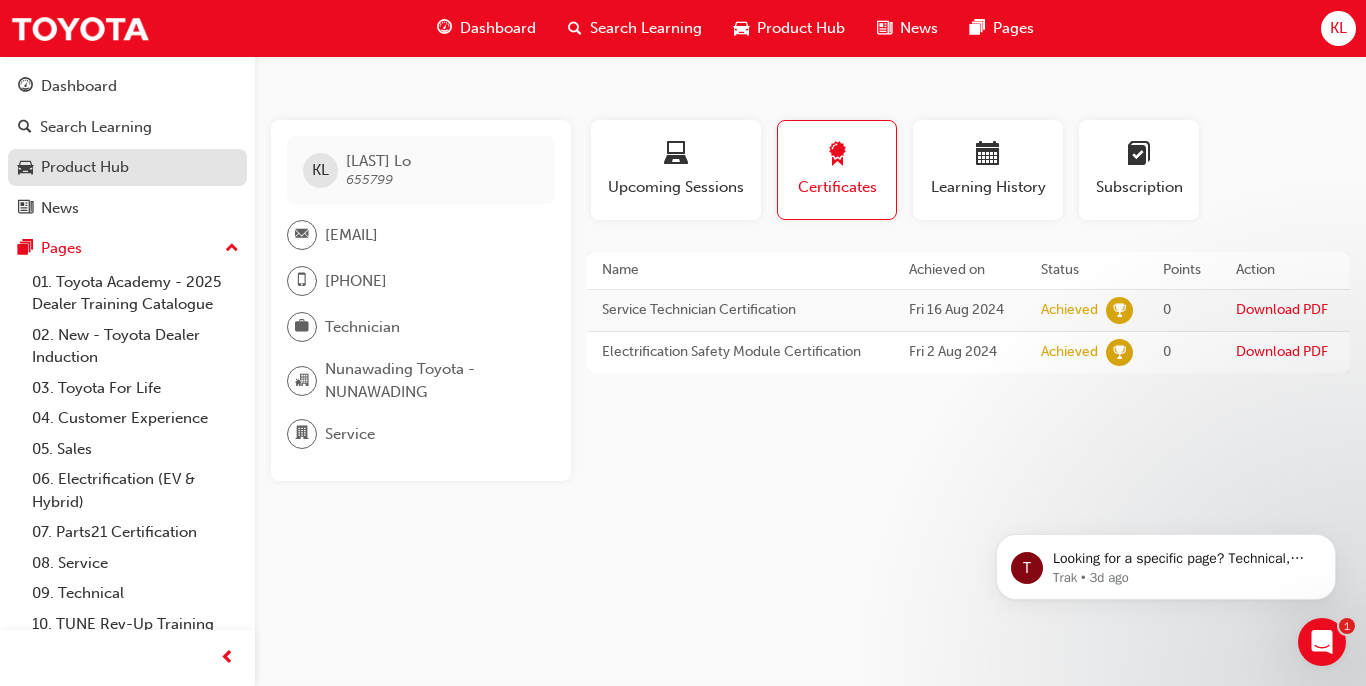 click on "Product Hub" at bounding box center (127, 167) 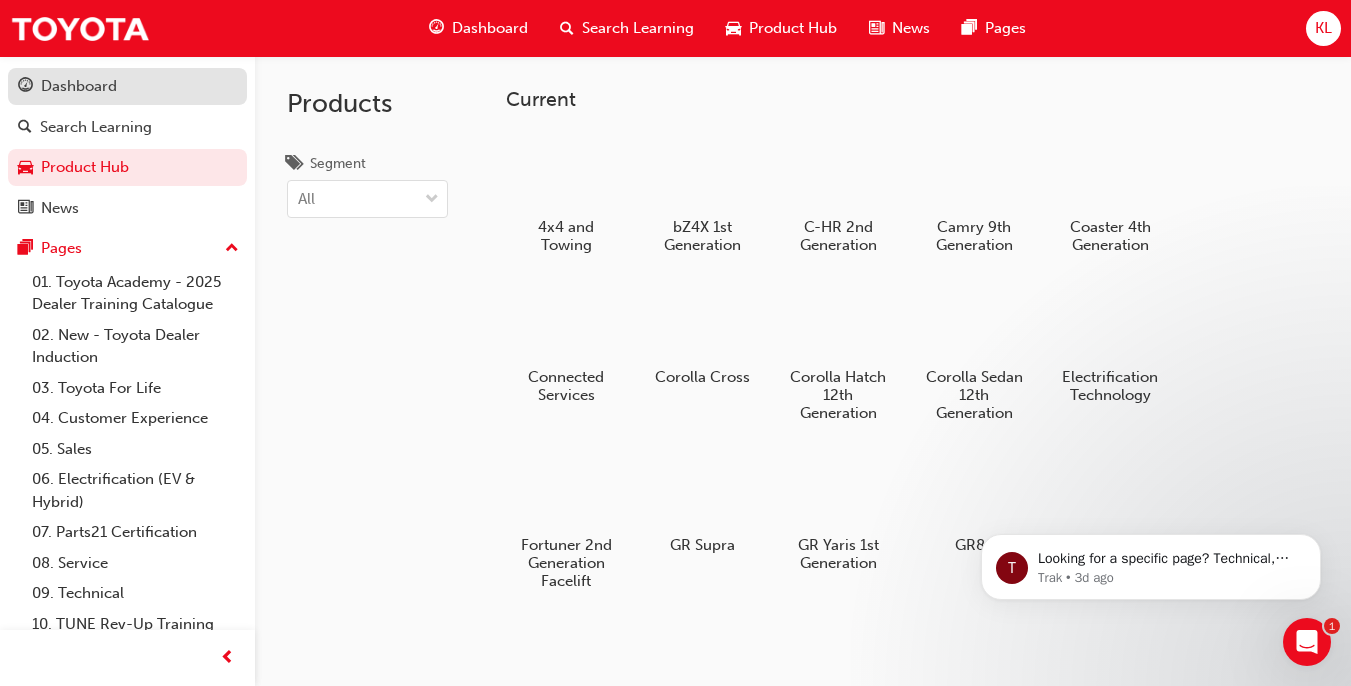 click on "Dashboard" at bounding box center (79, 86) 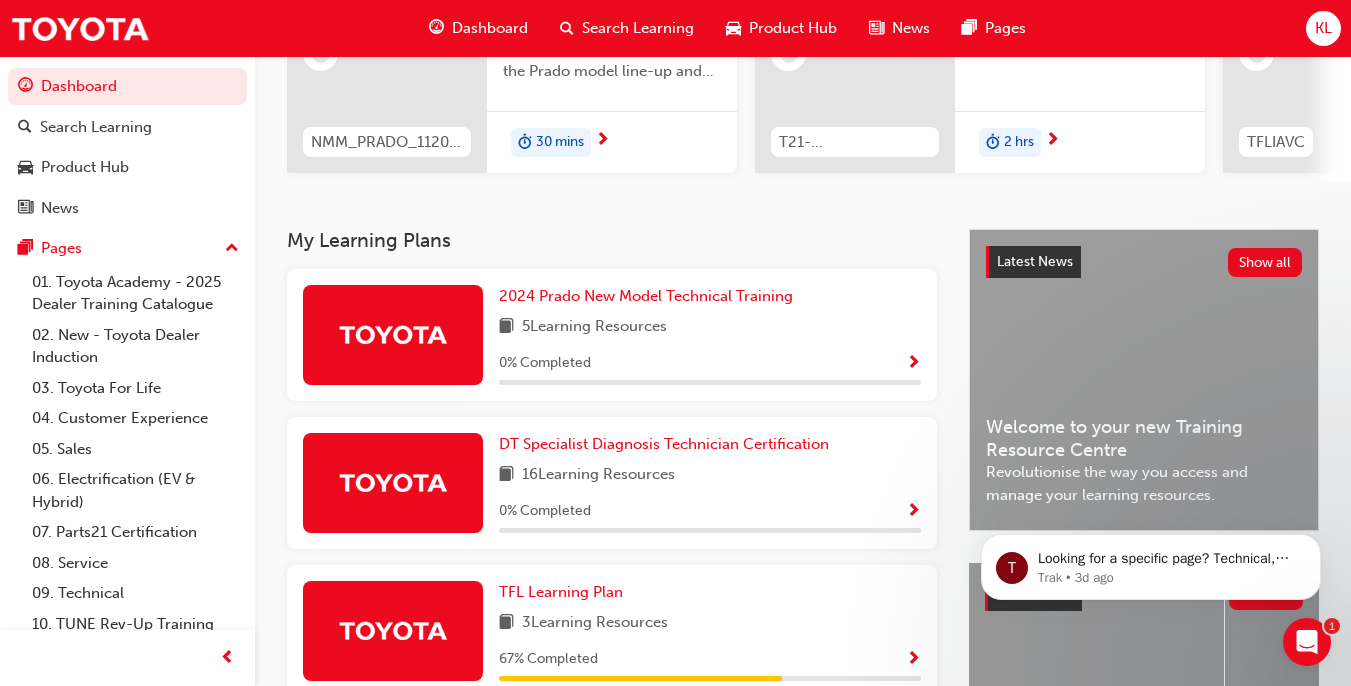 scroll, scrollTop: 332, scrollLeft: 0, axis: vertical 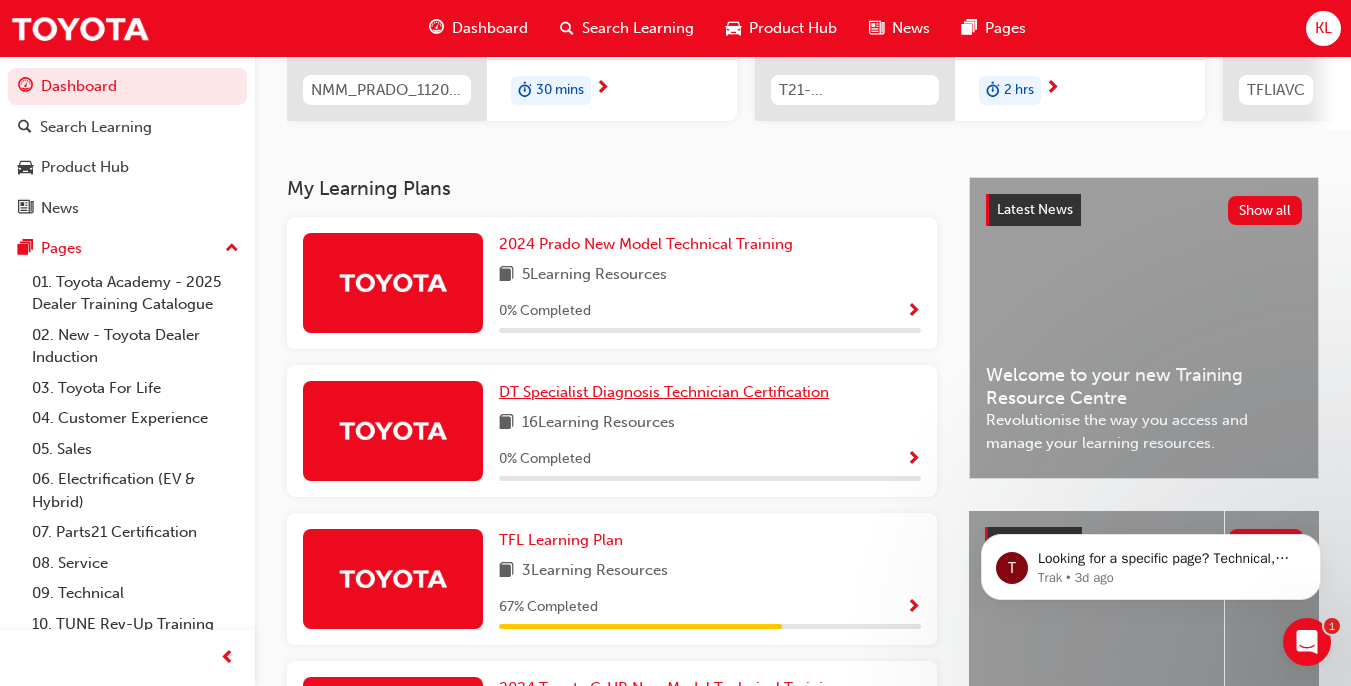 click on "DT Specialist Diagnosis Technician Certification" at bounding box center (664, 392) 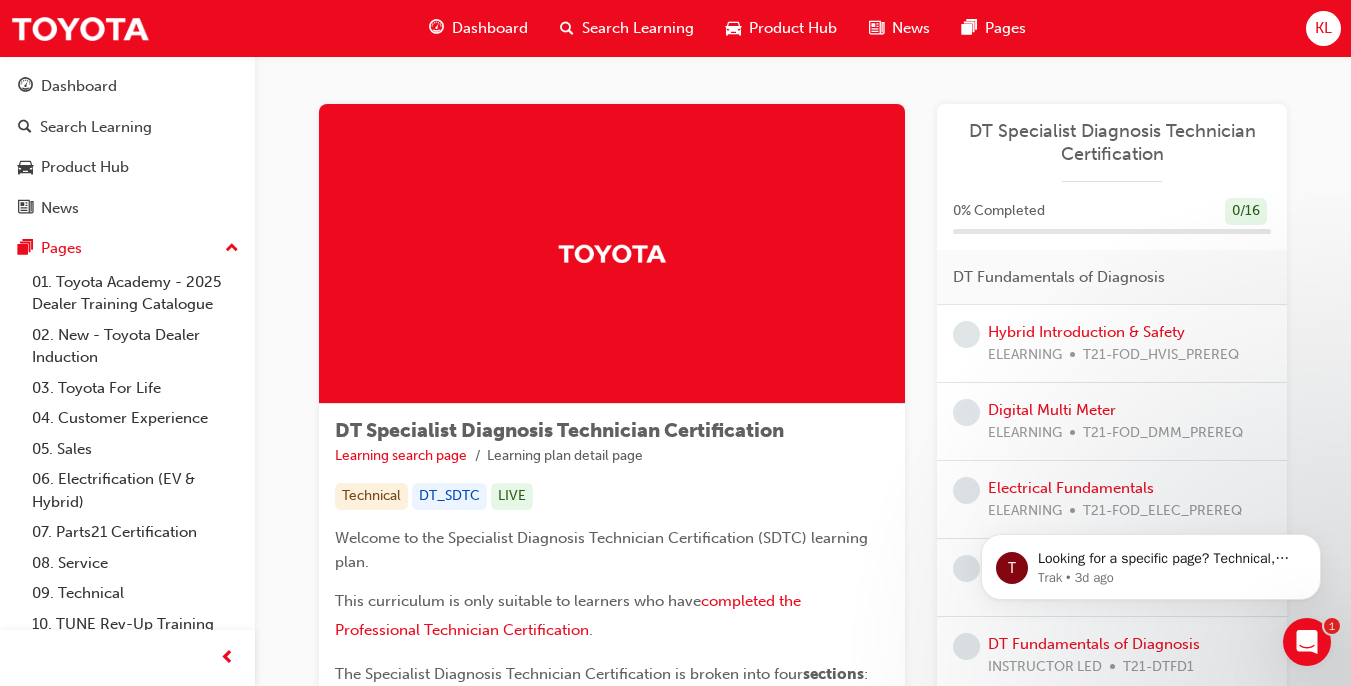 click on "This curriculum is only suitable to learners who have    completed the Professional Technician Certification   ." at bounding box center (612, 618) 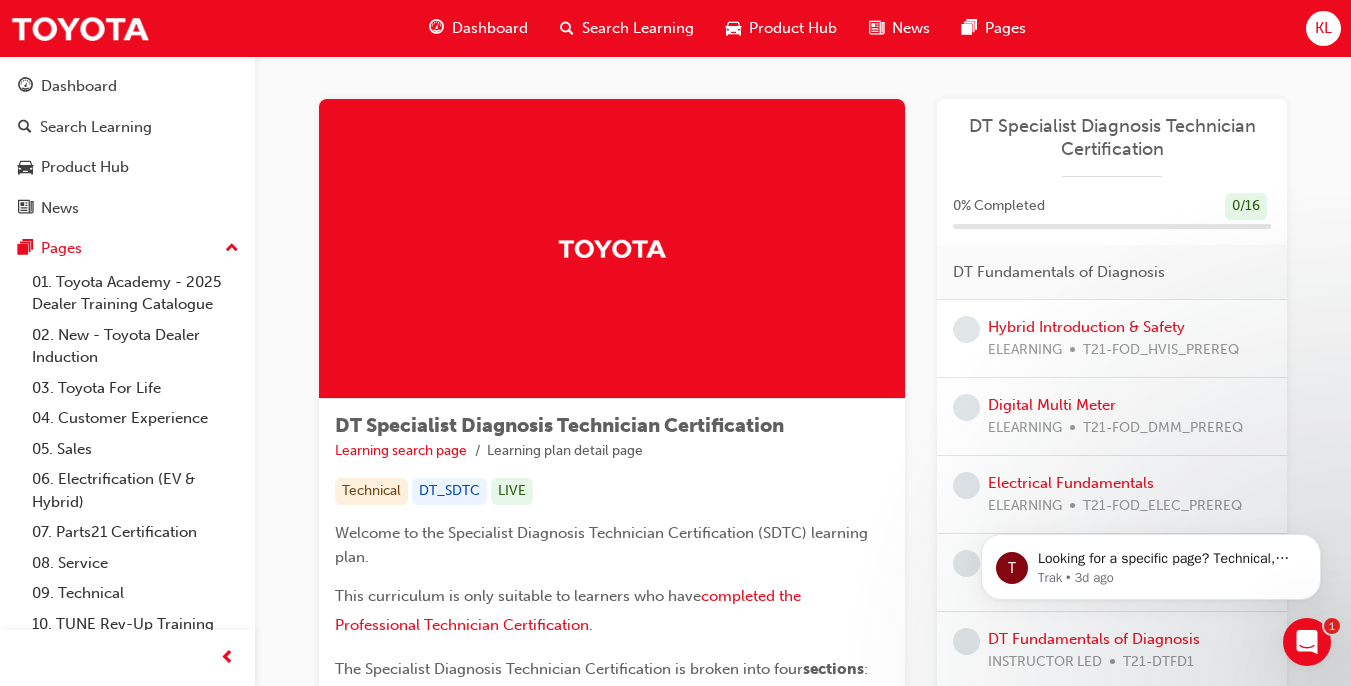 scroll, scrollTop: 0, scrollLeft: 0, axis: both 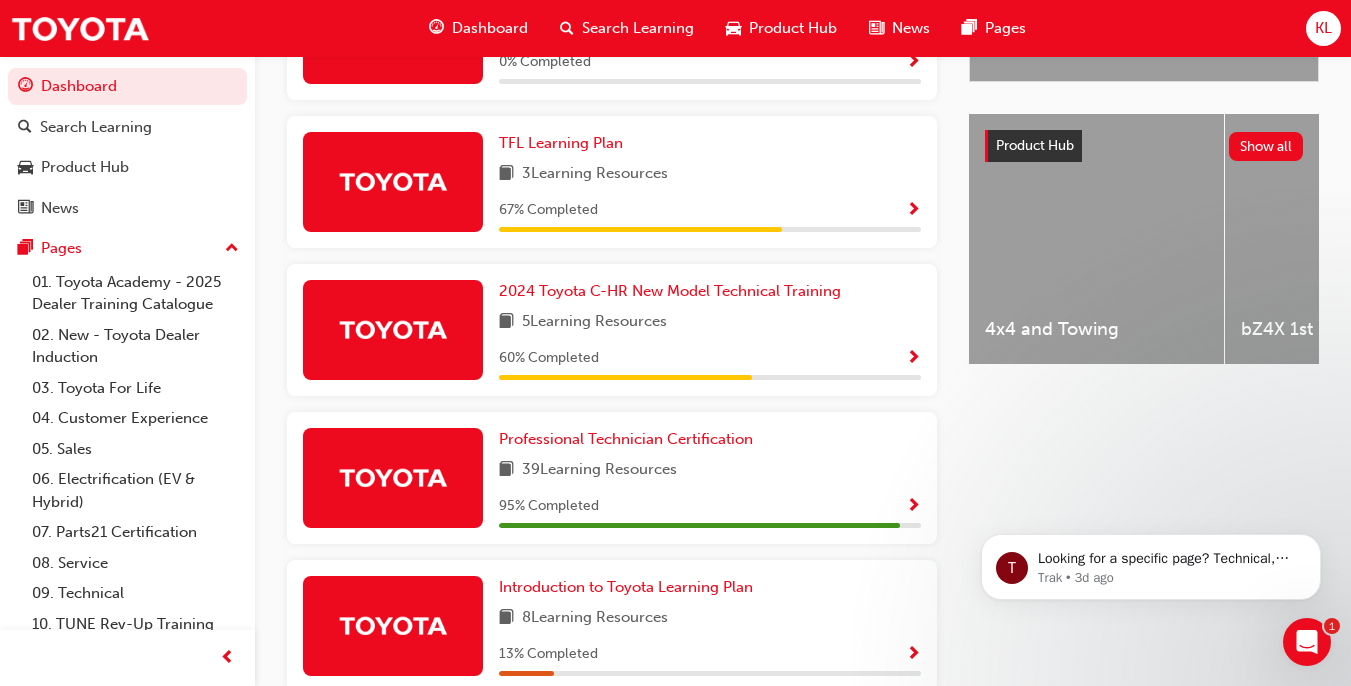 click on "T Looking for a specific page? Technical, Toyota Network Training, Technical Training Calendars Trak • 3d ago" at bounding box center (1151, 562) 